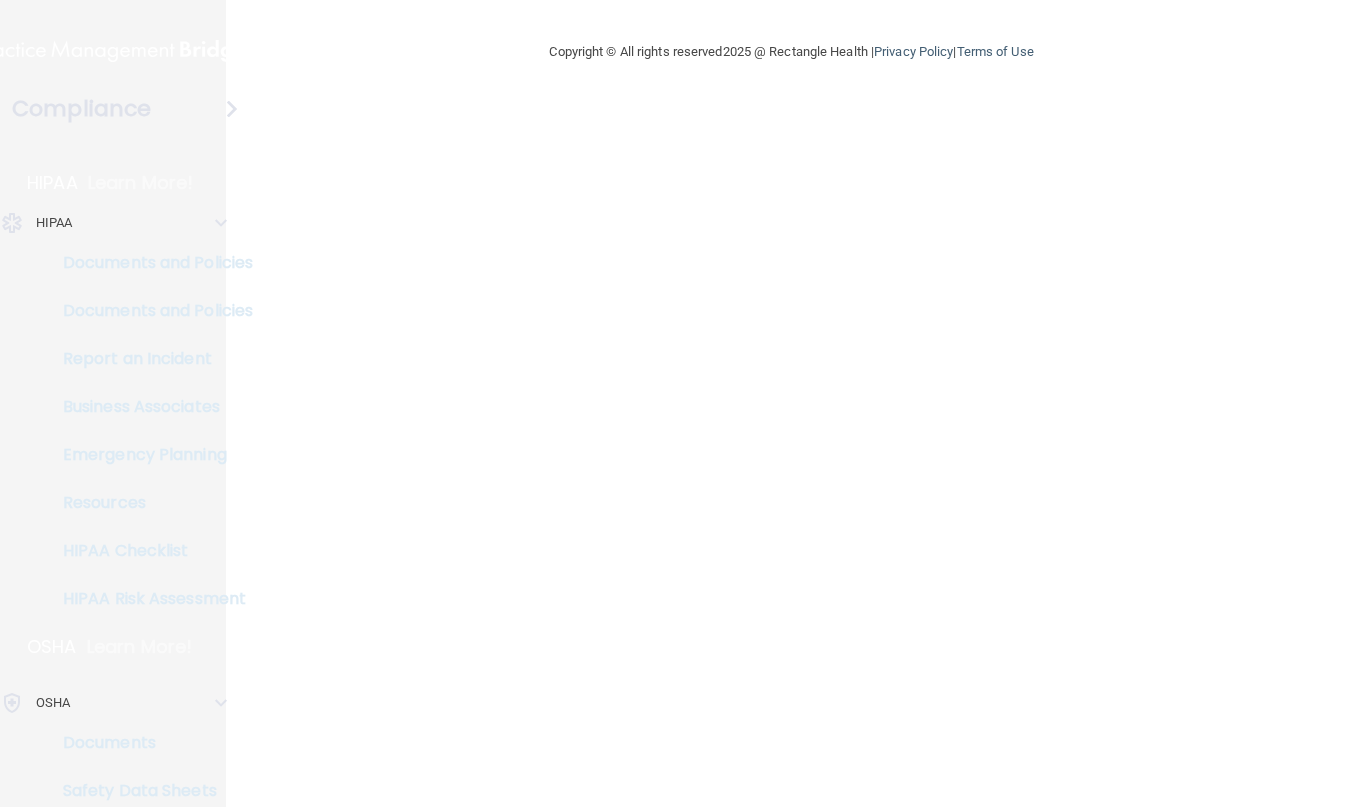 scroll, scrollTop: 0, scrollLeft: 0, axis: both 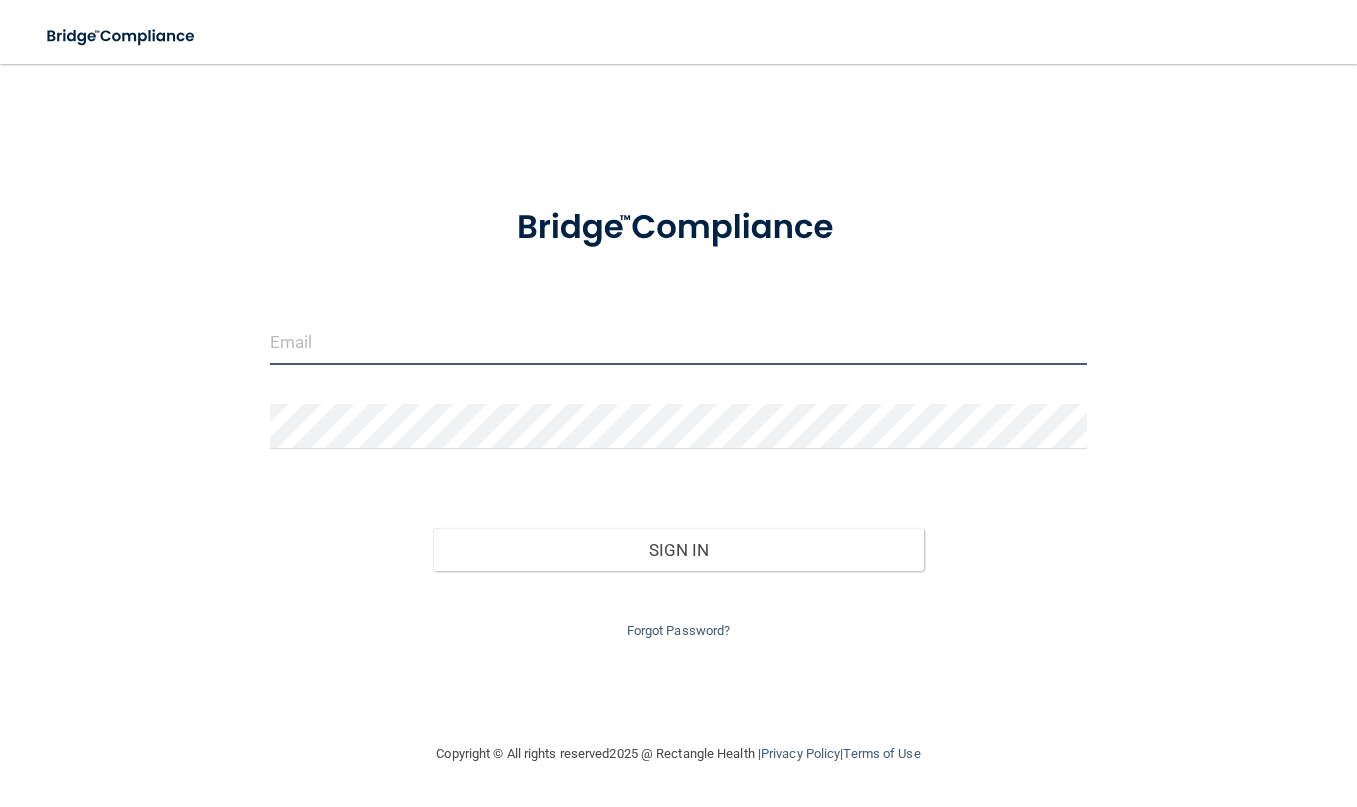 click at bounding box center (678, 342) 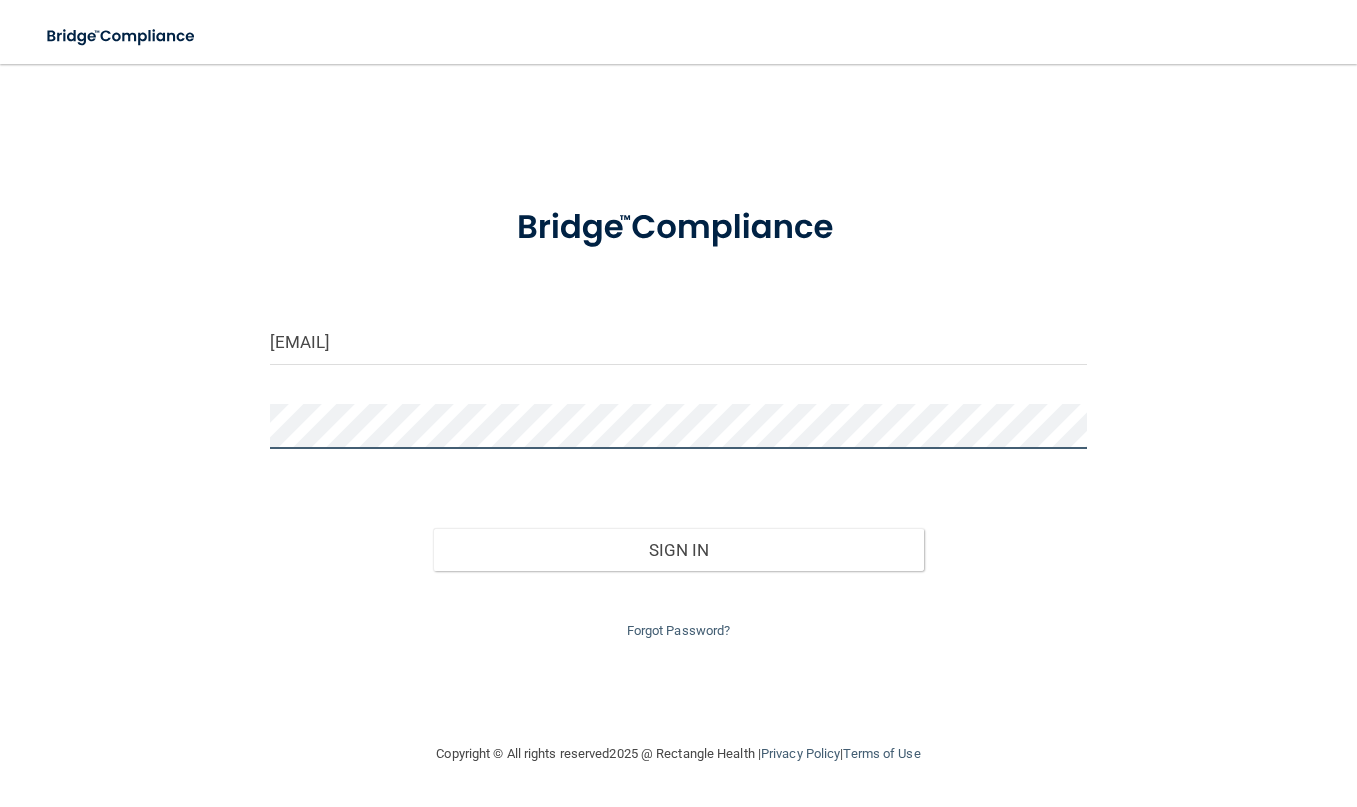 click on "Sign In" at bounding box center [678, 550] 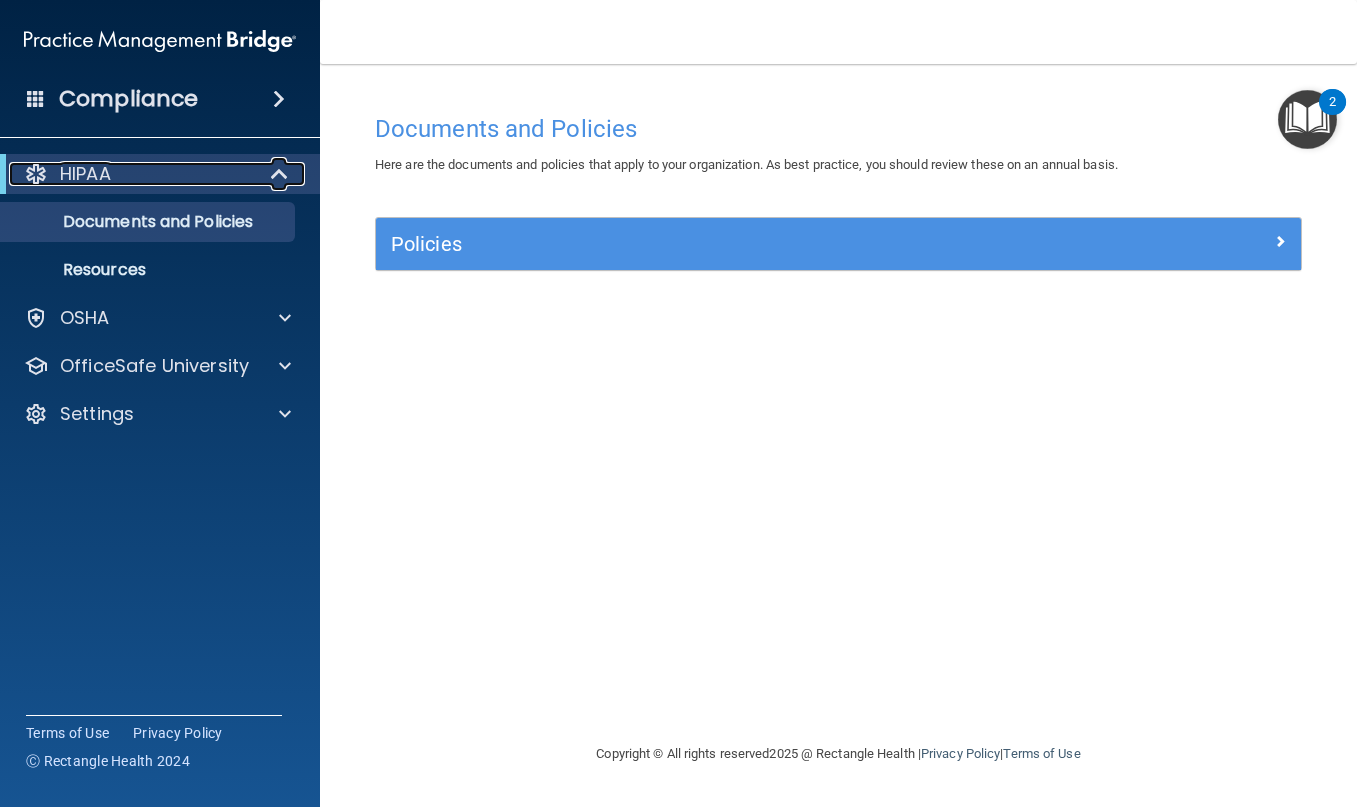 click on "HIPAA" at bounding box center (132, 174) 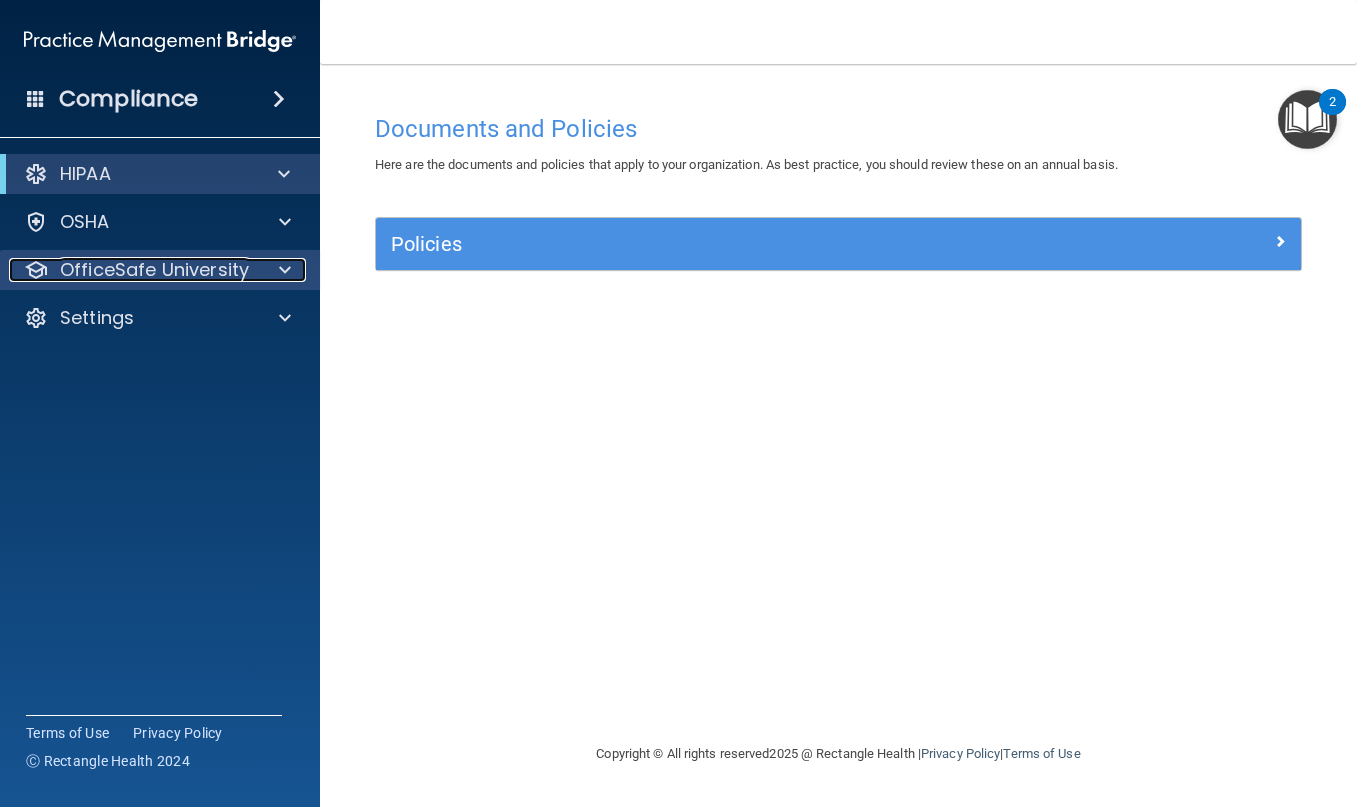 click at bounding box center [285, 270] 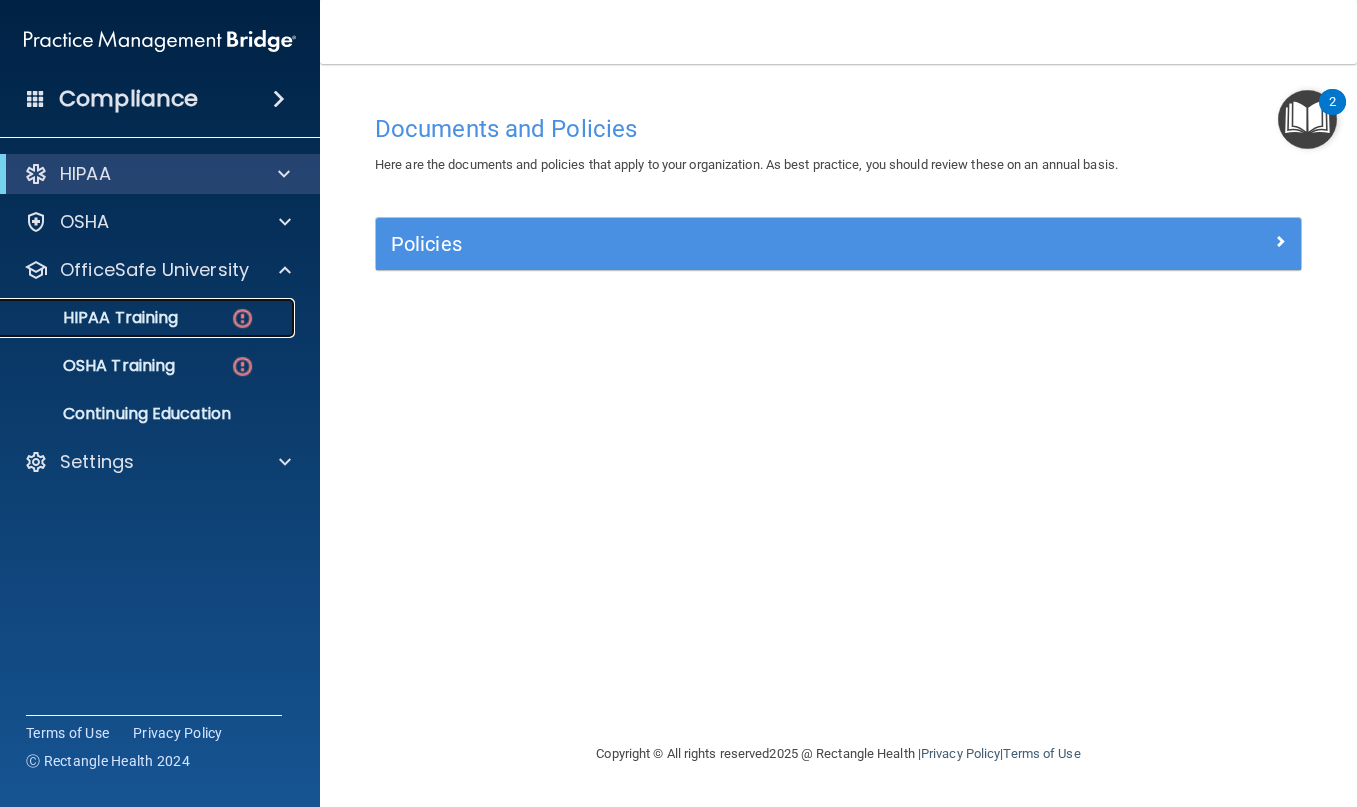 click on "HIPAA Training" at bounding box center [95, 318] 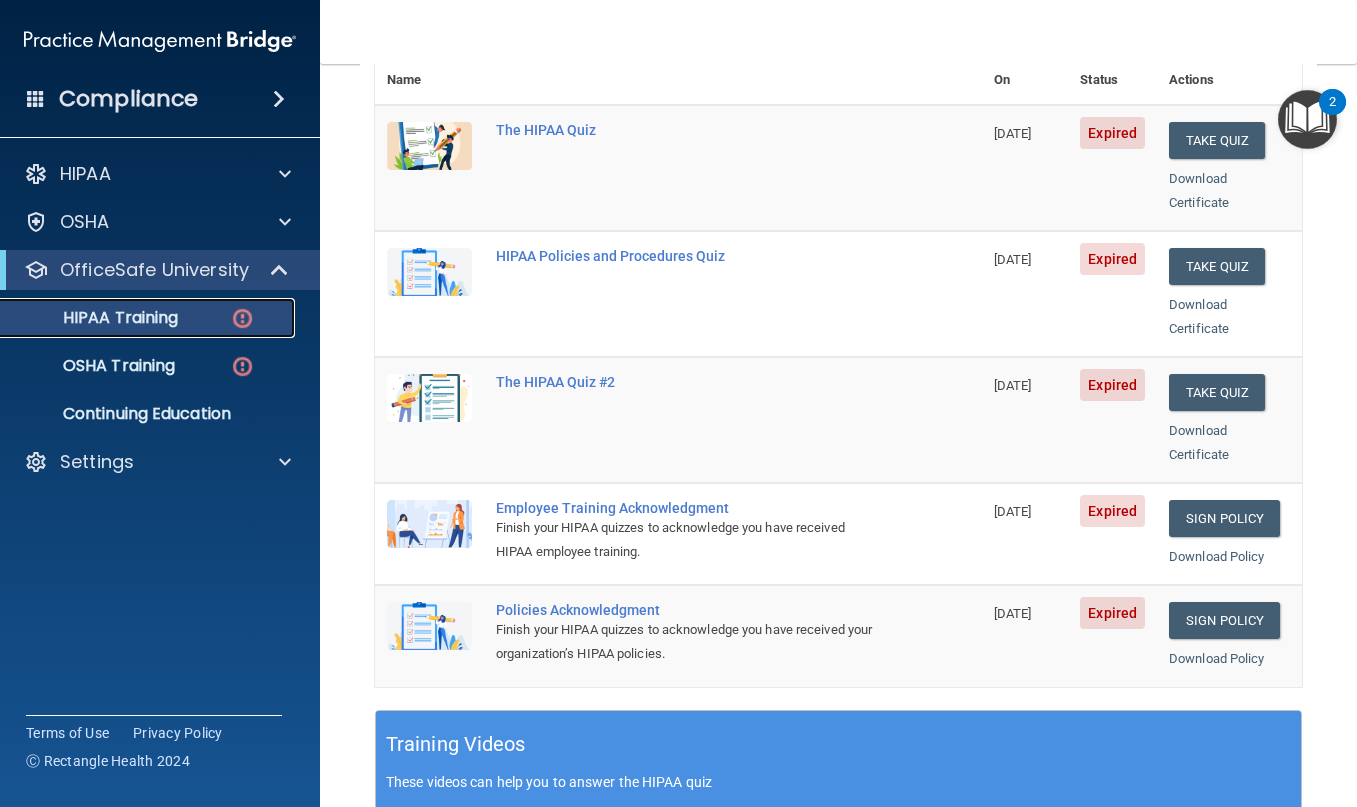 scroll, scrollTop: 71, scrollLeft: 0, axis: vertical 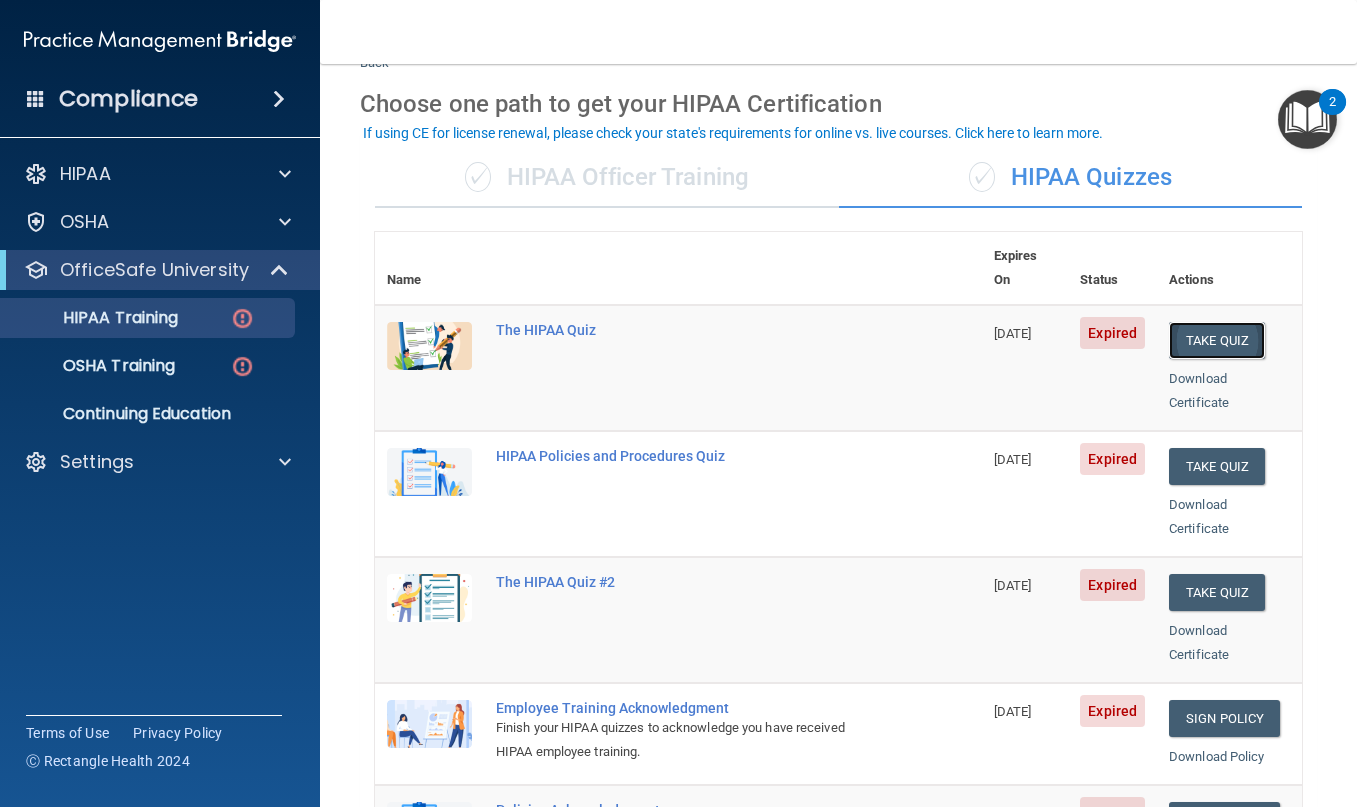 click on "Take Quiz" at bounding box center [1217, 340] 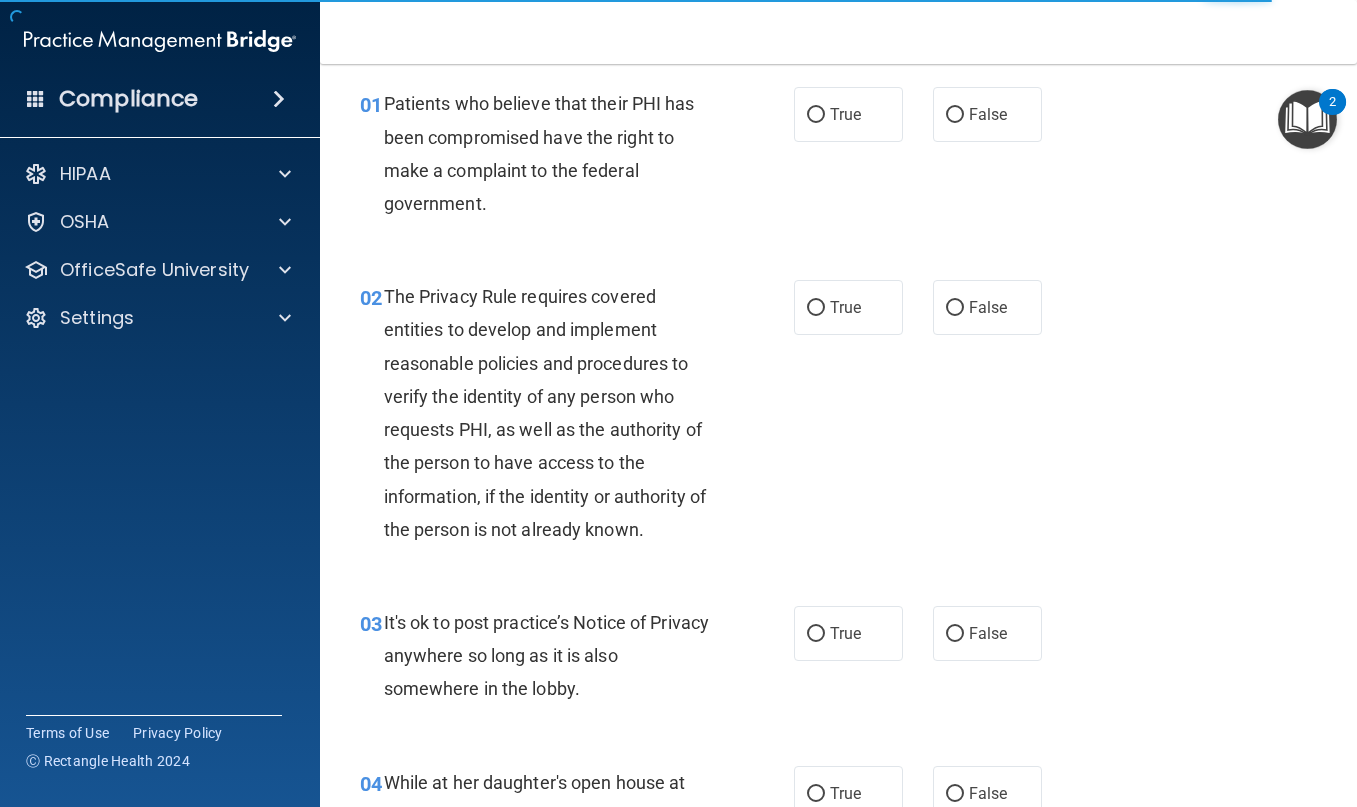 scroll, scrollTop: 0, scrollLeft: 0, axis: both 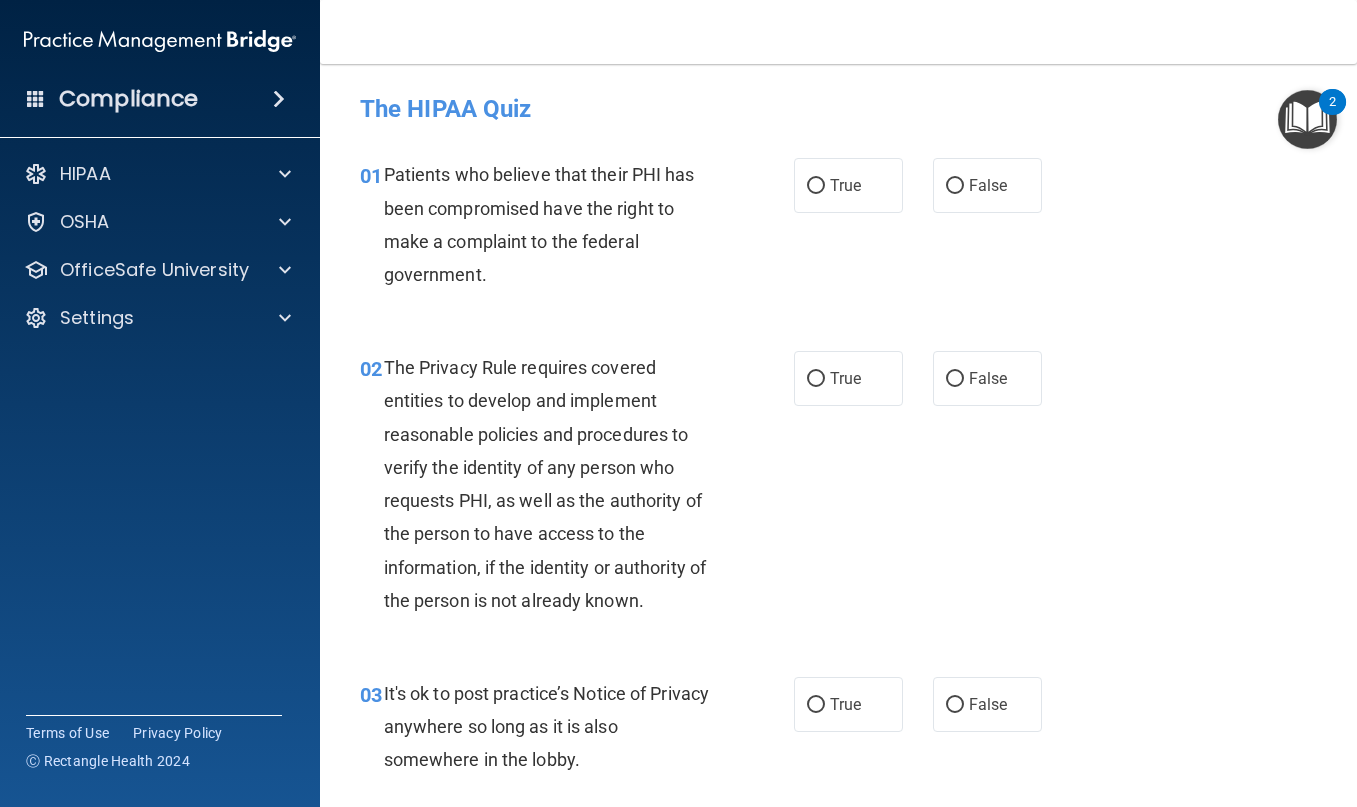 drag, startPoint x: 824, startPoint y: 195, endPoint x: 804, endPoint y: 231, distance: 41.18252 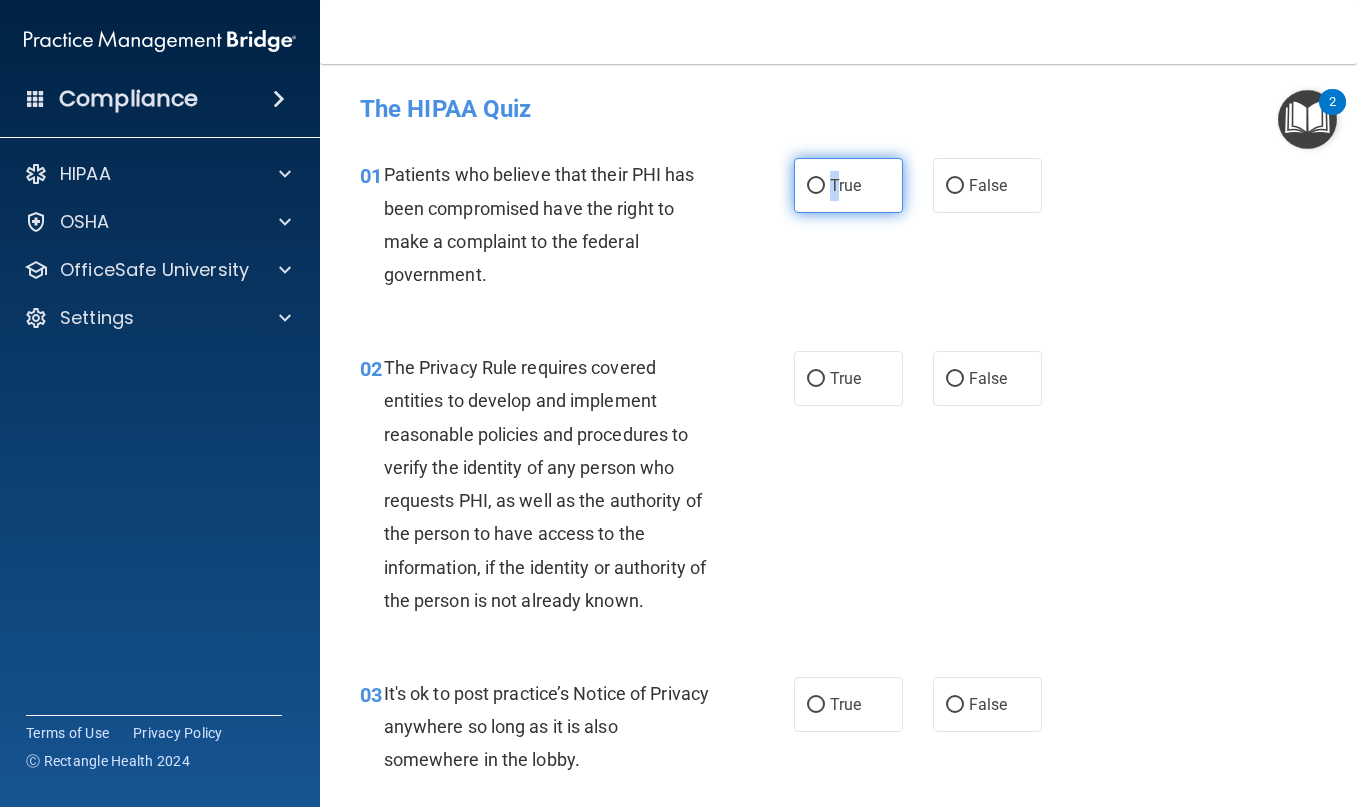 click on "True" at bounding box center (816, 186) 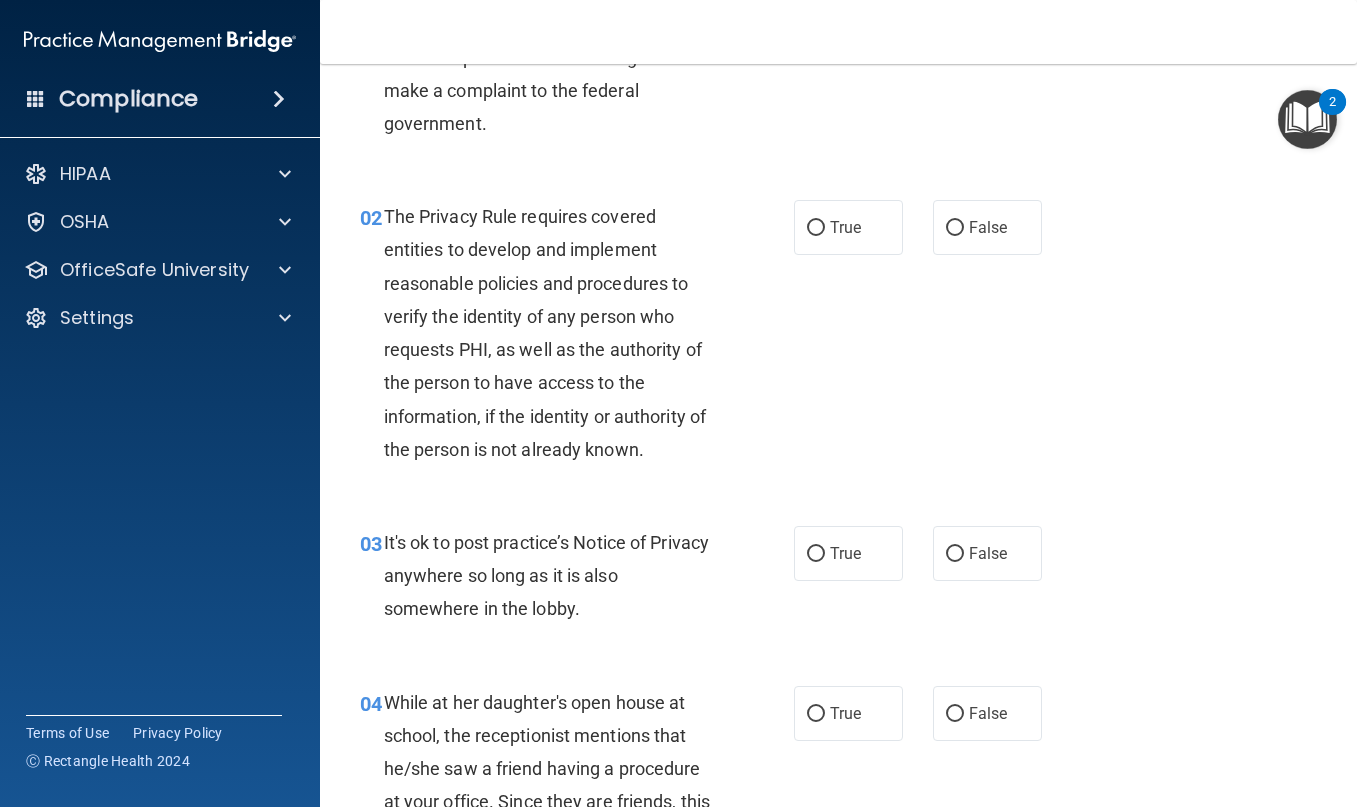 scroll, scrollTop: 200, scrollLeft: 0, axis: vertical 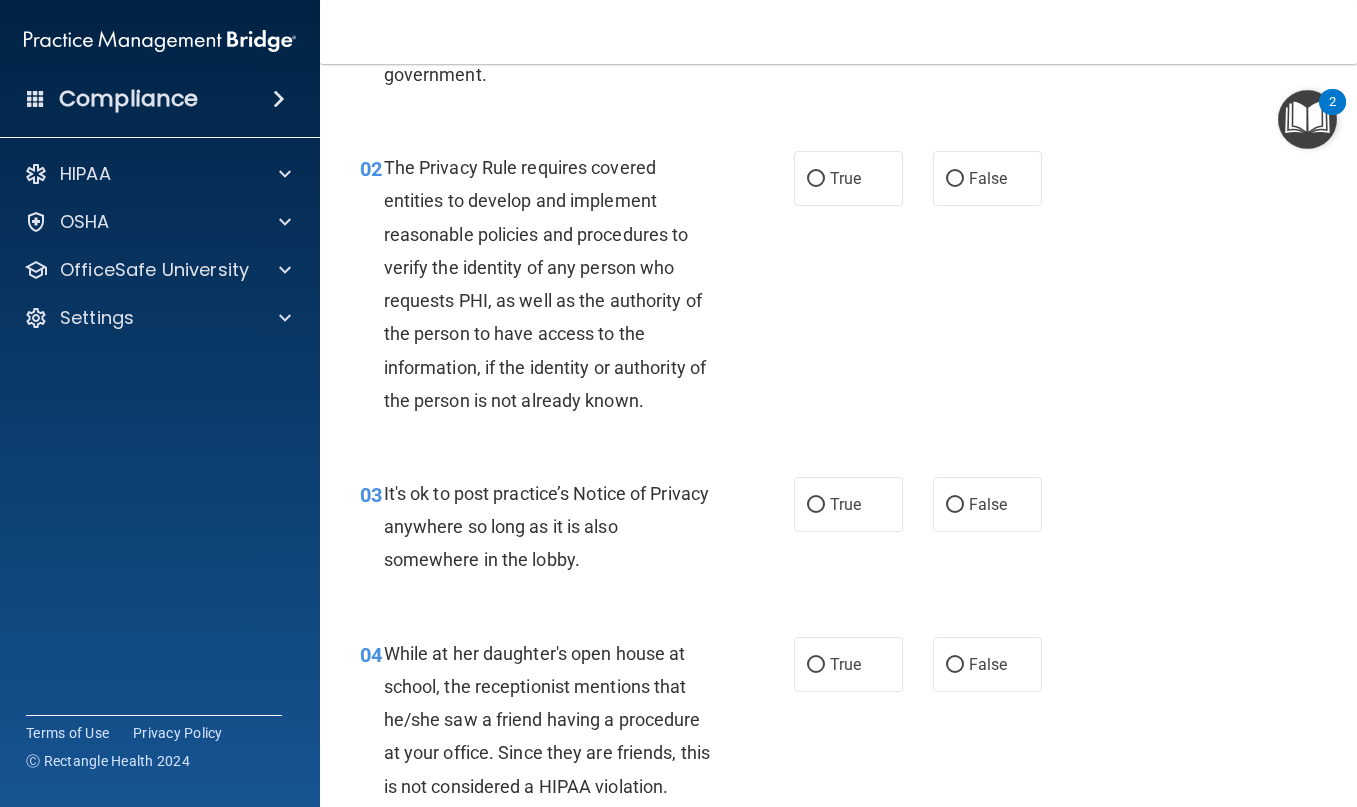 click on "The Privacy Rule requires covered entities to develop and implement reasonable policies and procedures to verify the identity of any person who requests PHI, as well as the authority of the person to have access to the information, if the identity or authority of the person is not already known." at bounding box center (545, 284) 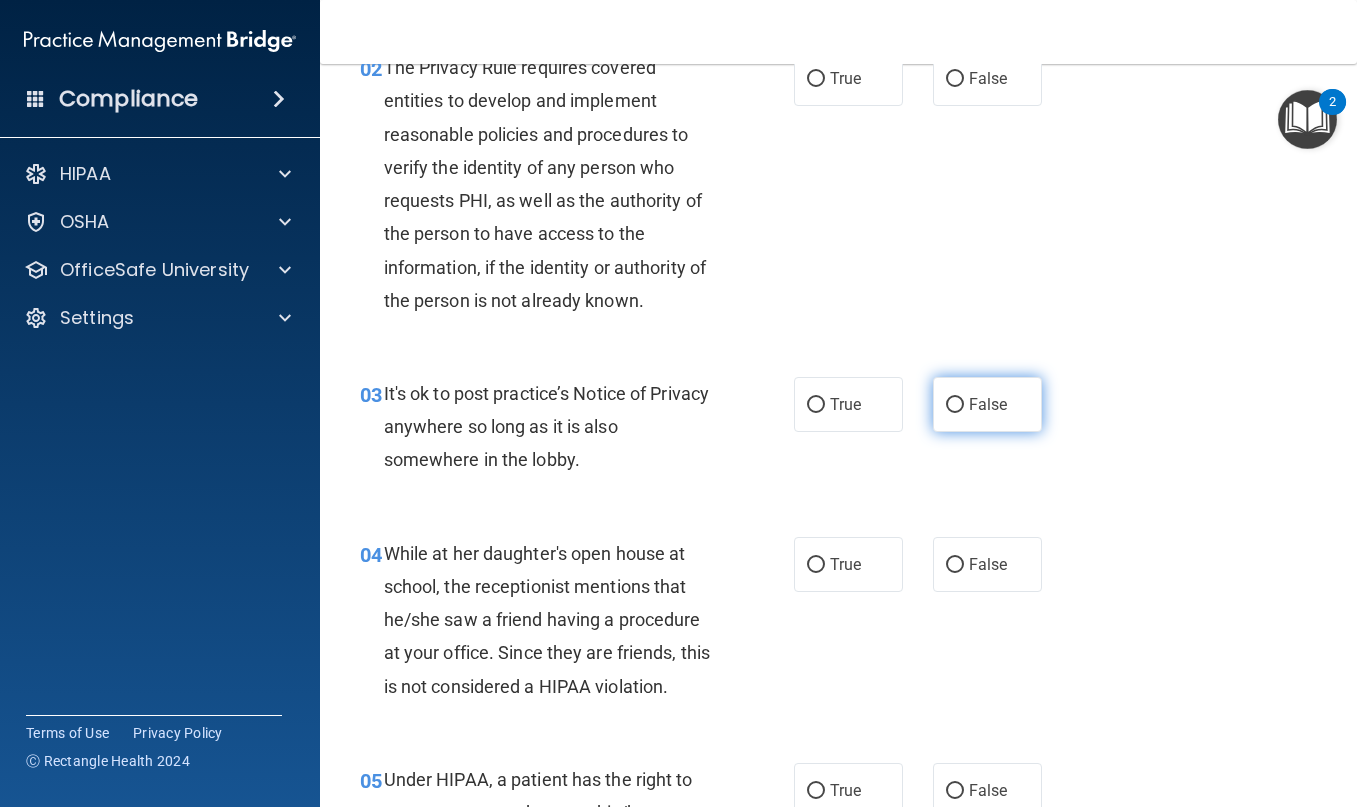 drag, startPoint x: 959, startPoint y: 420, endPoint x: 998, endPoint y: 415, distance: 39.319206 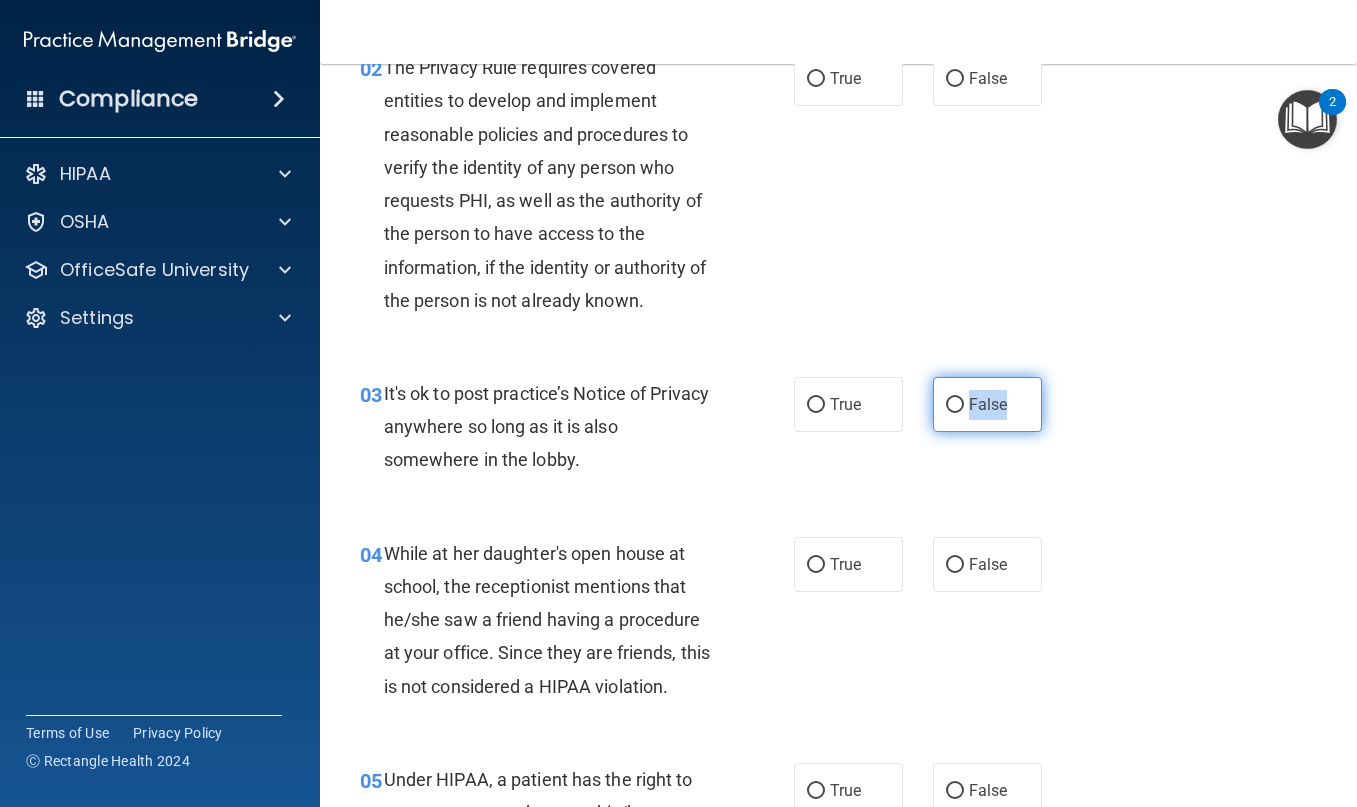 click on "False" at bounding box center (955, 405) 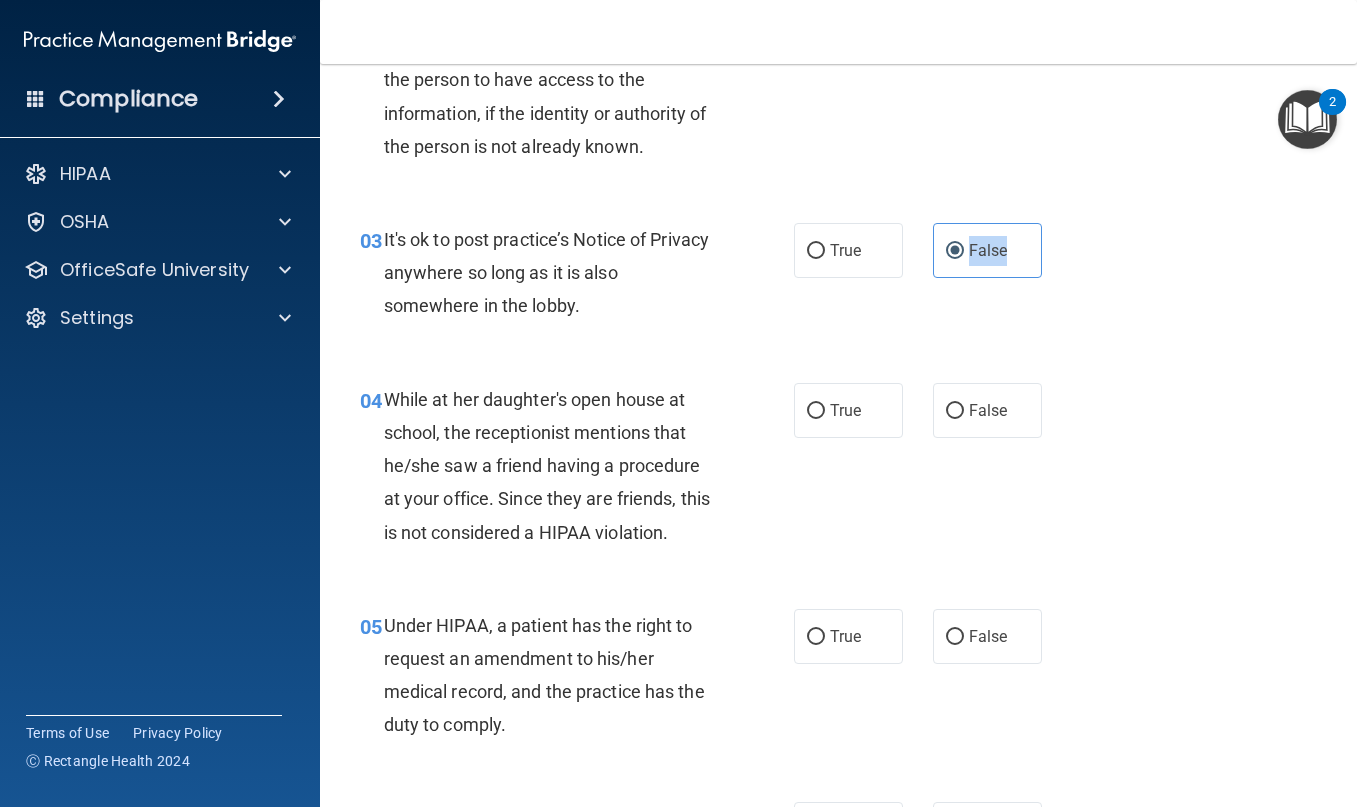 scroll, scrollTop: 500, scrollLeft: 0, axis: vertical 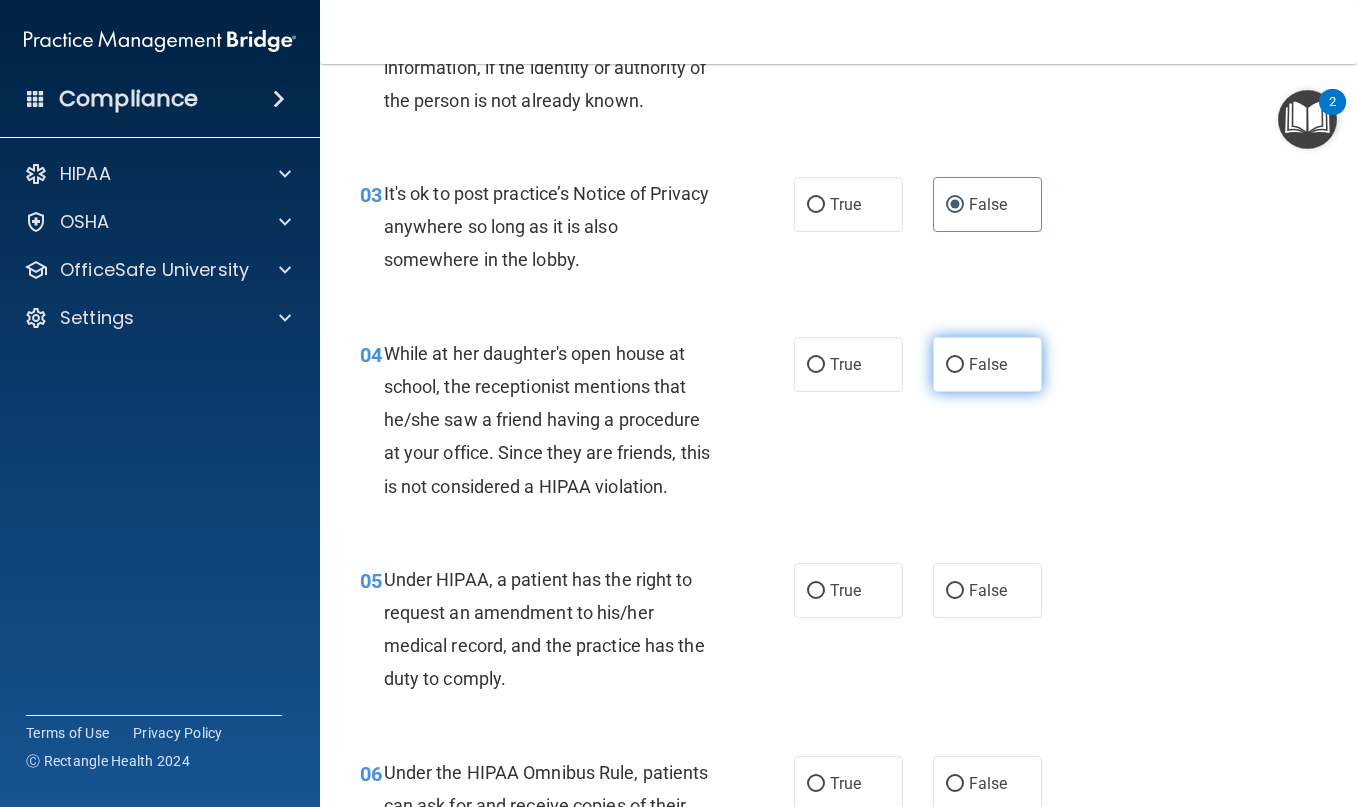 click on "False" at bounding box center [988, 364] 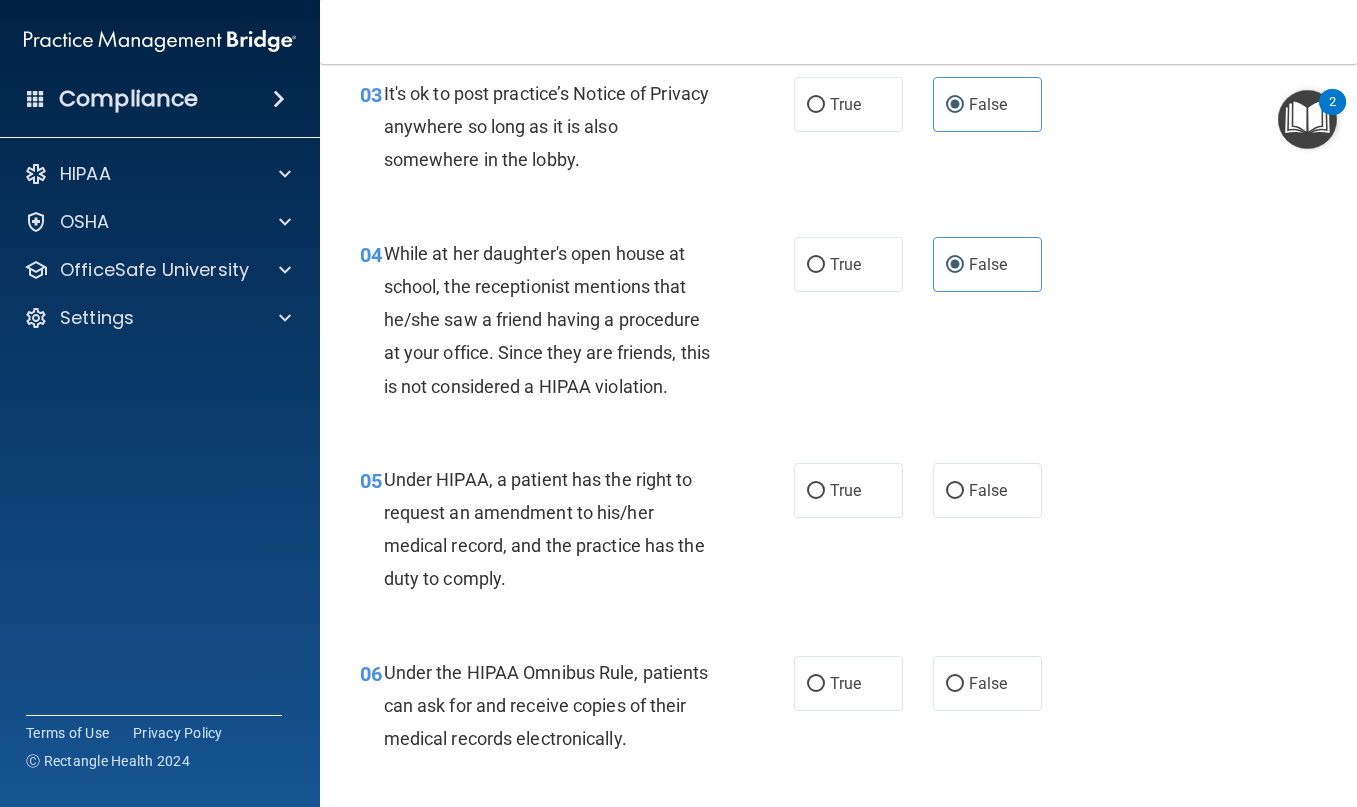 scroll, scrollTop: 700, scrollLeft: 0, axis: vertical 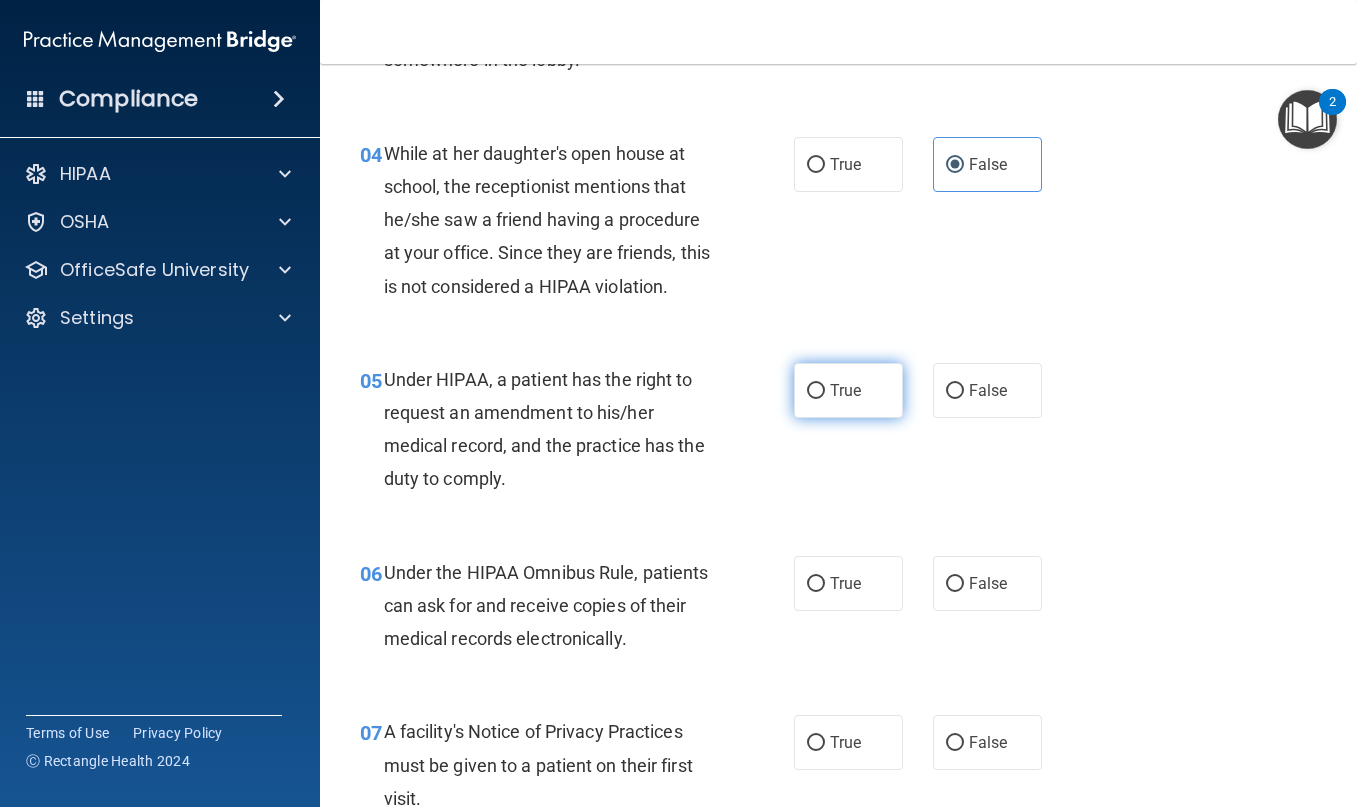 click on "True" at bounding box center (848, 390) 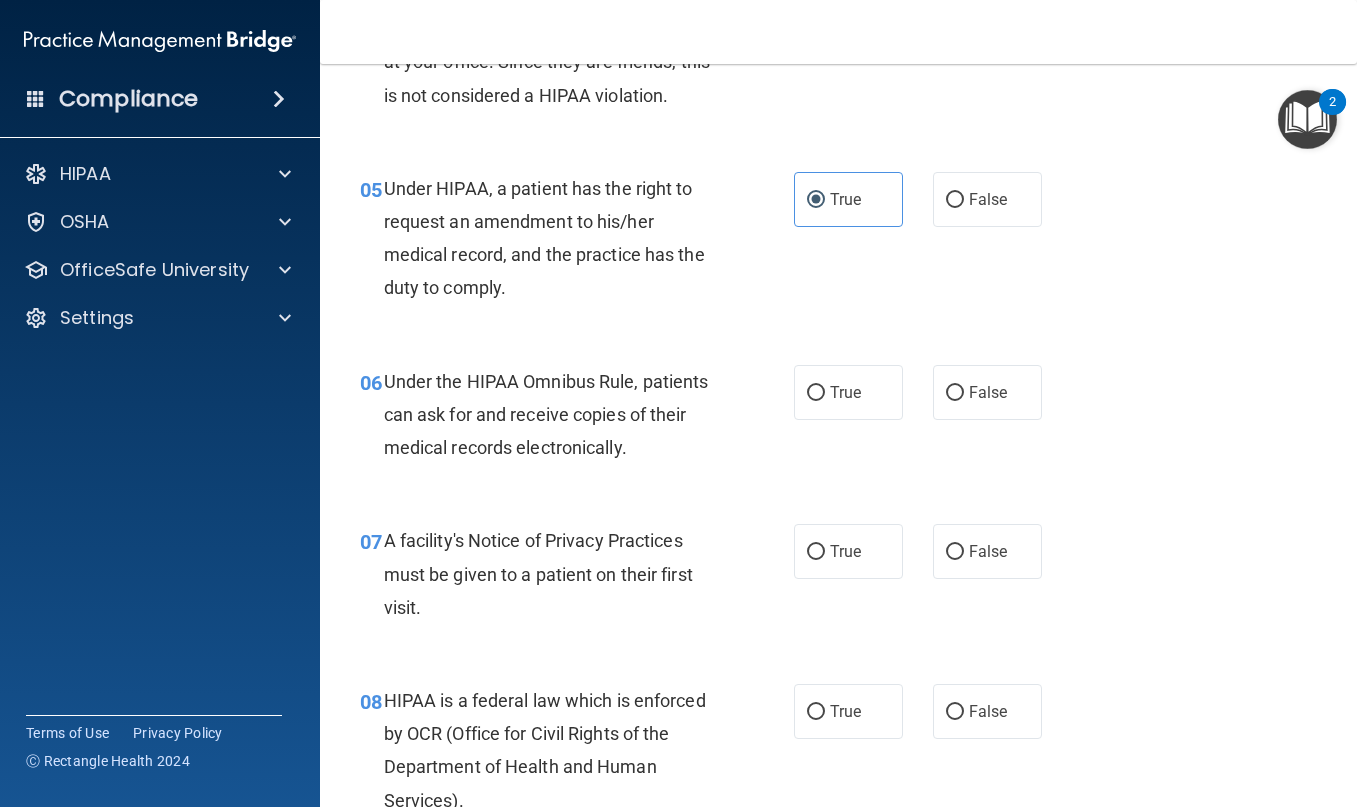 scroll, scrollTop: 900, scrollLeft: 0, axis: vertical 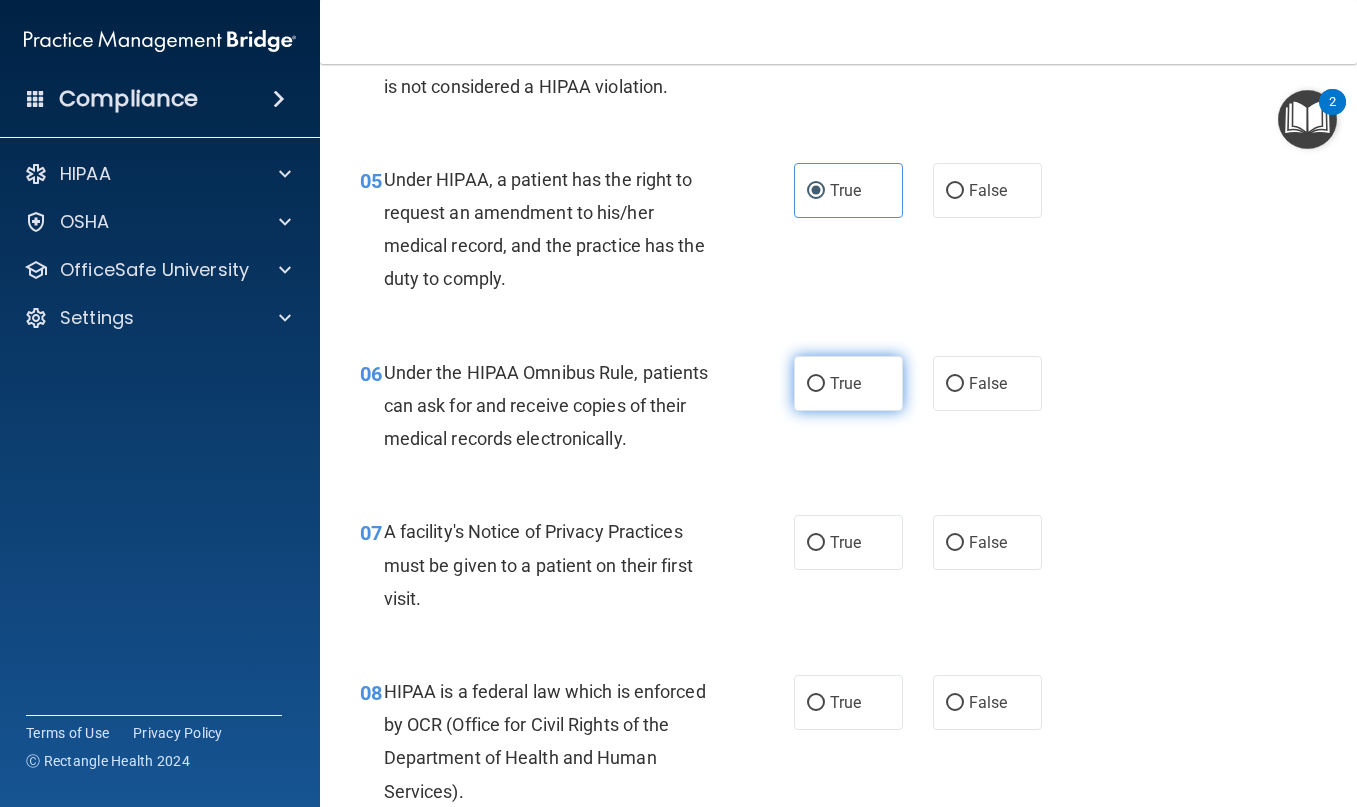 click on "True" at bounding box center (845, 383) 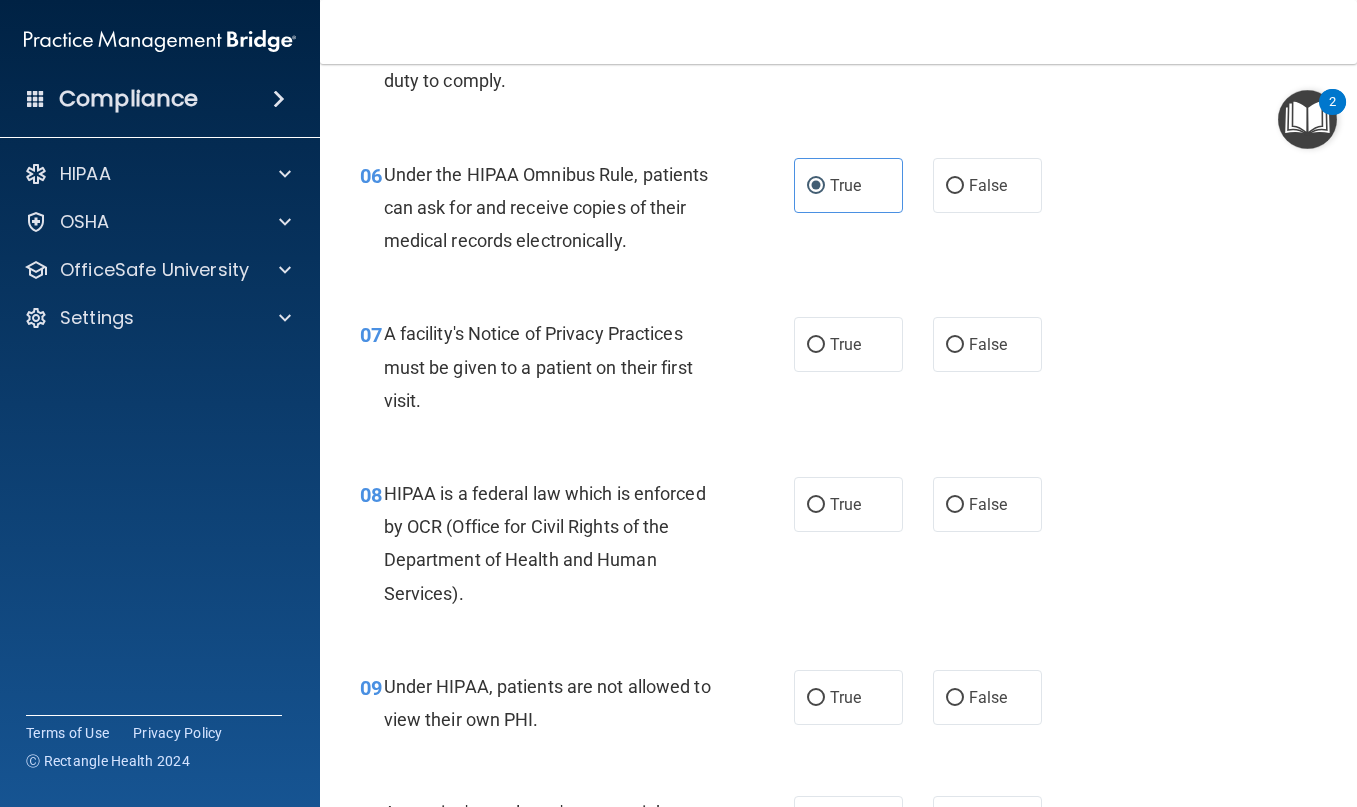 scroll, scrollTop: 1100, scrollLeft: 0, axis: vertical 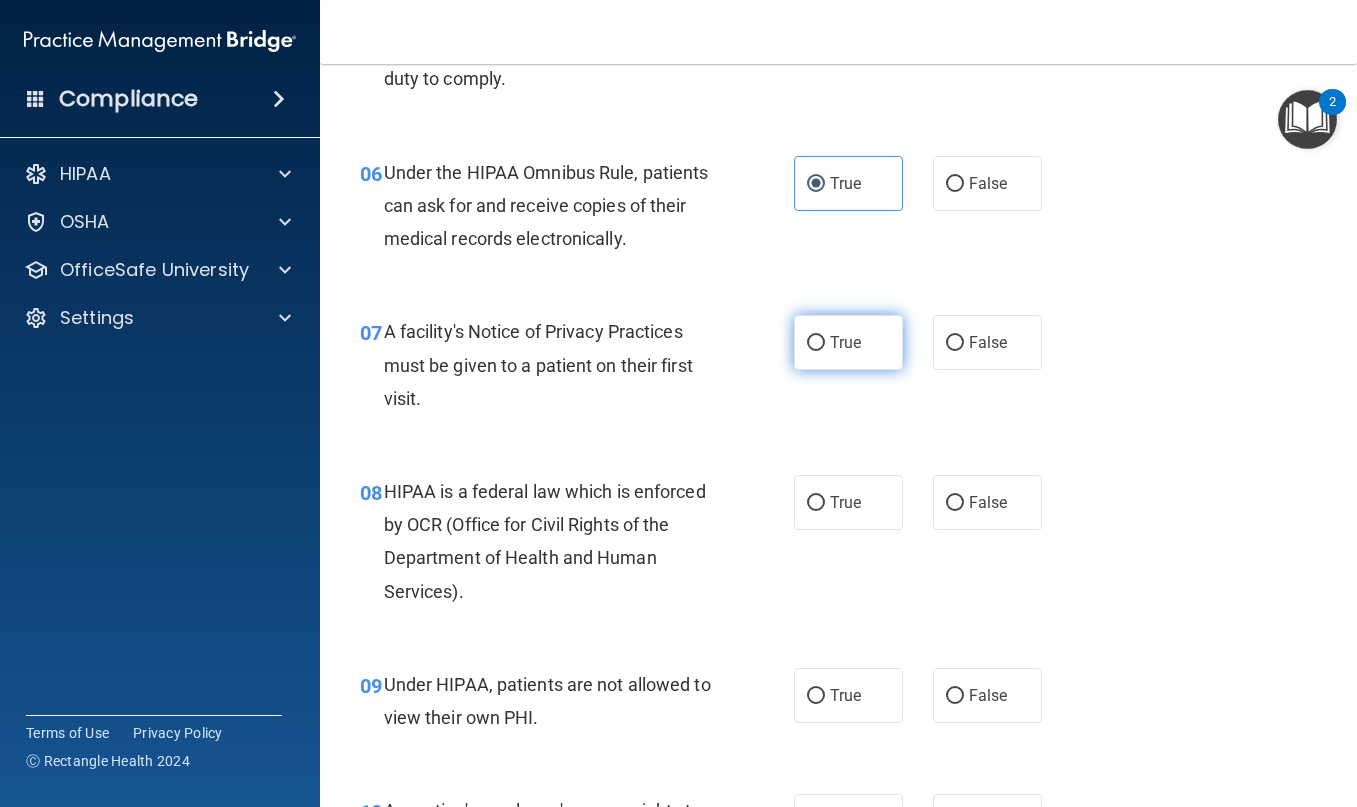 click on "True" at bounding box center [816, 343] 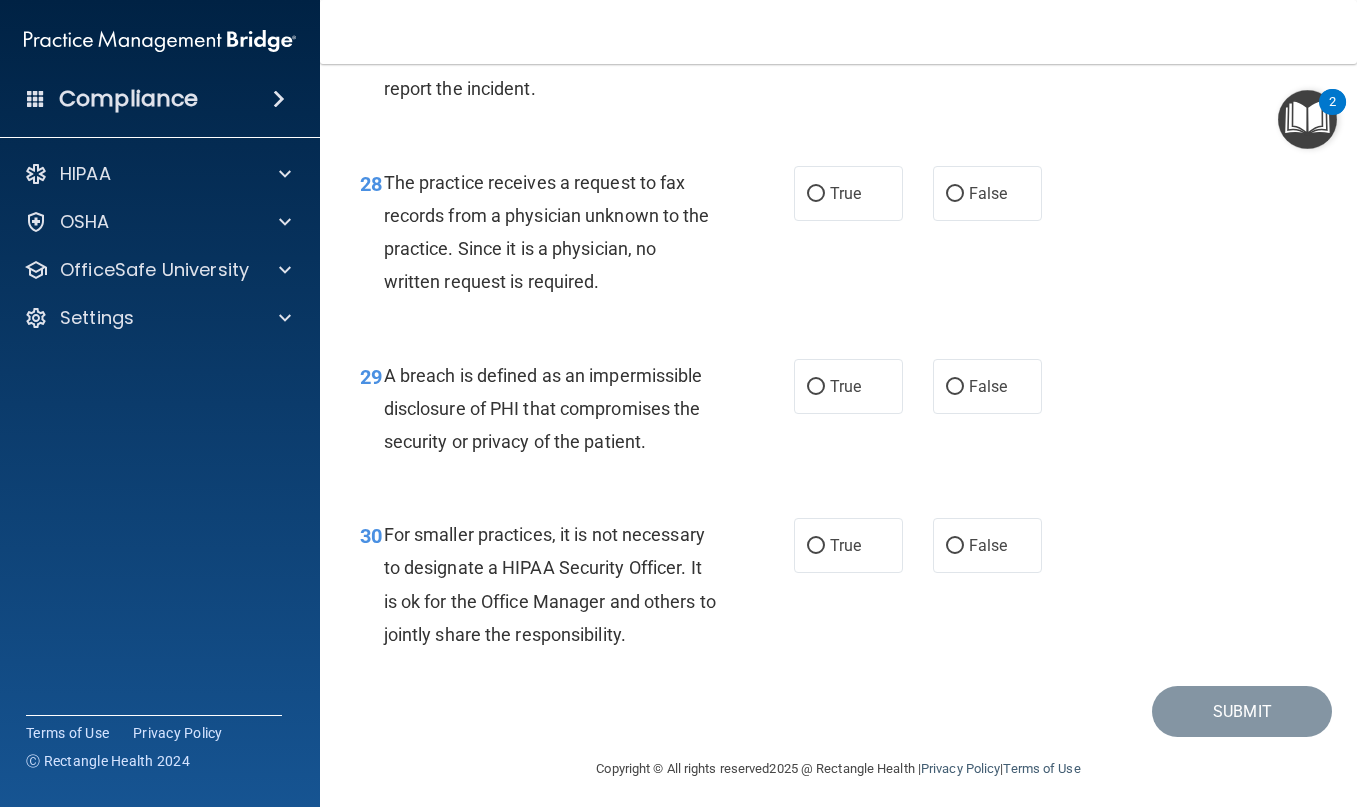 scroll, scrollTop: 5343, scrollLeft: 0, axis: vertical 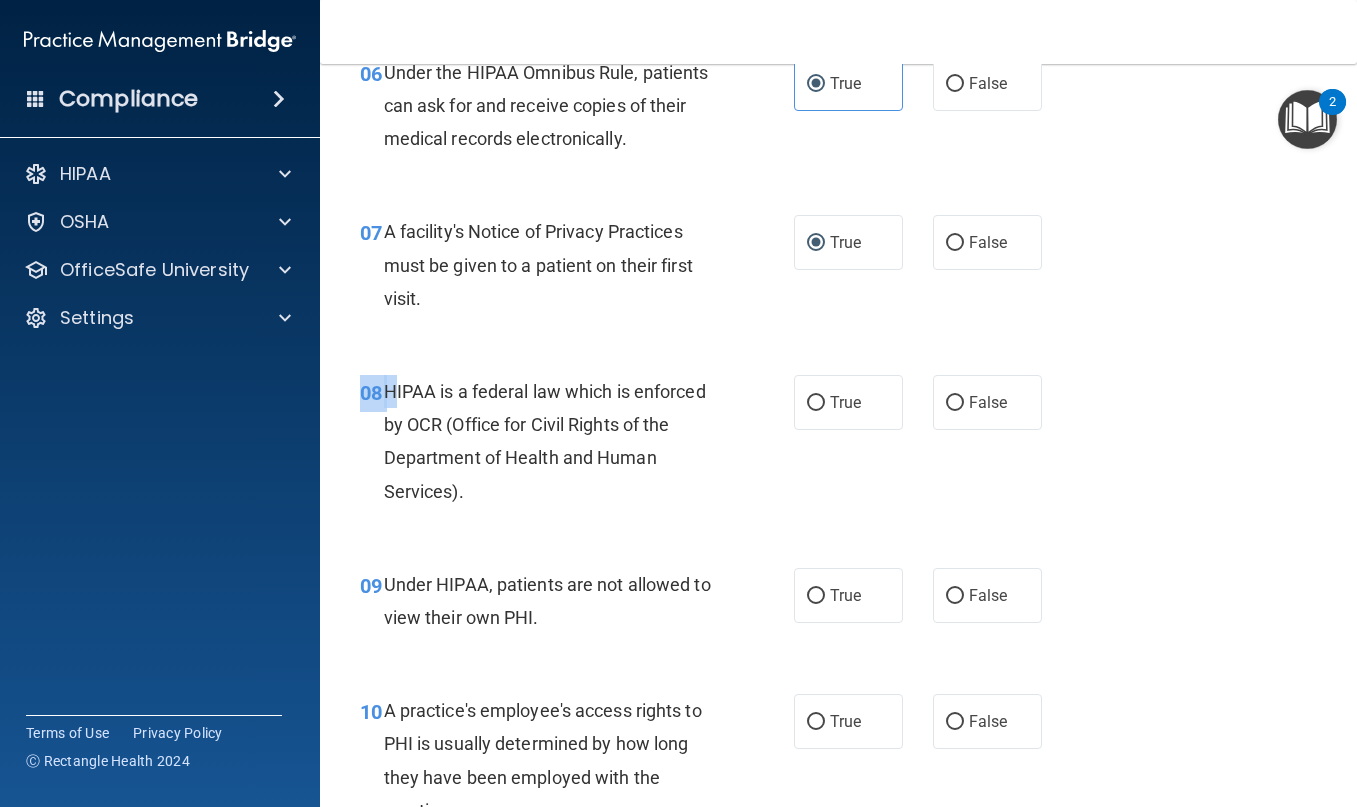 drag, startPoint x: 390, startPoint y: 394, endPoint x: 673, endPoint y: 364, distance: 284.58566 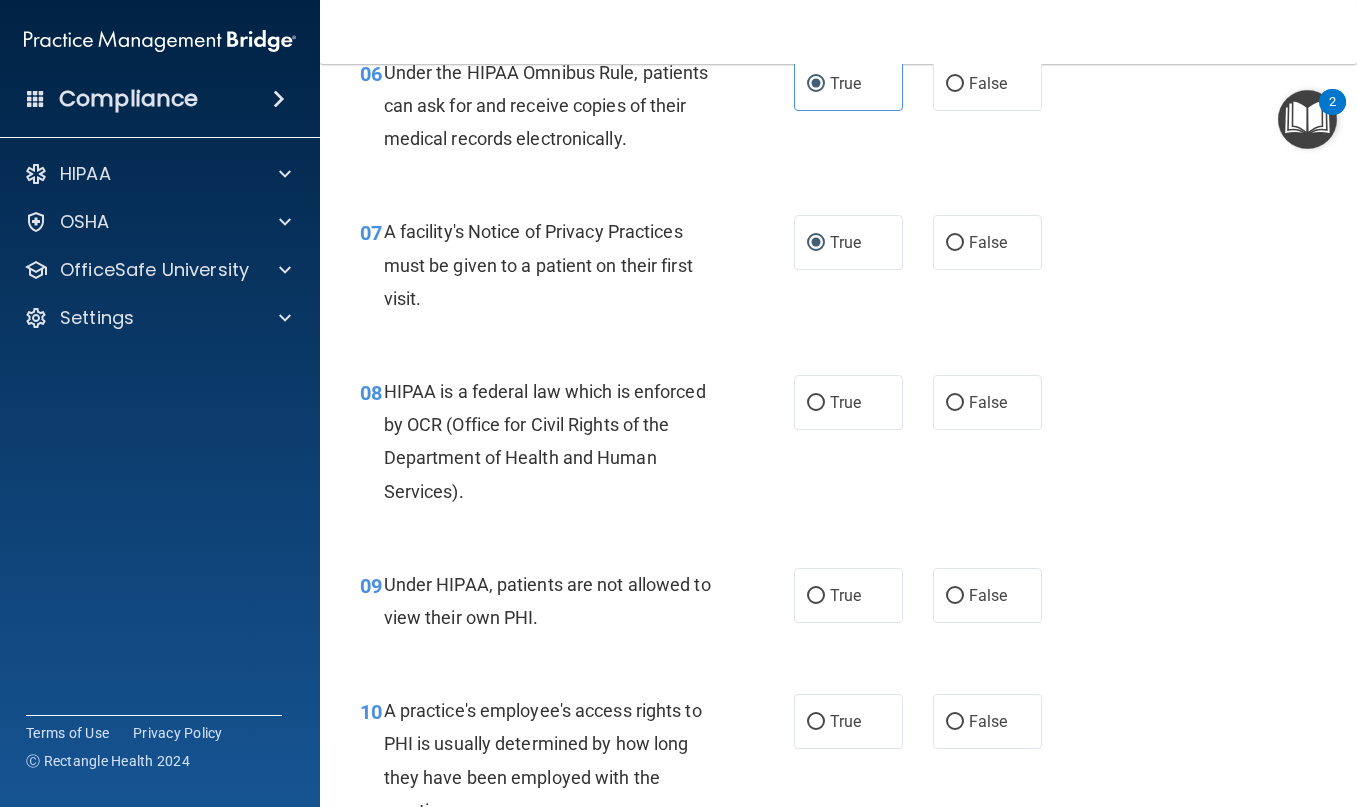 click on "07       A facility's Notice of Privacy Practices must be given to a patient on their first visit.                 True           False" at bounding box center (838, 270) 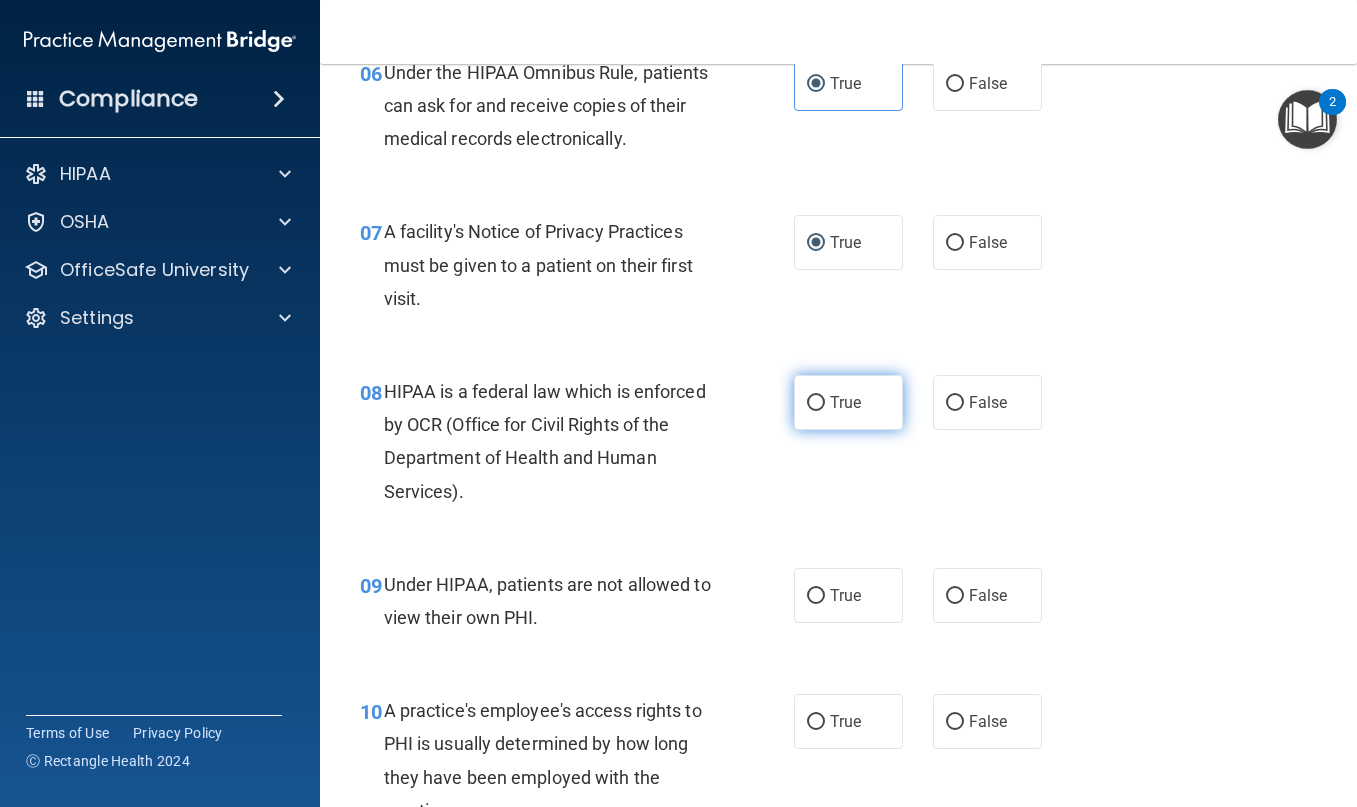 click on "True" at bounding box center [848, 402] 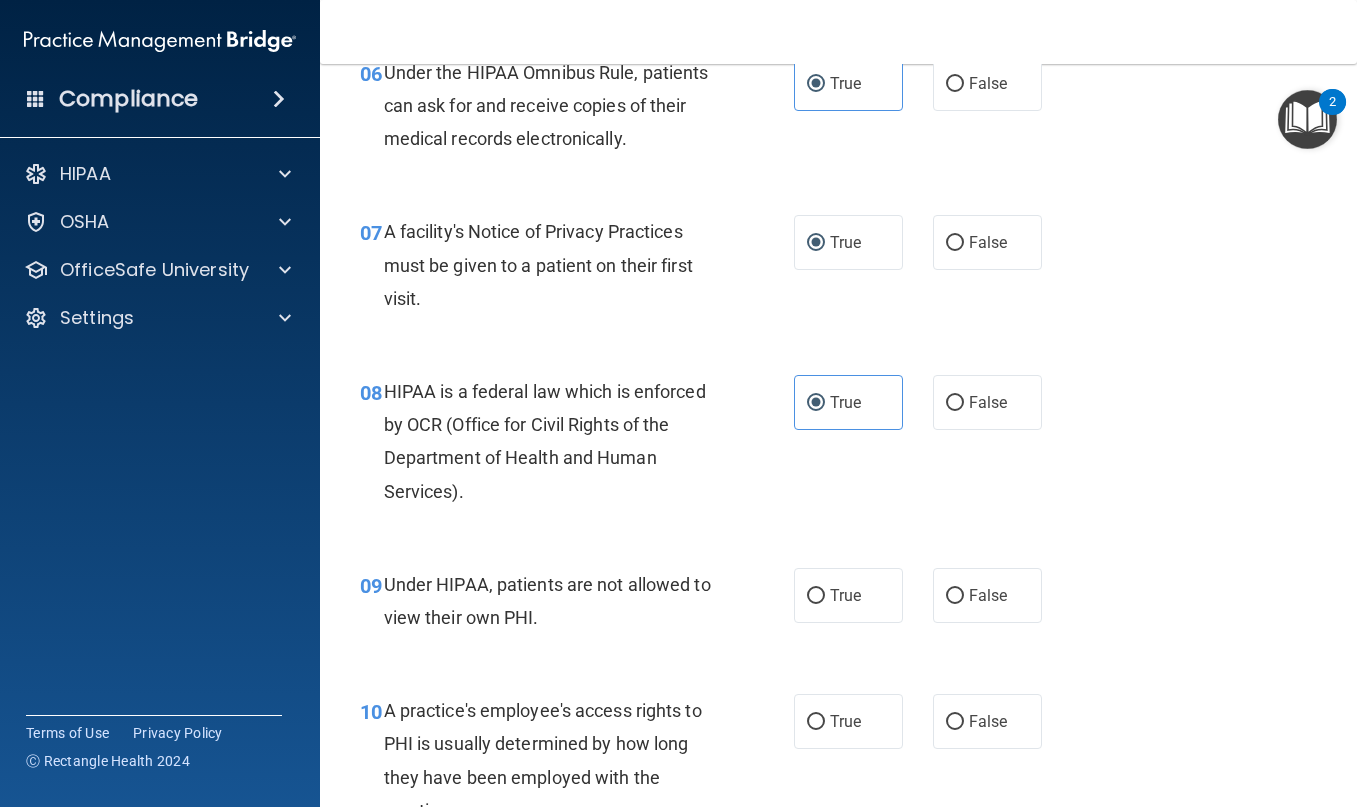 scroll, scrollTop: 1400, scrollLeft: 0, axis: vertical 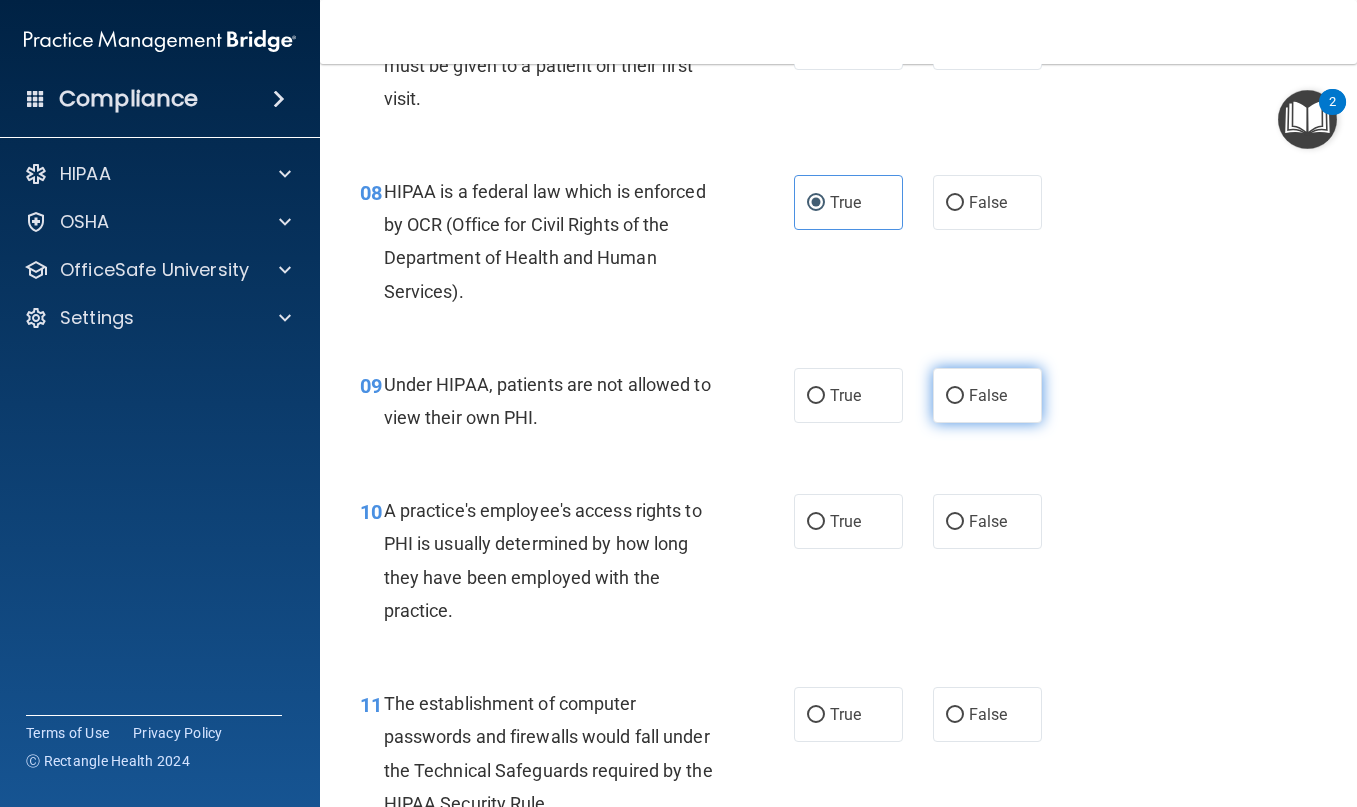 click on "False" at bounding box center (988, 395) 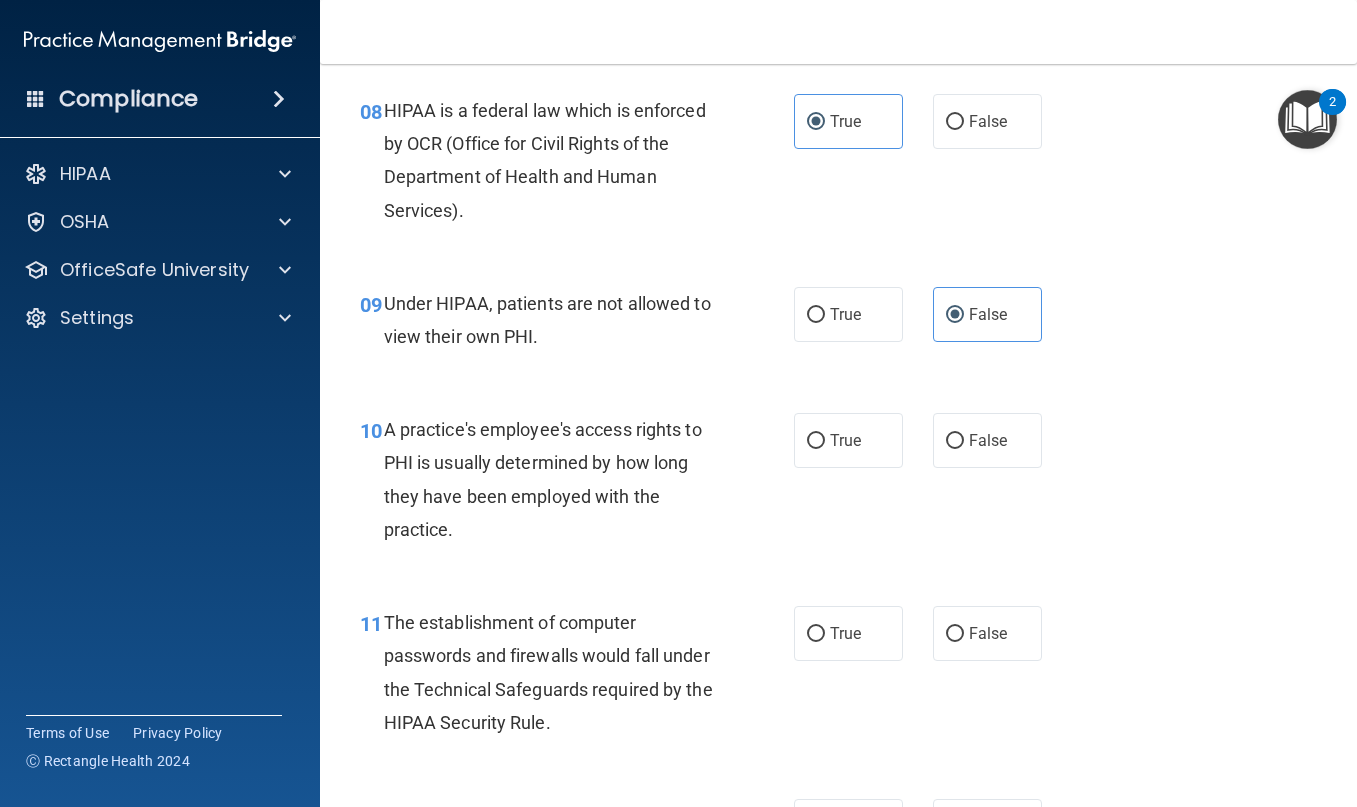 scroll, scrollTop: 1700, scrollLeft: 0, axis: vertical 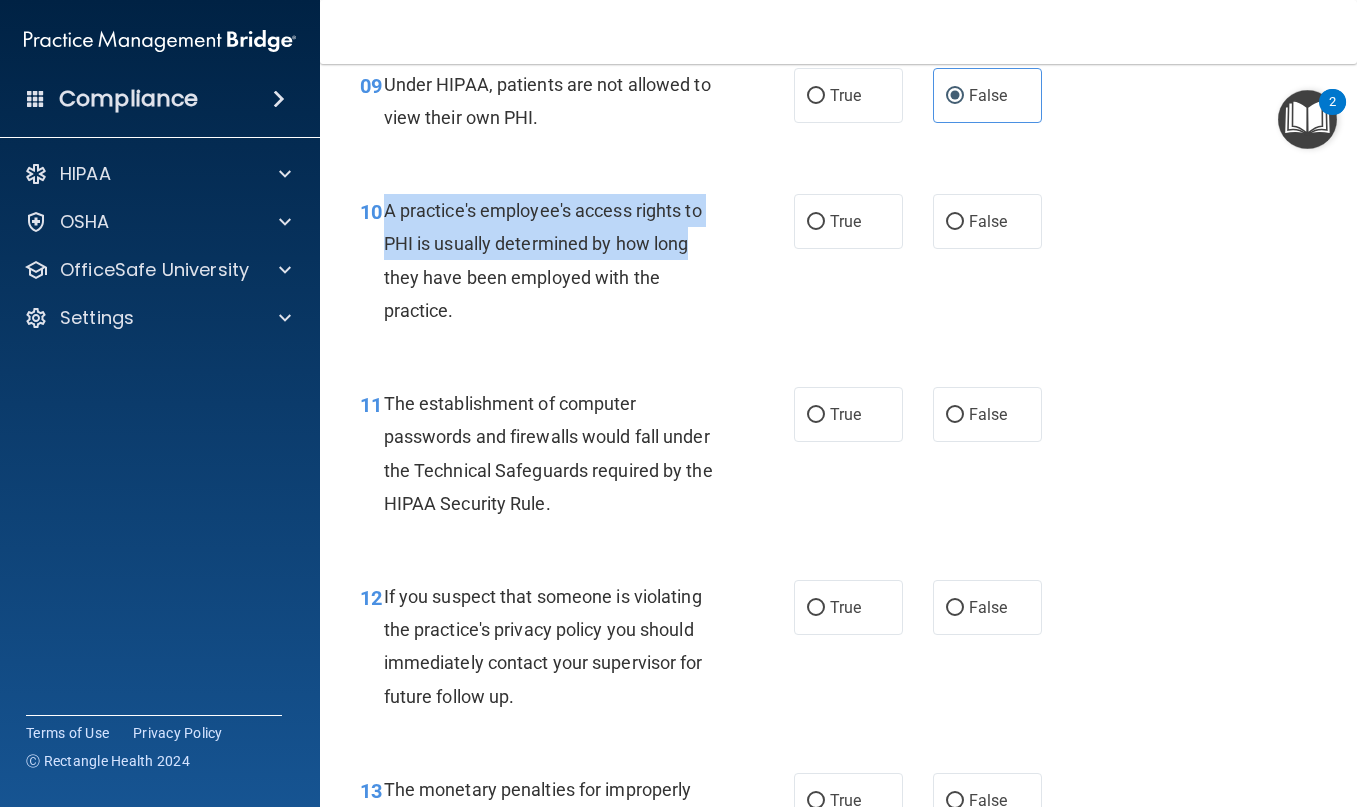 drag, startPoint x: 385, startPoint y: 210, endPoint x: 707, endPoint y: 259, distance: 325.7069 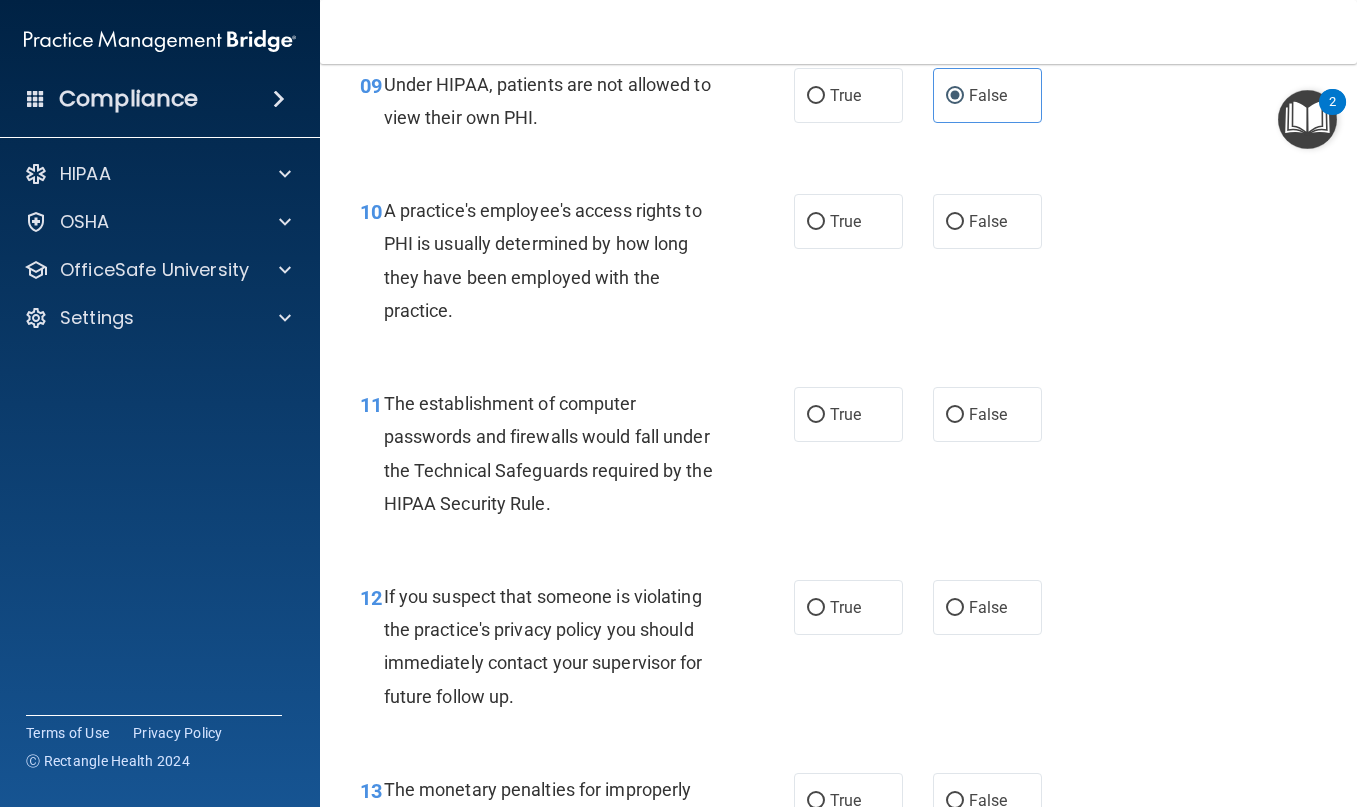 click on "A practice's employee's access rights to PHI is usually determined by how long they have been employed with the practice." at bounding box center [558, 260] 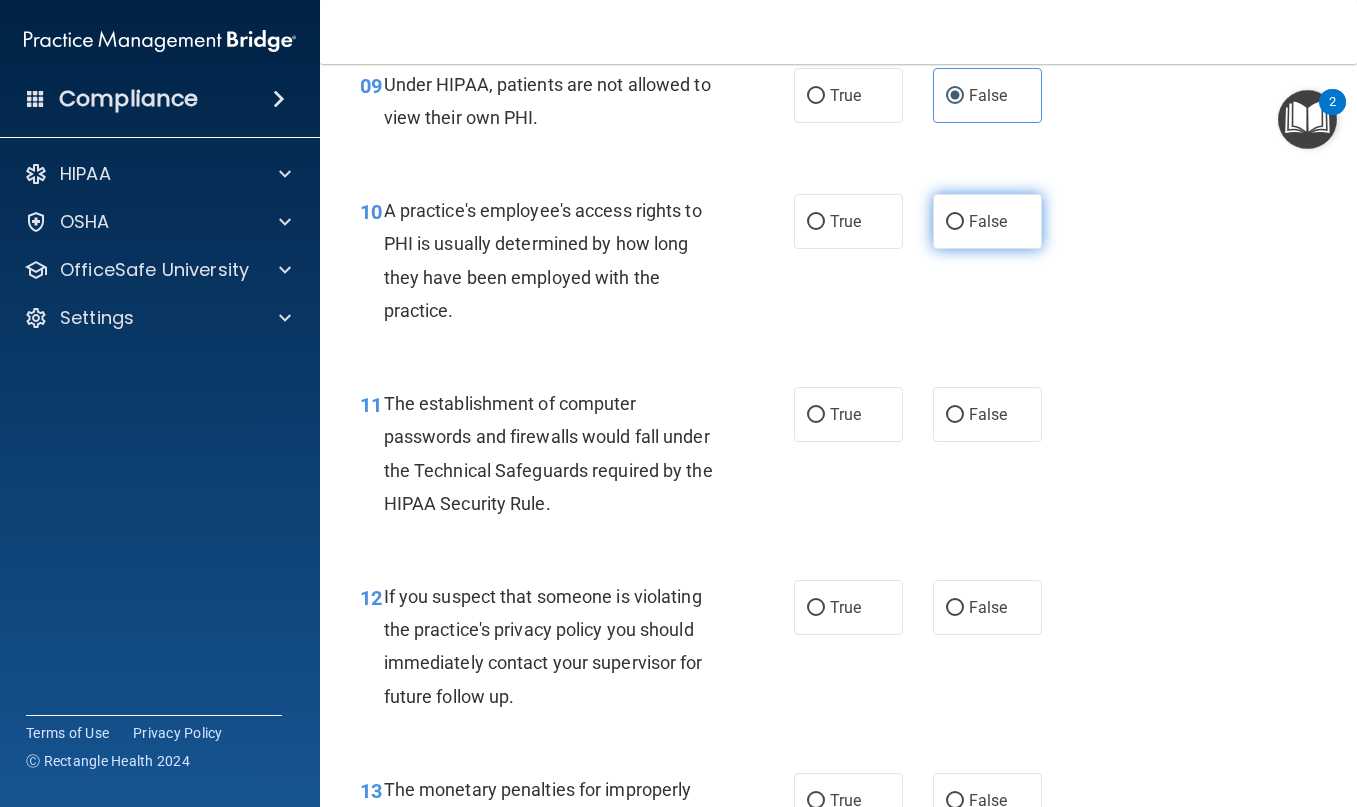 click on "False" at bounding box center [987, 221] 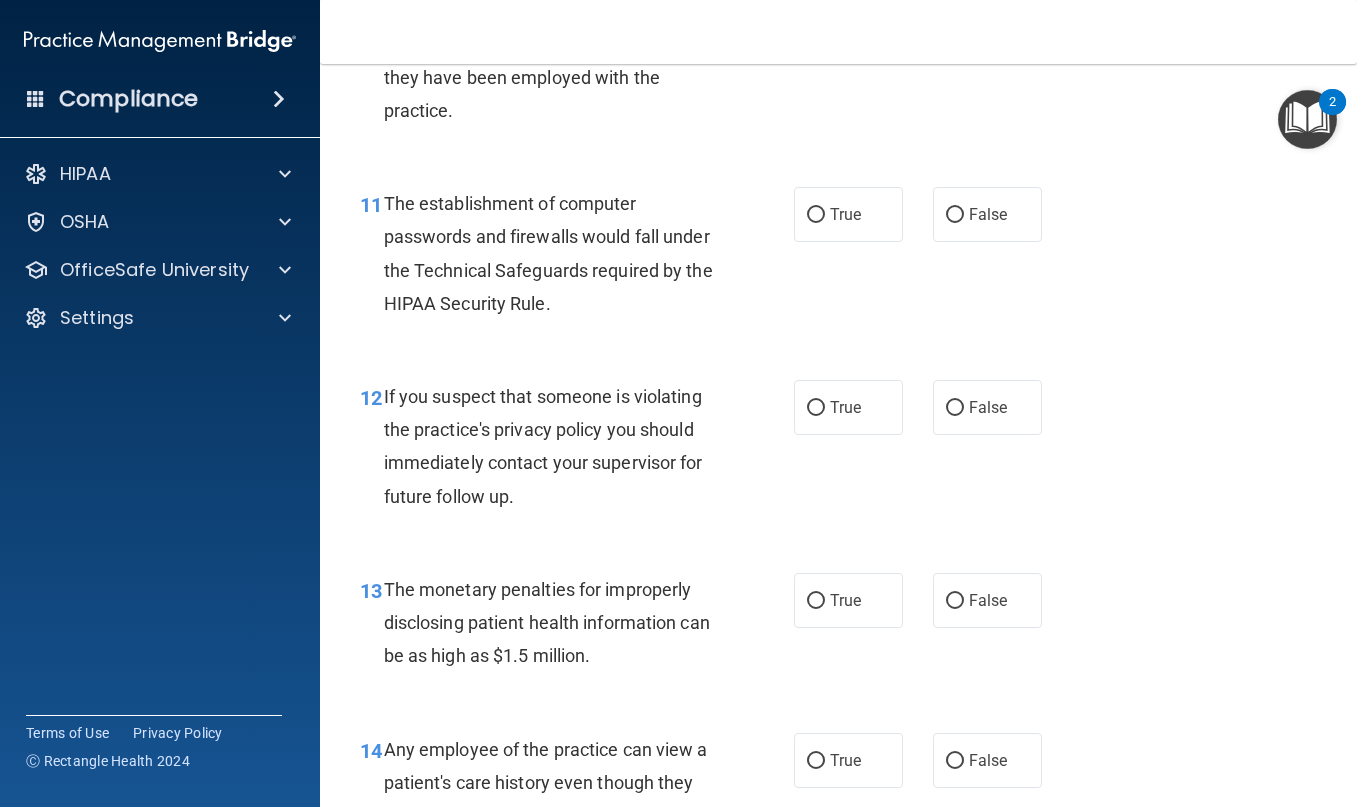 scroll, scrollTop: 1800, scrollLeft: 0, axis: vertical 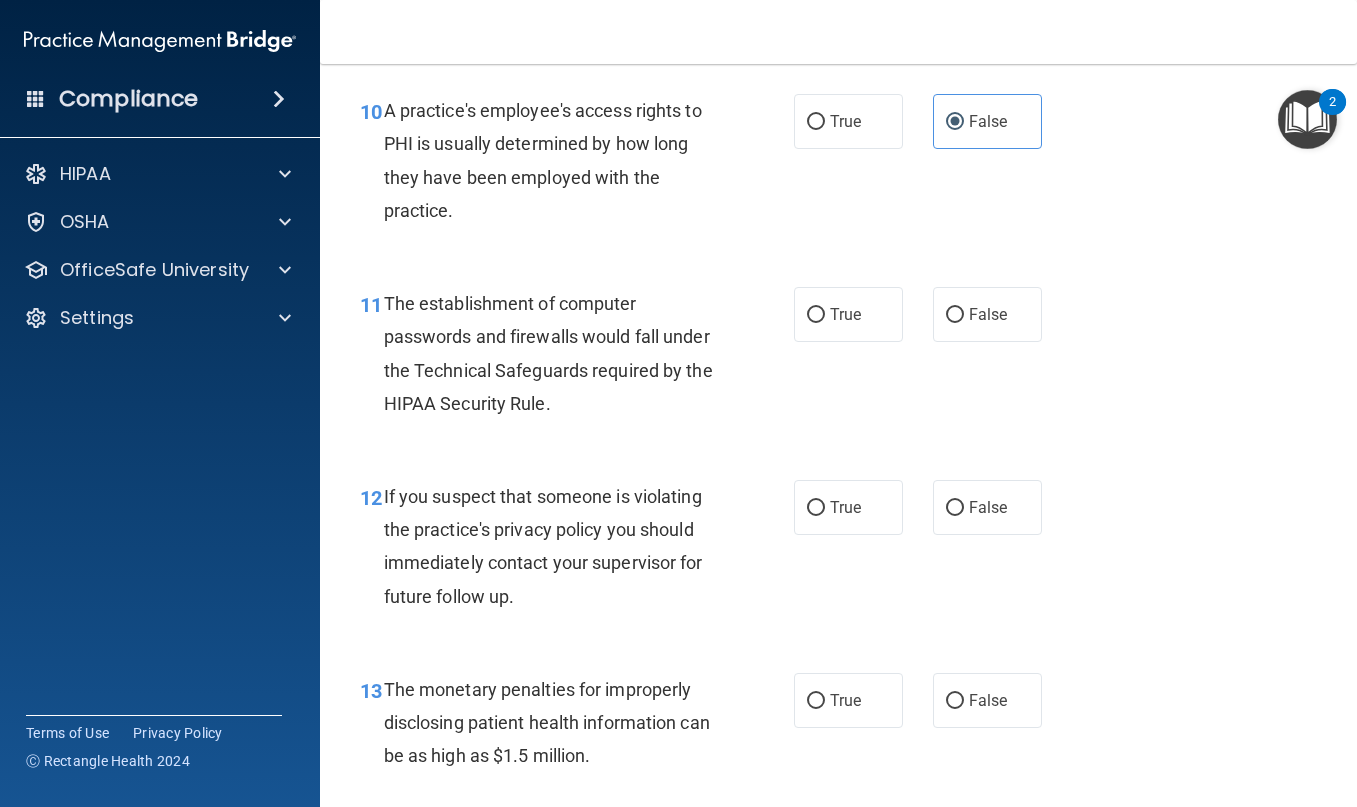 click on "The establishment of computer passwords and firewalls would fall under the Technical Safeguards required by the HIPAA Security Rule." at bounding box center [548, 353] 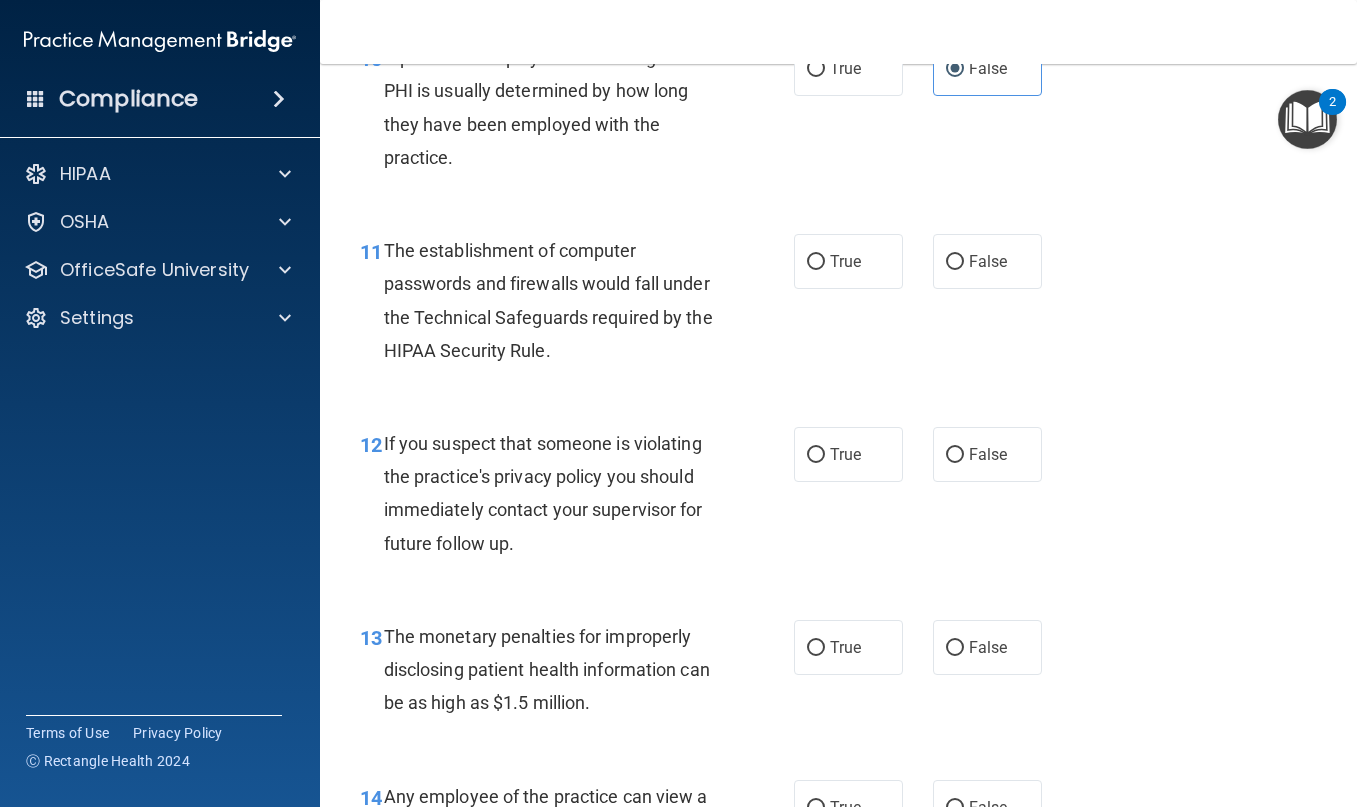 scroll, scrollTop: 1900, scrollLeft: 0, axis: vertical 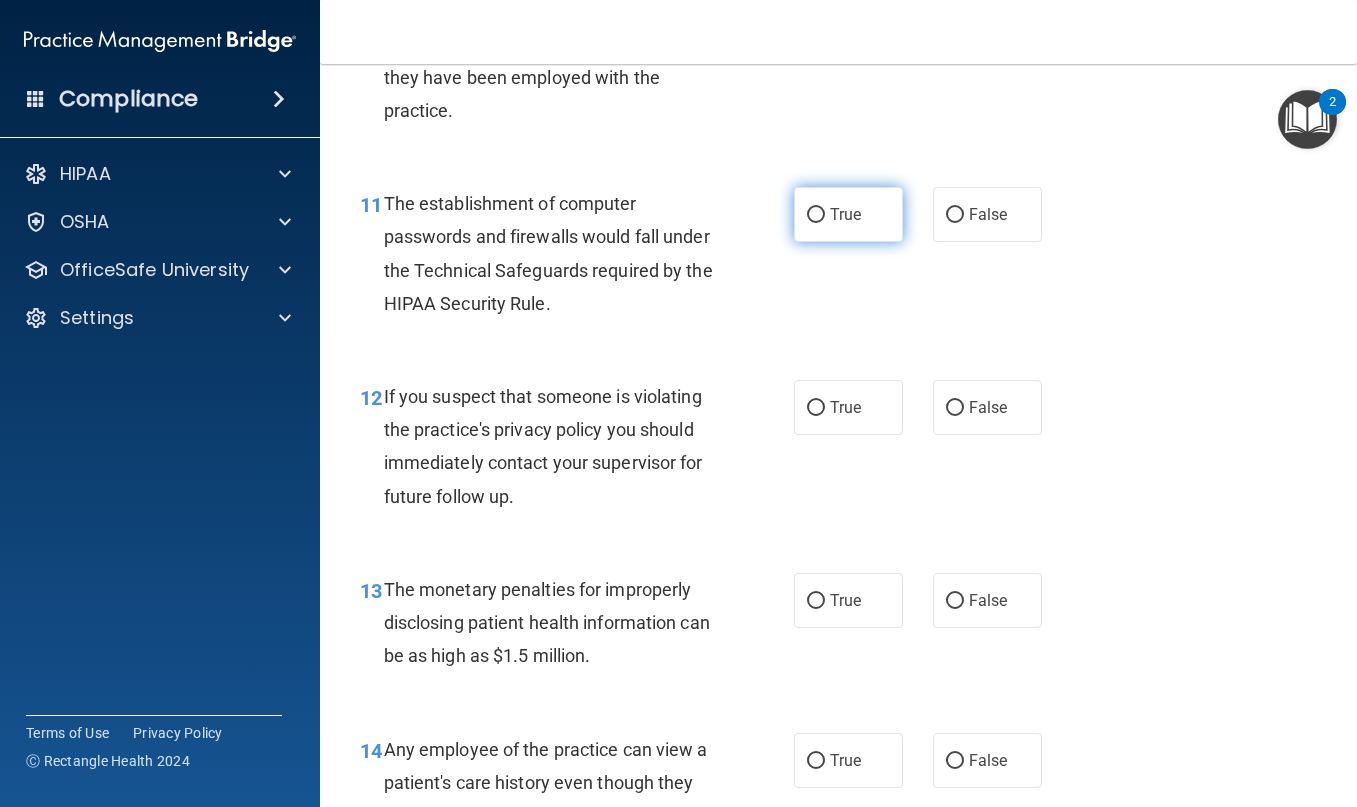 click on "True" at bounding box center [848, 214] 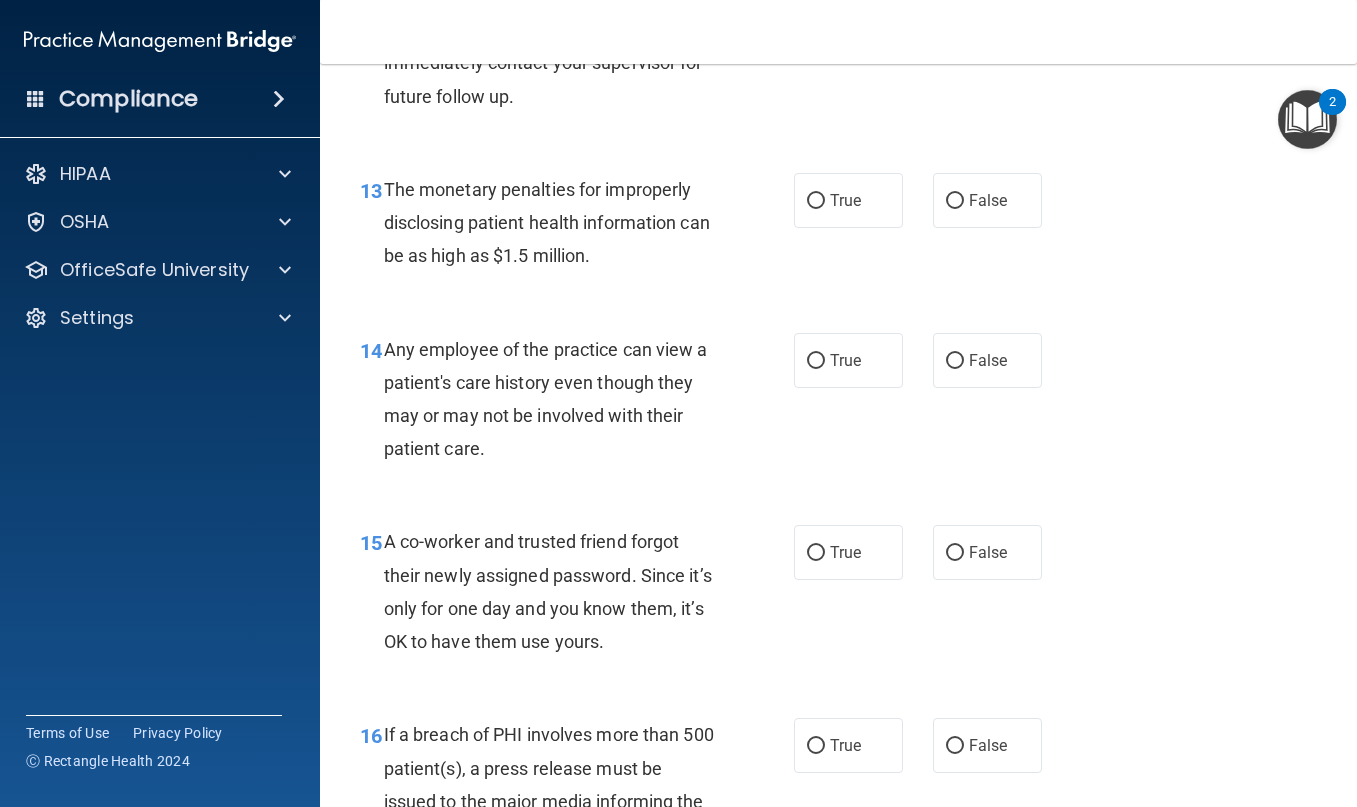 scroll, scrollTop: 2200, scrollLeft: 0, axis: vertical 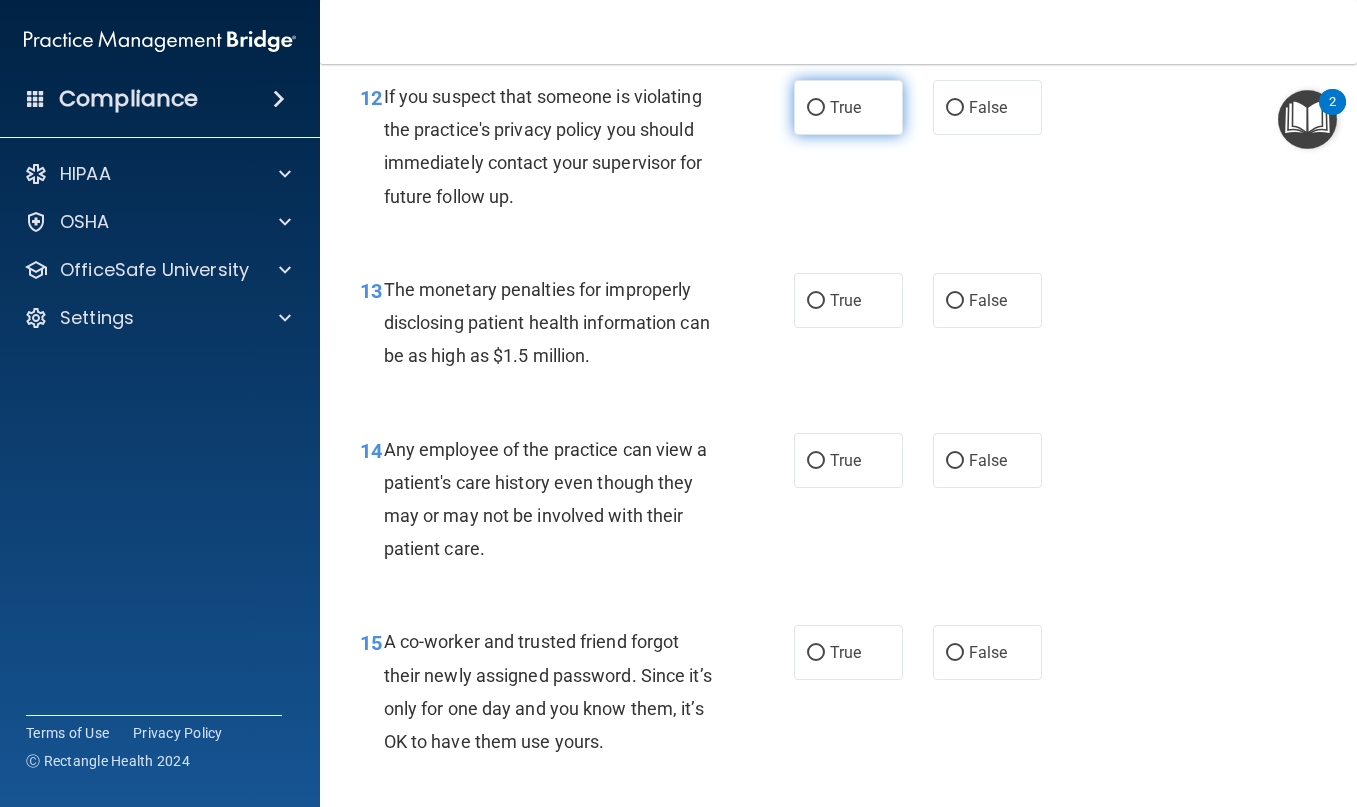 click on "True" at bounding box center (848, 107) 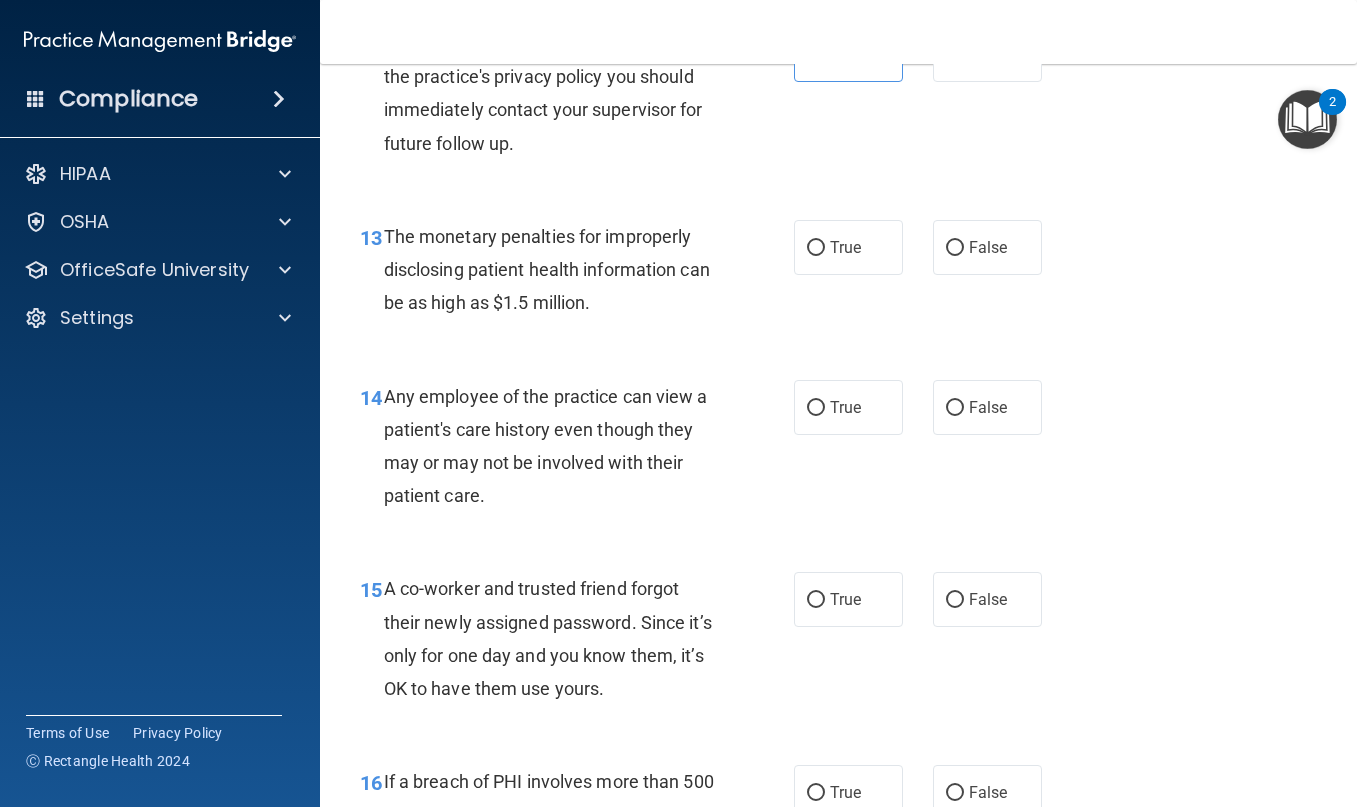 scroll, scrollTop: 2300, scrollLeft: 0, axis: vertical 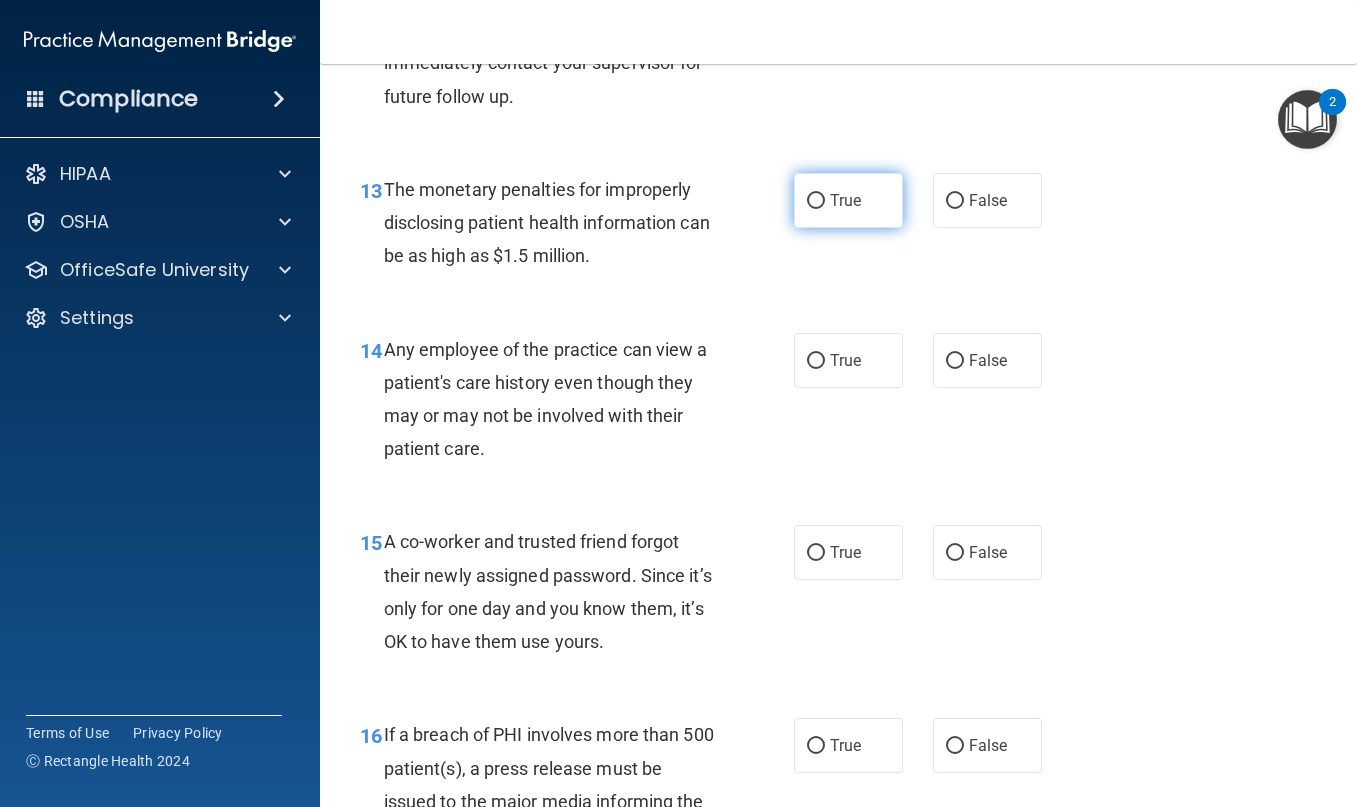 click on "True" at bounding box center (848, 200) 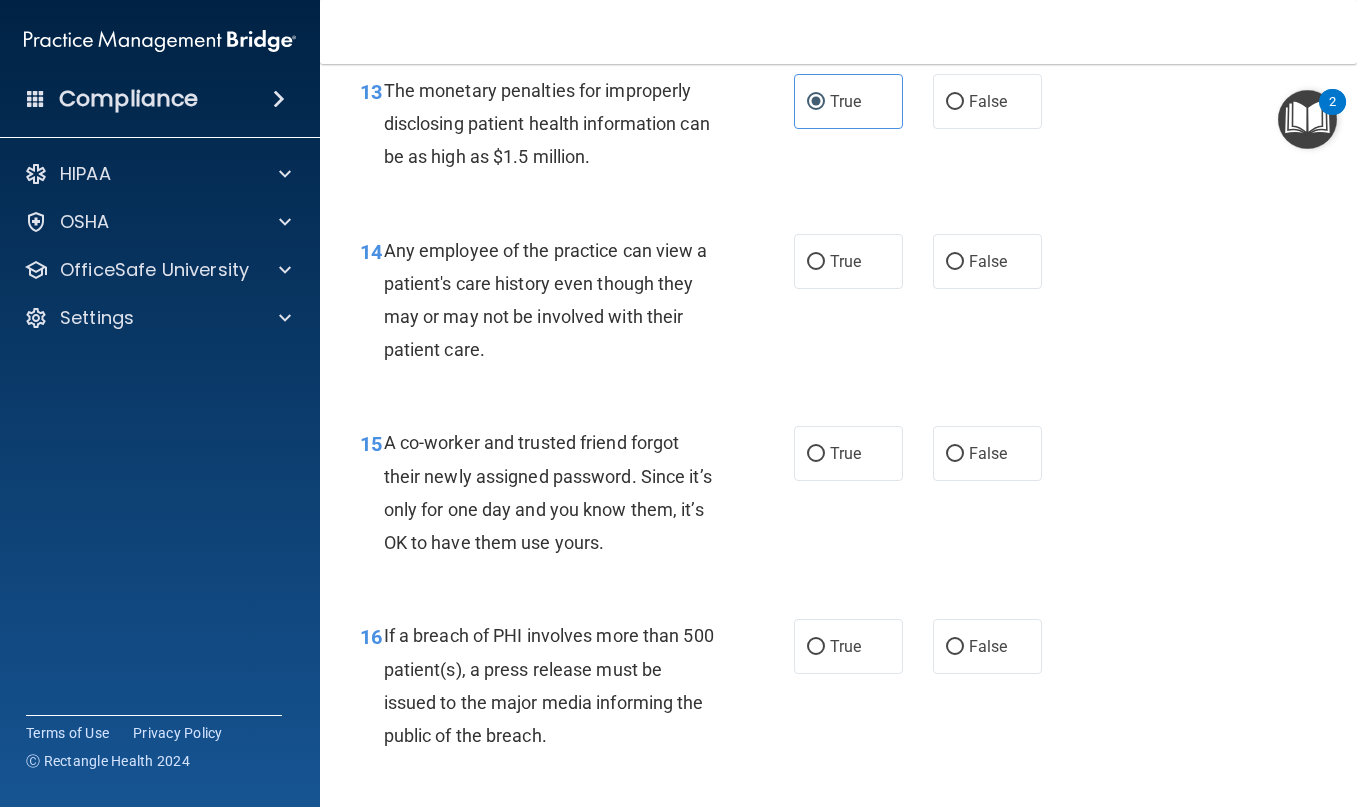 scroll, scrollTop: 2400, scrollLeft: 0, axis: vertical 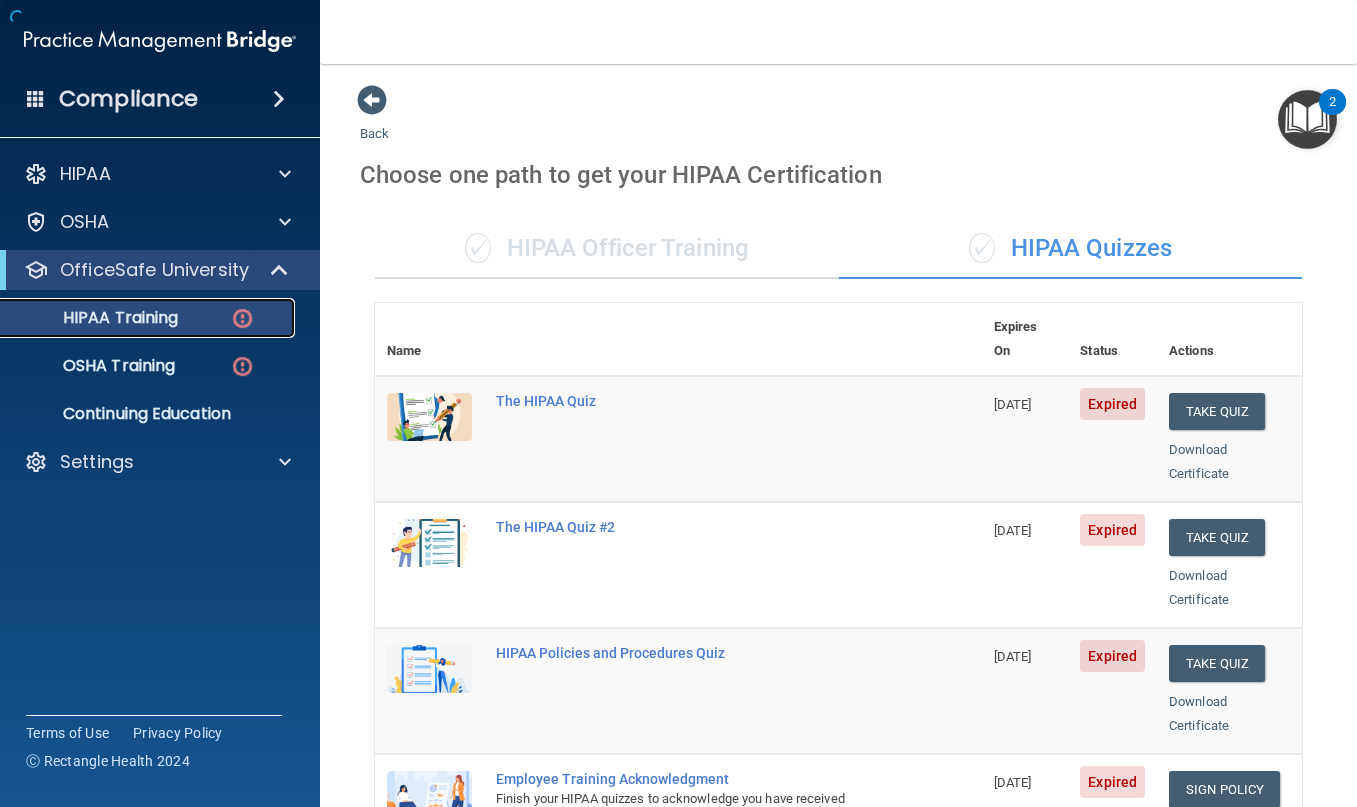 click on "HIPAA Training" at bounding box center (95, 318) 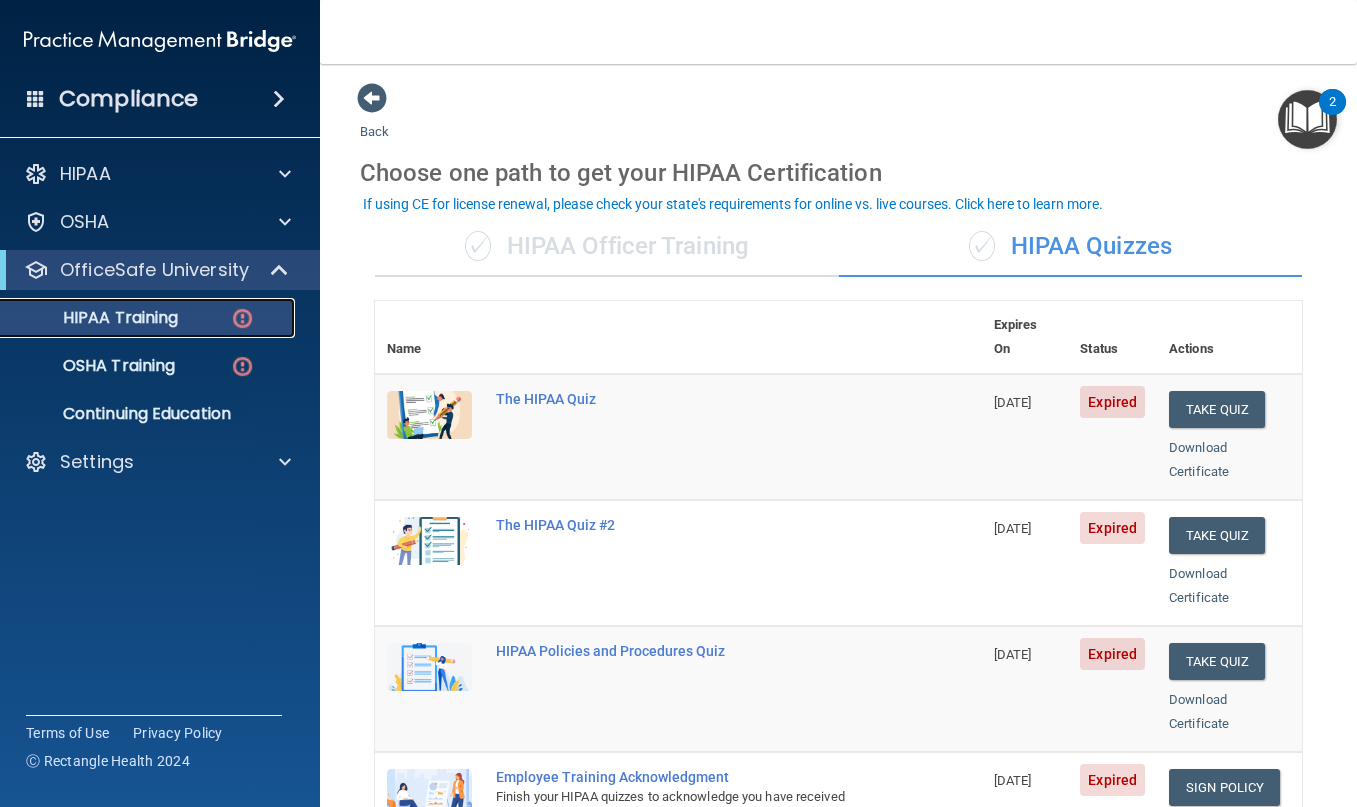 scroll, scrollTop: 0, scrollLeft: 0, axis: both 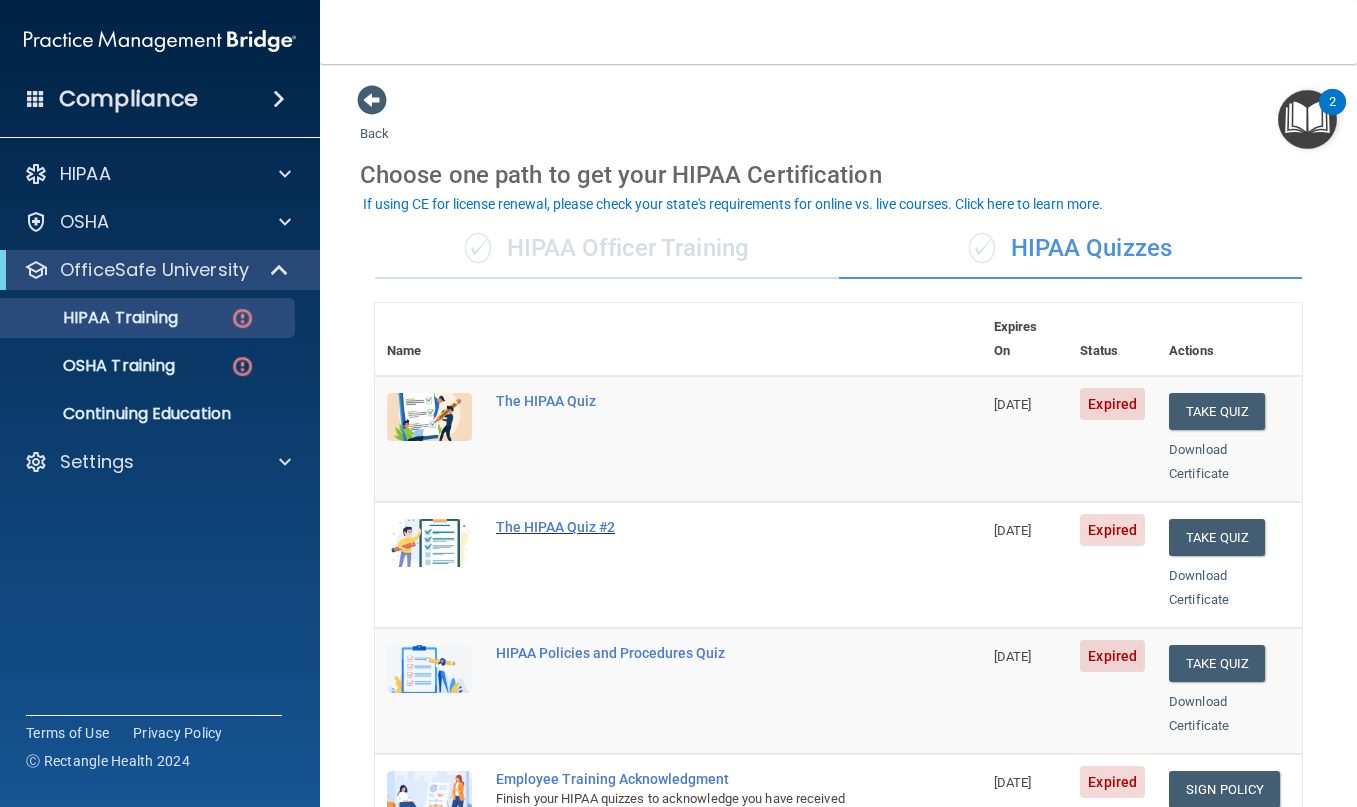 click on "The HIPAA Quiz #2" at bounding box center (689, 527) 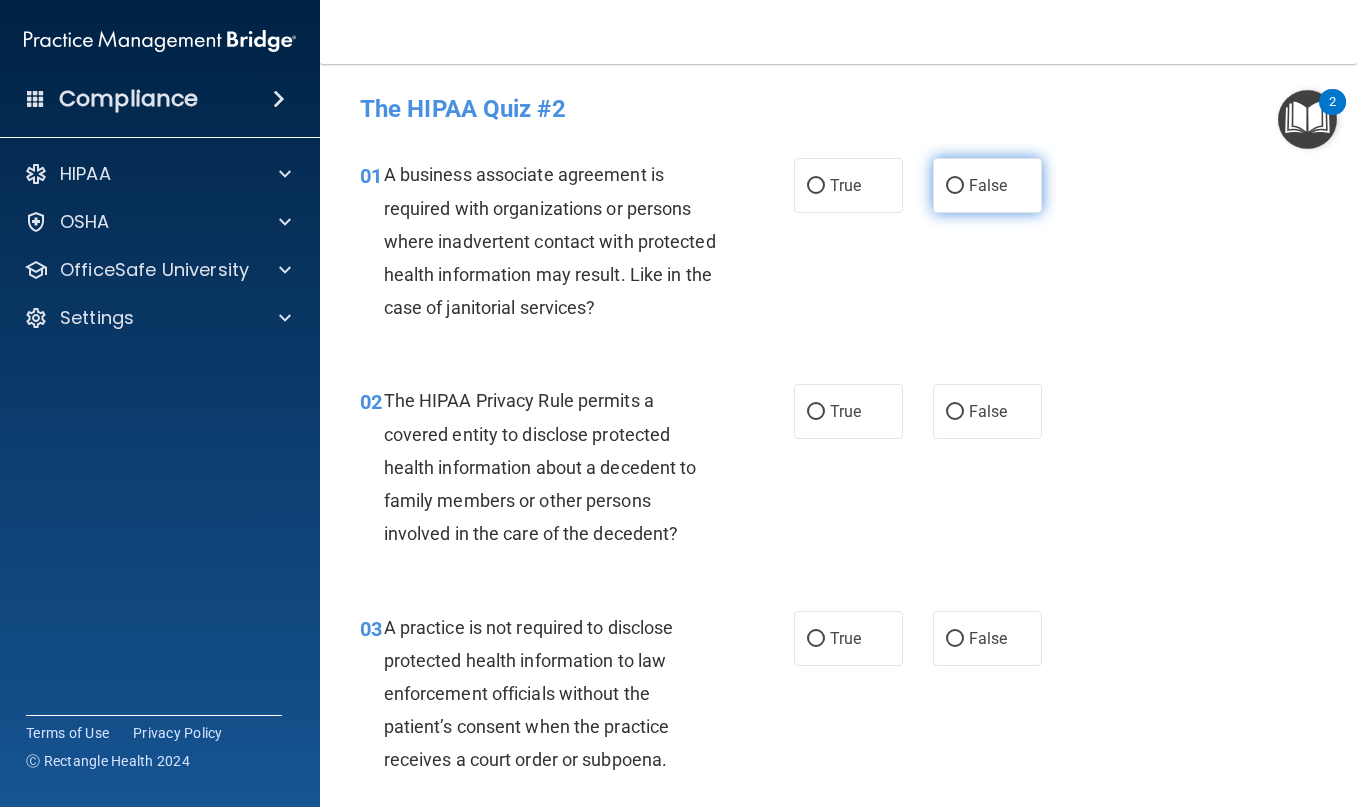 click on "False" at bounding box center [987, 185] 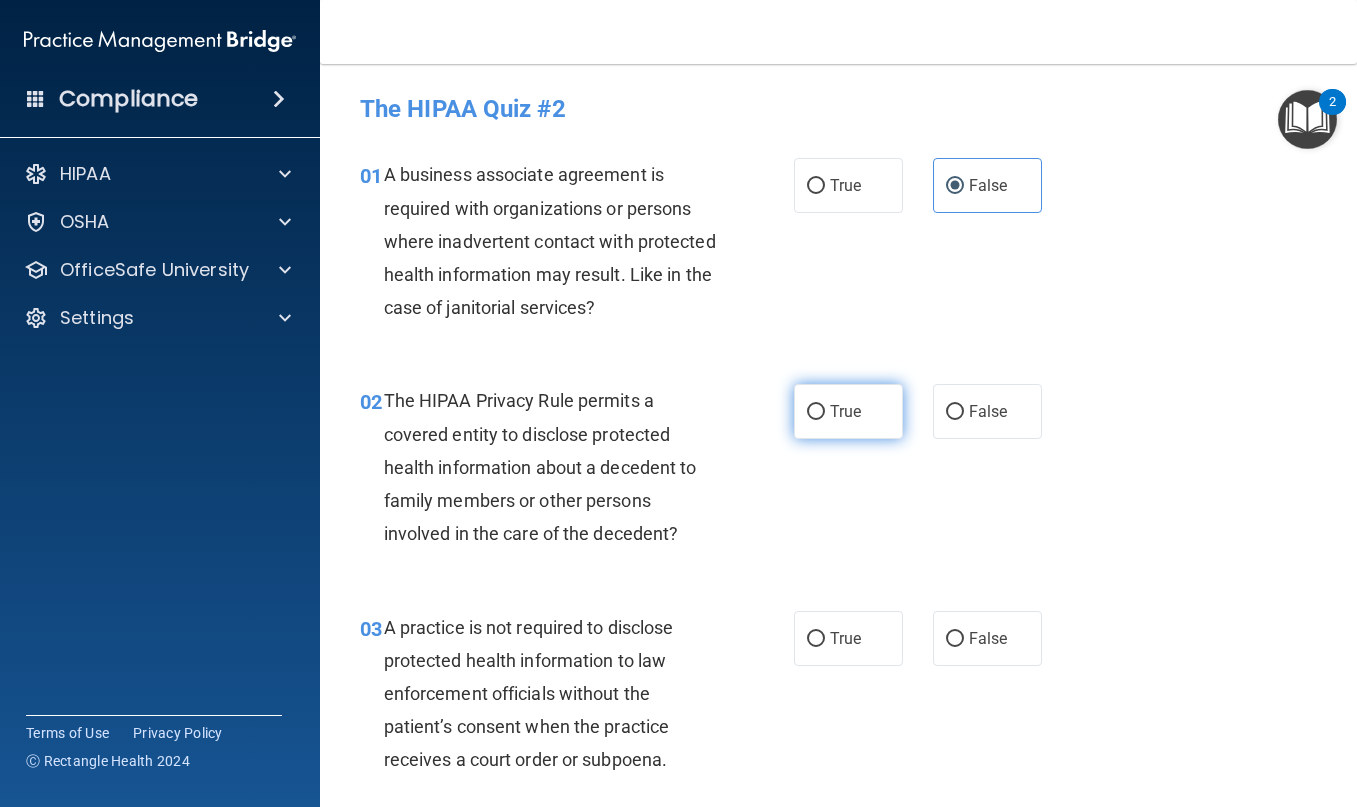 click on "True" at bounding box center [848, 411] 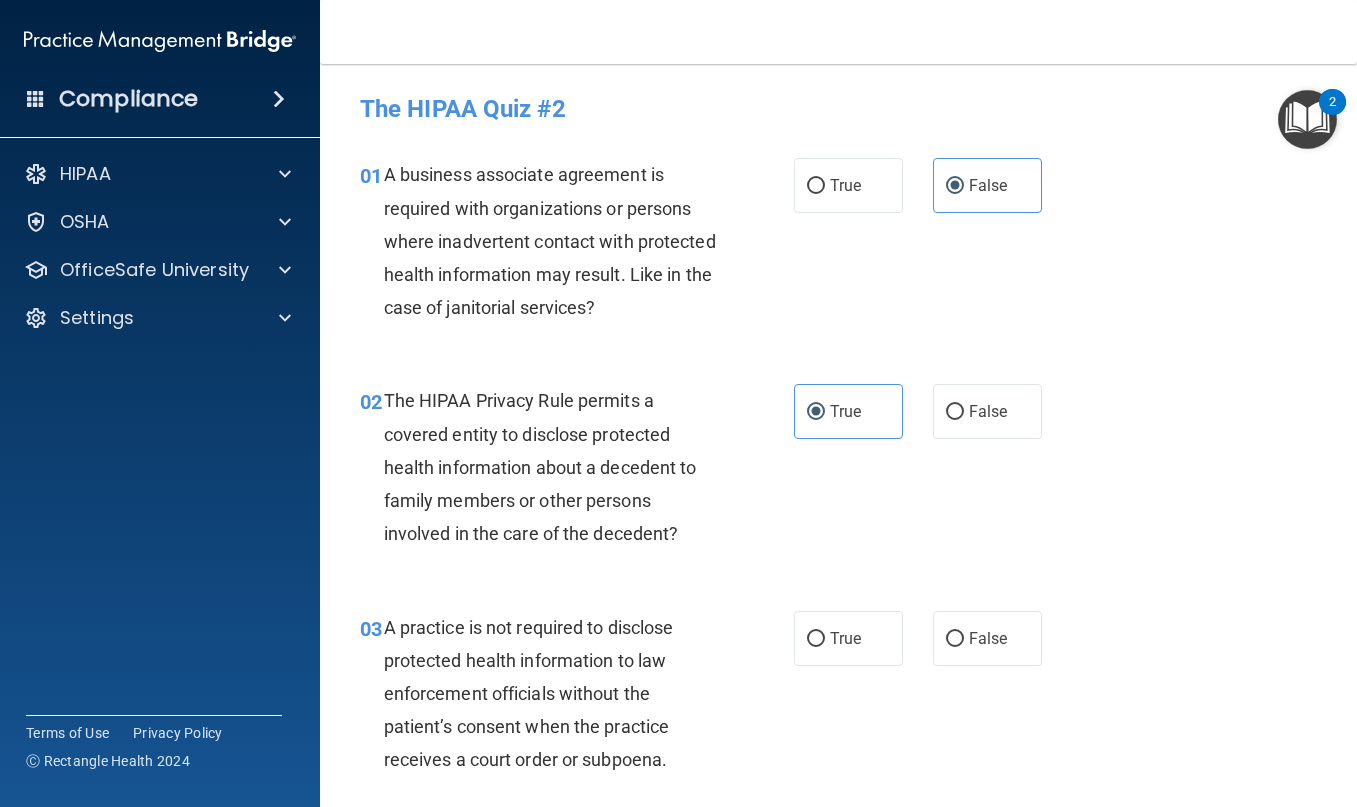 click on "03       A practice is not required to disclose protected health information to law enforcement officials without the patient’s consent when the practice receives  a court order or subpoena.                 True           False" at bounding box center [838, 699] 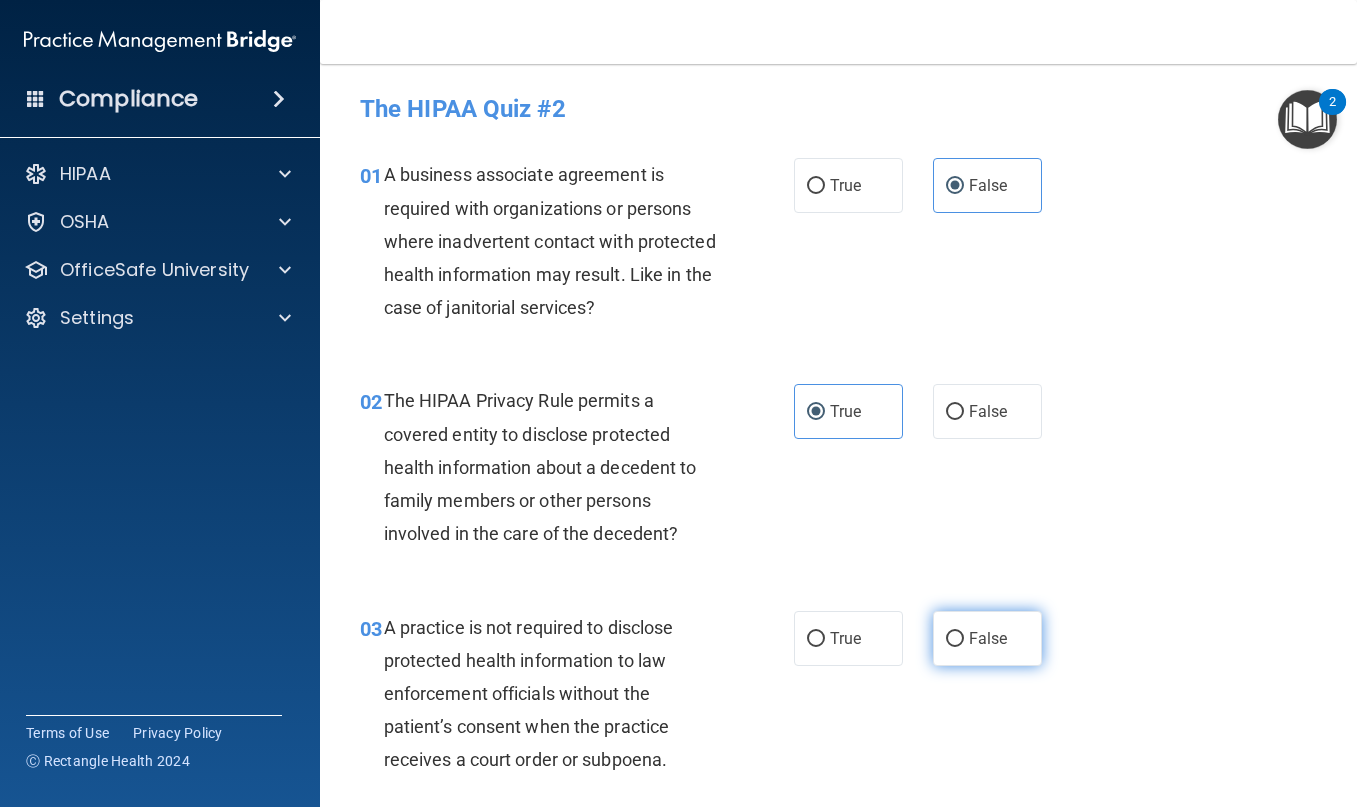 click on "False" at bounding box center (988, 638) 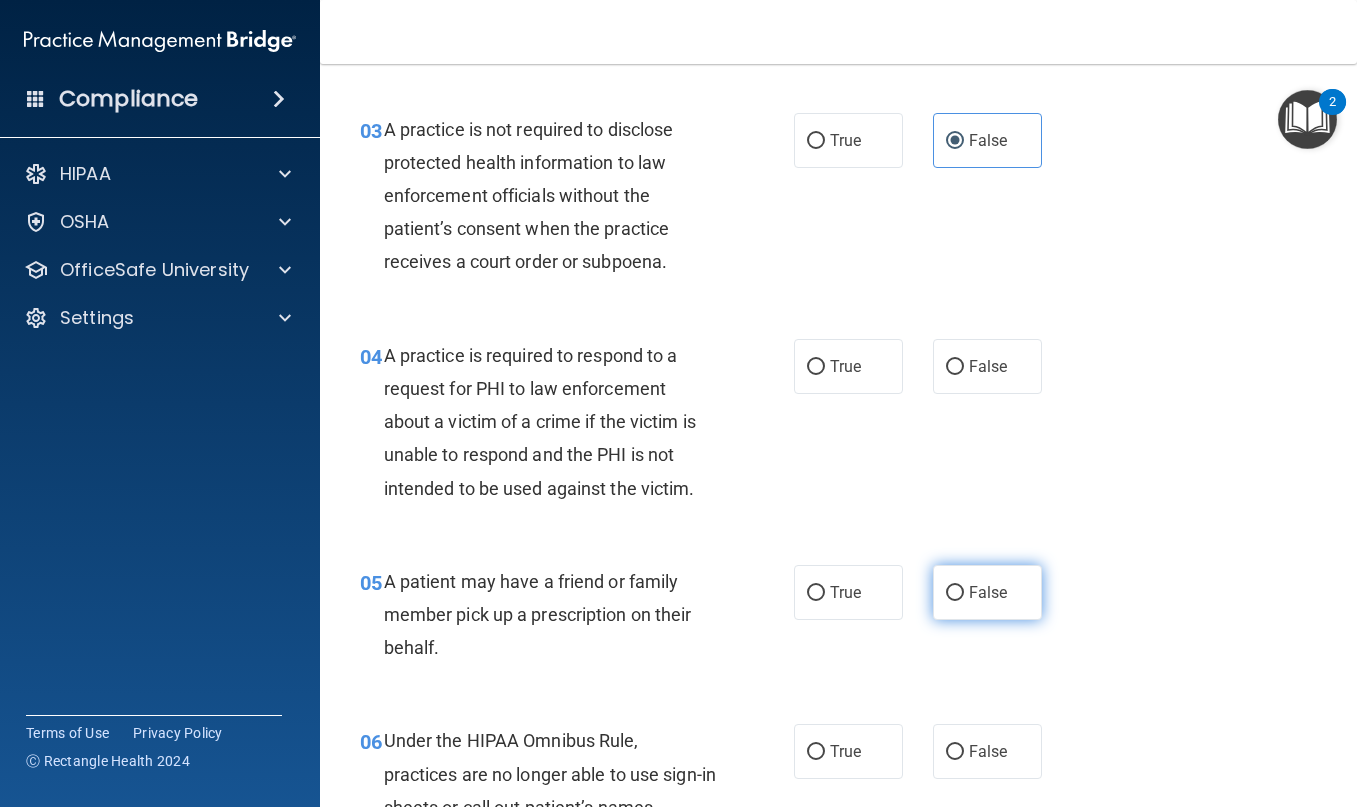 scroll, scrollTop: 500, scrollLeft: 0, axis: vertical 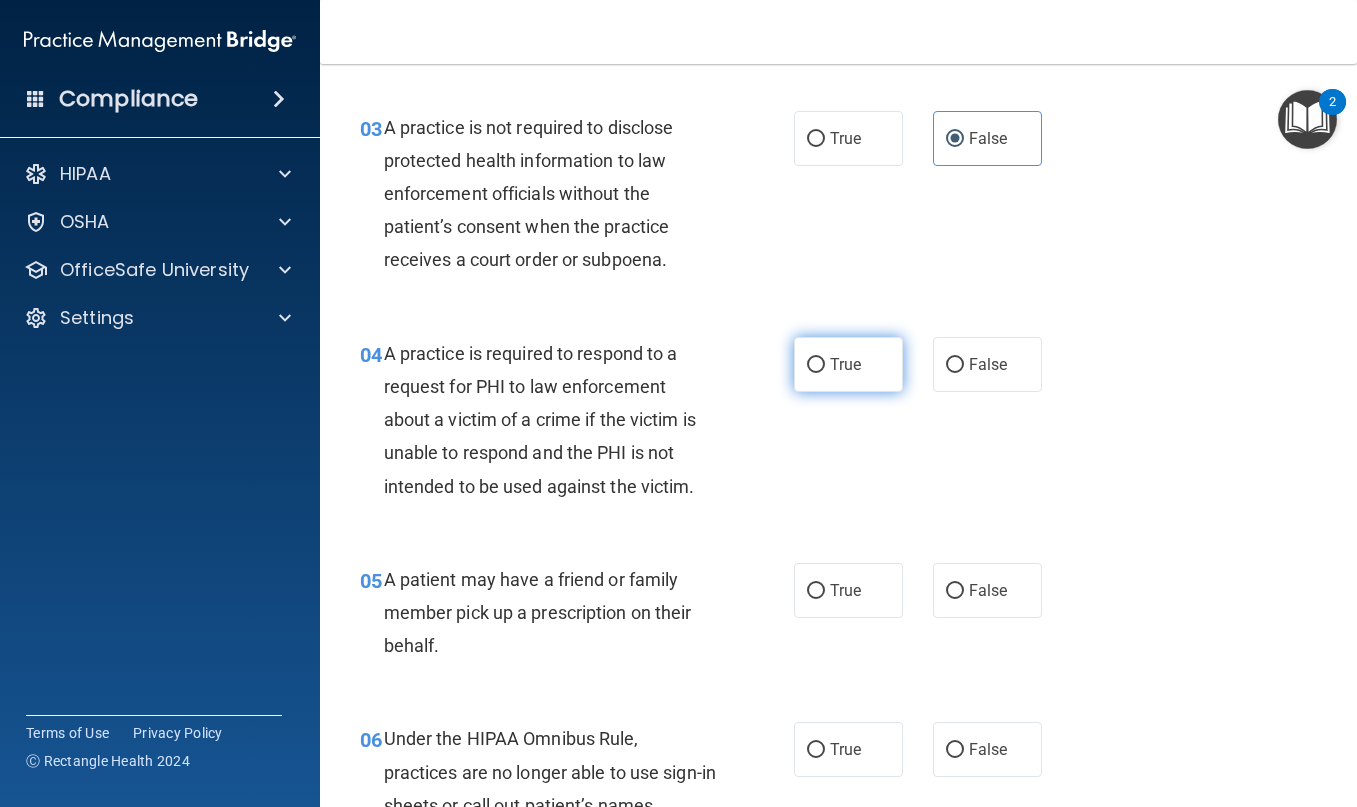 click on "True" at bounding box center (848, 364) 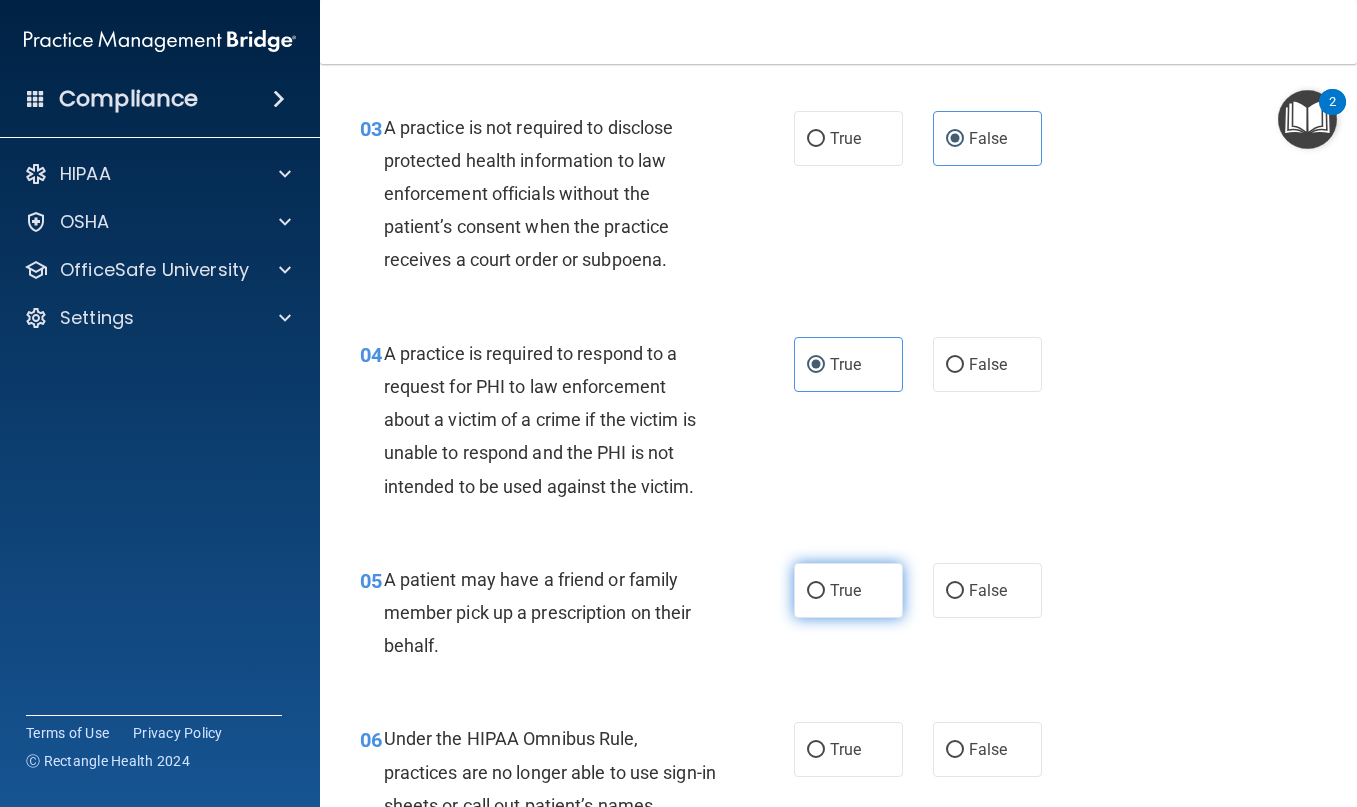 click on "True" at bounding box center [848, 590] 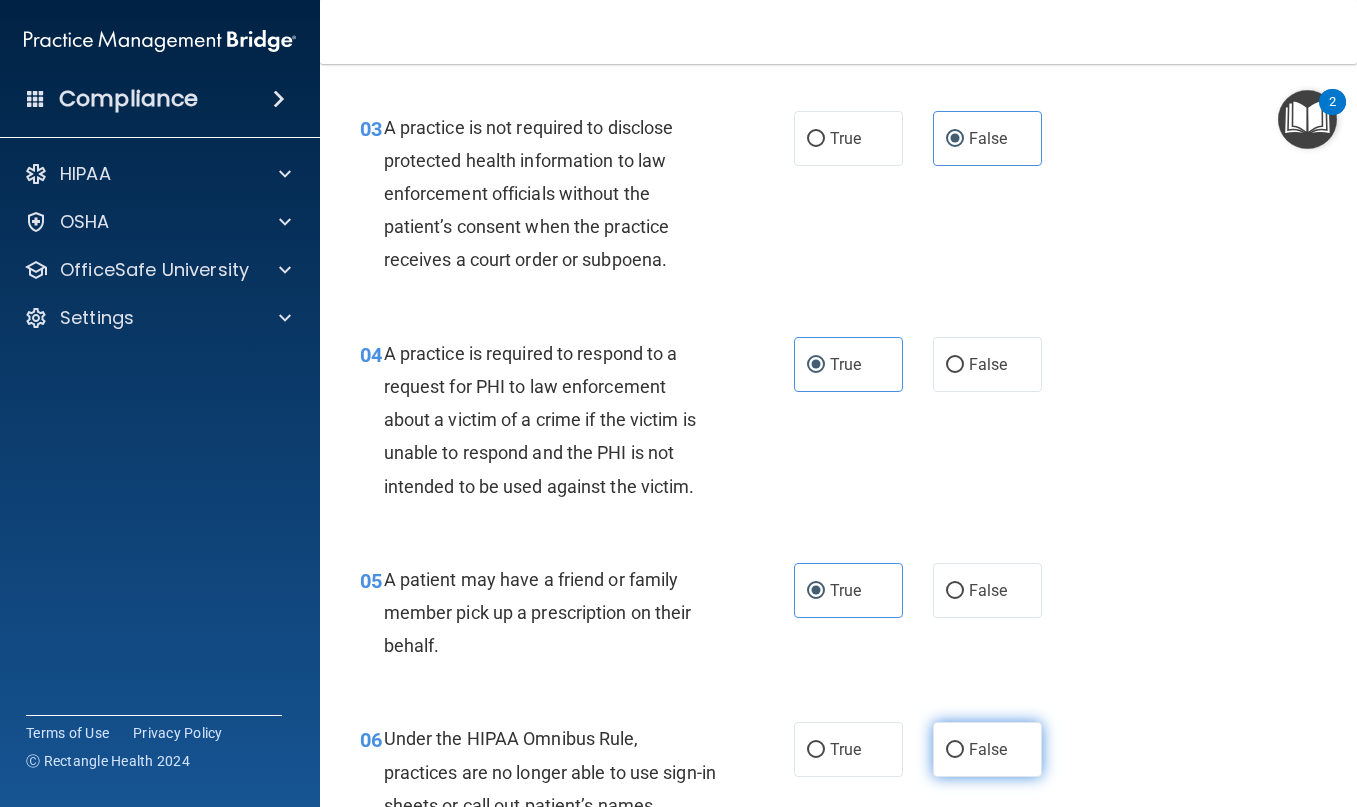 click on "False" at bounding box center (955, 750) 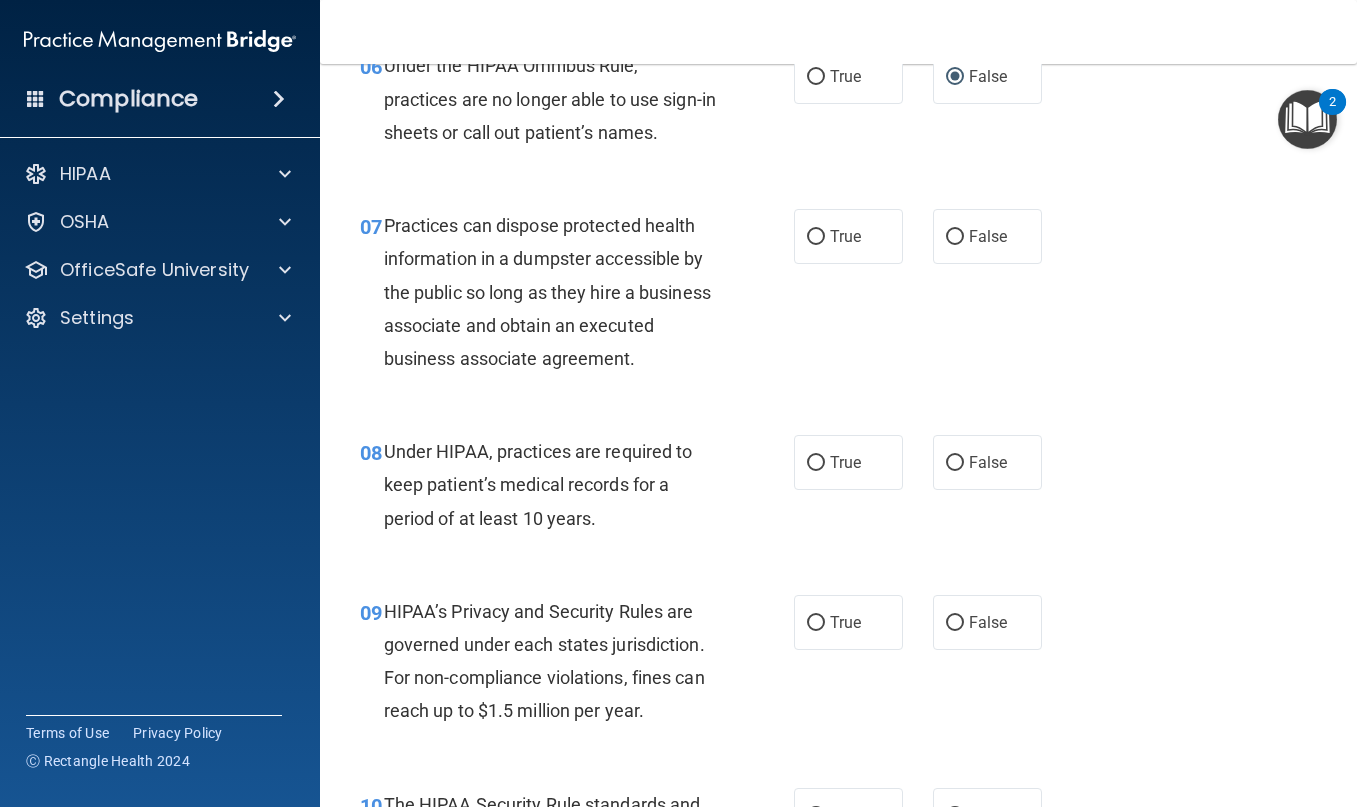 scroll, scrollTop: 1200, scrollLeft: 0, axis: vertical 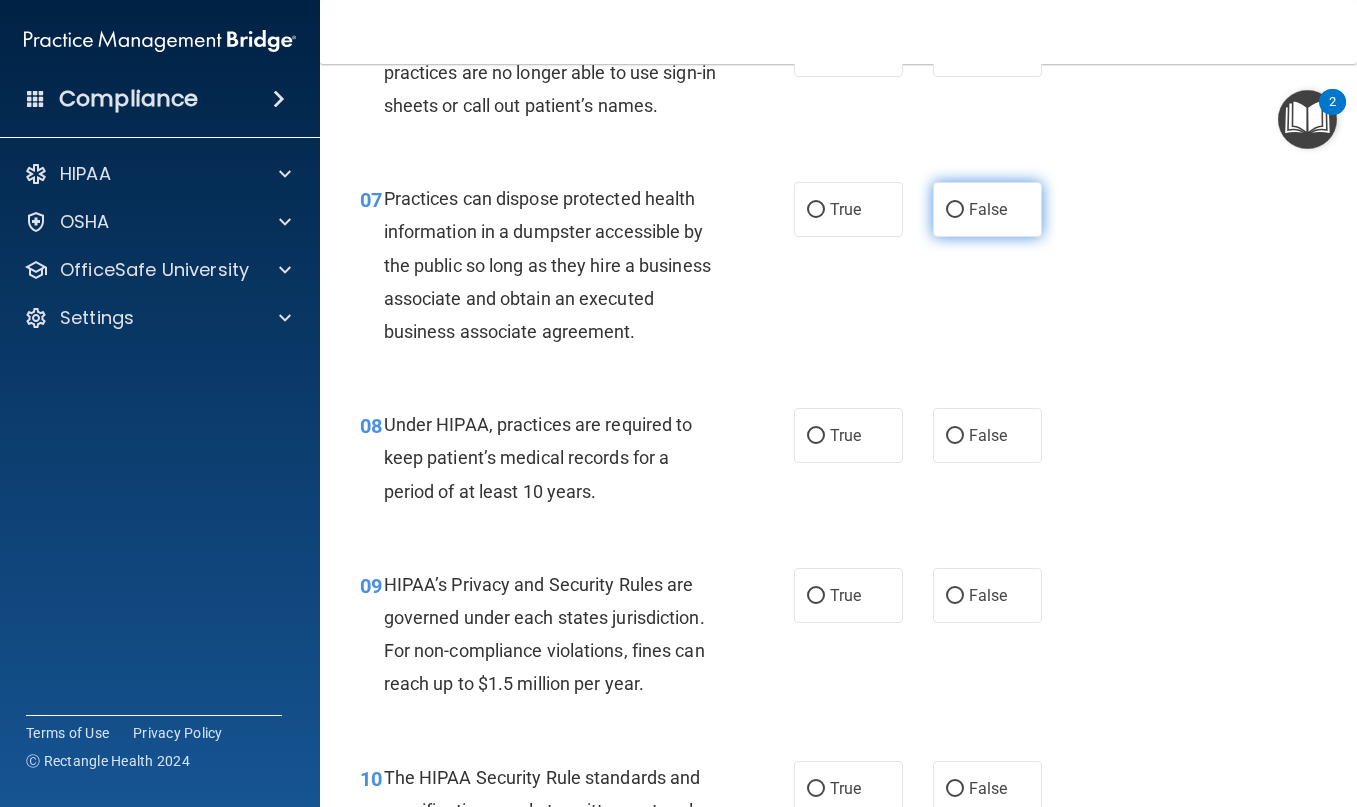click on "False" at bounding box center (987, 209) 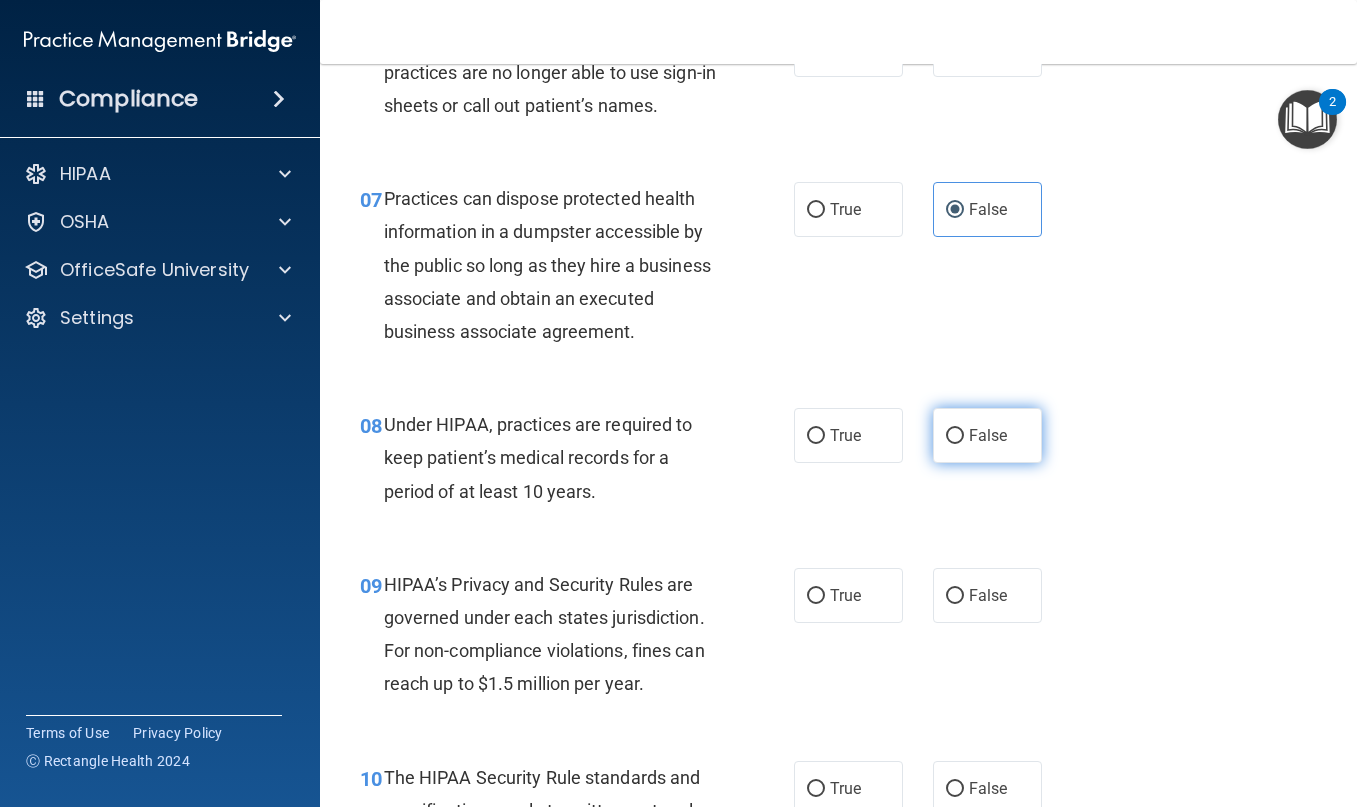 click on "False" at bounding box center (955, 436) 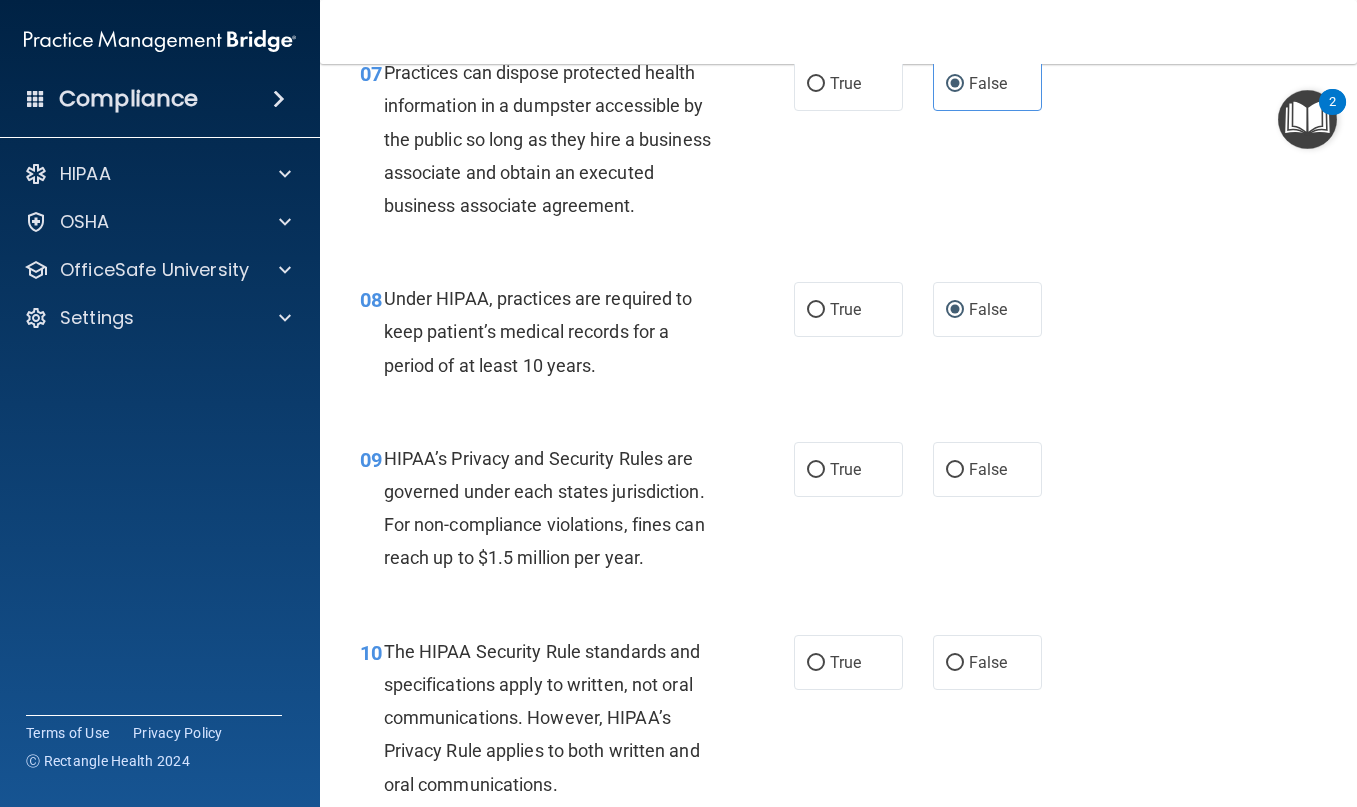 scroll, scrollTop: 1500, scrollLeft: 0, axis: vertical 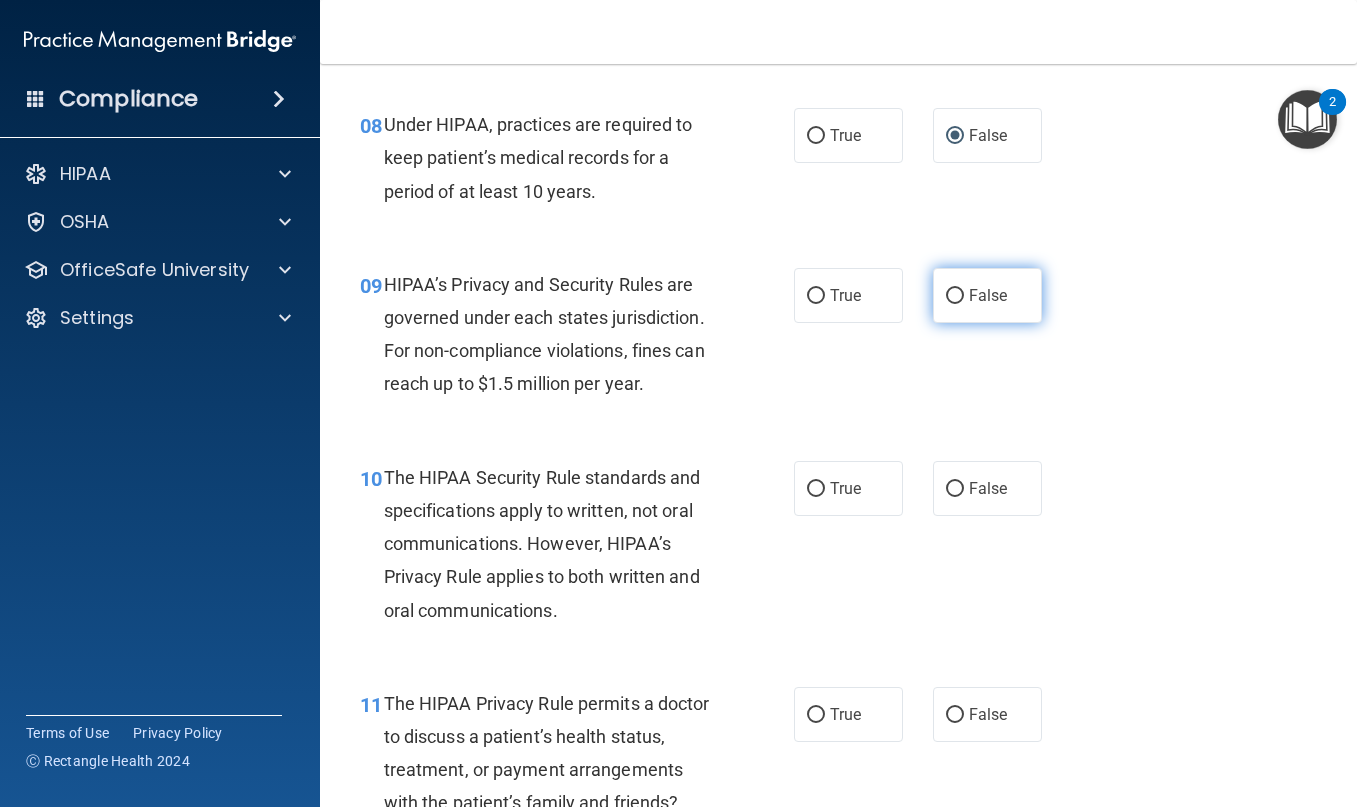 click on "False" at bounding box center (987, 295) 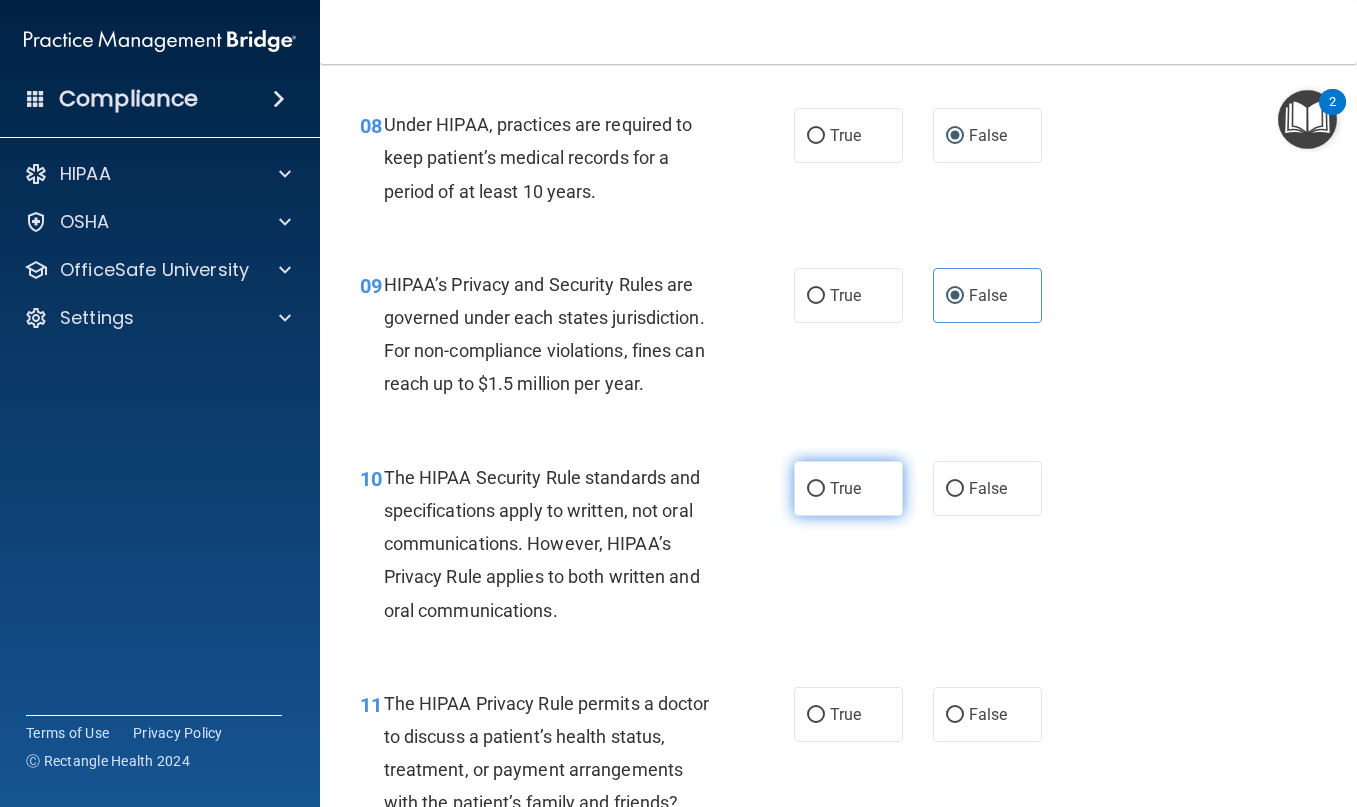 click on "True" at bounding box center (845, 488) 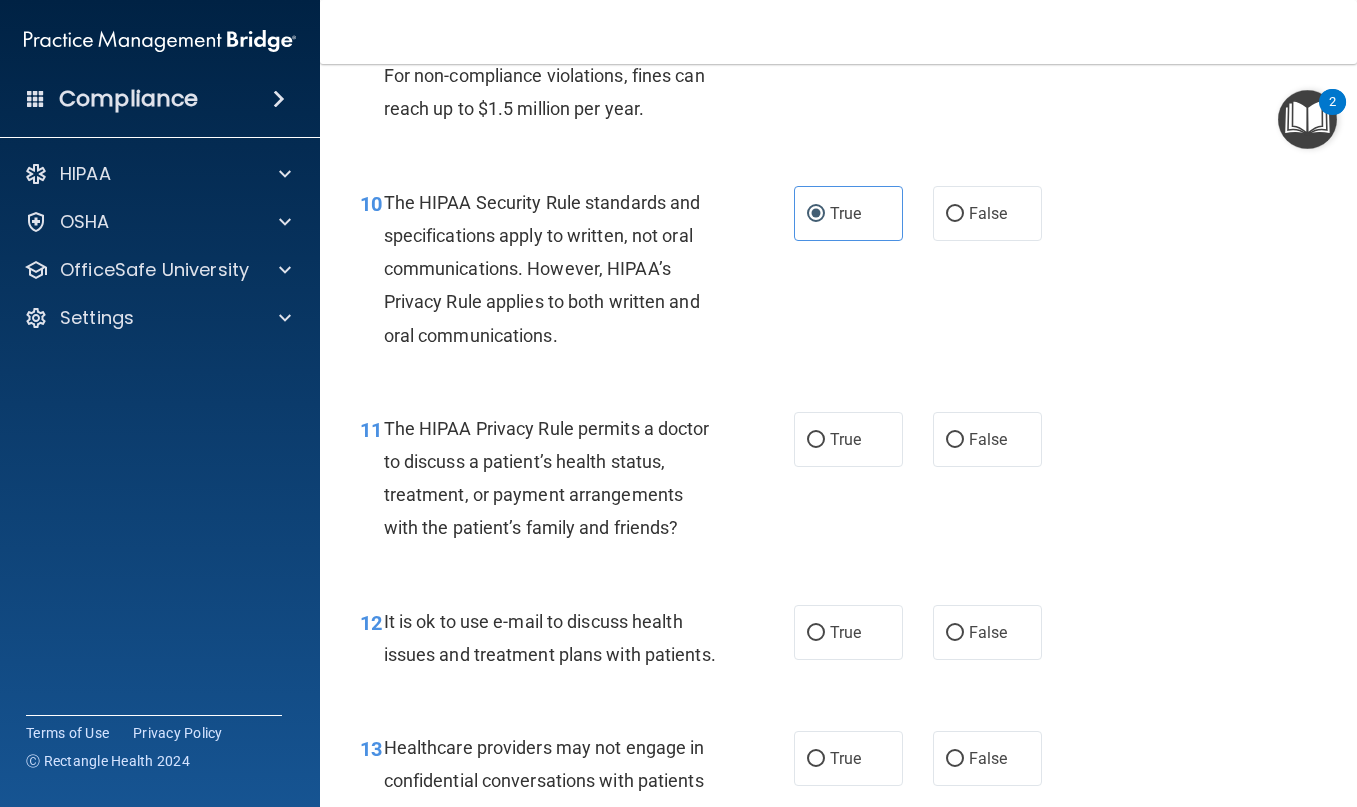 scroll, scrollTop: 1800, scrollLeft: 0, axis: vertical 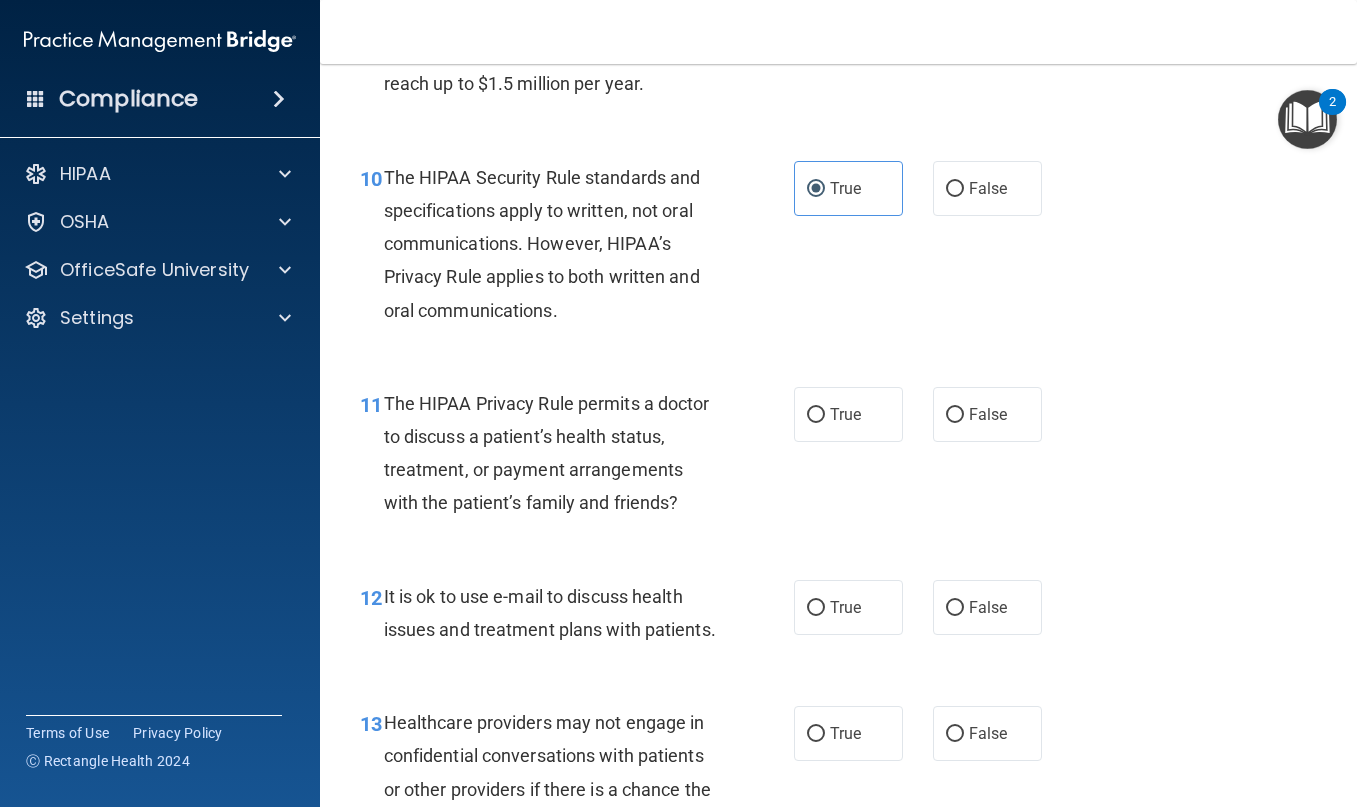 click on "11       The HIPAA Privacy Rule permits a doctor to discuss a patient’s health status, treatment, or payment arrangements with the patient’s family and friends?                 True           False" at bounding box center [838, 458] 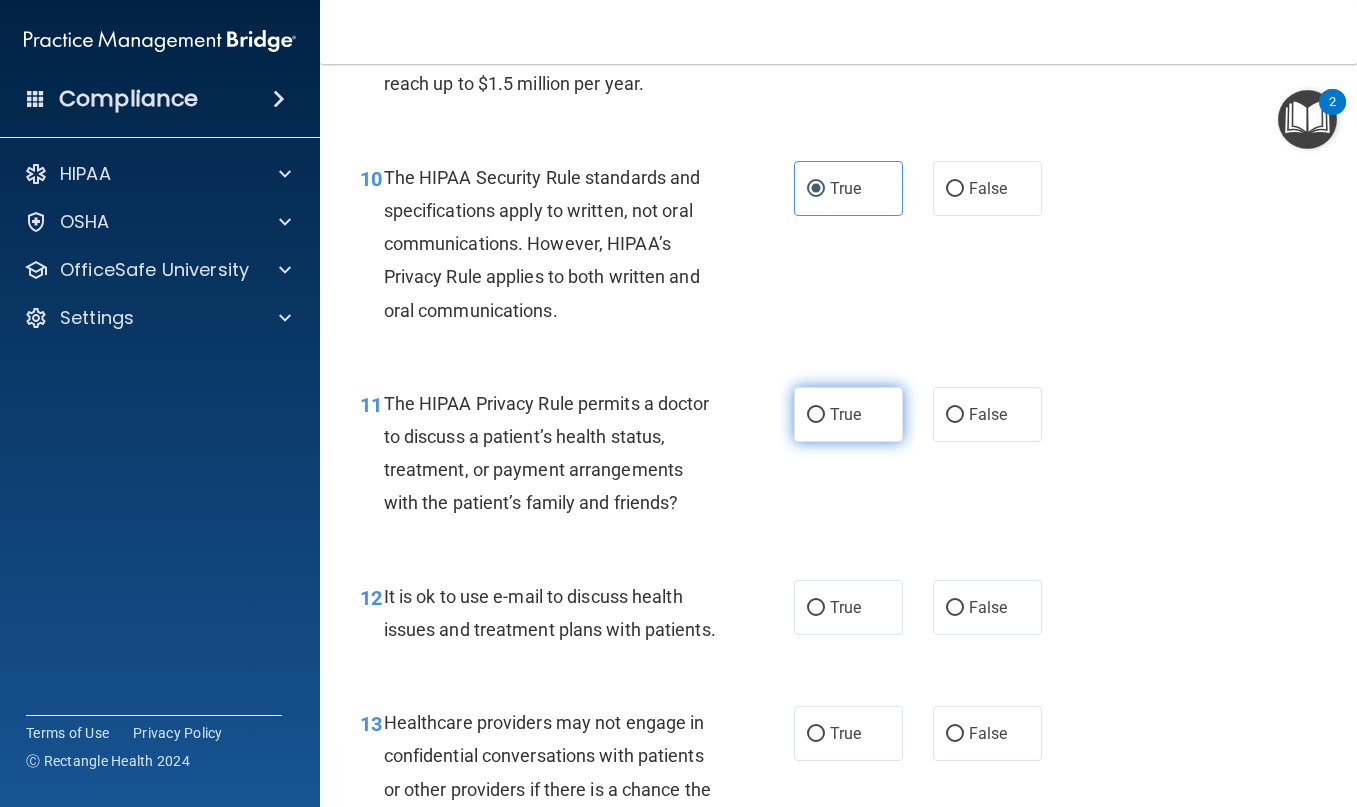 click on "True" at bounding box center (848, 414) 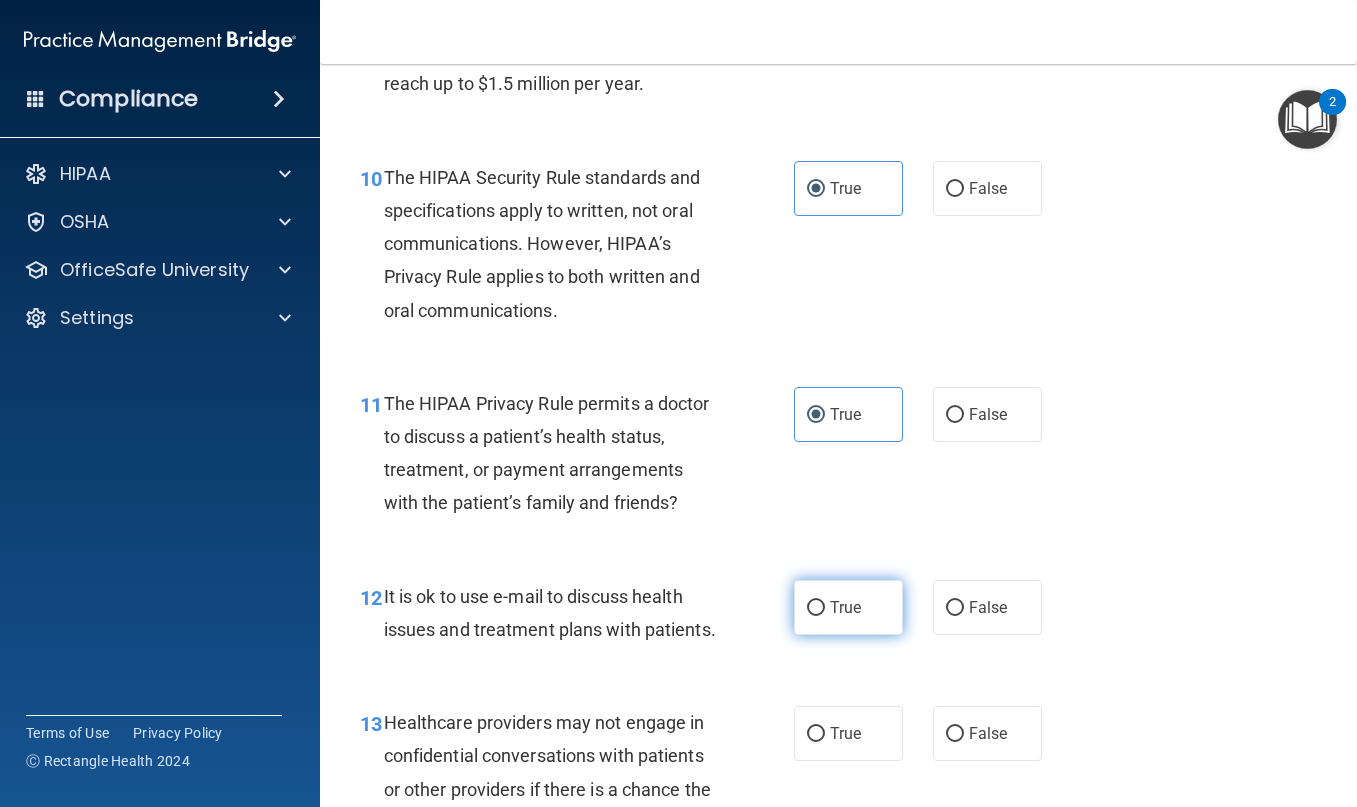 click on "True" at bounding box center [848, 607] 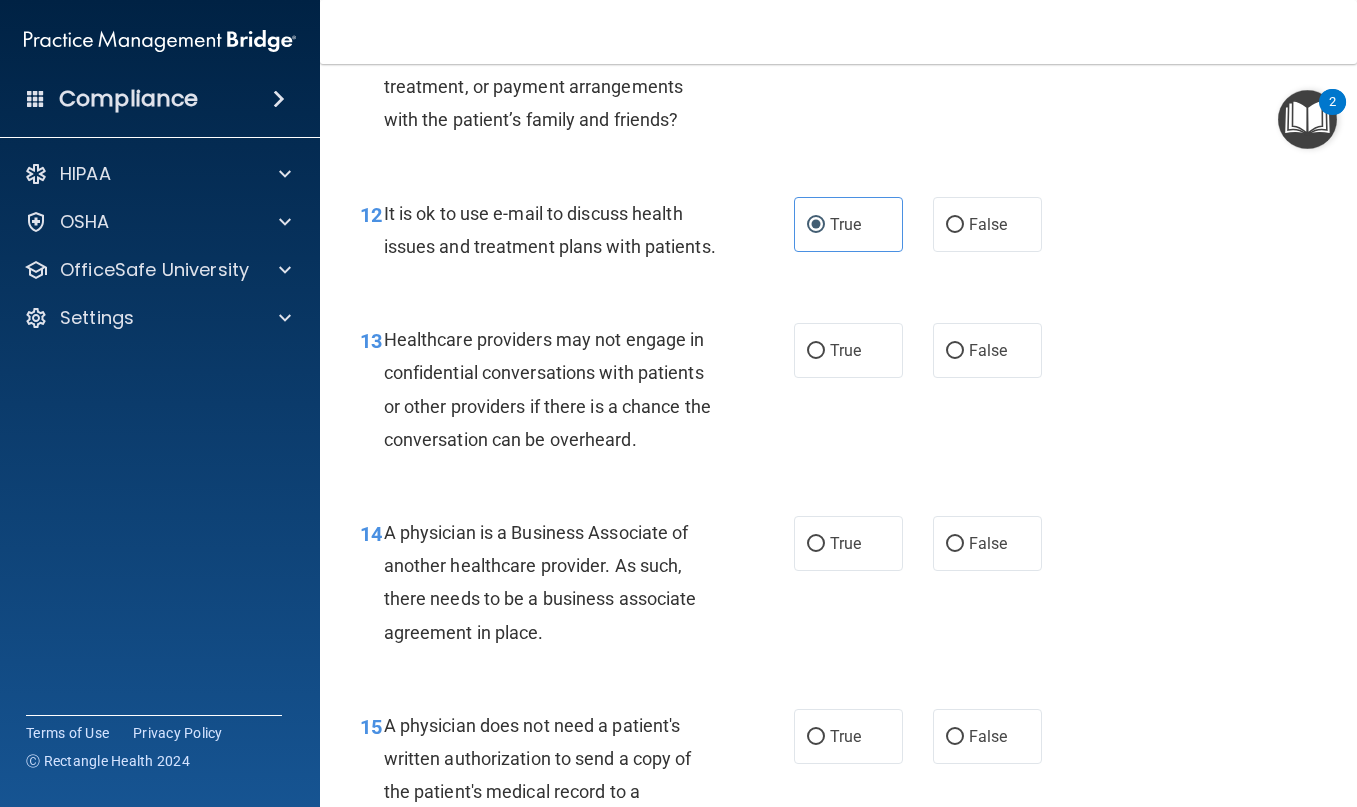scroll, scrollTop: 2200, scrollLeft: 0, axis: vertical 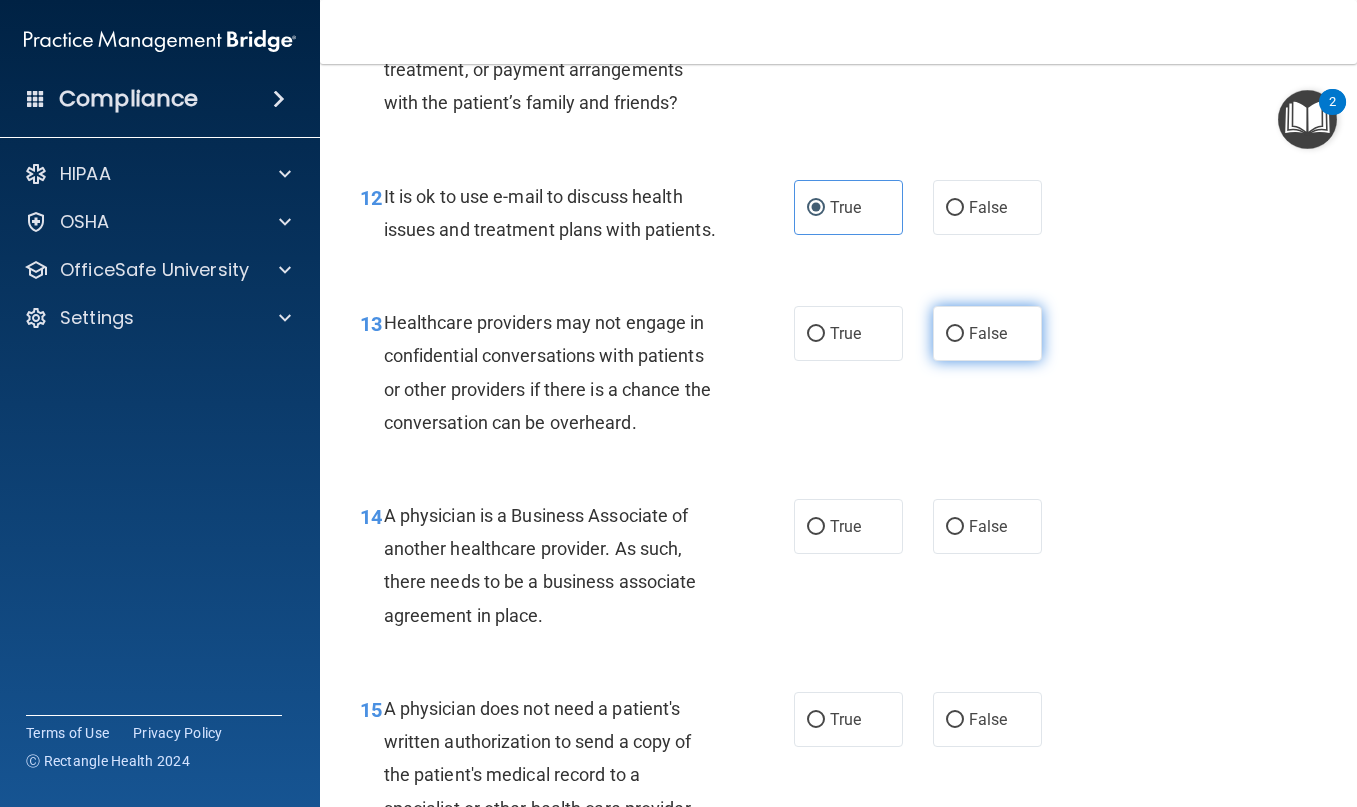 click on "False" at bounding box center (987, 333) 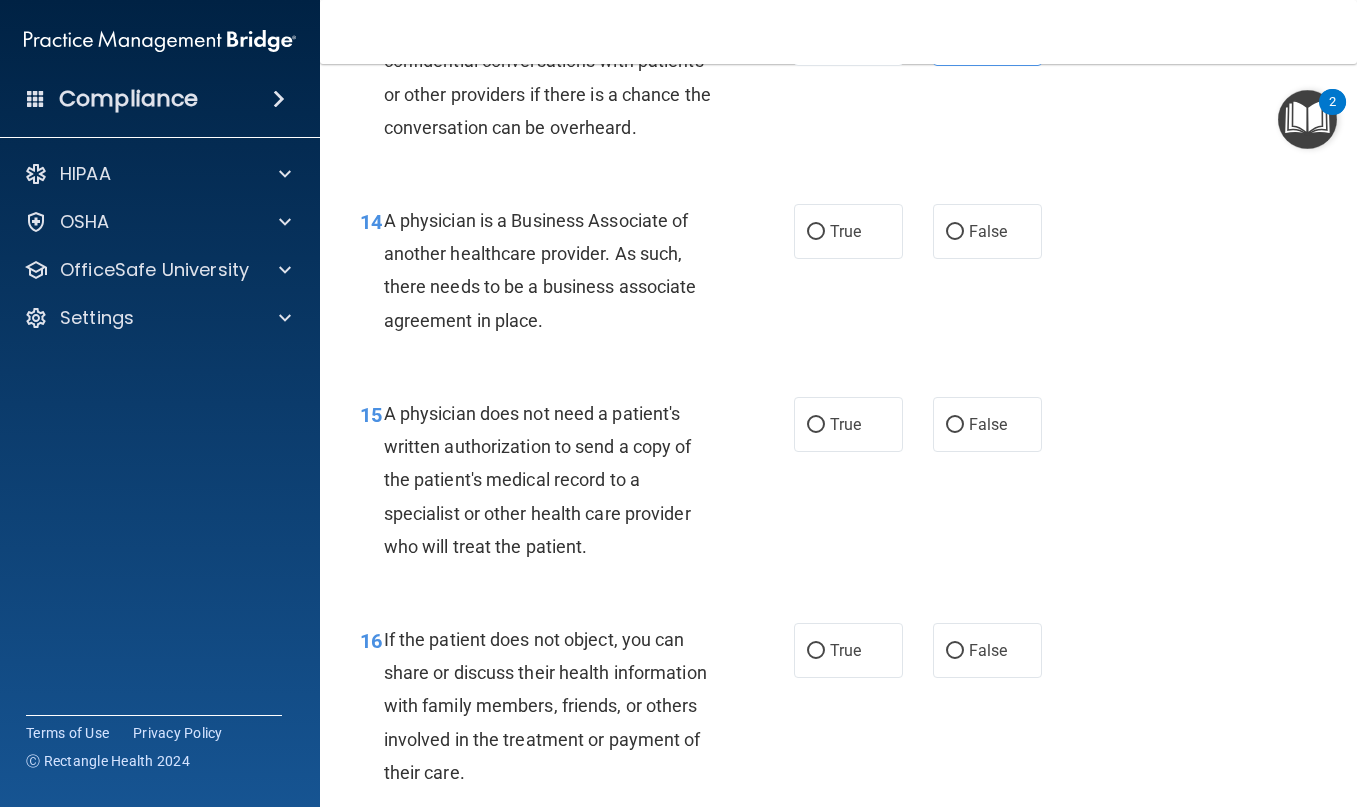 scroll, scrollTop: 2500, scrollLeft: 0, axis: vertical 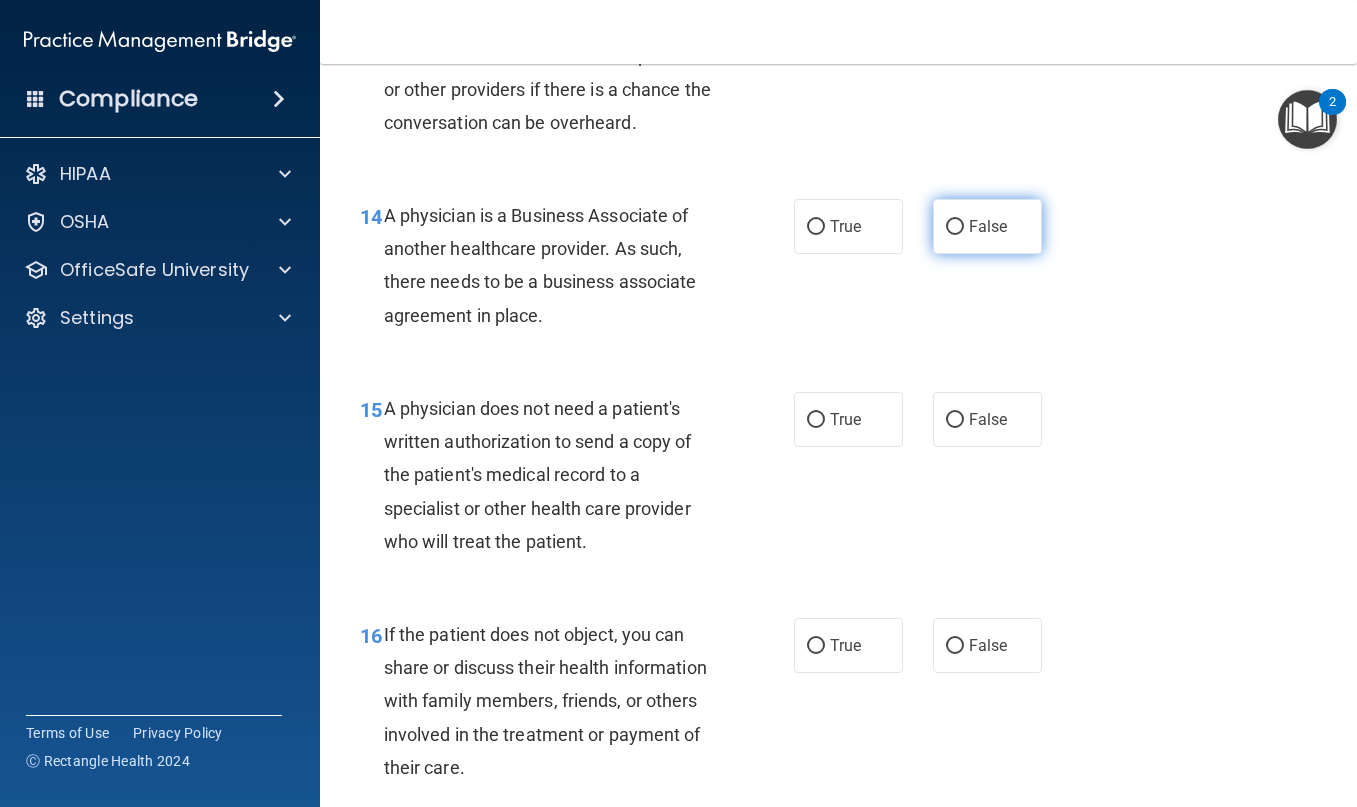 click on "False" at bounding box center [987, 226] 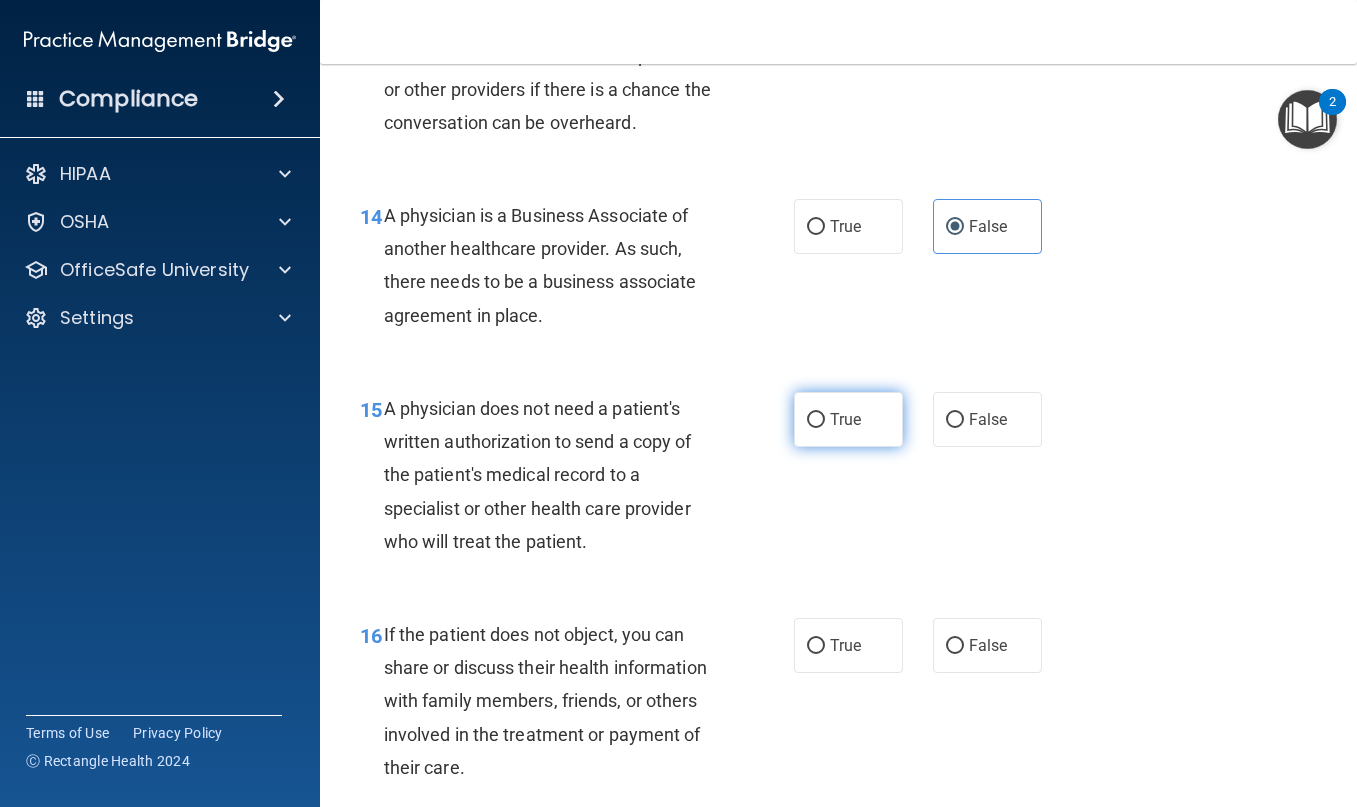 click on "True" at bounding box center [848, 419] 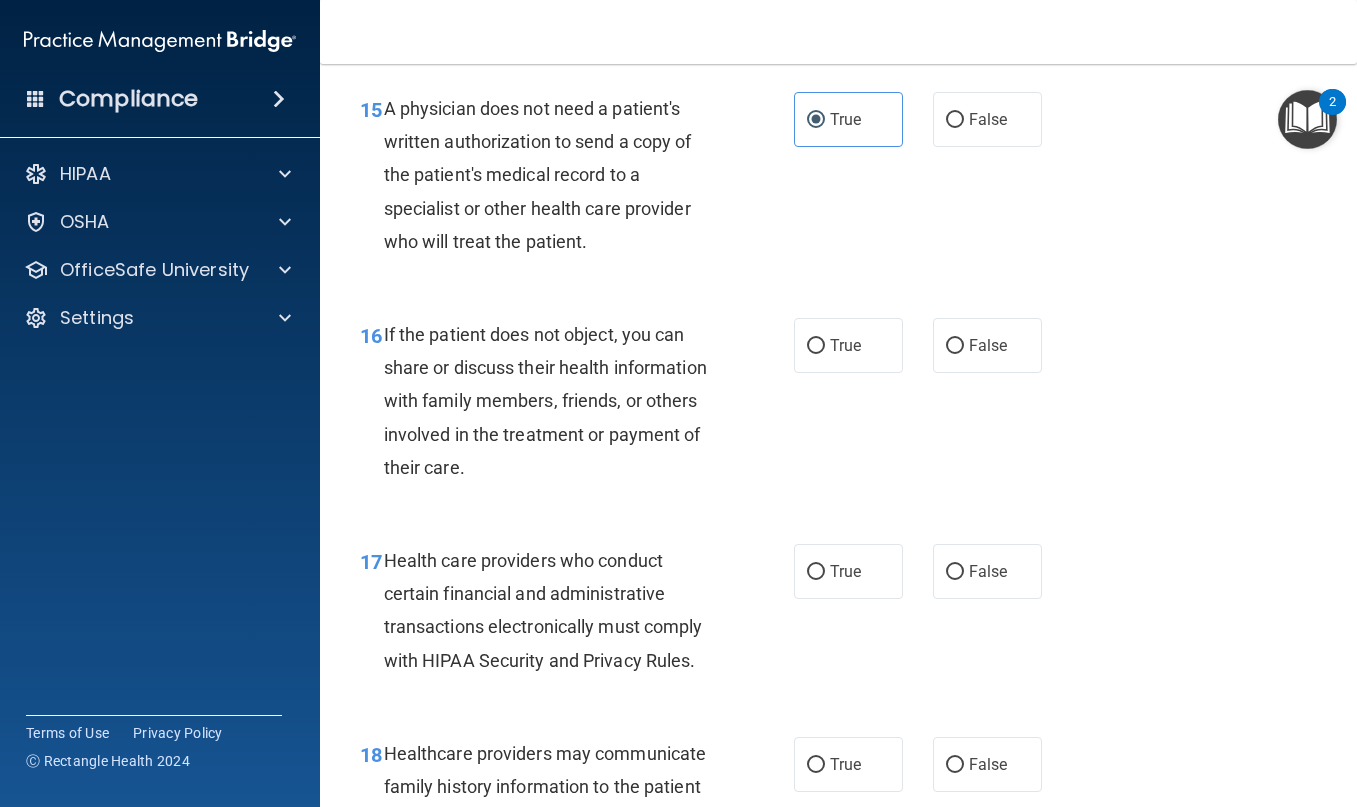 scroll, scrollTop: 2900, scrollLeft: 0, axis: vertical 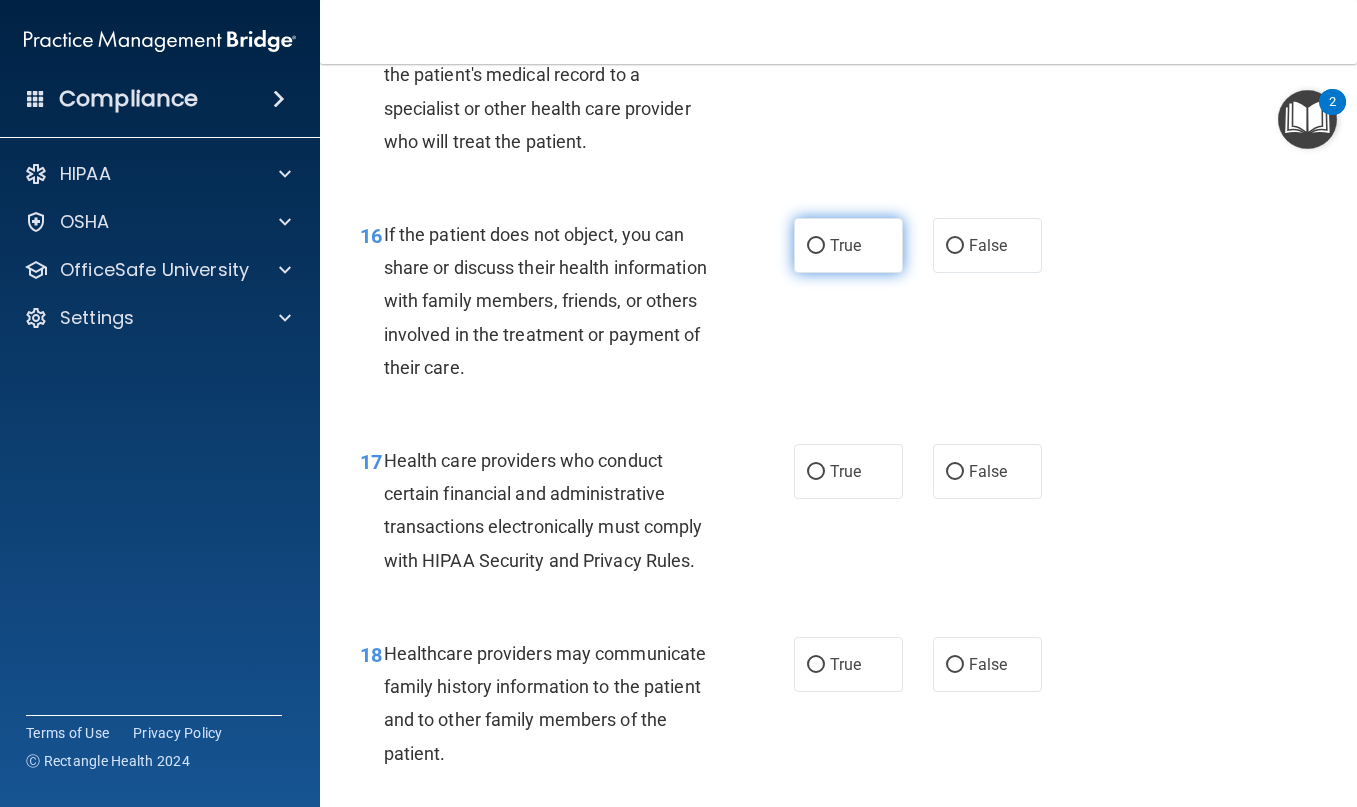 click on "True" at bounding box center (848, 245) 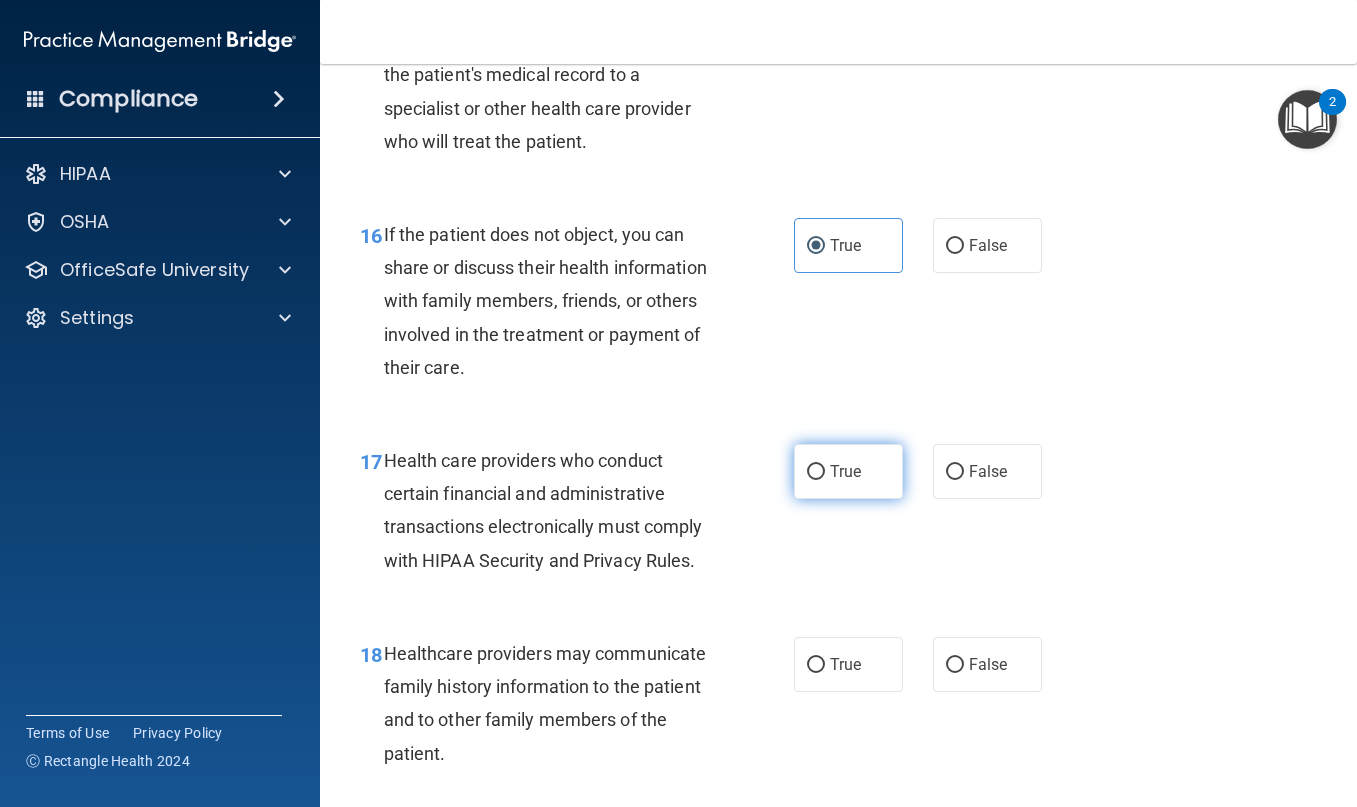 click on "True" at bounding box center [848, 471] 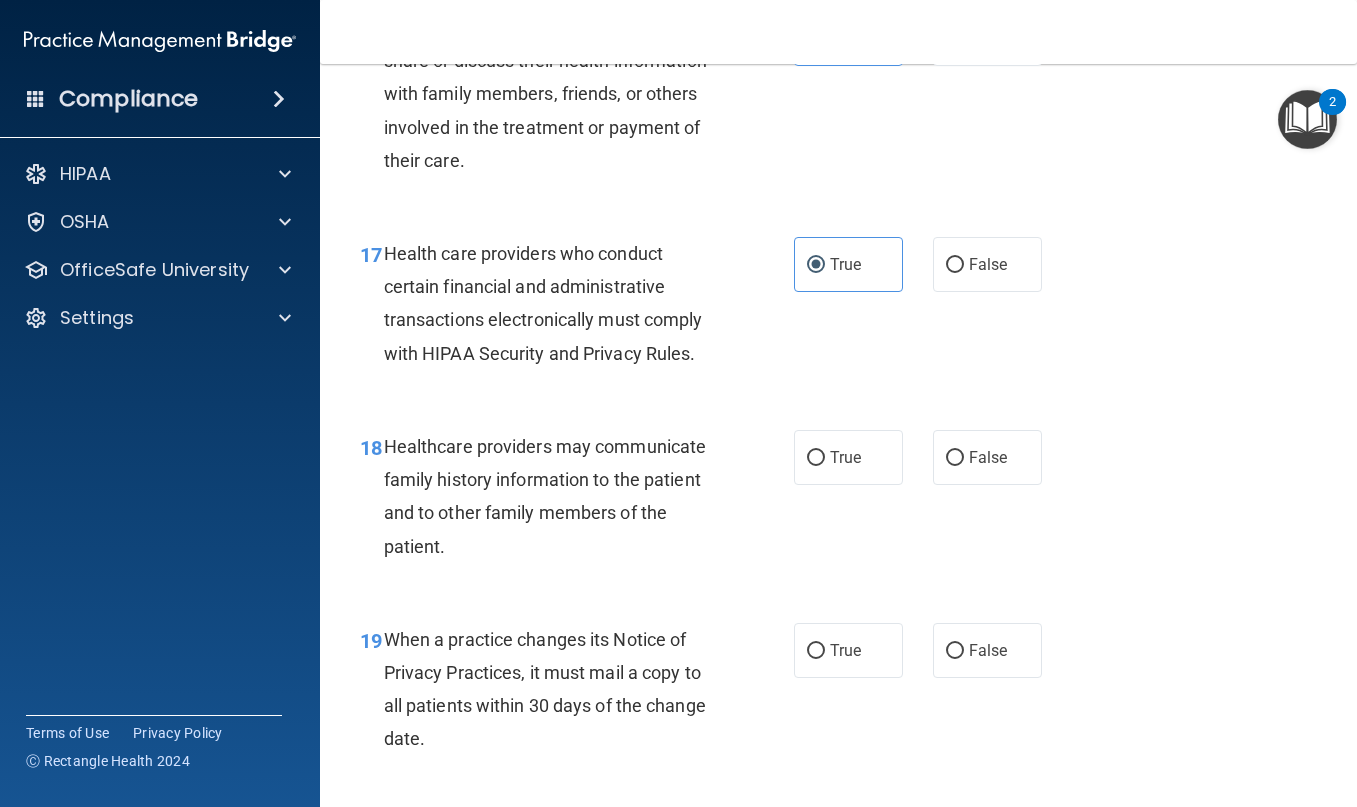 scroll, scrollTop: 3200, scrollLeft: 0, axis: vertical 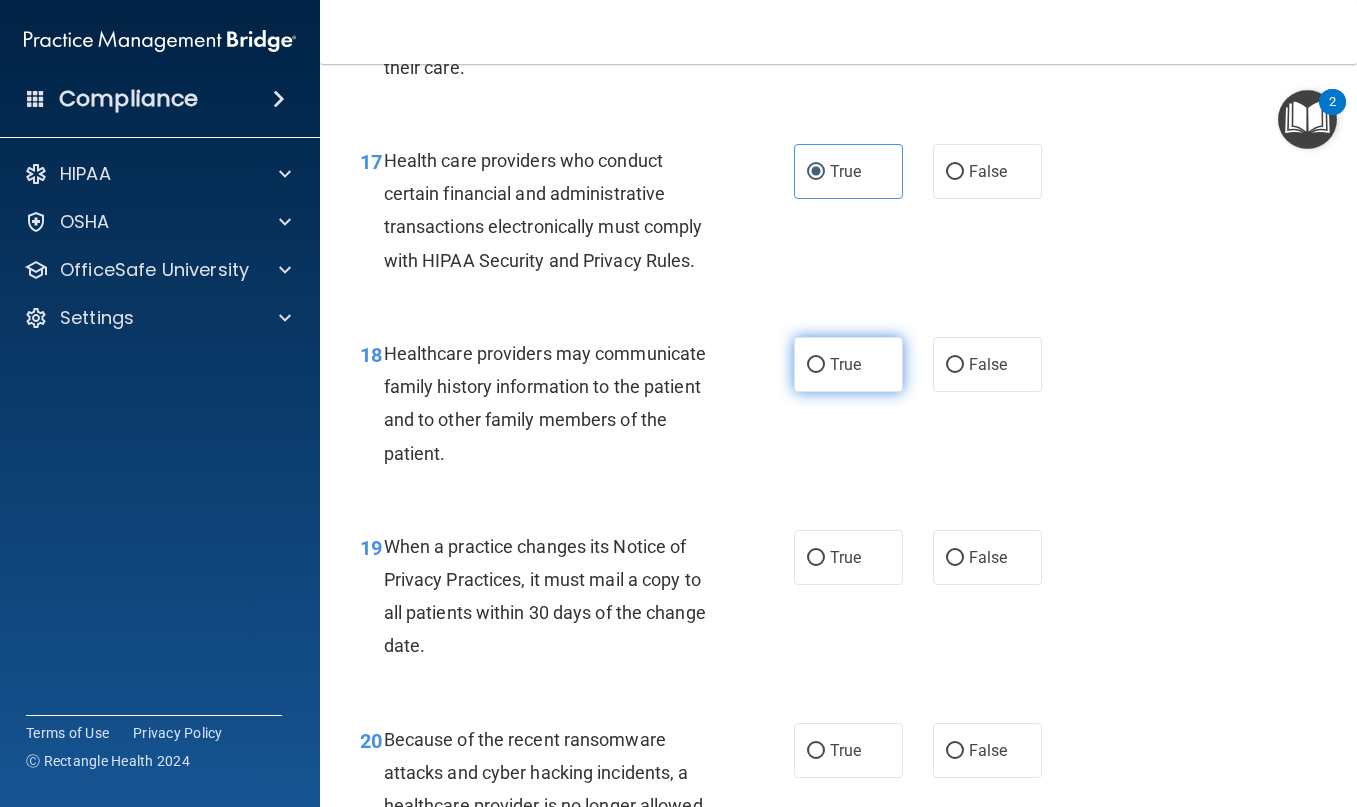 click on "True" at bounding box center (816, 365) 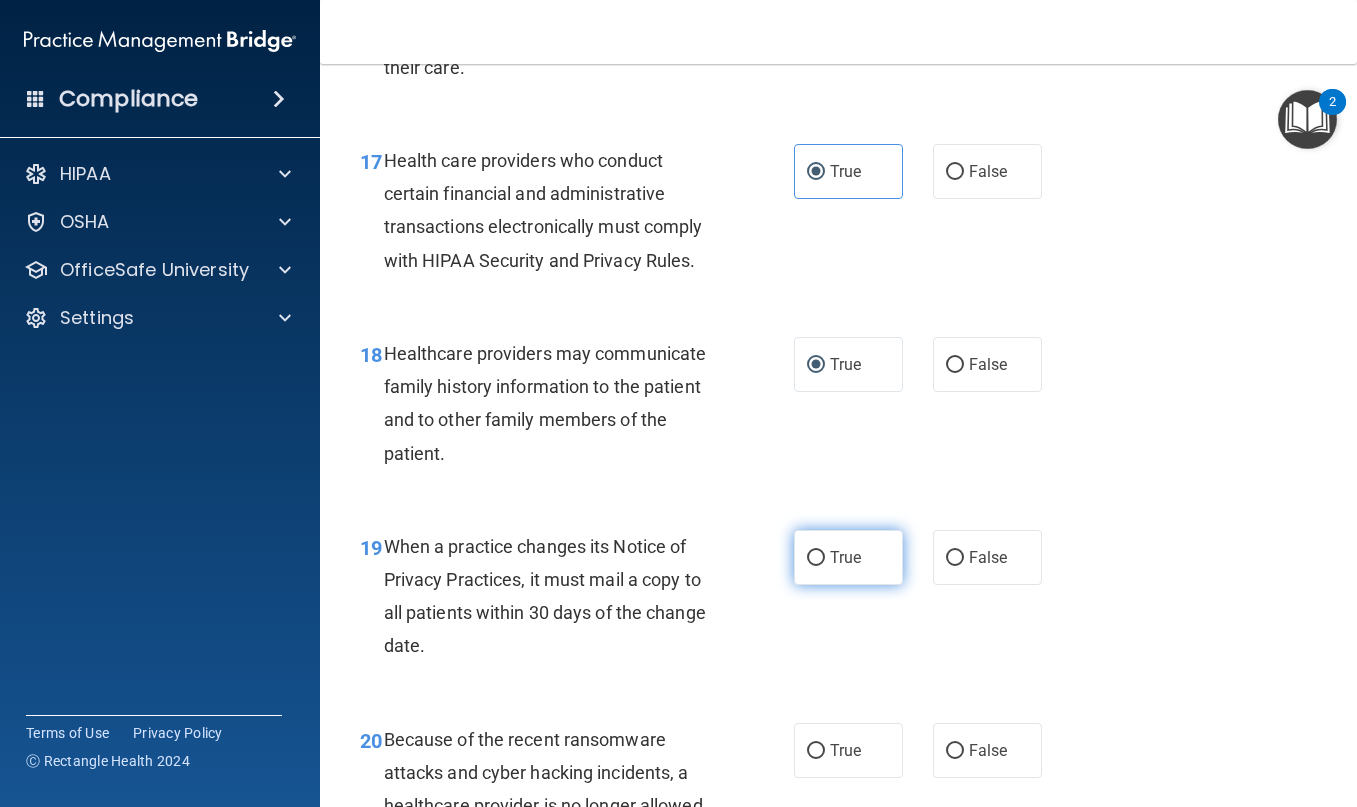 click on "True" at bounding box center (845, 557) 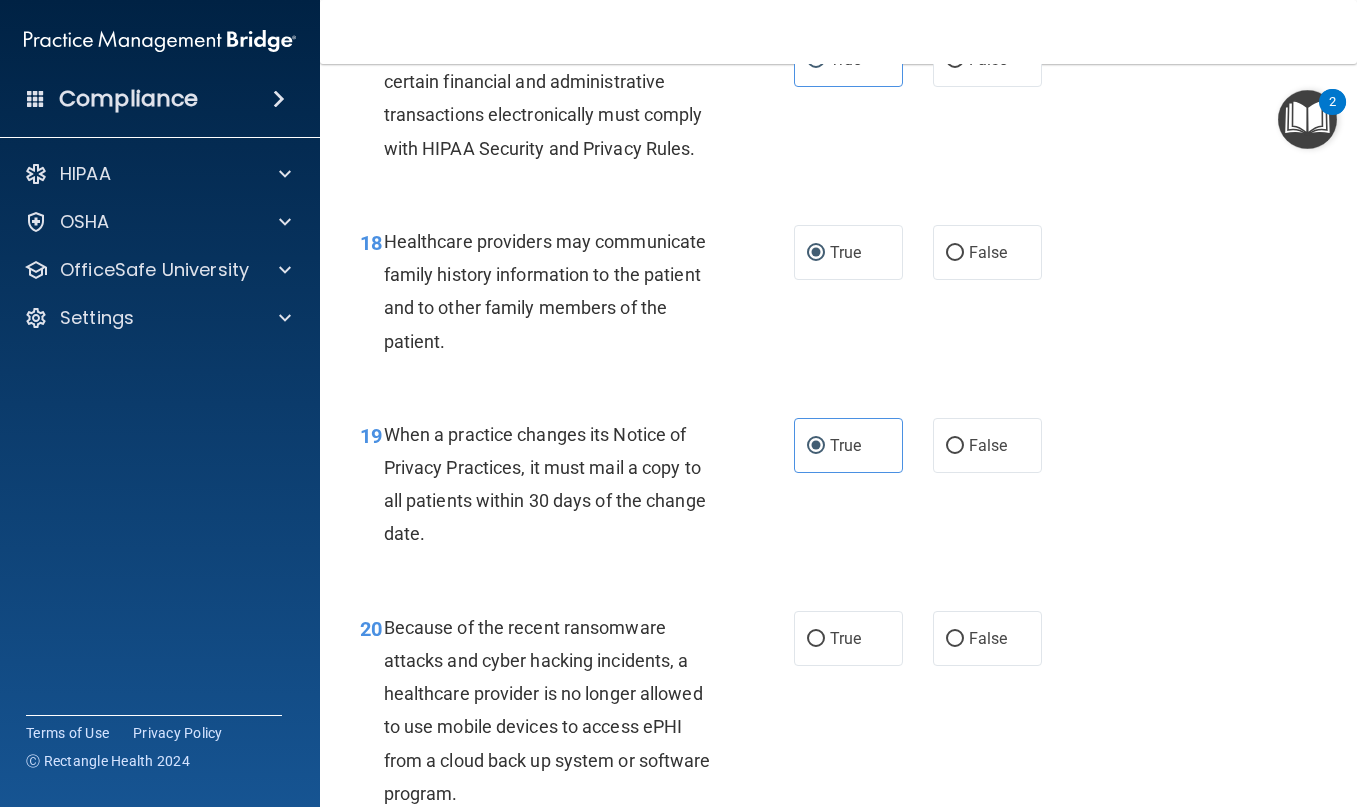 scroll, scrollTop: 3500, scrollLeft: 0, axis: vertical 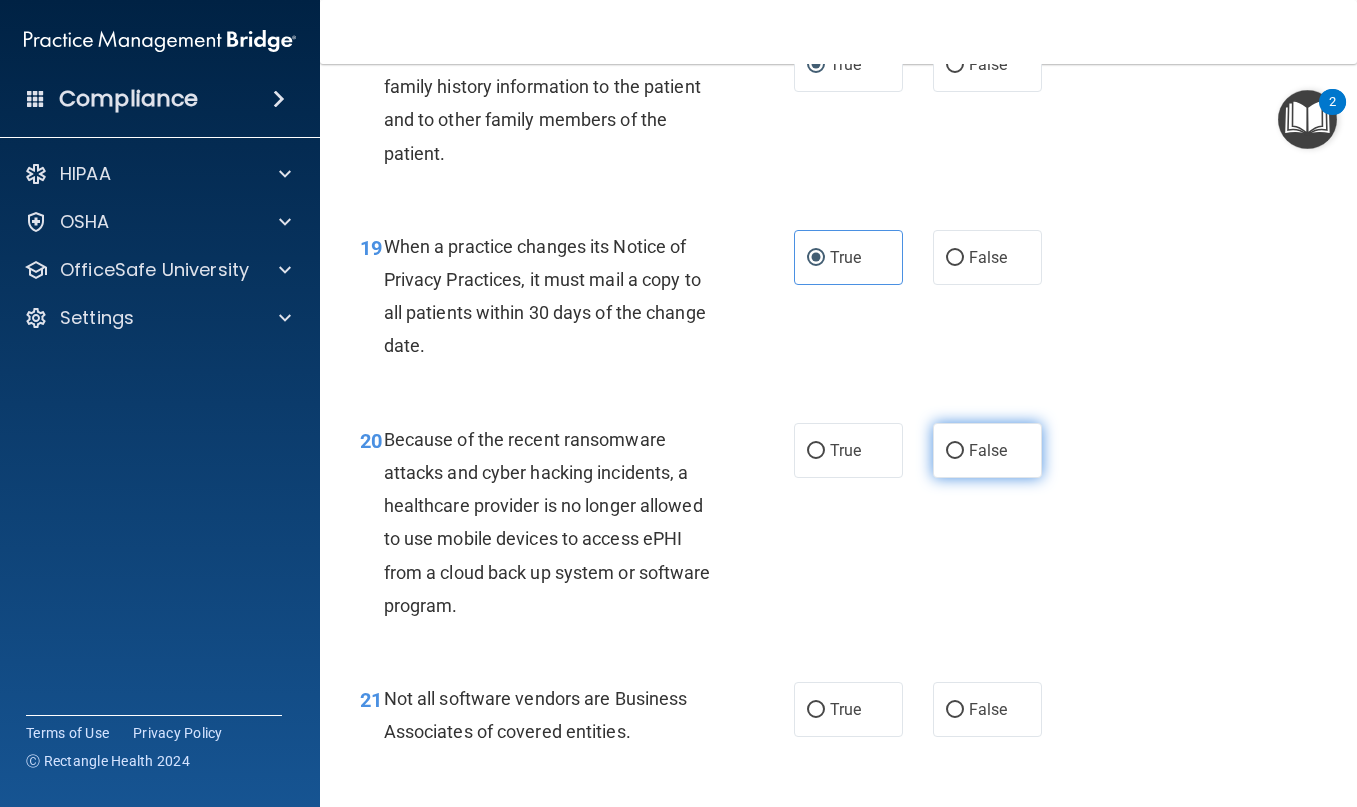 click on "False" at bounding box center [987, 450] 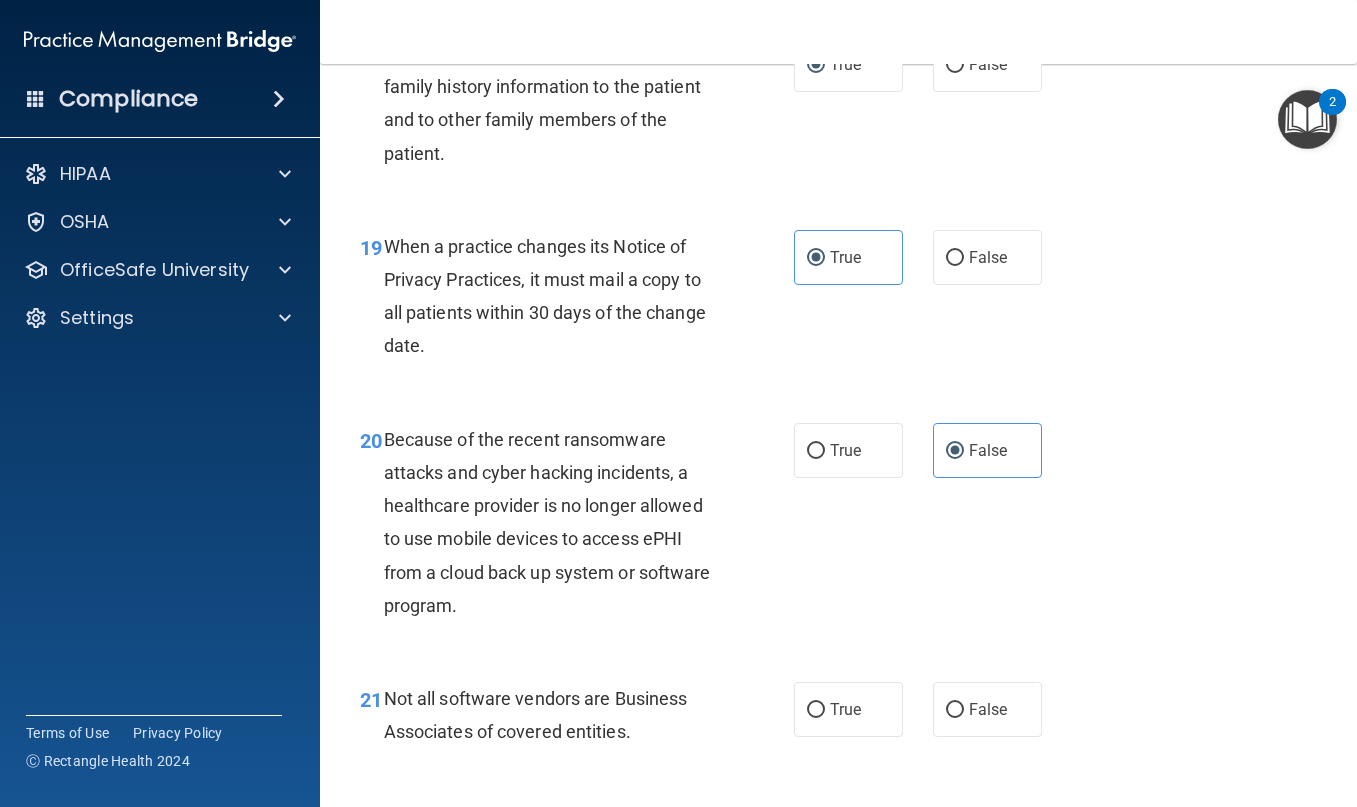 scroll, scrollTop: 3600, scrollLeft: 0, axis: vertical 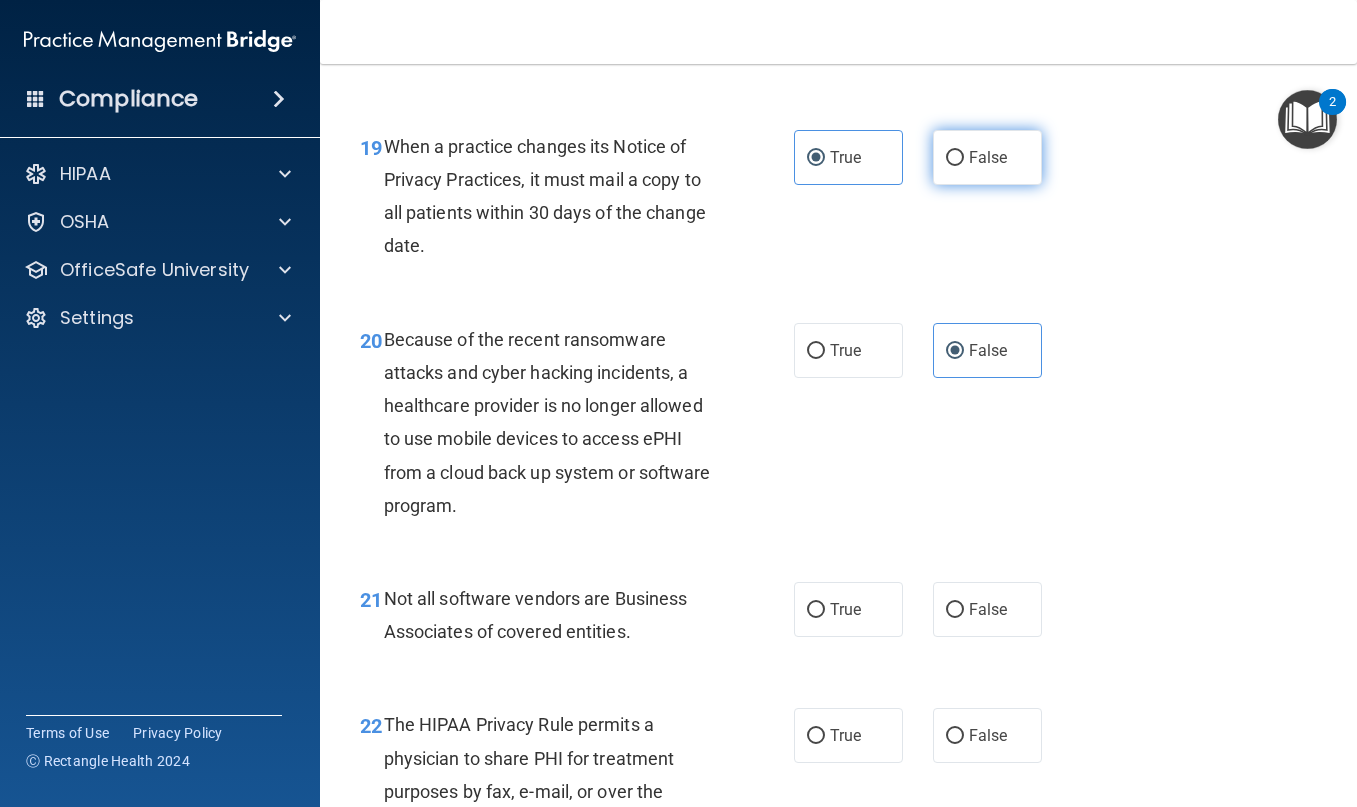 click on "False" at bounding box center [987, 157] 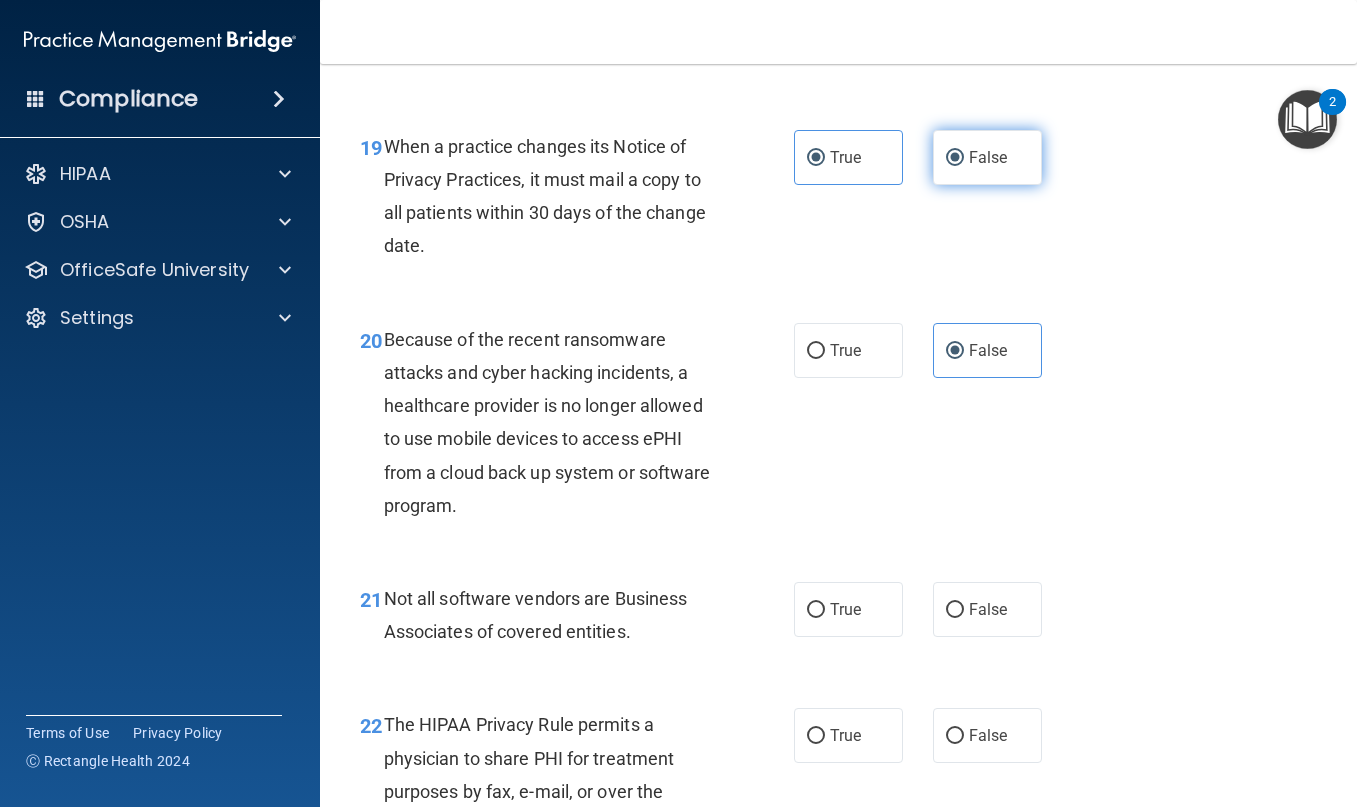 radio on "false" 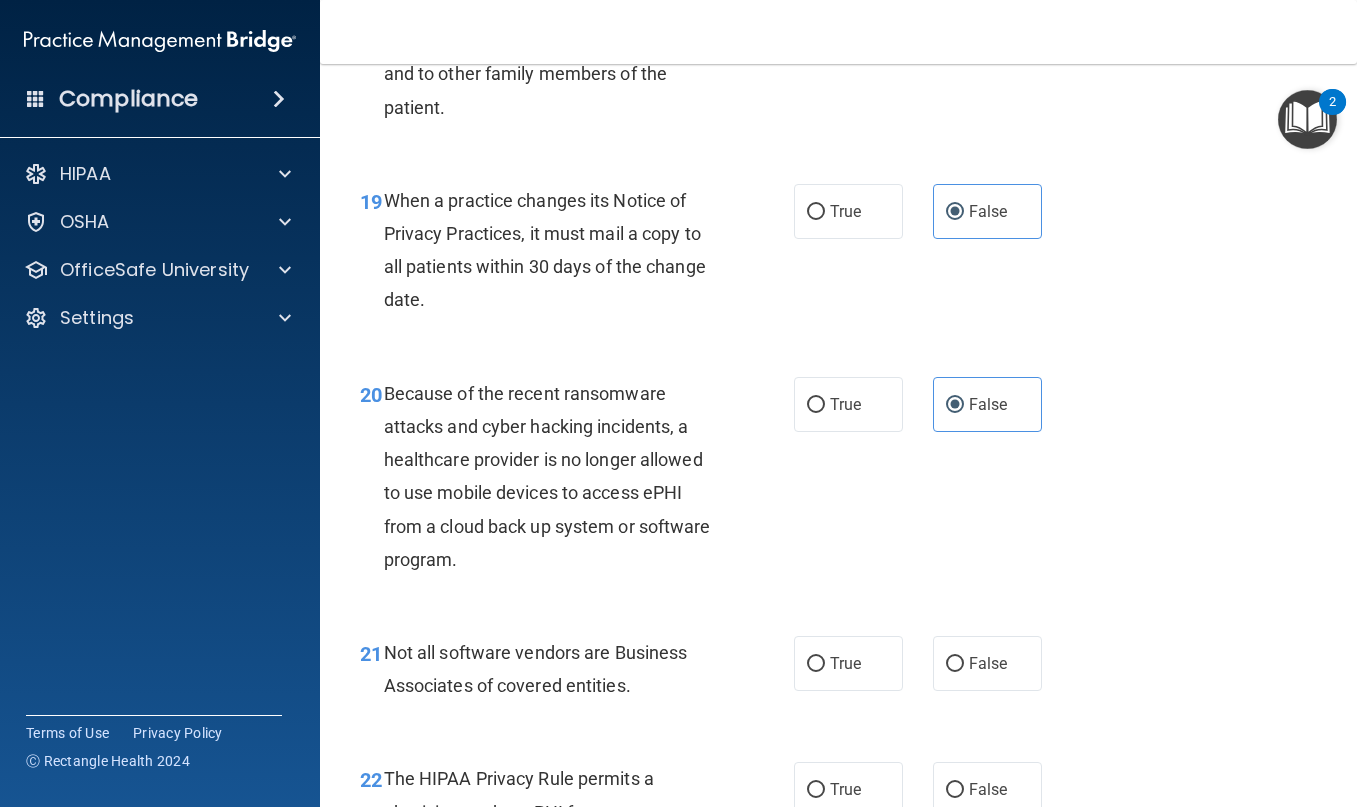 scroll, scrollTop: 3500, scrollLeft: 0, axis: vertical 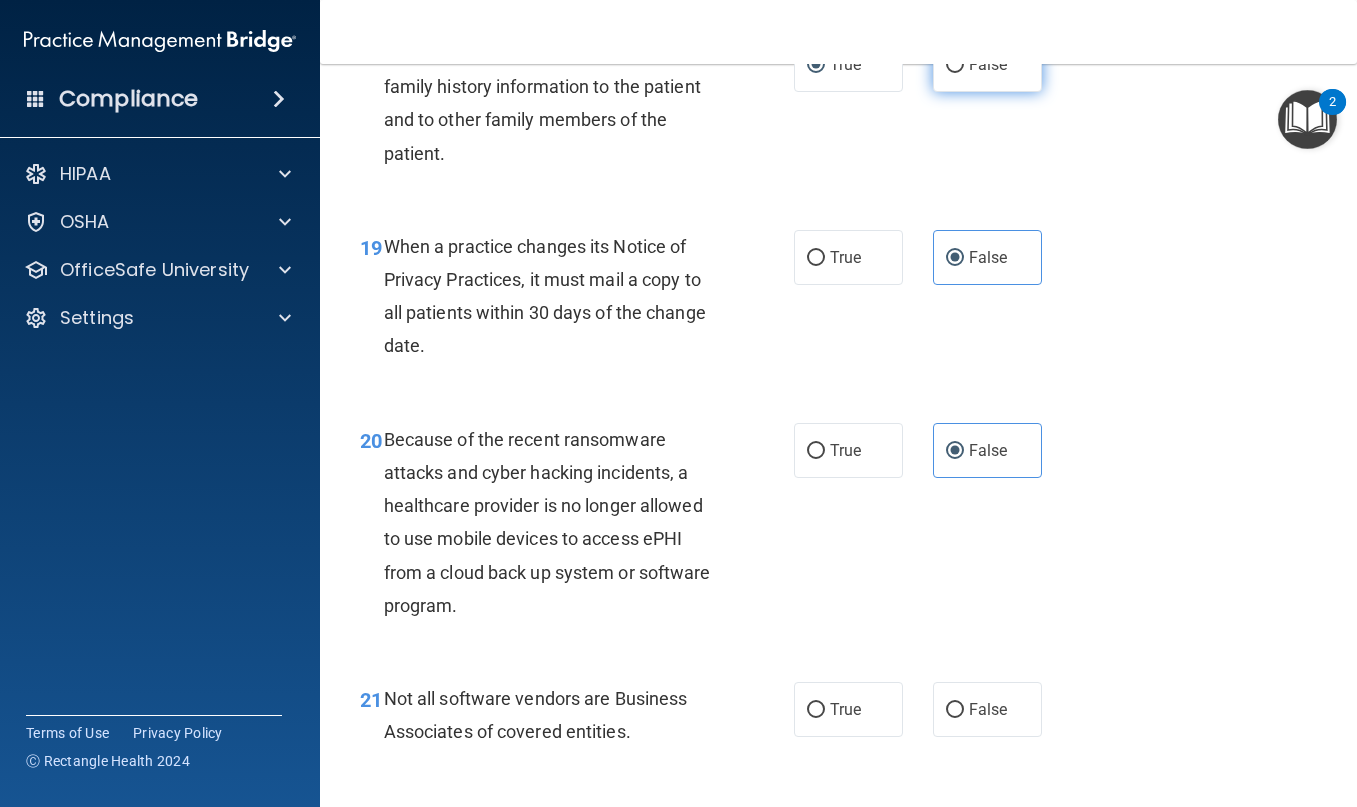 click on "False" at bounding box center [987, 64] 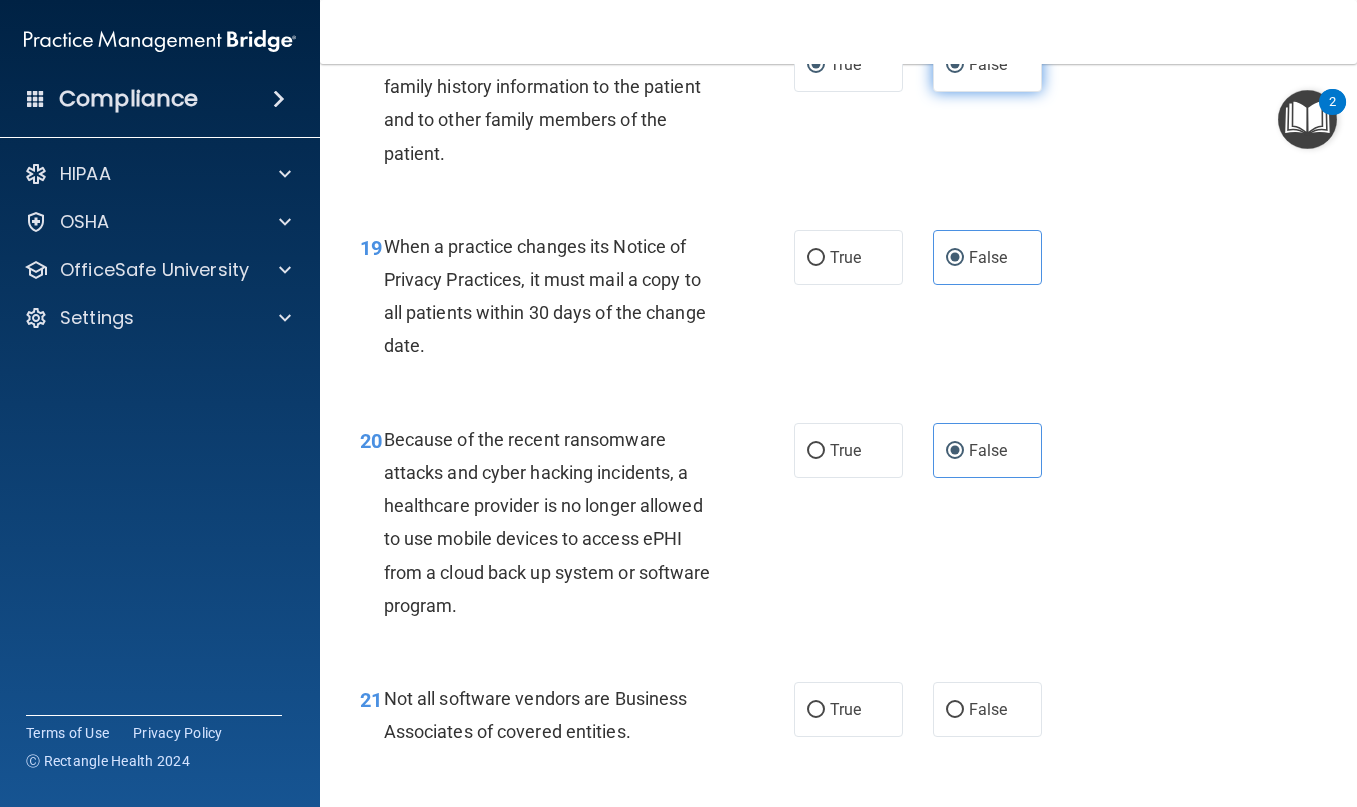 radio on "false" 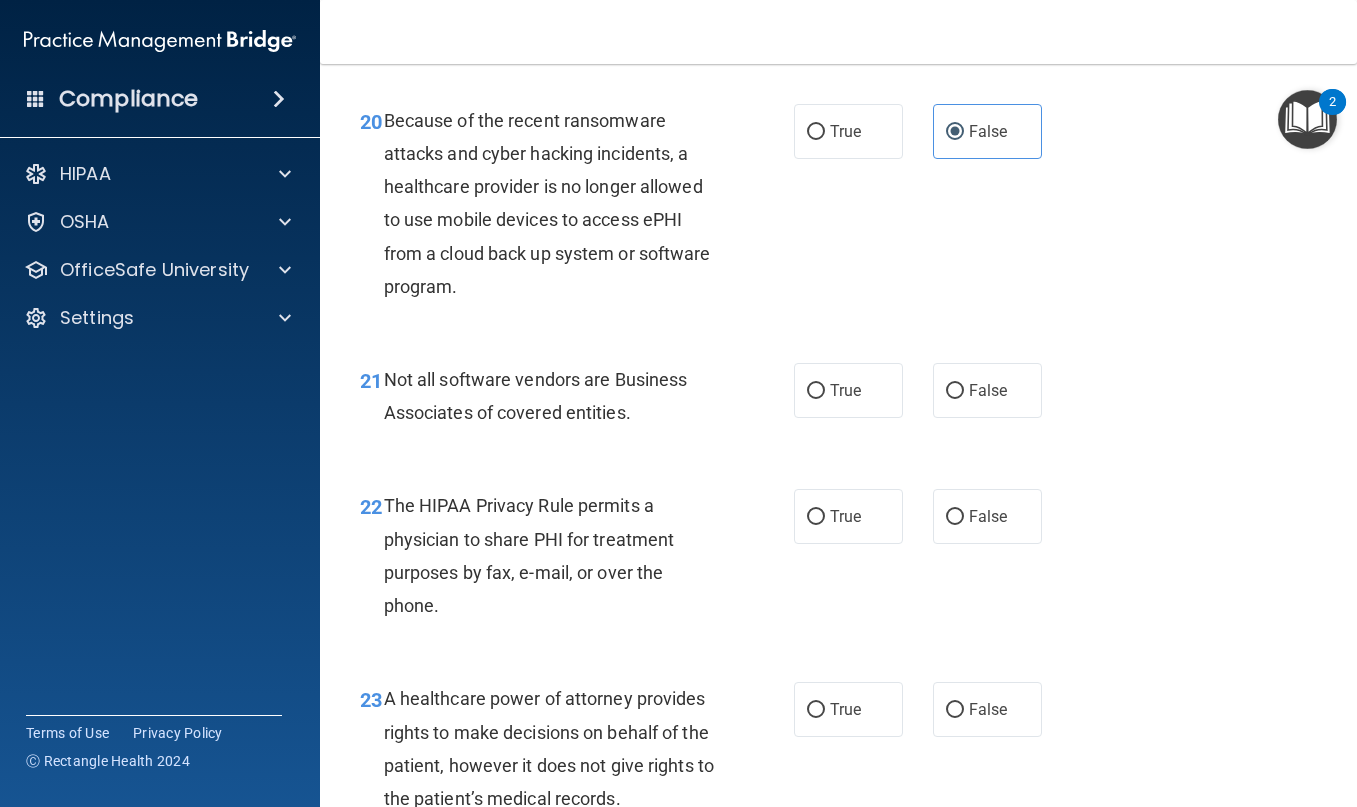 scroll, scrollTop: 3900, scrollLeft: 0, axis: vertical 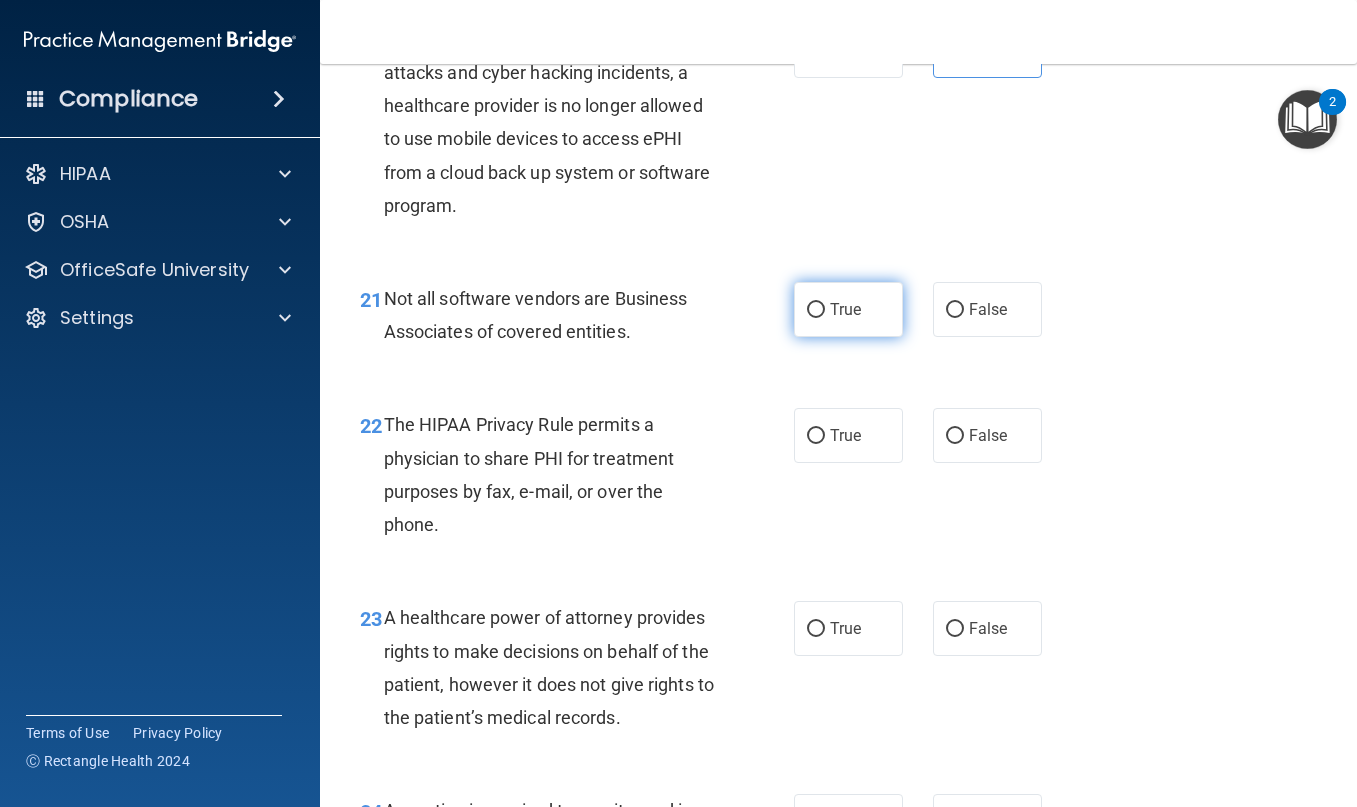 click on "True" at bounding box center (845, 309) 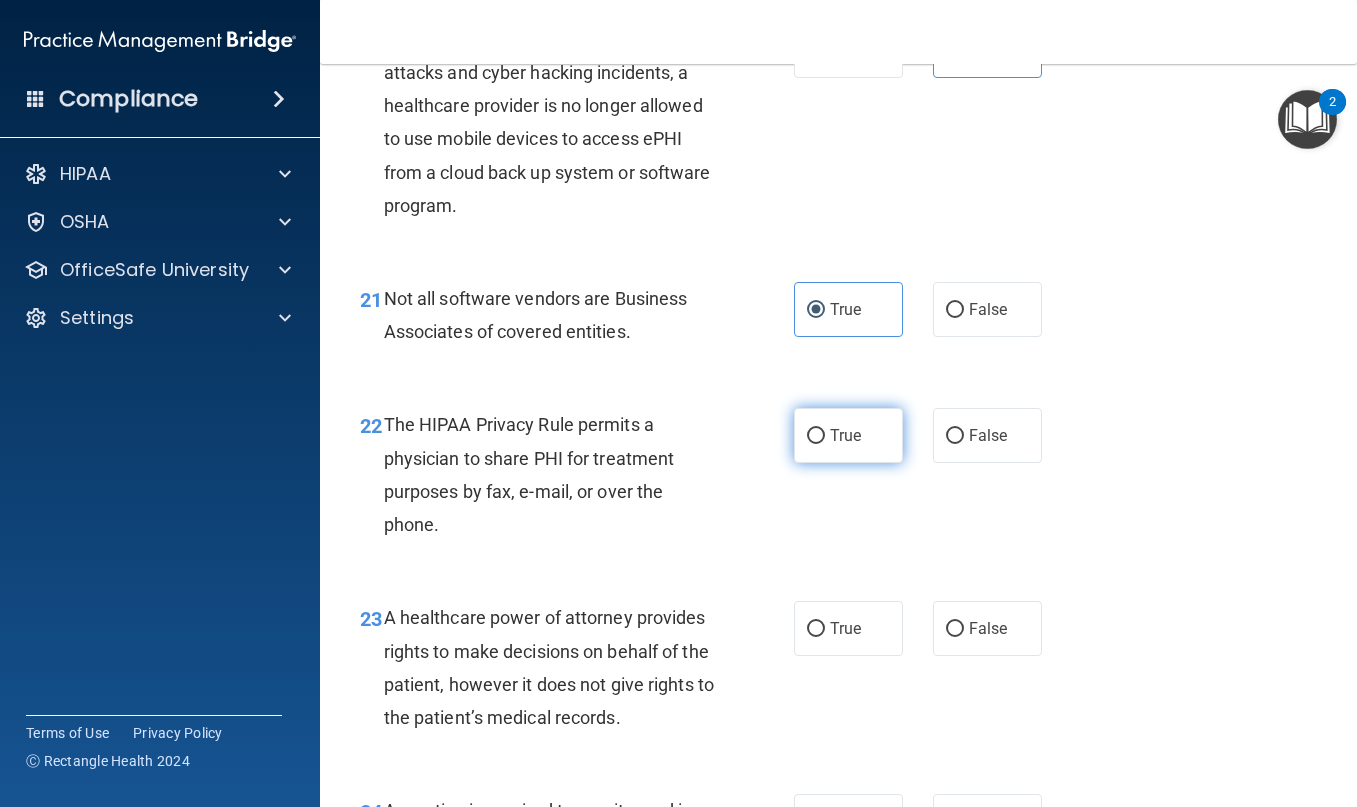 click on "True" at bounding box center (848, 435) 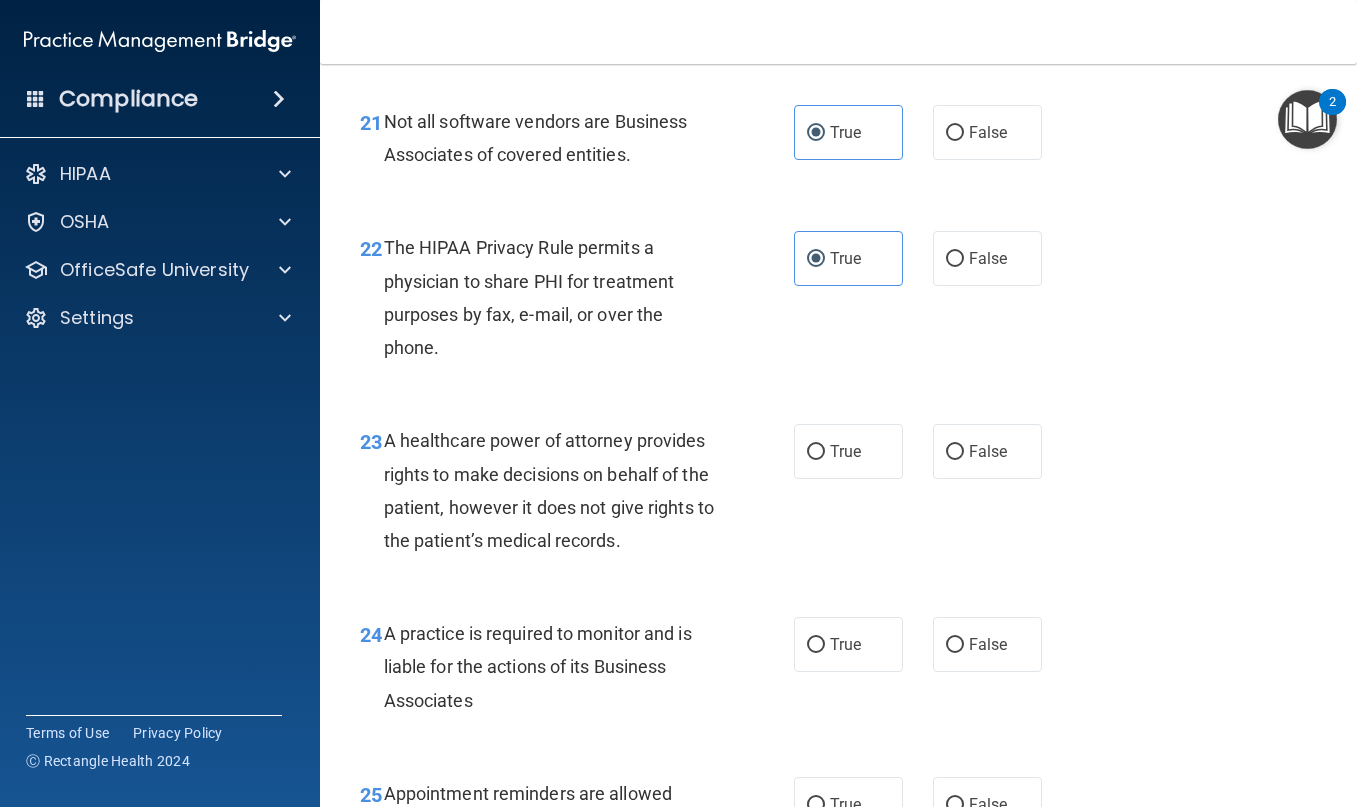 scroll, scrollTop: 4100, scrollLeft: 0, axis: vertical 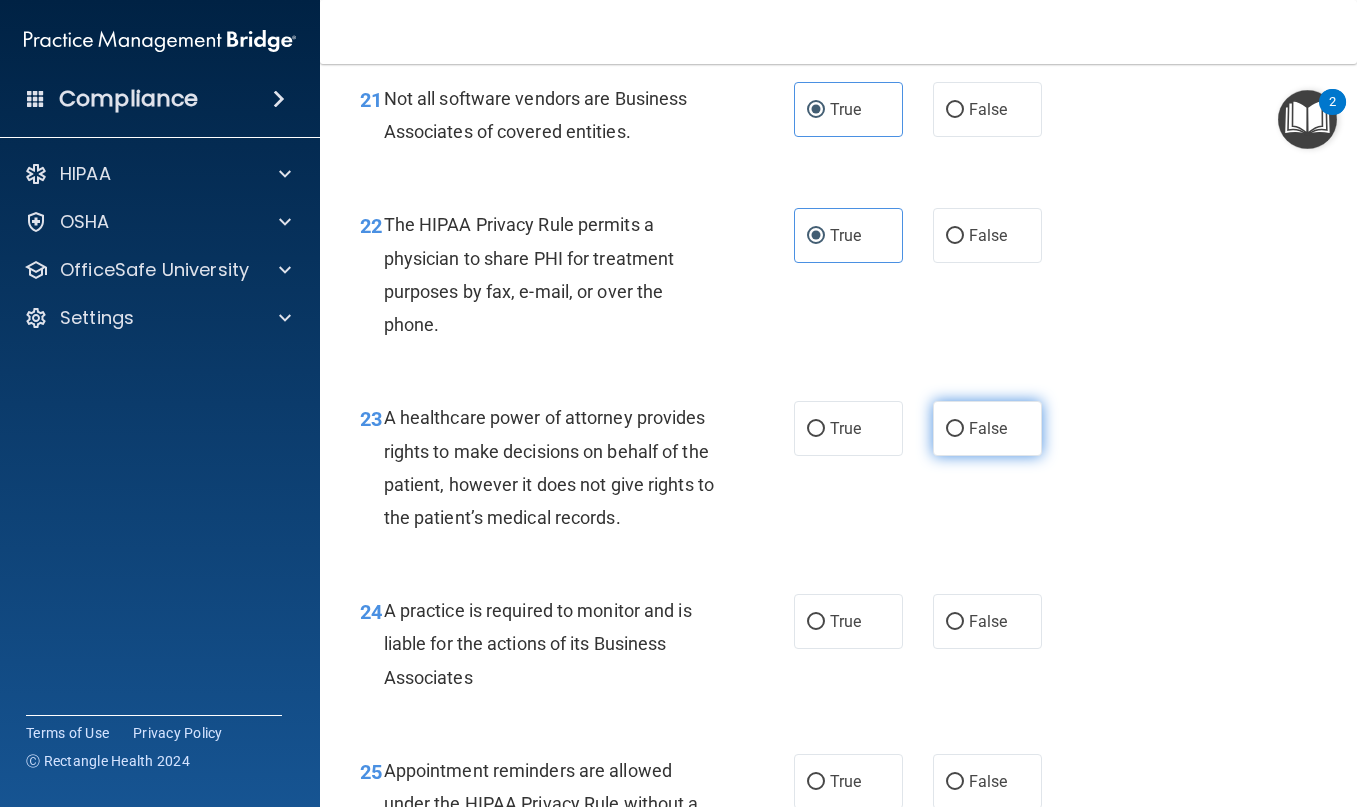 click on "False" at bounding box center (987, 428) 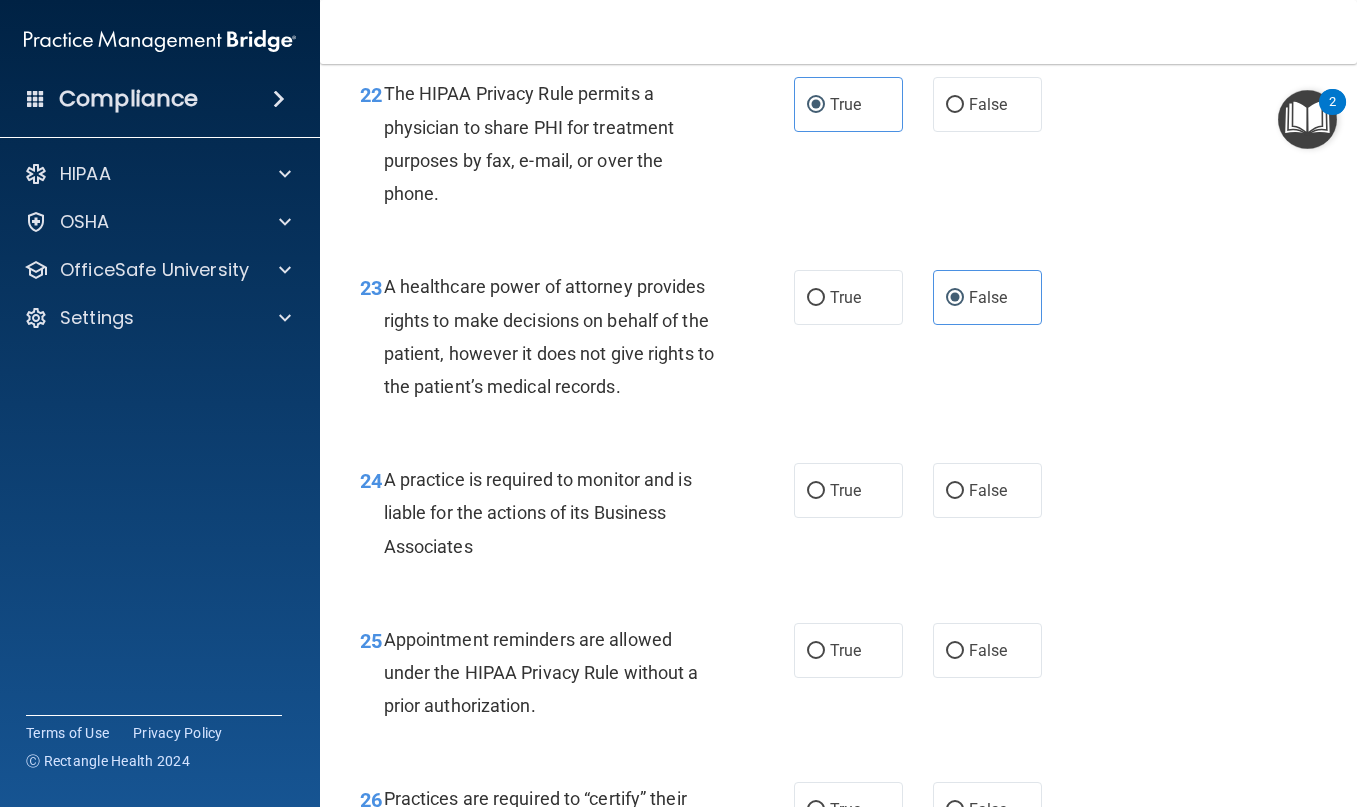 scroll, scrollTop: 4400, scrollLeft: 0, axis: vertical 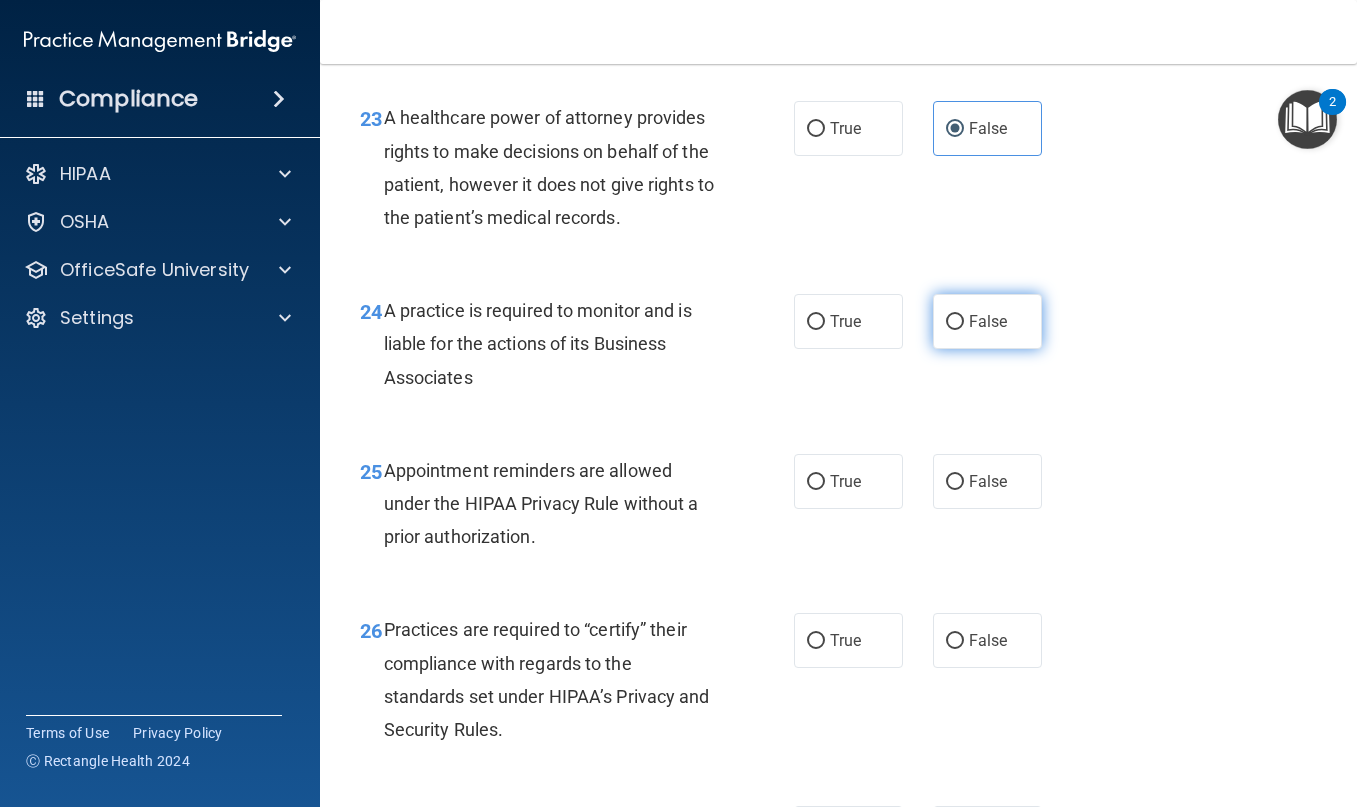 click on "False" at bounding box center [955, 322] 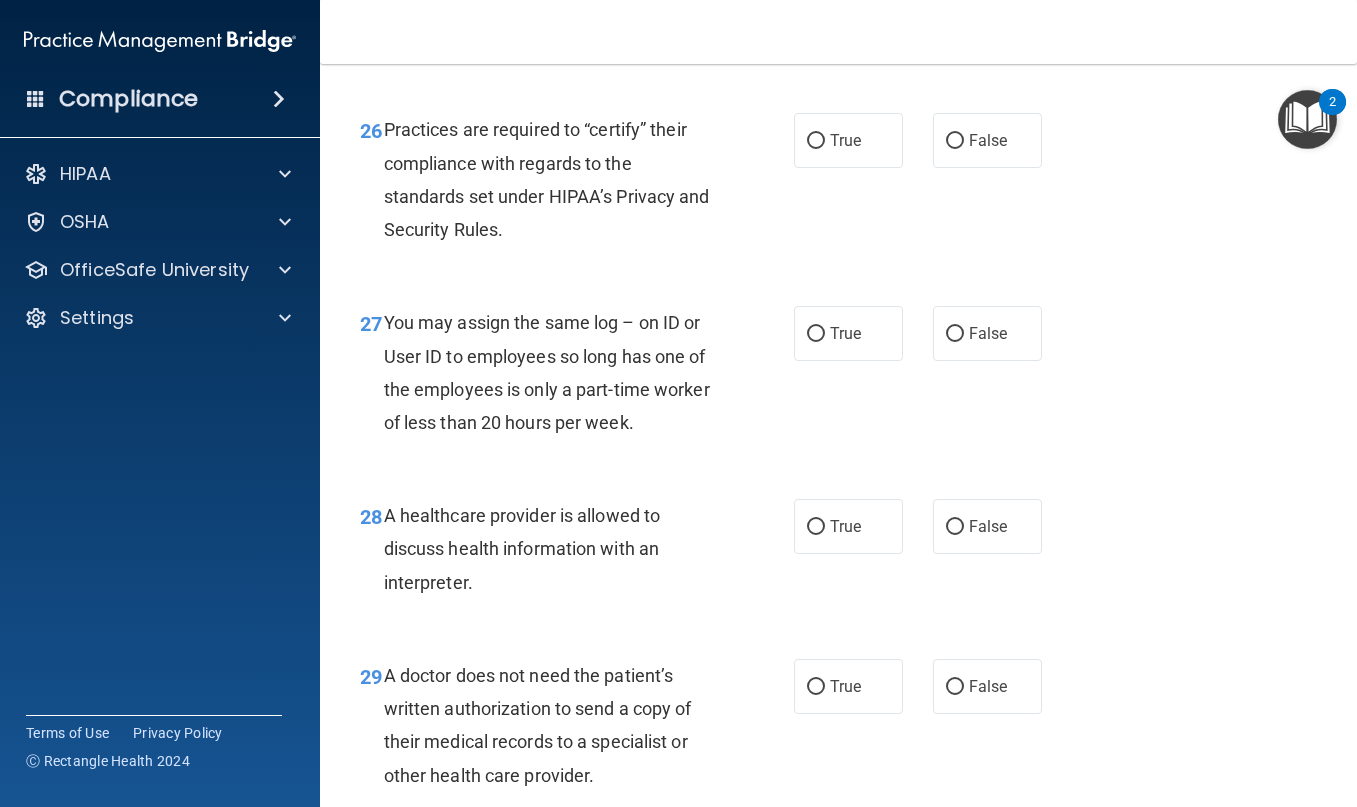 scroll, scrollTop: 4700, scrollLeft: 0, axis: vertical 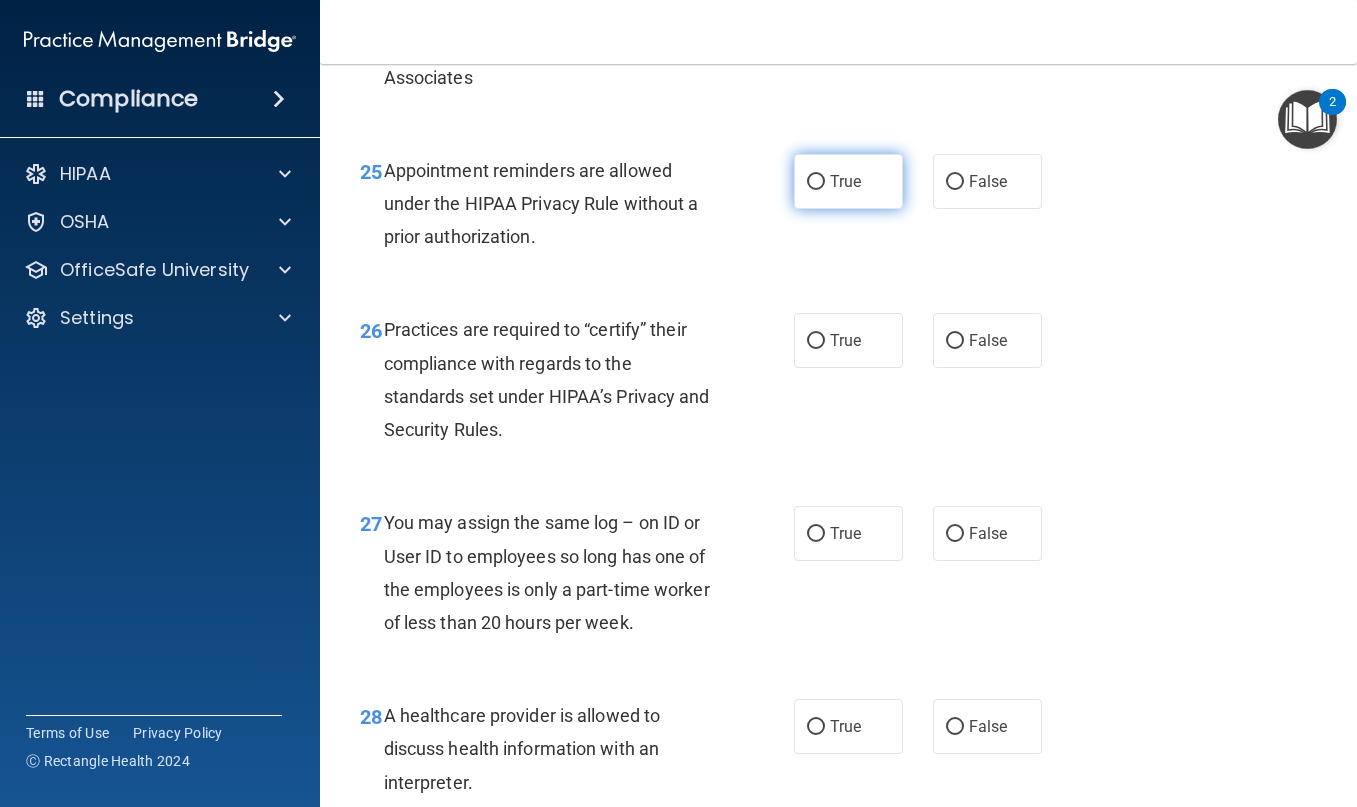 click on "True" at bounding box center [845, 181] 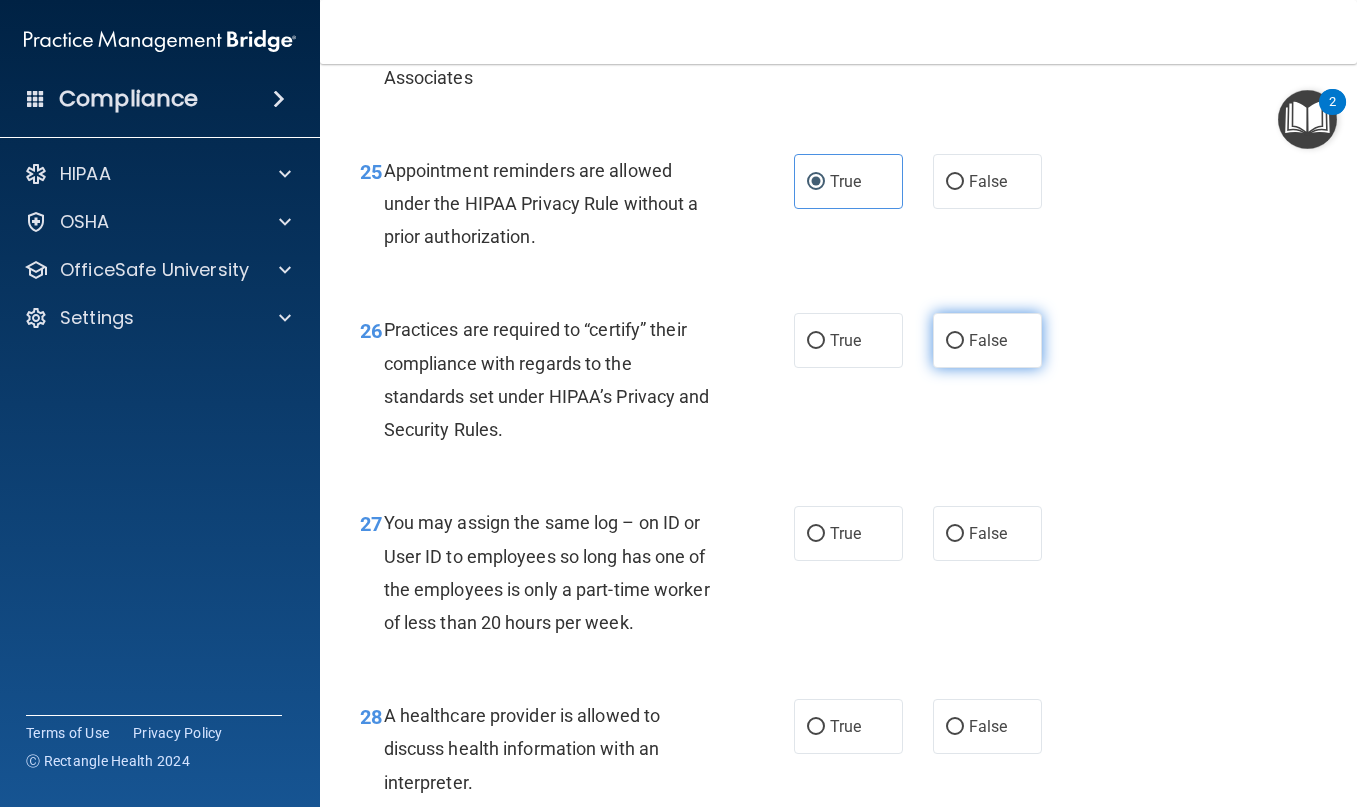 click on "False" at bounding box center [988, 340] 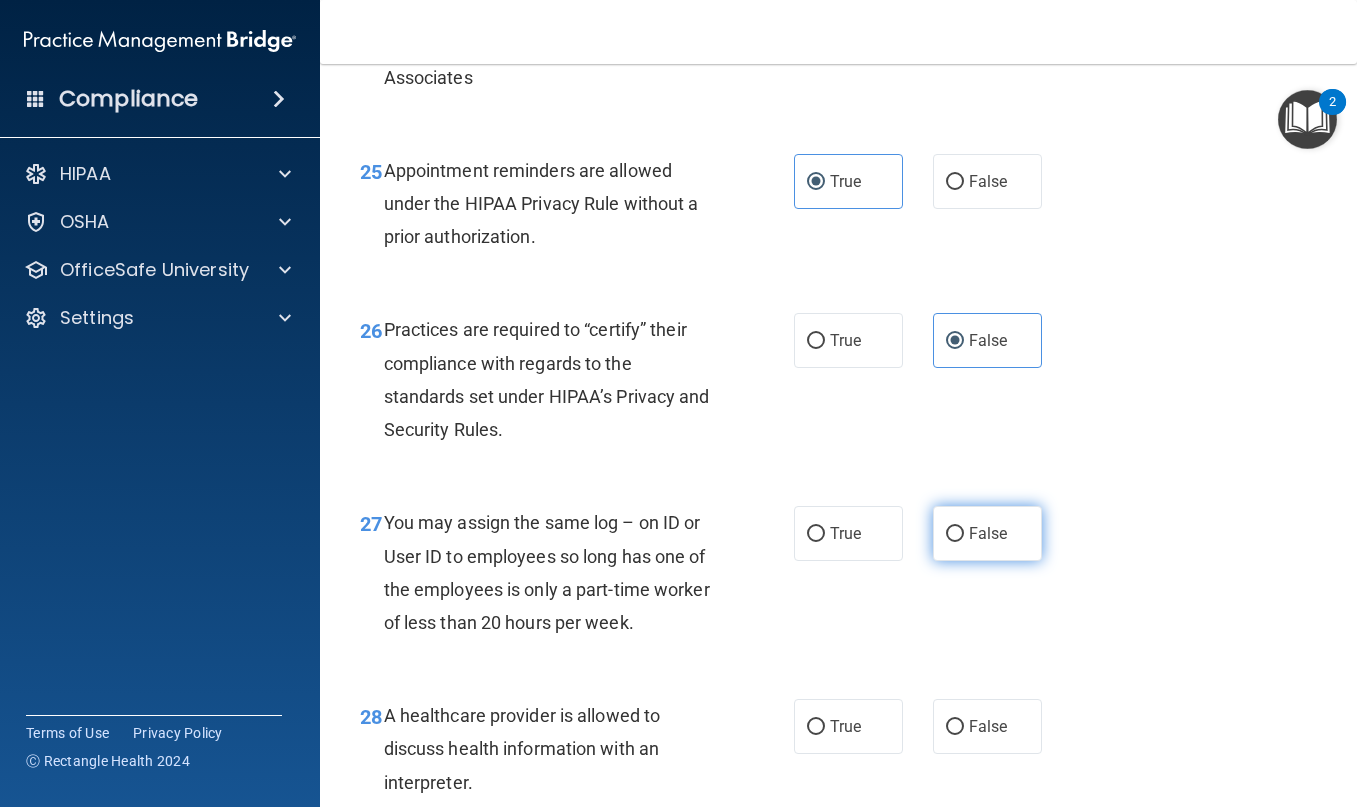 click on "False" at bounding box center (988, 533) 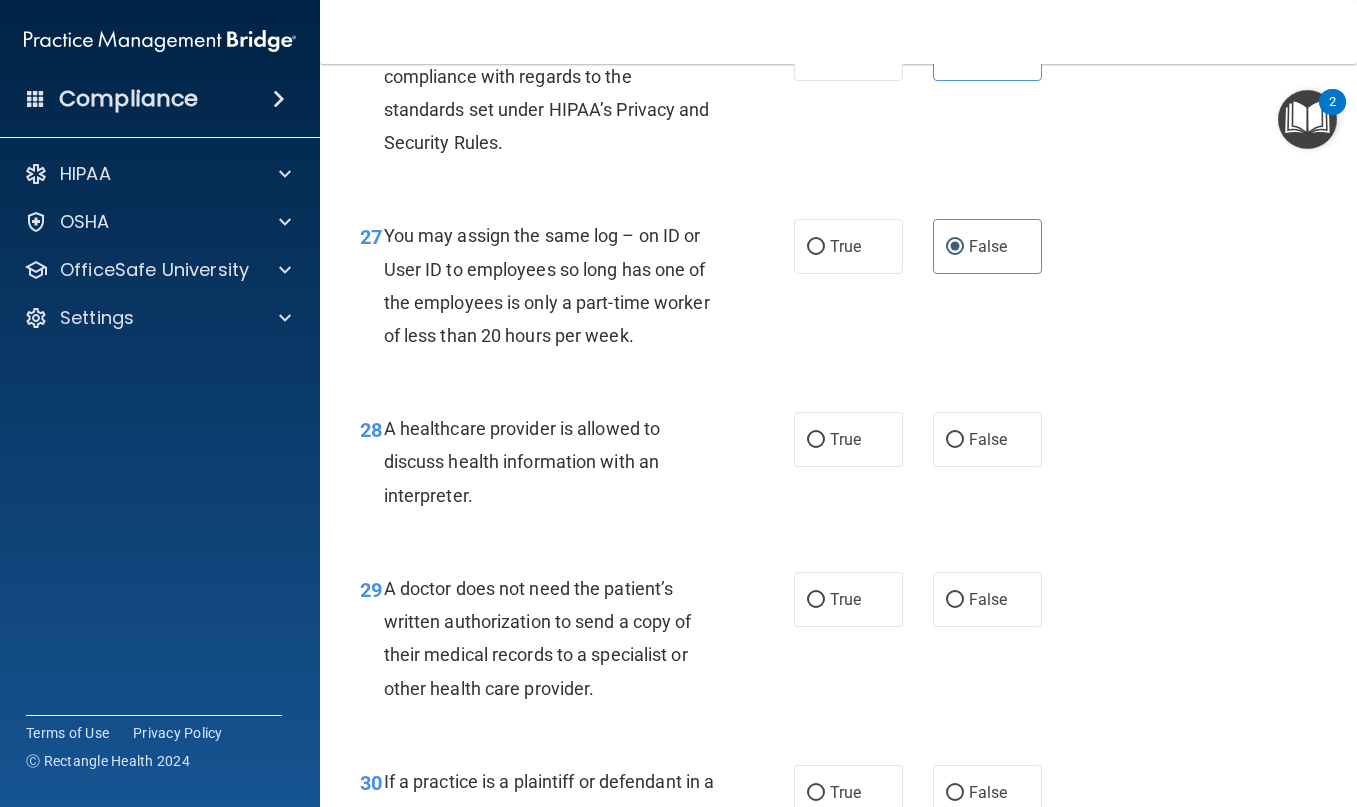 scroll, scrollTop: 5000, scrollLeft: 0, axis: vertical 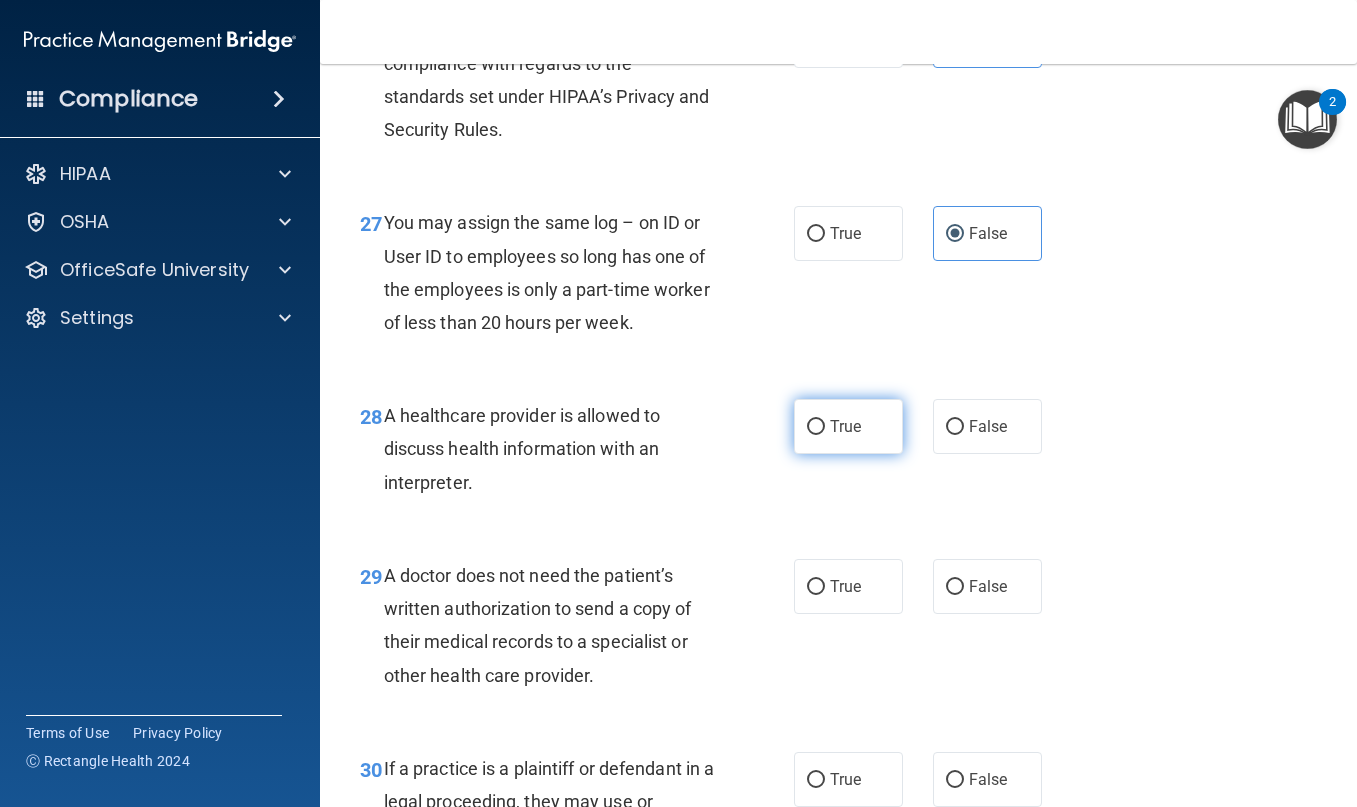 click on "True" at bounding box center [816, 427] 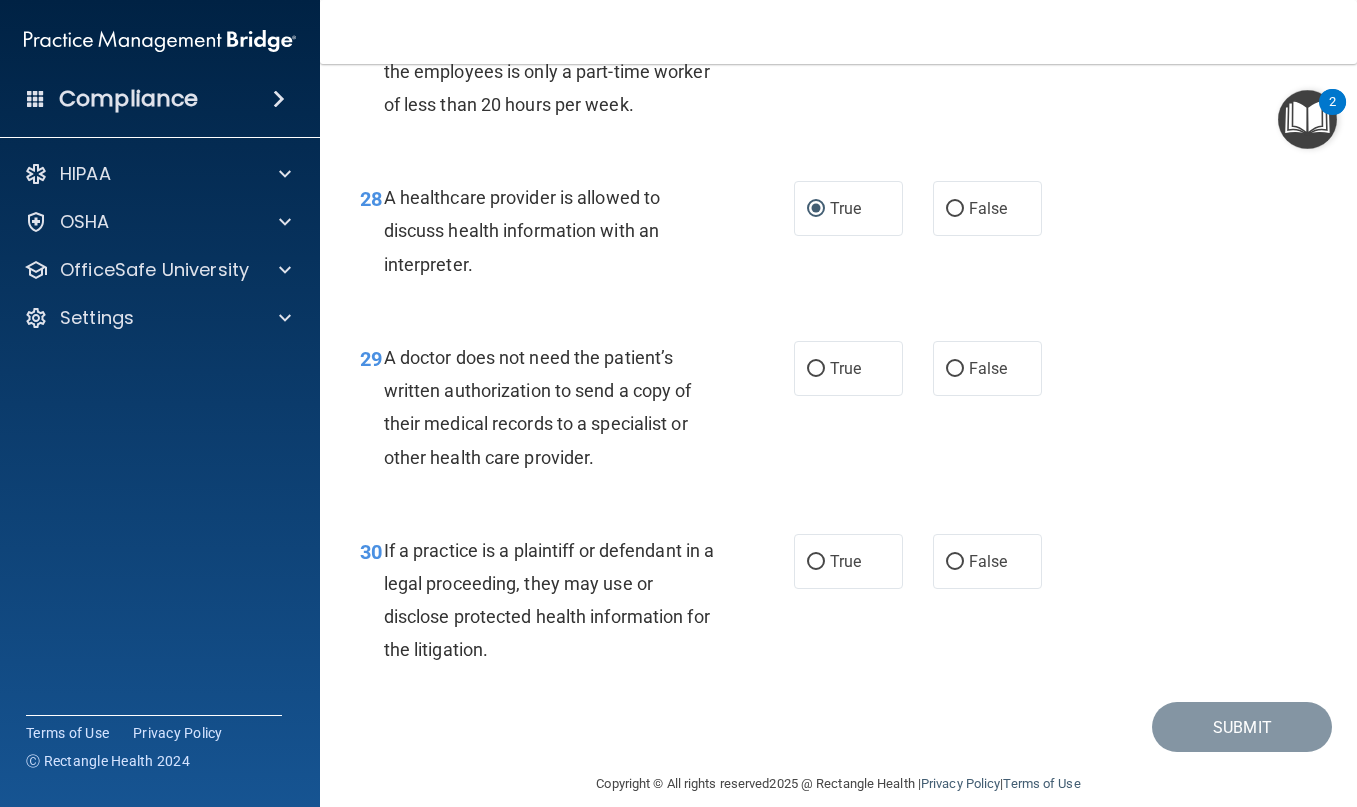 scroll, scrollTop: 5300, scrollLeft: 0, axis: vertical 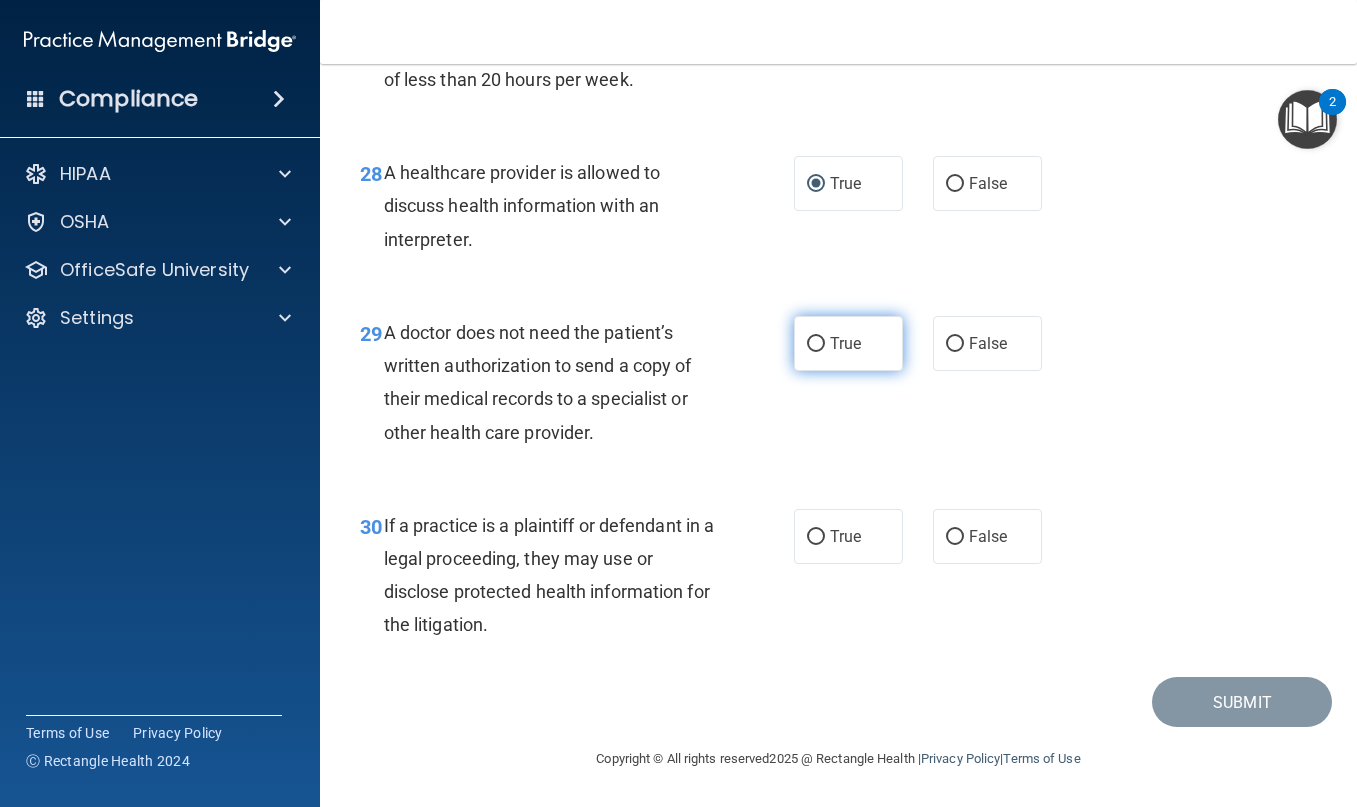 click on "True" at bounding box center (845, 343) 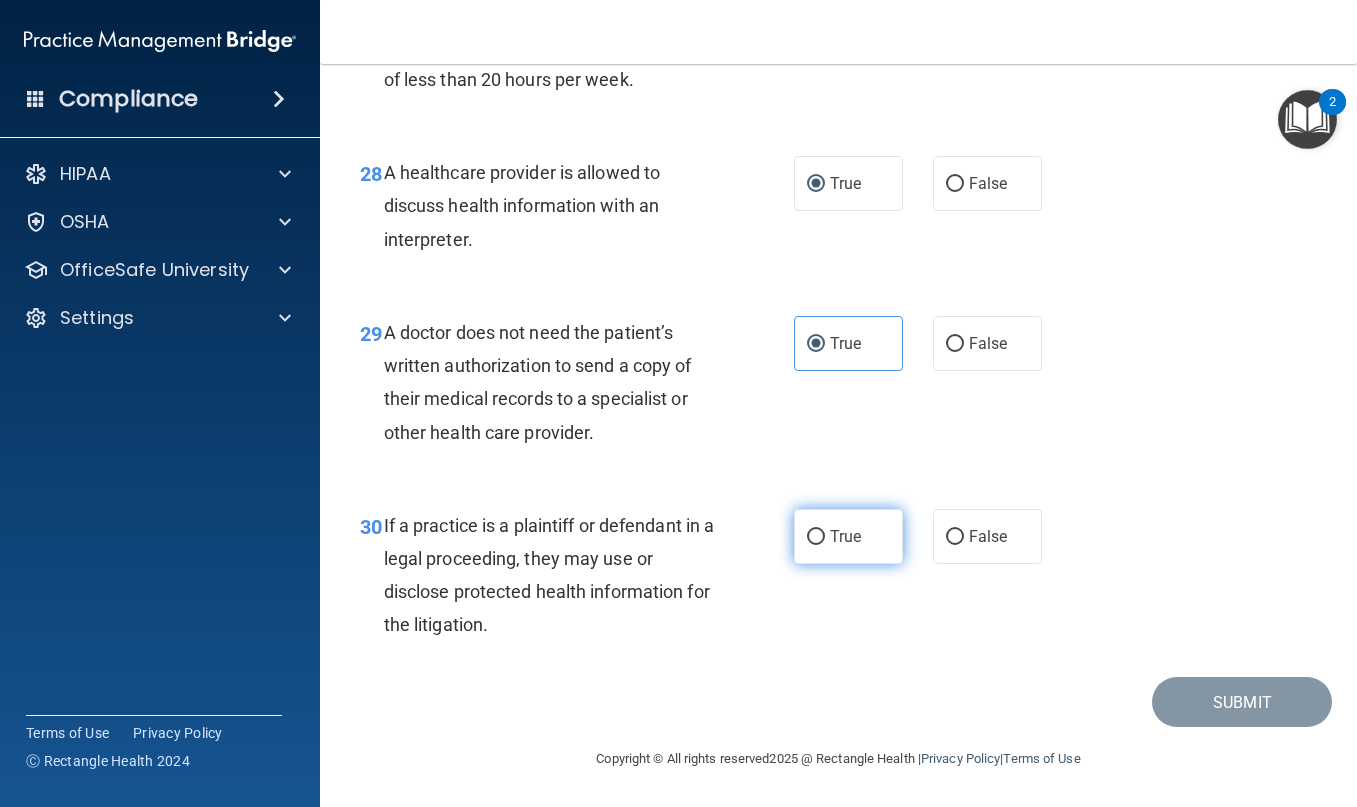 click on "True" at bounding box center [845, 536] 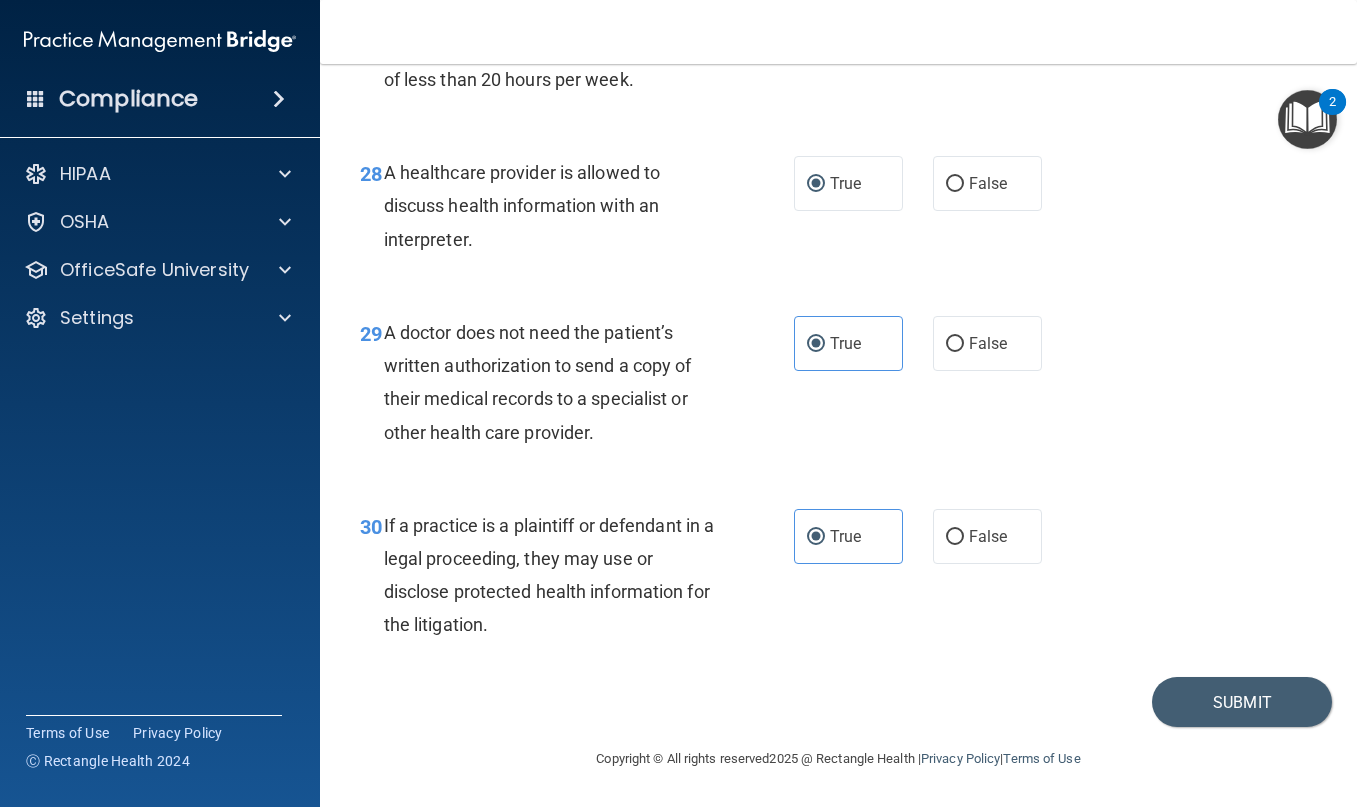 scroll, scrollTop: 5343, scrollLeft: 0, axis: vertical 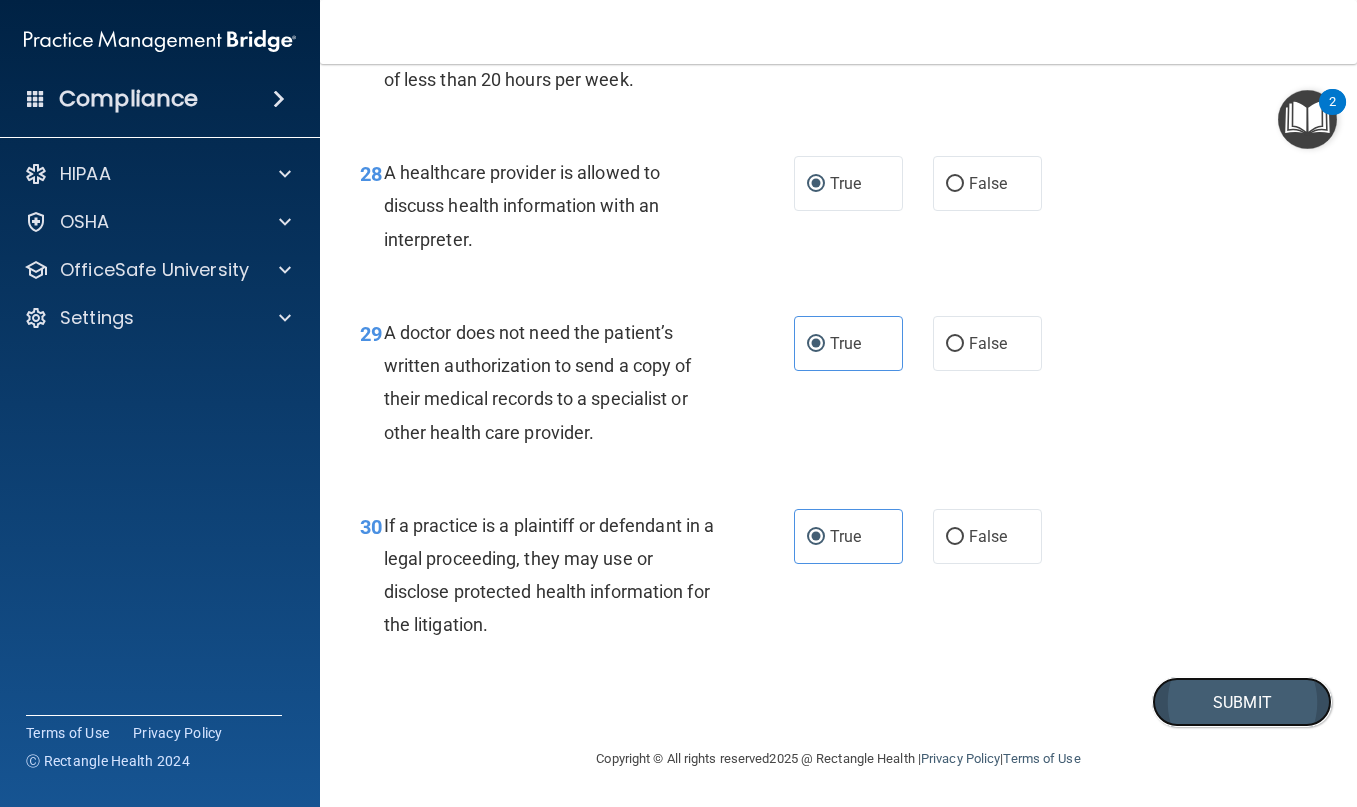 click on "Submit" at bounding box center (1242, 702) 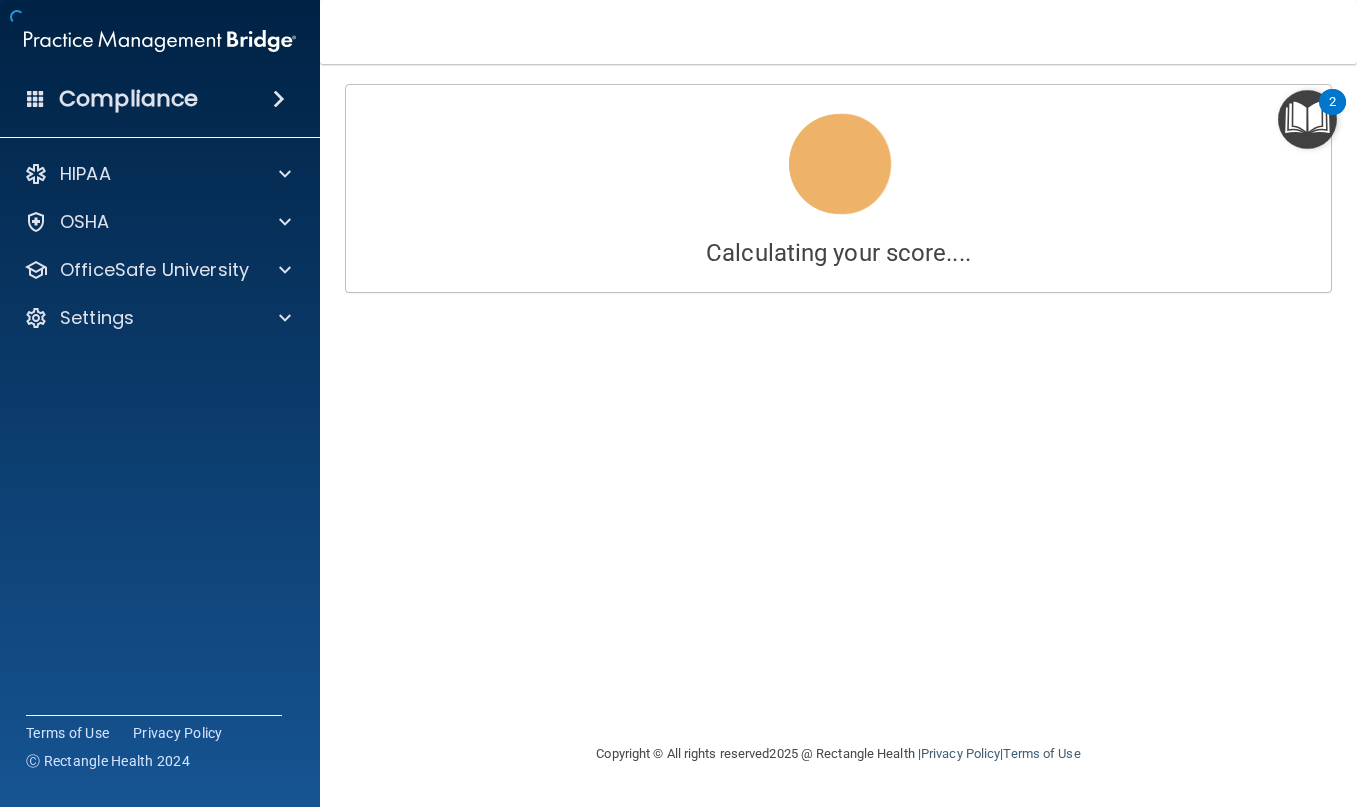 scroll, scrollTop: 0, scrollLeft: 0, axis: both 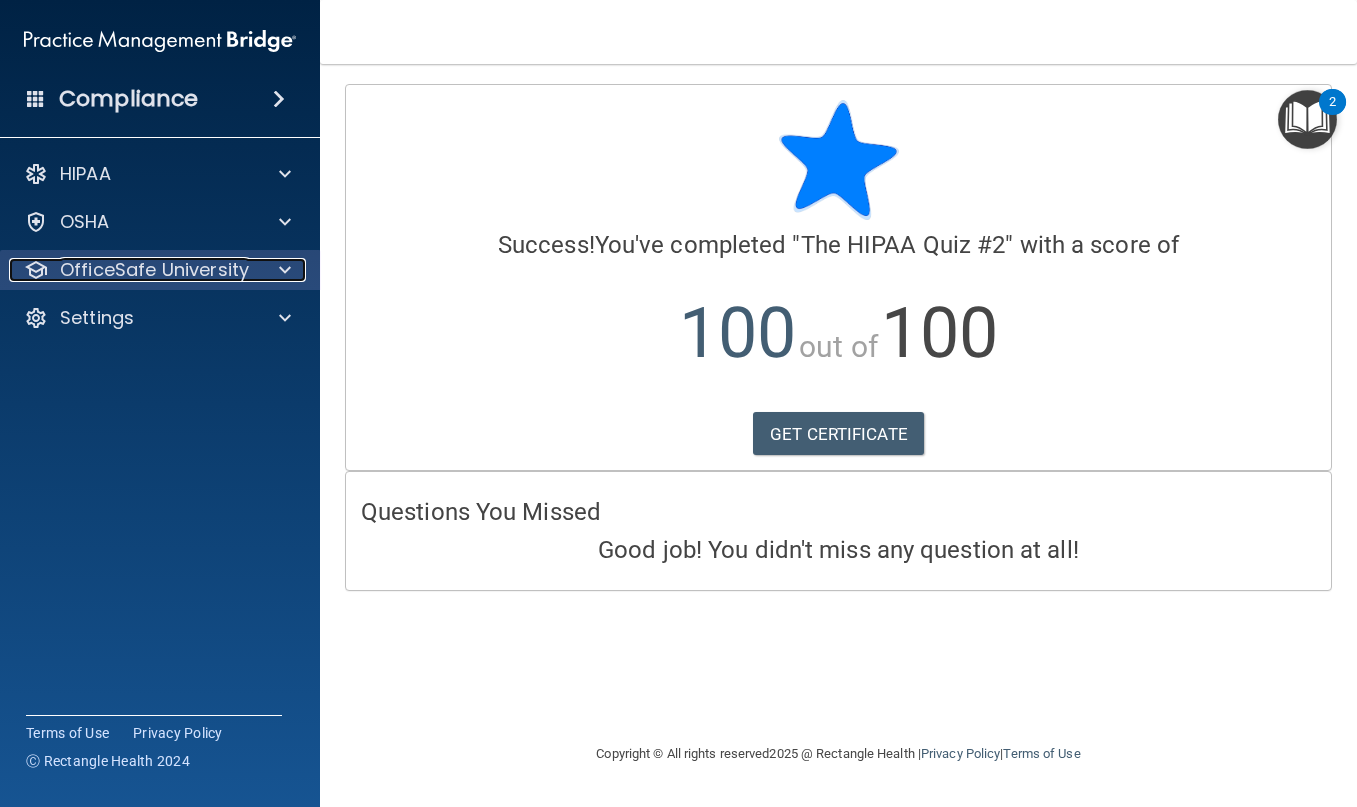 click on "OfficeSafe University" at bounding box center (154, 270) 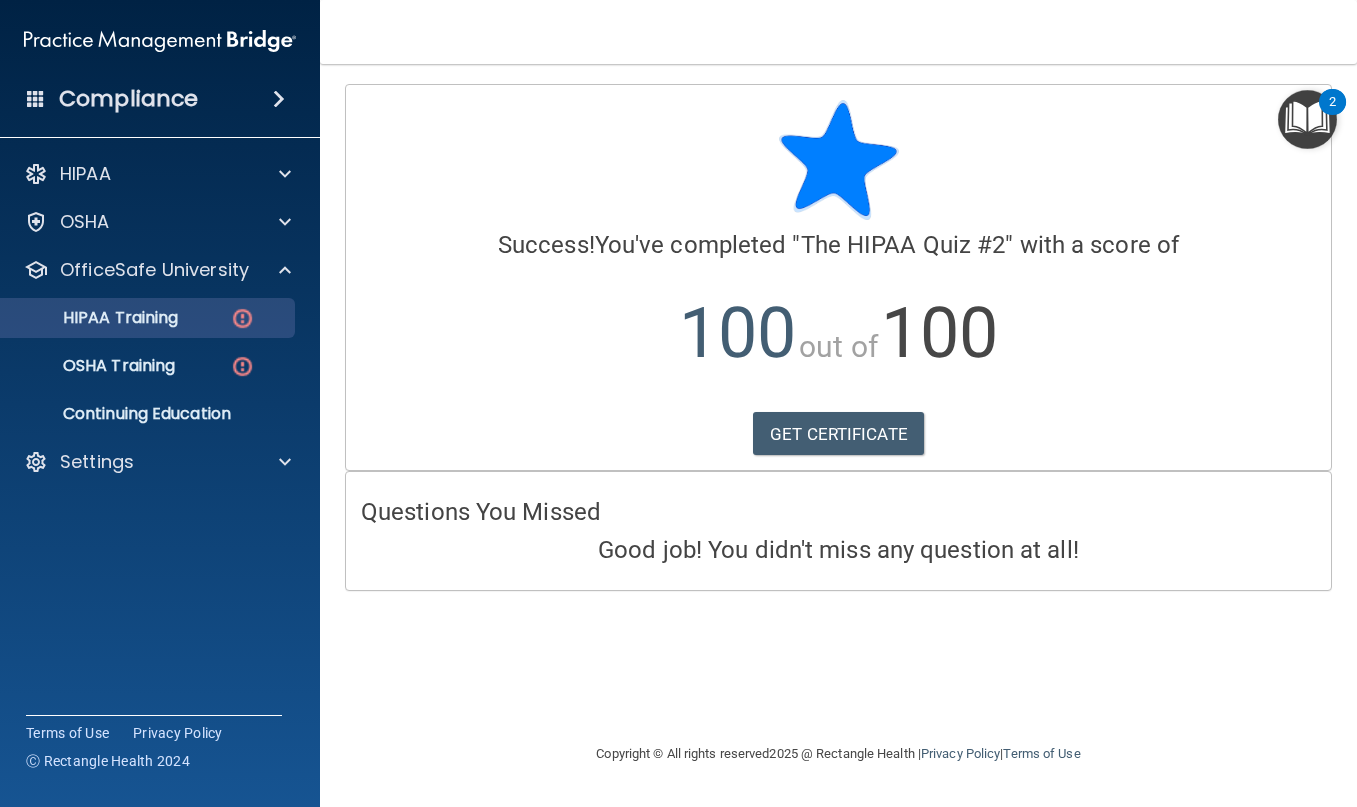 click on "HIPAA Training                   OSHA Training                   Continuing Education" at bounding box center (161, 362) 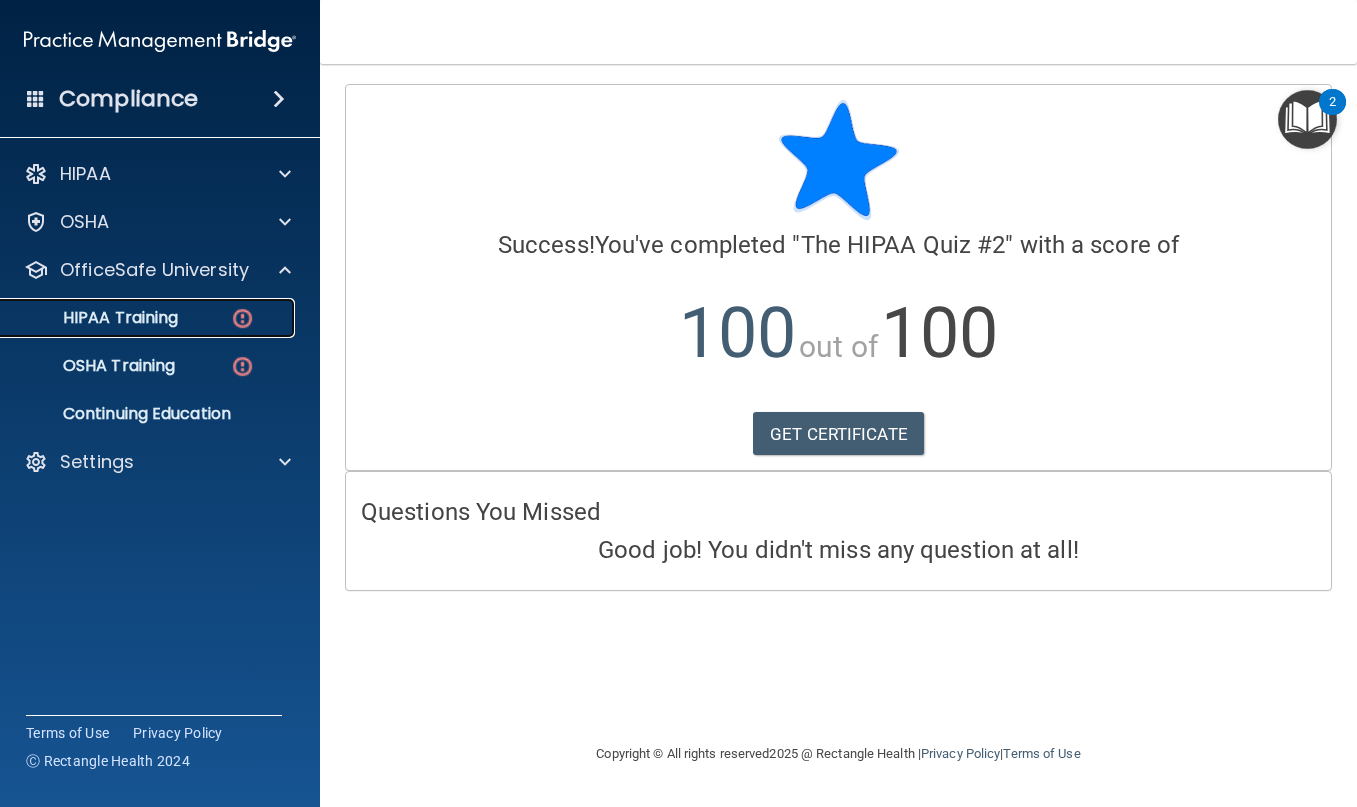 click on "HIPAA Training" at bounding box center [149, 318] 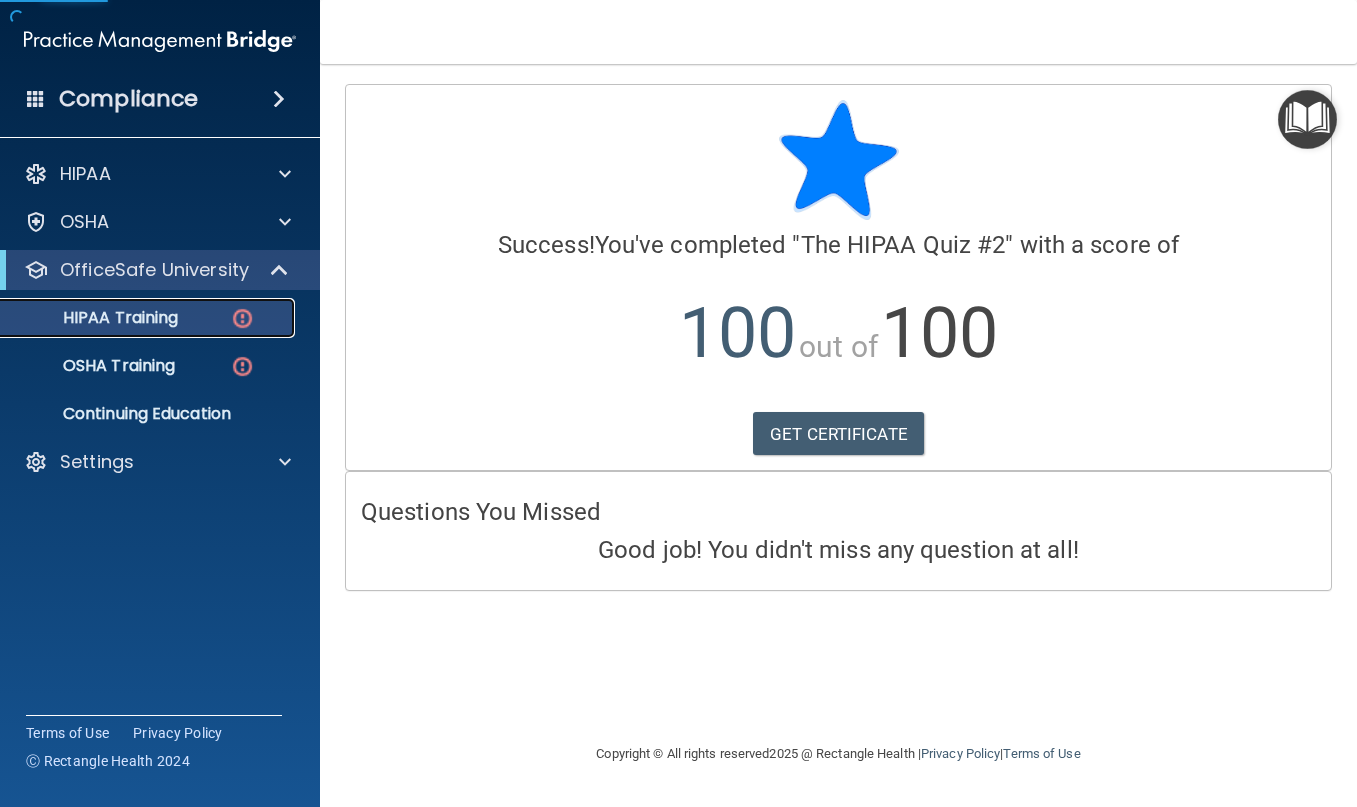 click on "HIPAA Training" at bounding box center [149, 318] 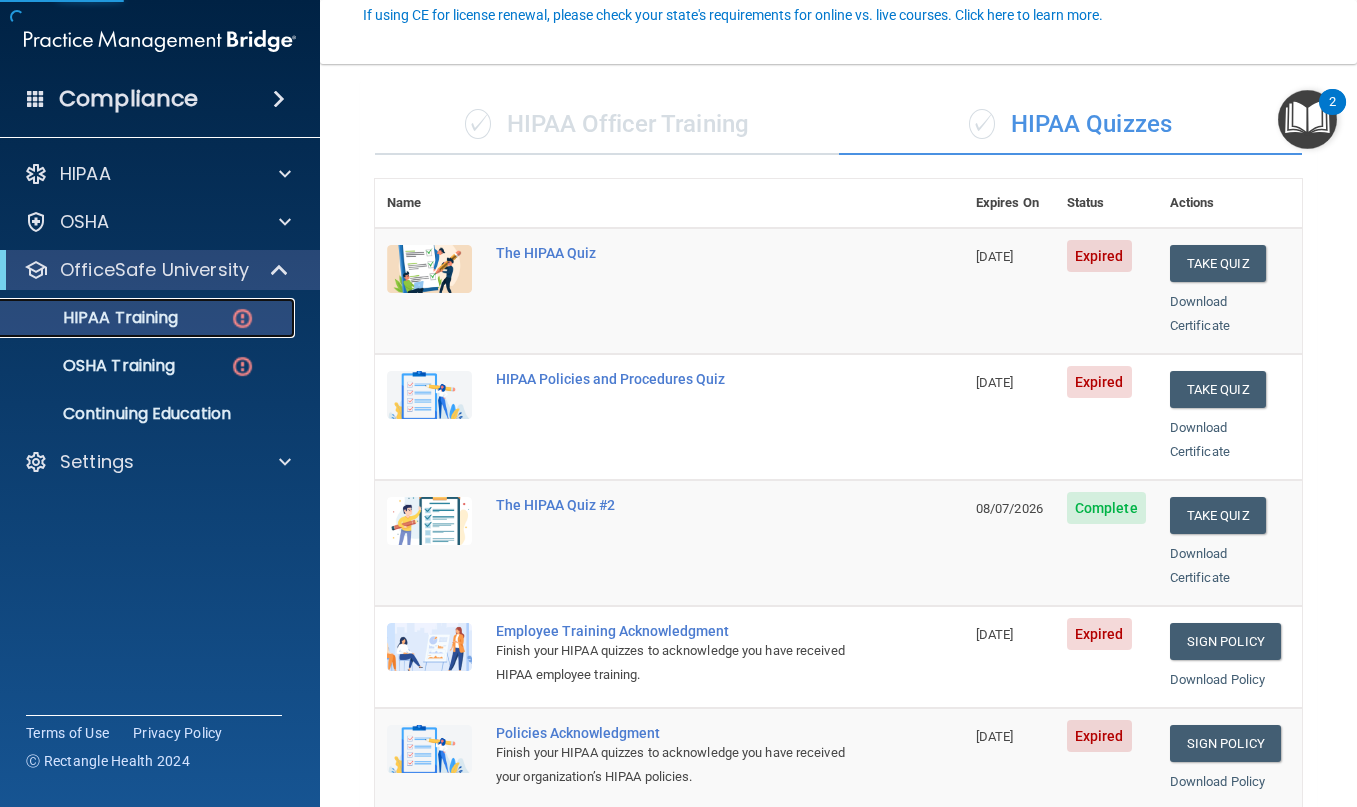 scroll, scrollTop: 200, scrollLeft: 0, axis: vertical 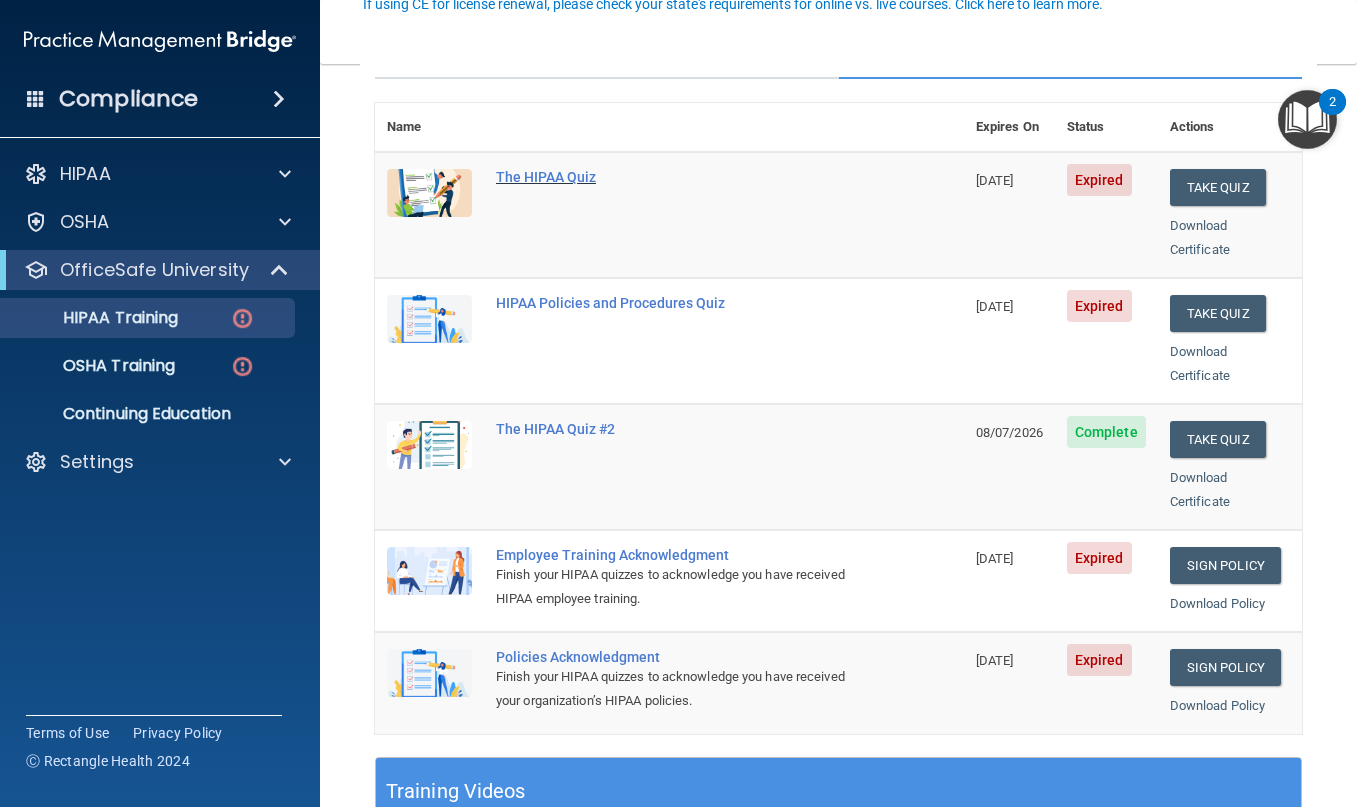 click on "The HIPAA Quiz" at bounding box center (680, 177) 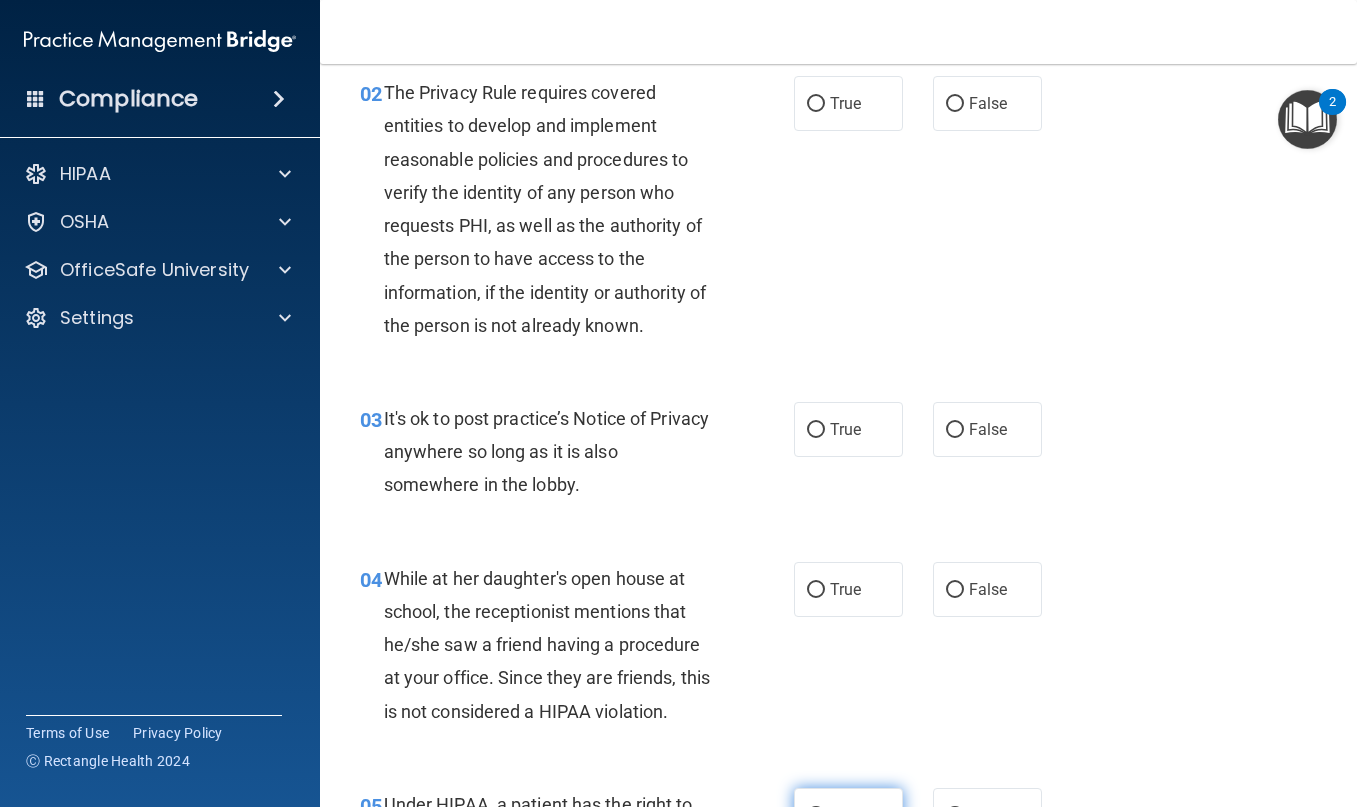 scroll, scrollTop: 0, scrollLeft: 0, axis: both 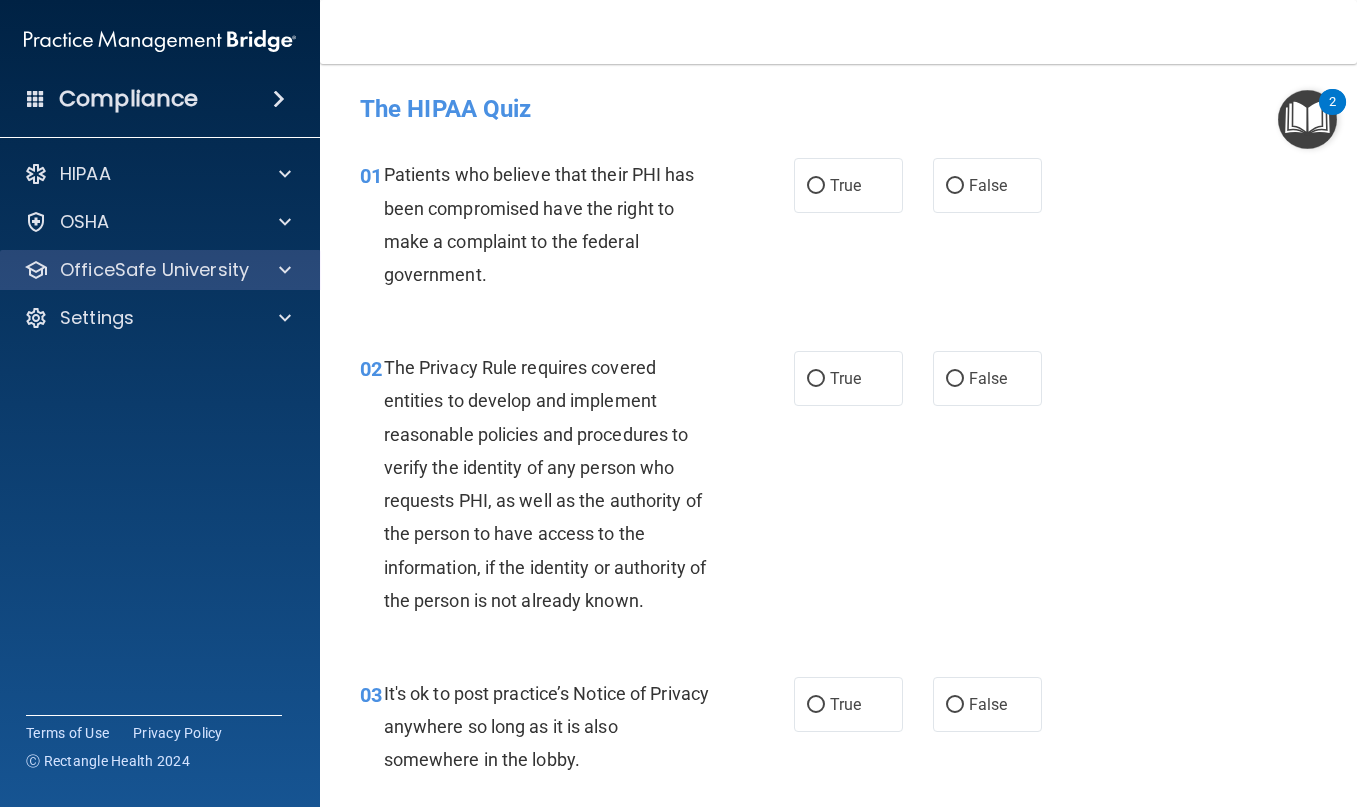 click on "OfficeSafe University" at bounding box center [160, 270] 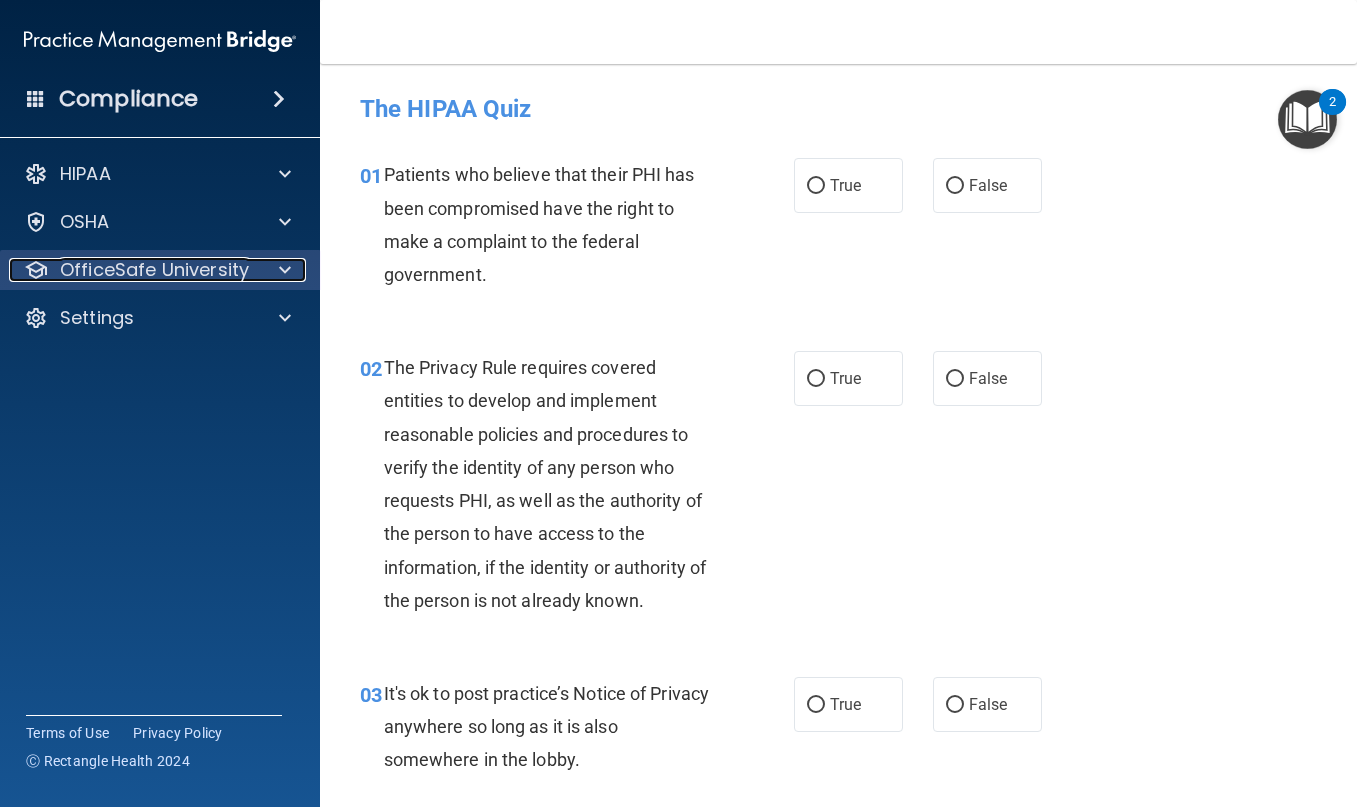 click on "OfficeSafe University" at bounding box center (154, 270) 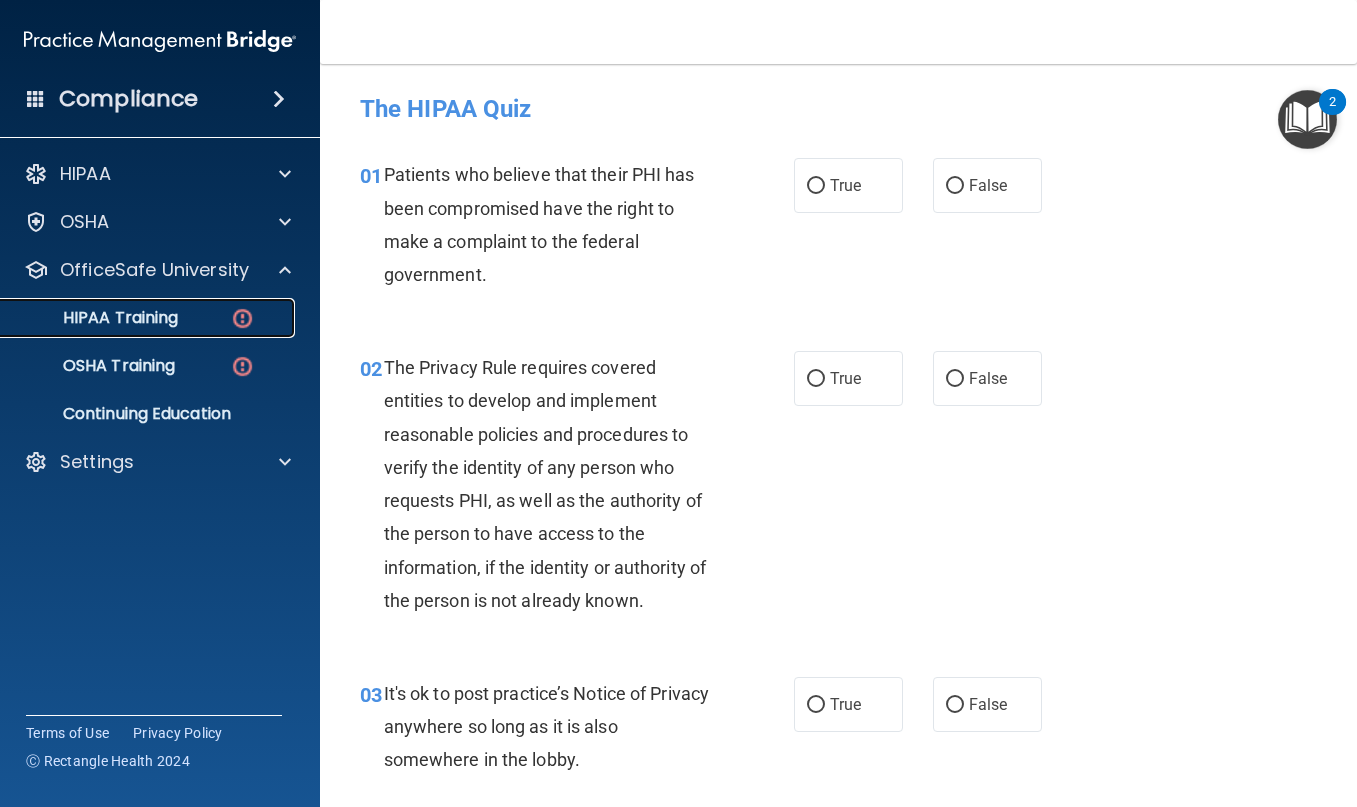 click on "HIPAA Training" at bounding box center [95, 318] 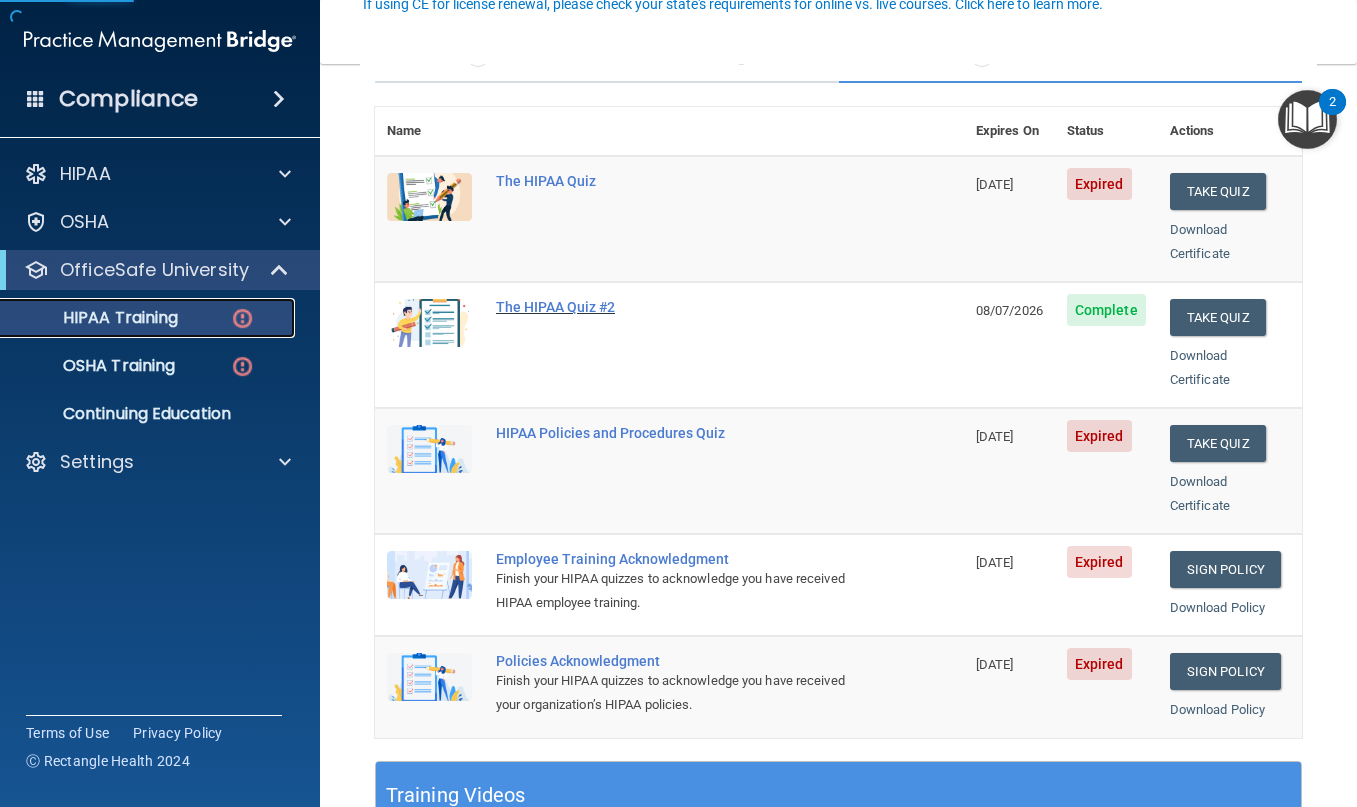 scroll, scrollTop: 200, scrollLeft: 0, axis: vertical 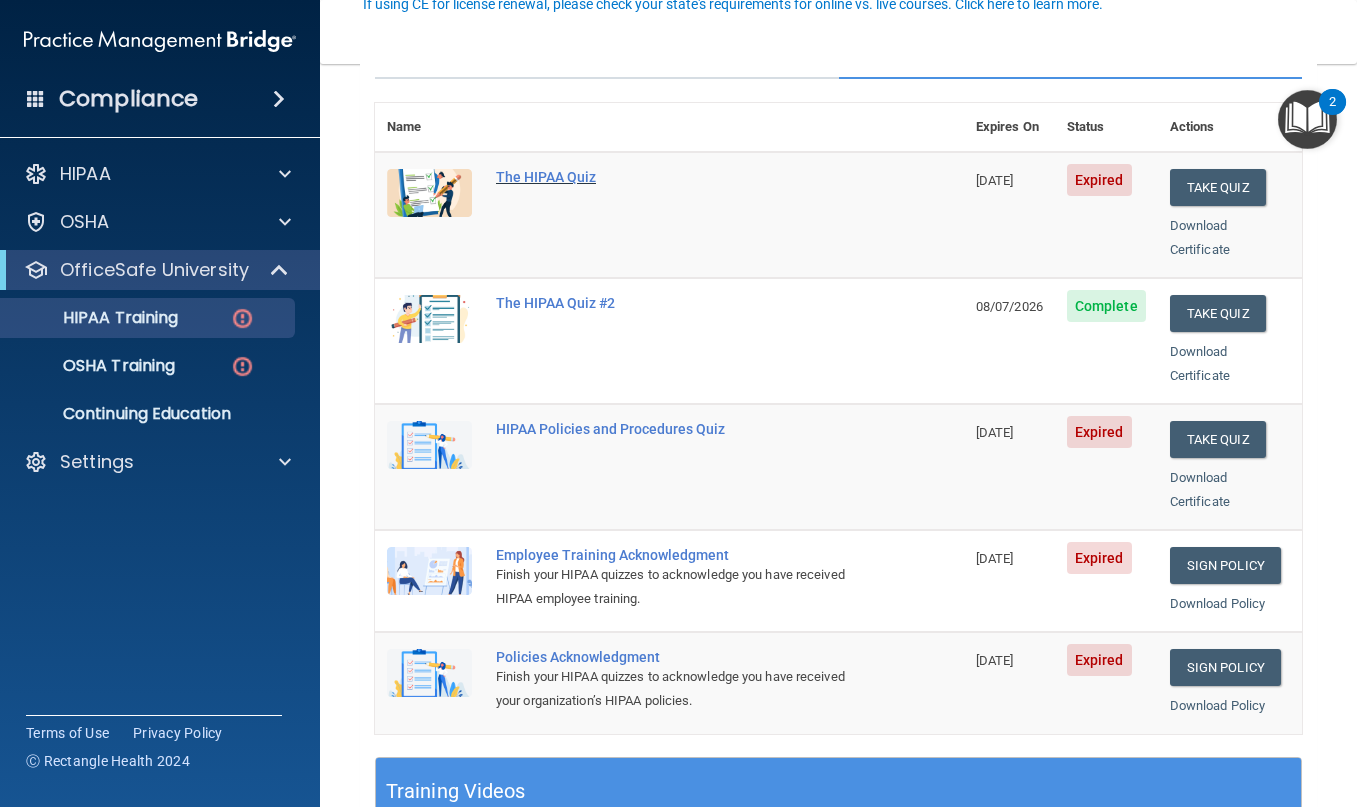click on "The HIPAA Quiz" at bounding box center [680, 177] 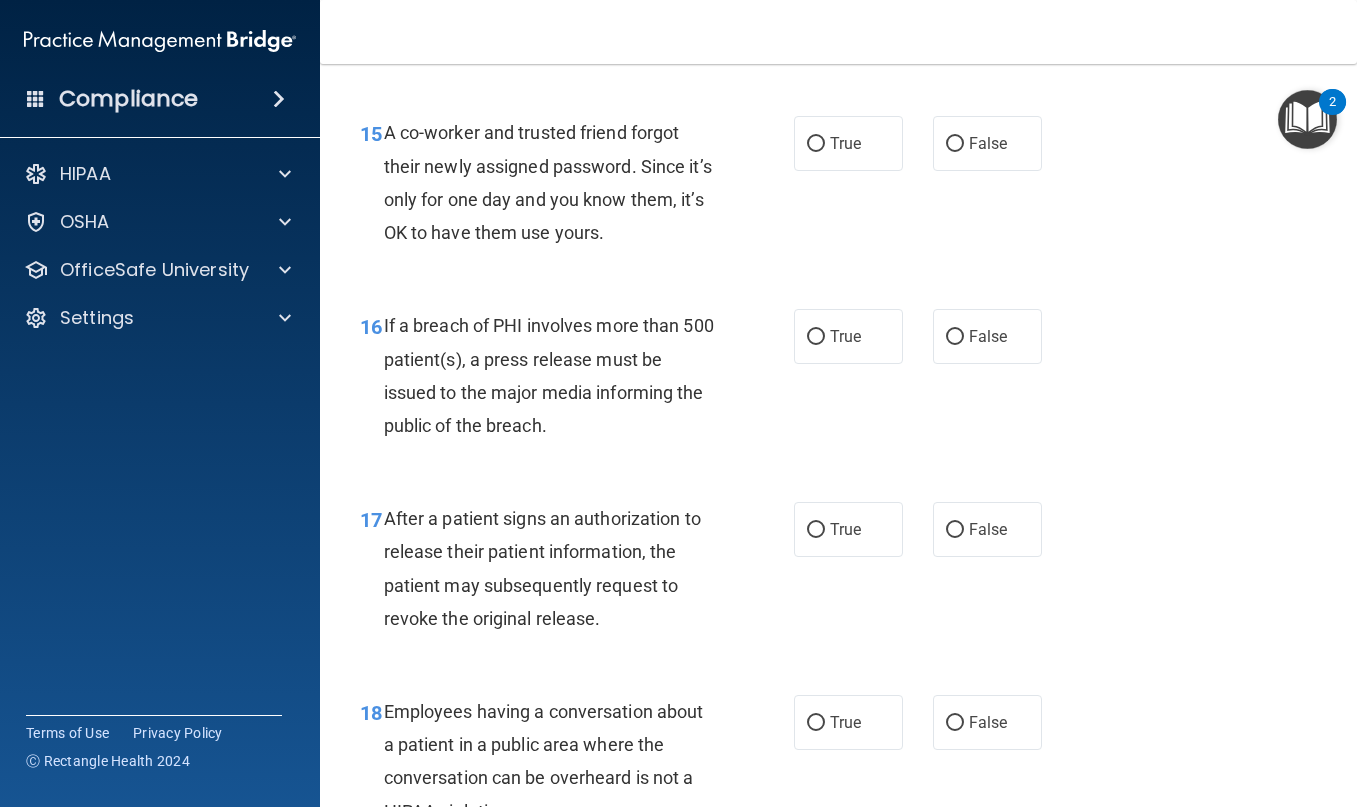 scroll, scrollTop: 2900, scrollLeft: 0, axis: vertical 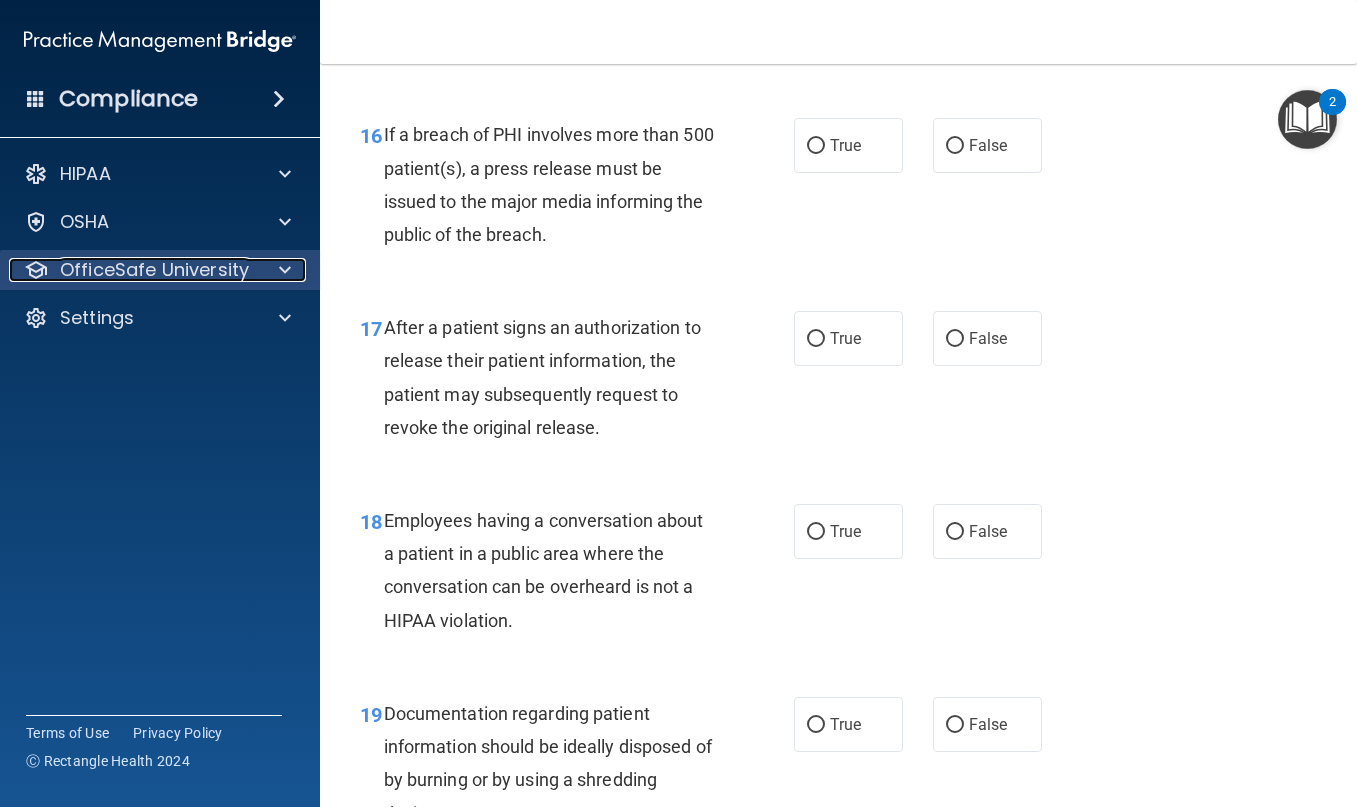 click on "OfficeSafe University" at bounding box center (154, 270) 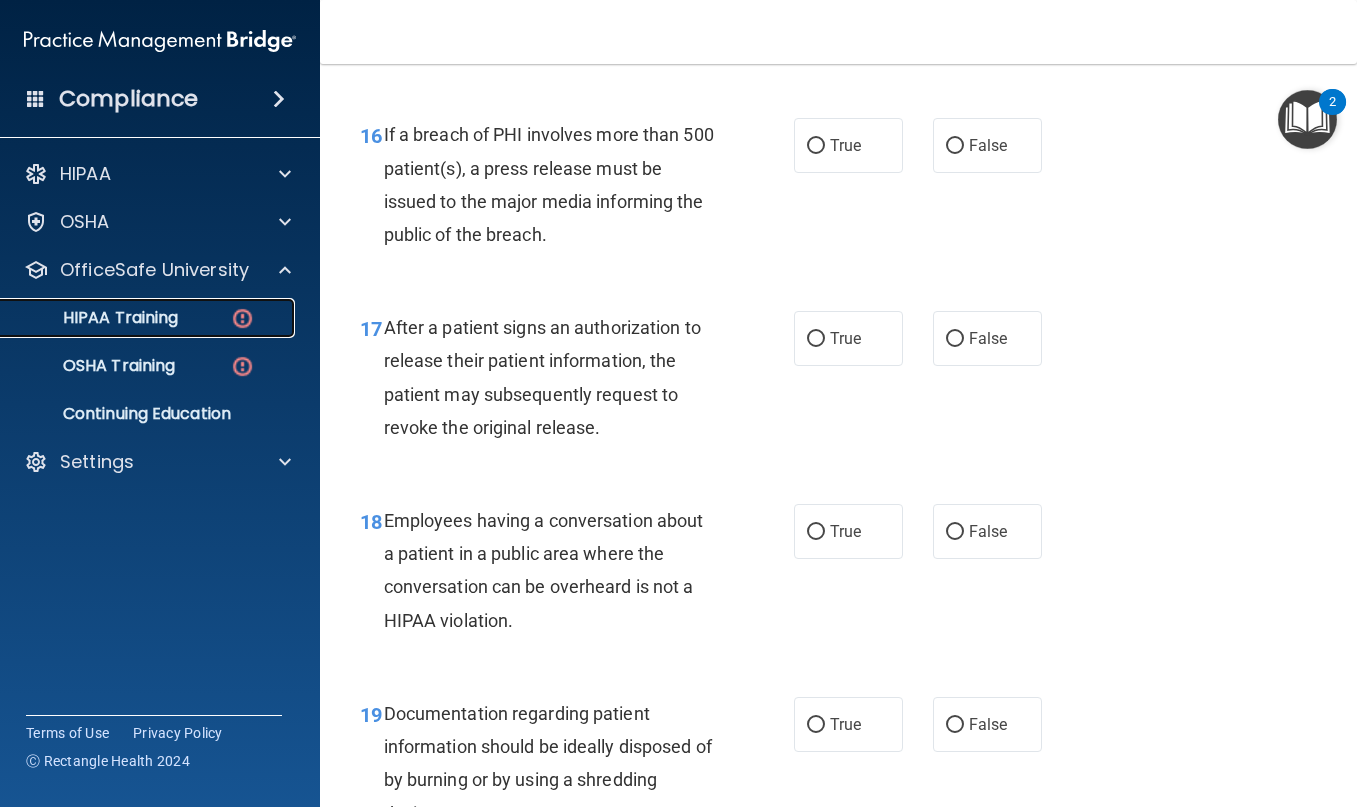 click on "HIPAA Training" at bounding box center [149, 318] 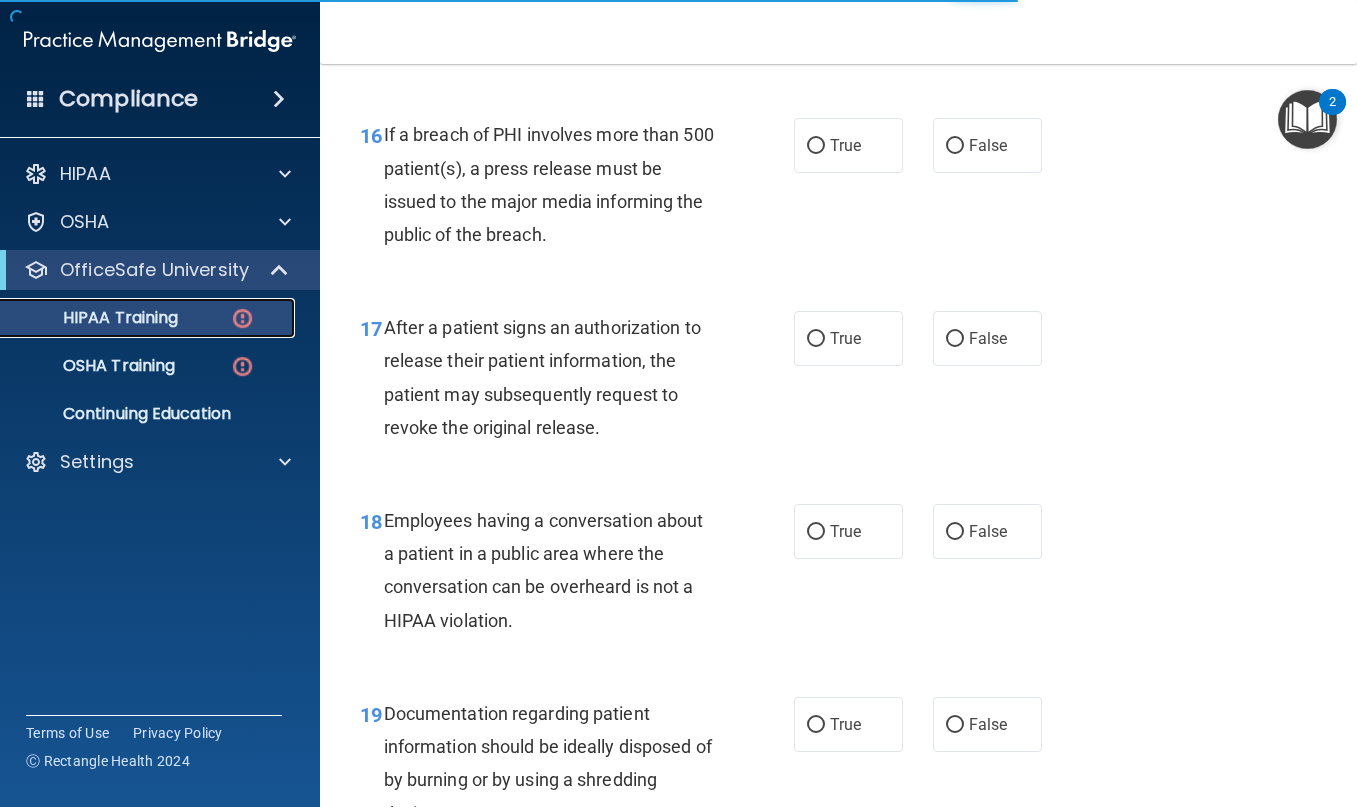 scroll, scrollTop: 771, scrollLeft: 0, axis: vertical 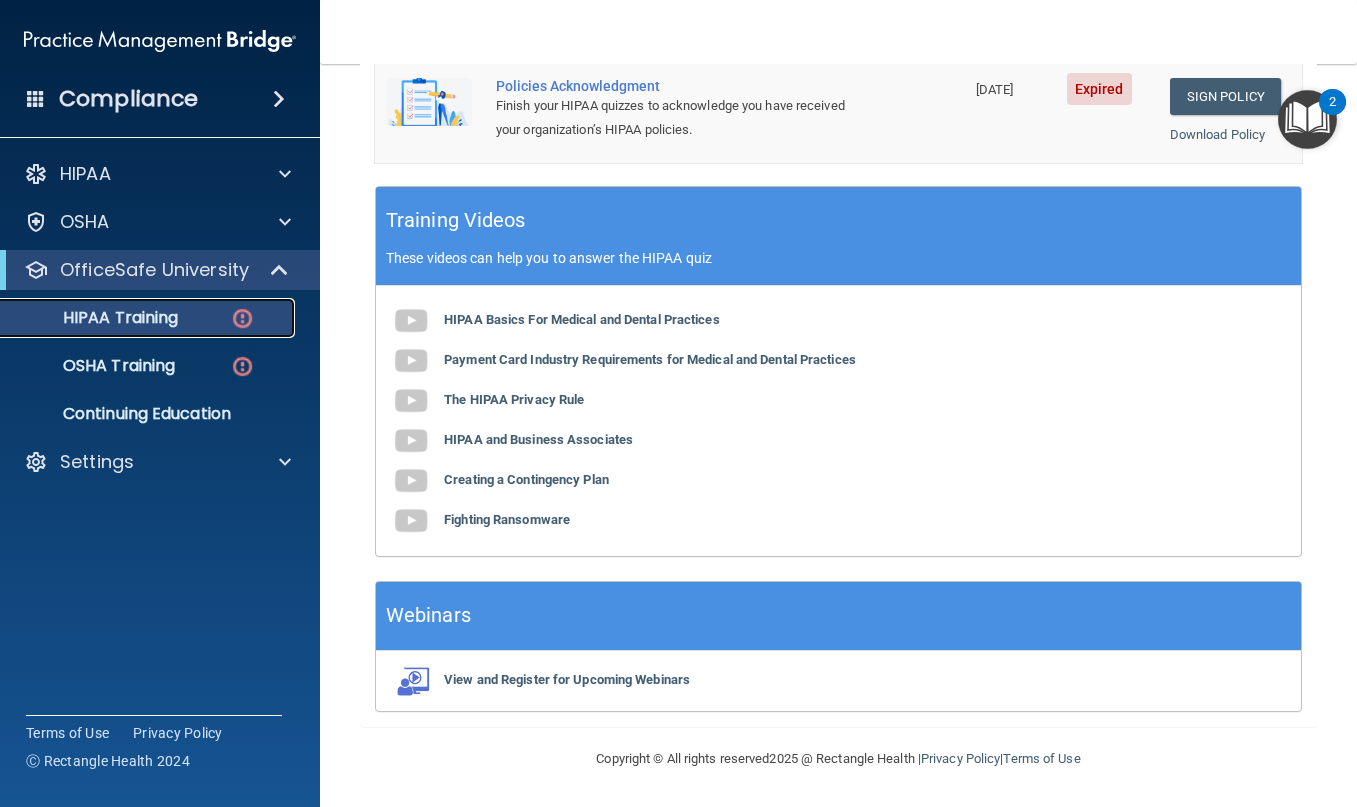 click on "HIPAA Training" at bounding box center (95, 318) 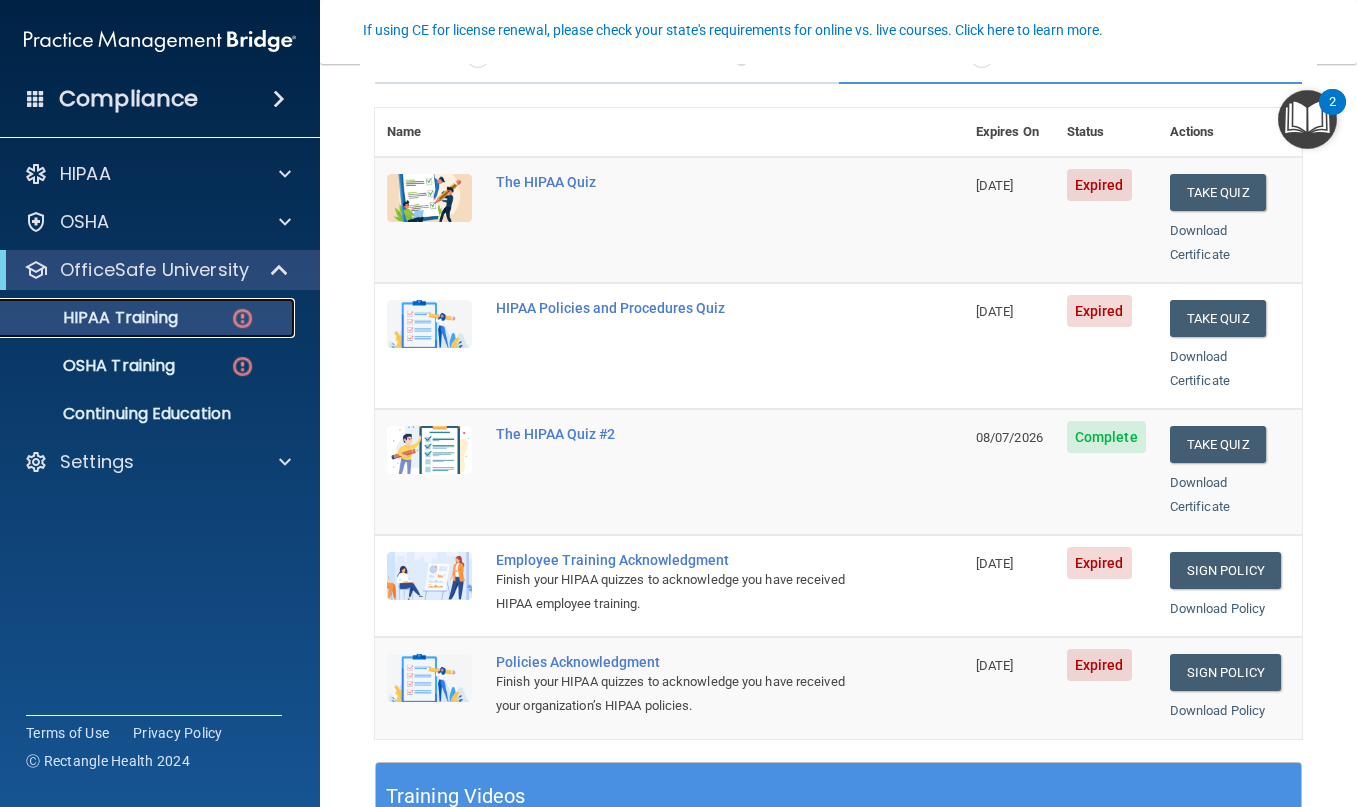 scroll, scrollTop: 200, scrollLeft: 0, axis: vertical 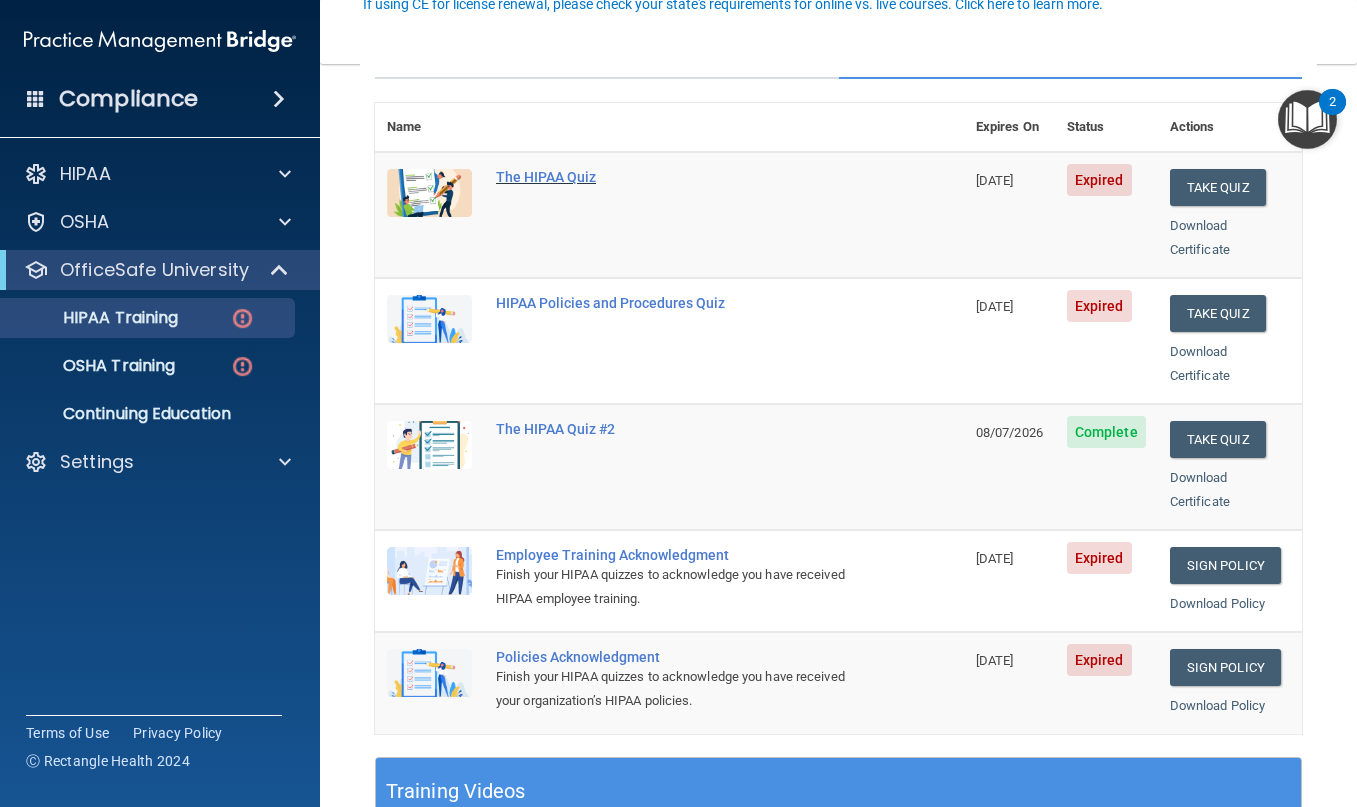 click on "The HIPAA Quiz" at bounding box center [680, 177] 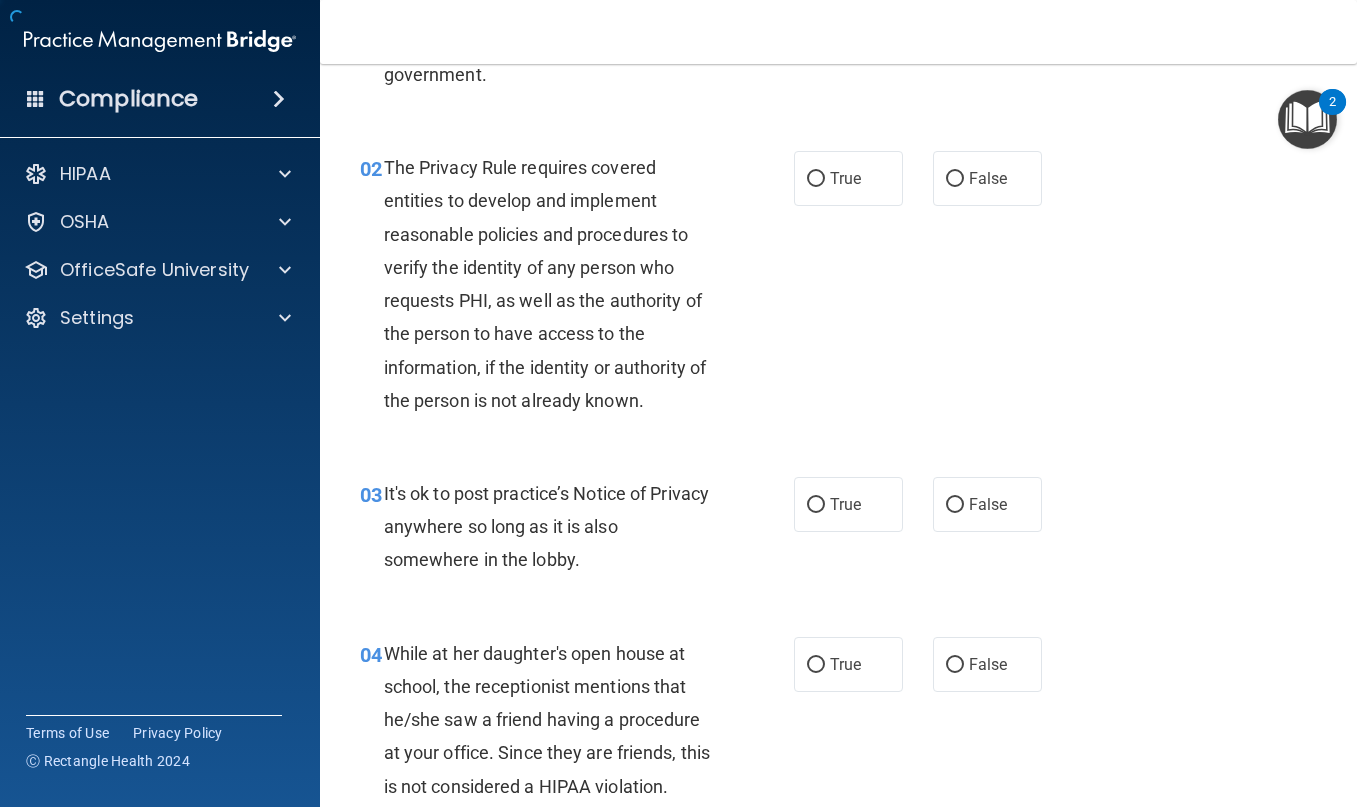 scroll, scrollTop: 0, scrollLeft: 0, axis: both 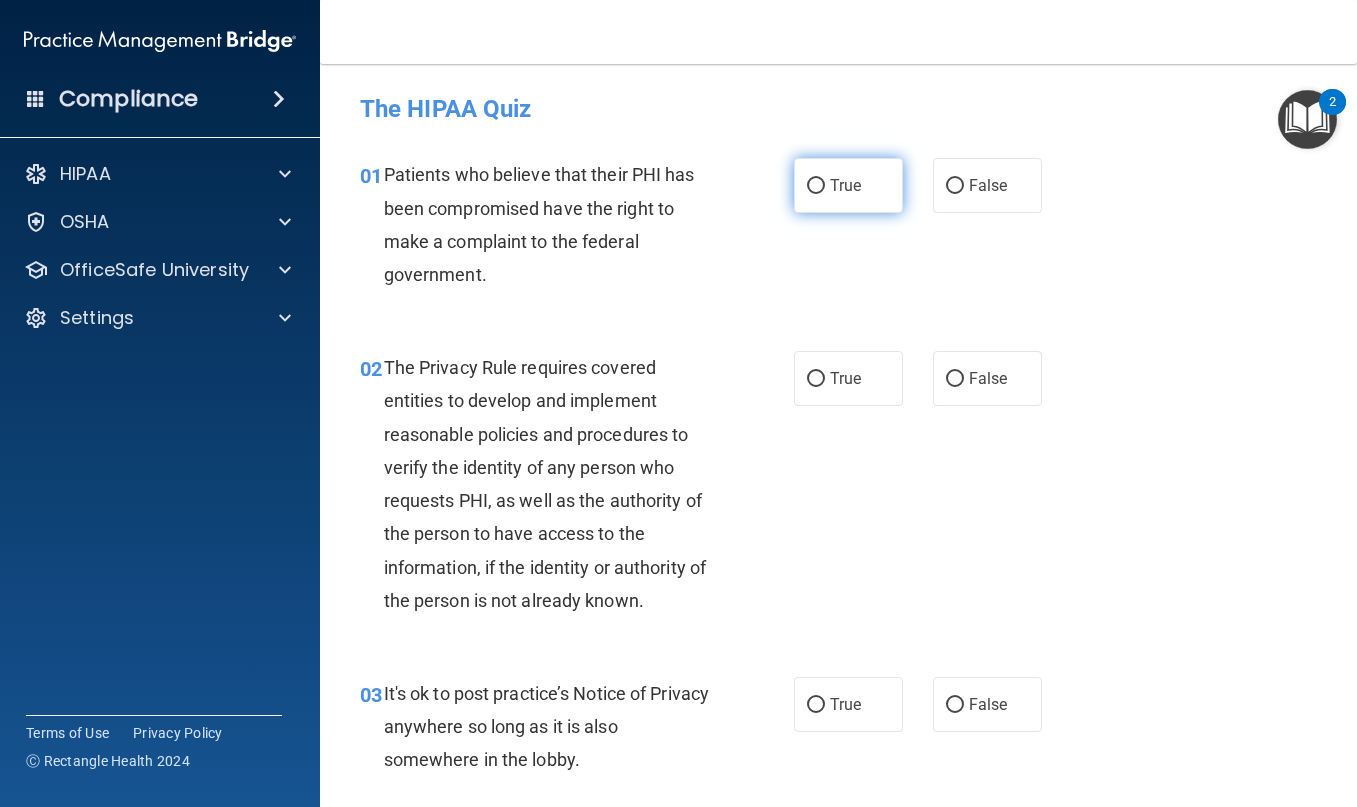 click on "True" at bounding box center (848, 185) 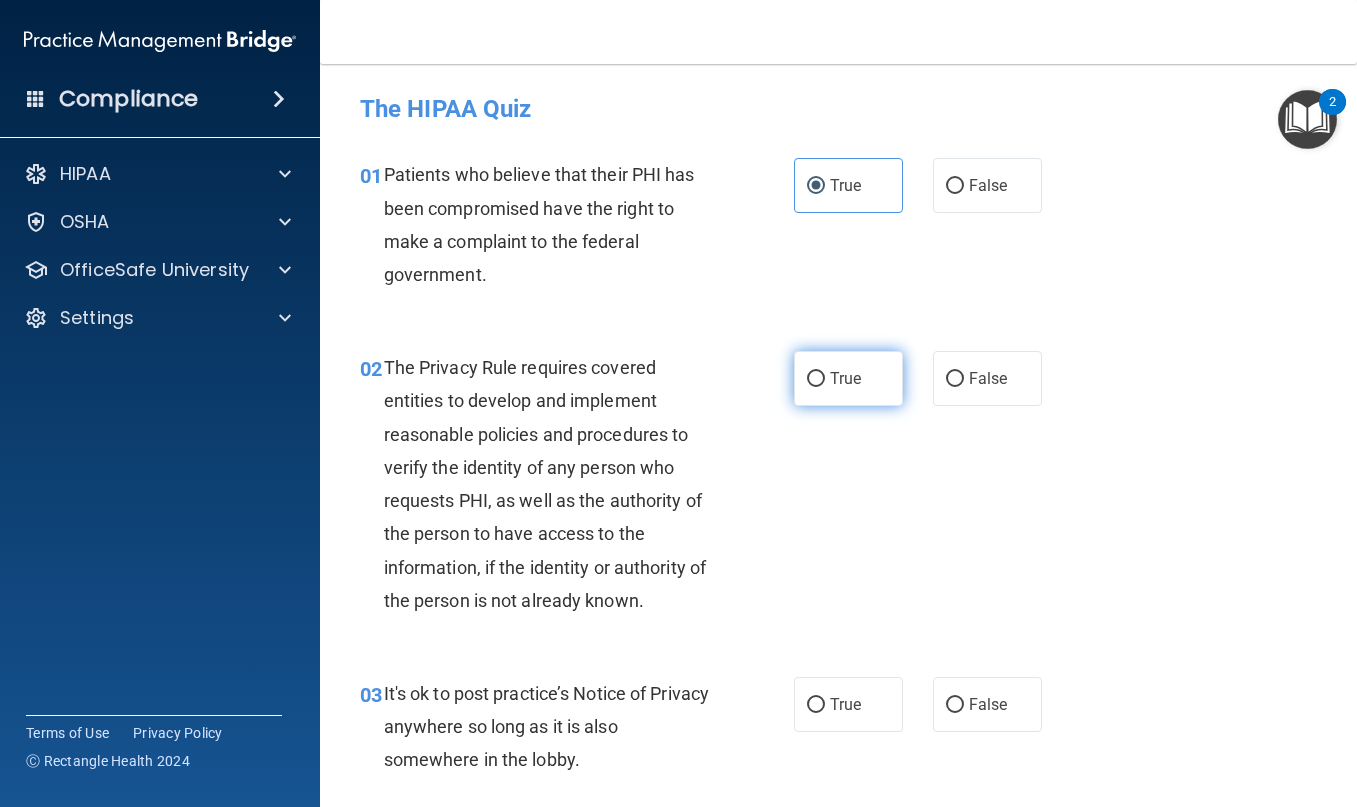 click on "True" at bounding box center (848, 378) 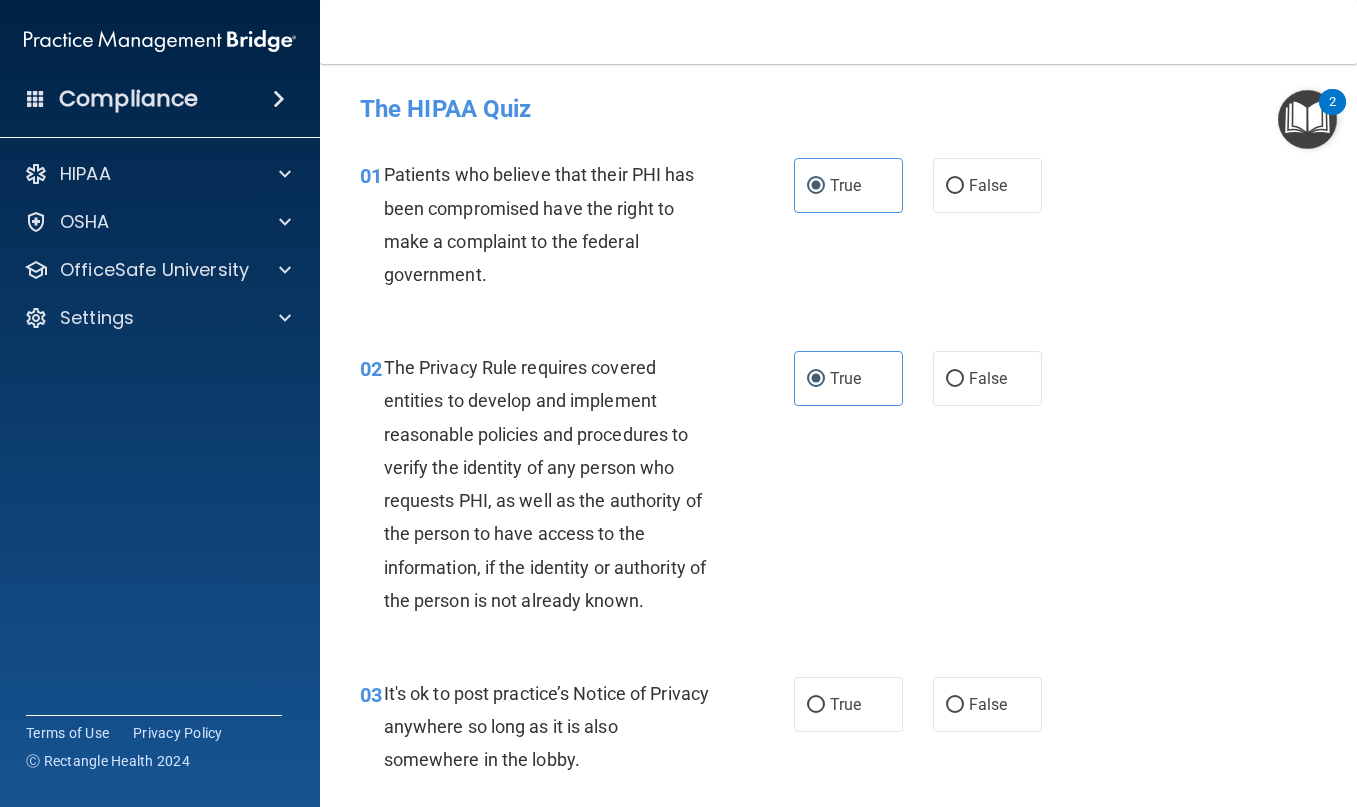 scroll, scrollTop: 300, scrollLeft: 0, axis: vertical 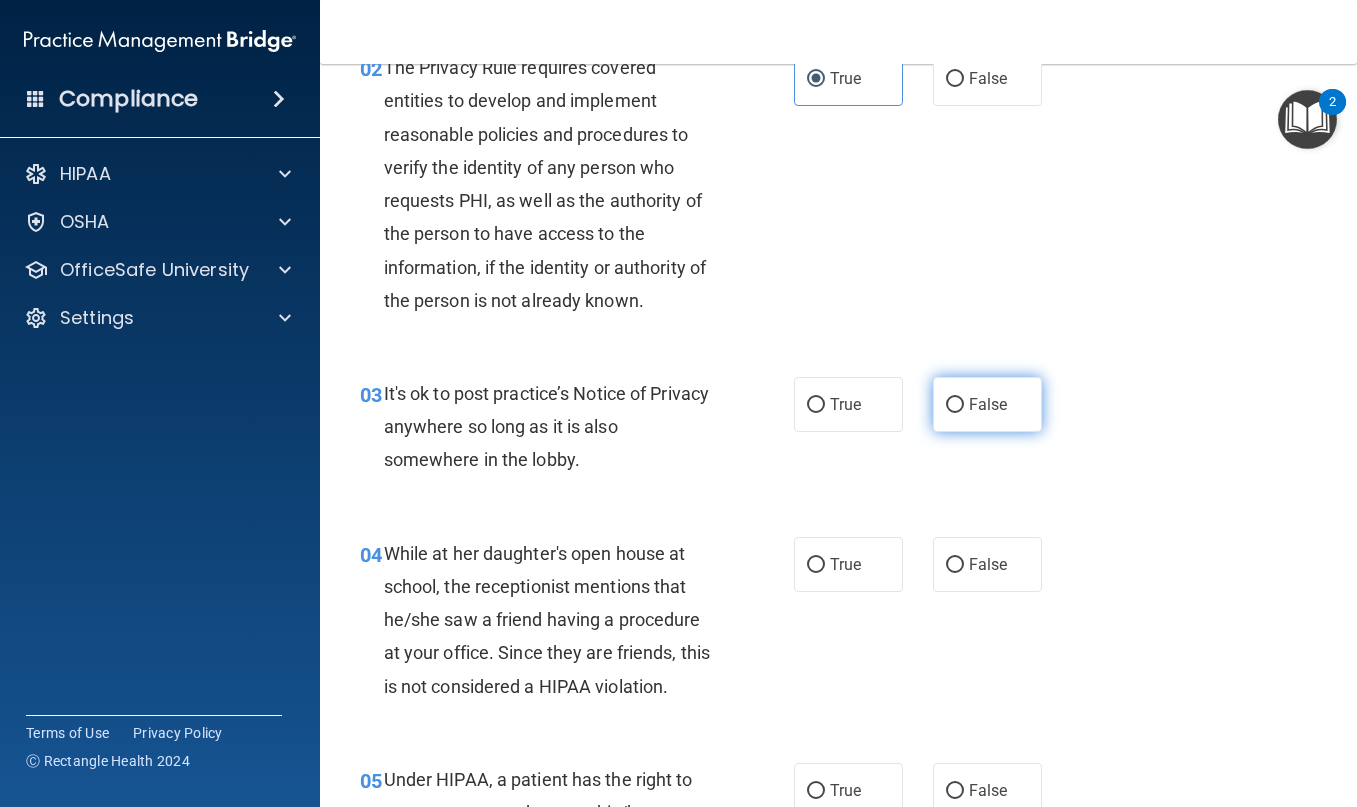 click on "False" at bounding box center (988, 404) 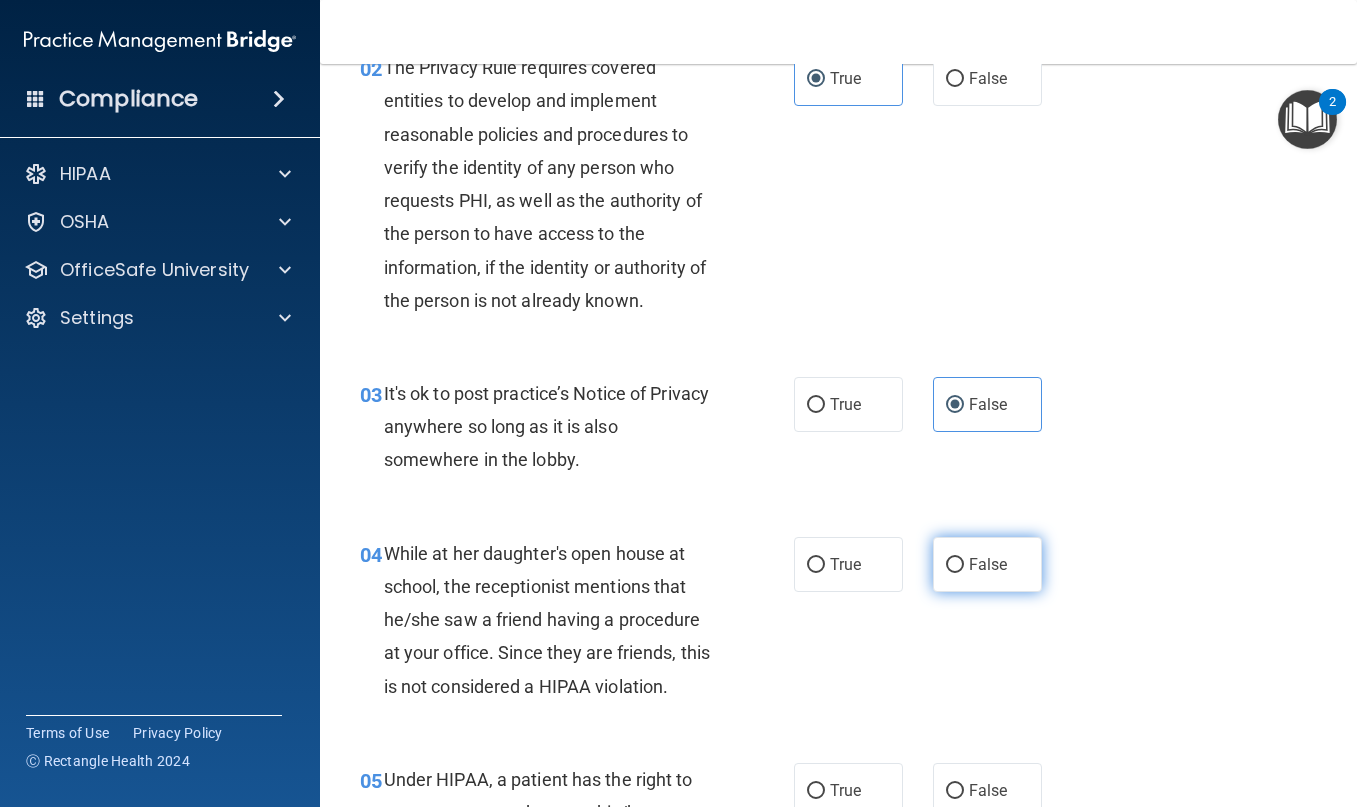 click on "False" at bounding box center (988, 564) 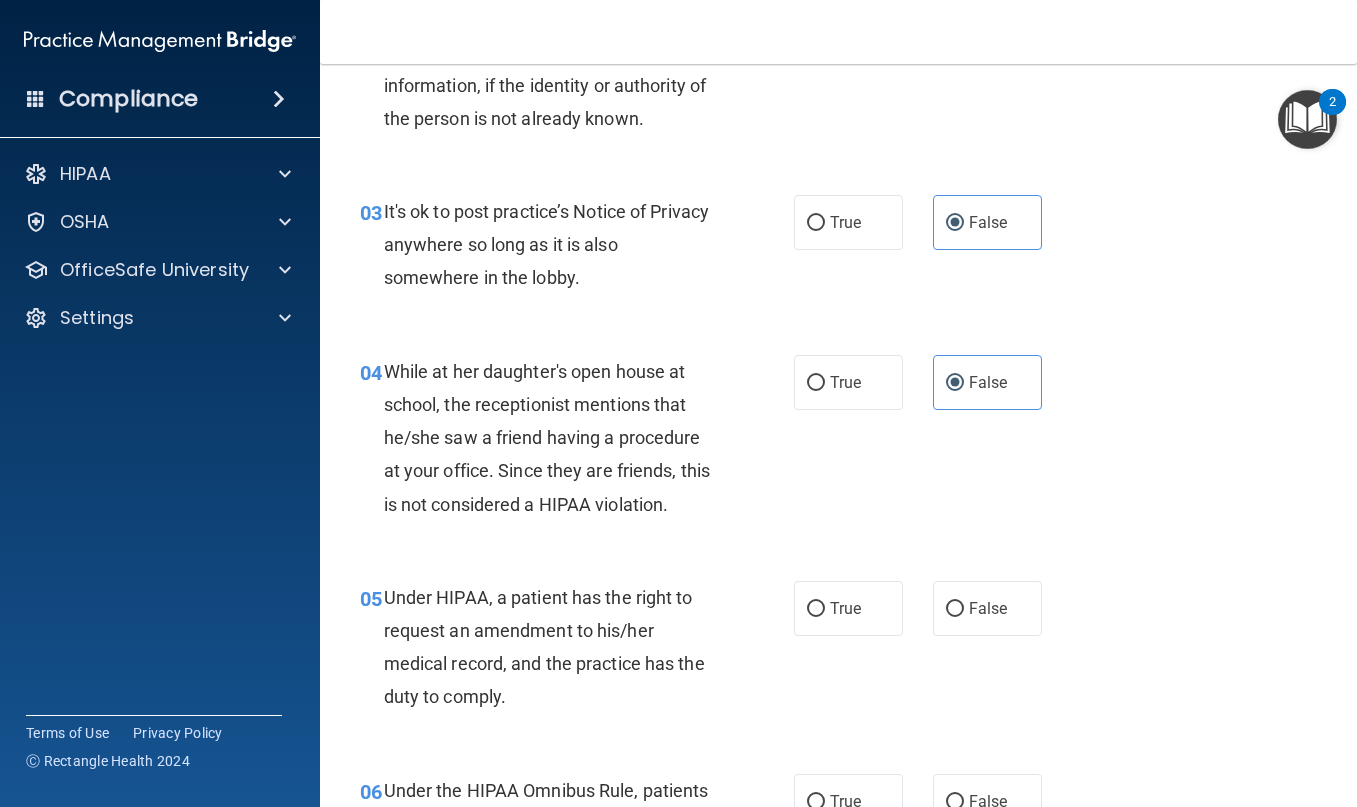 scroll, scrollTop: 700, scrollLeft: 0, axis: vertical 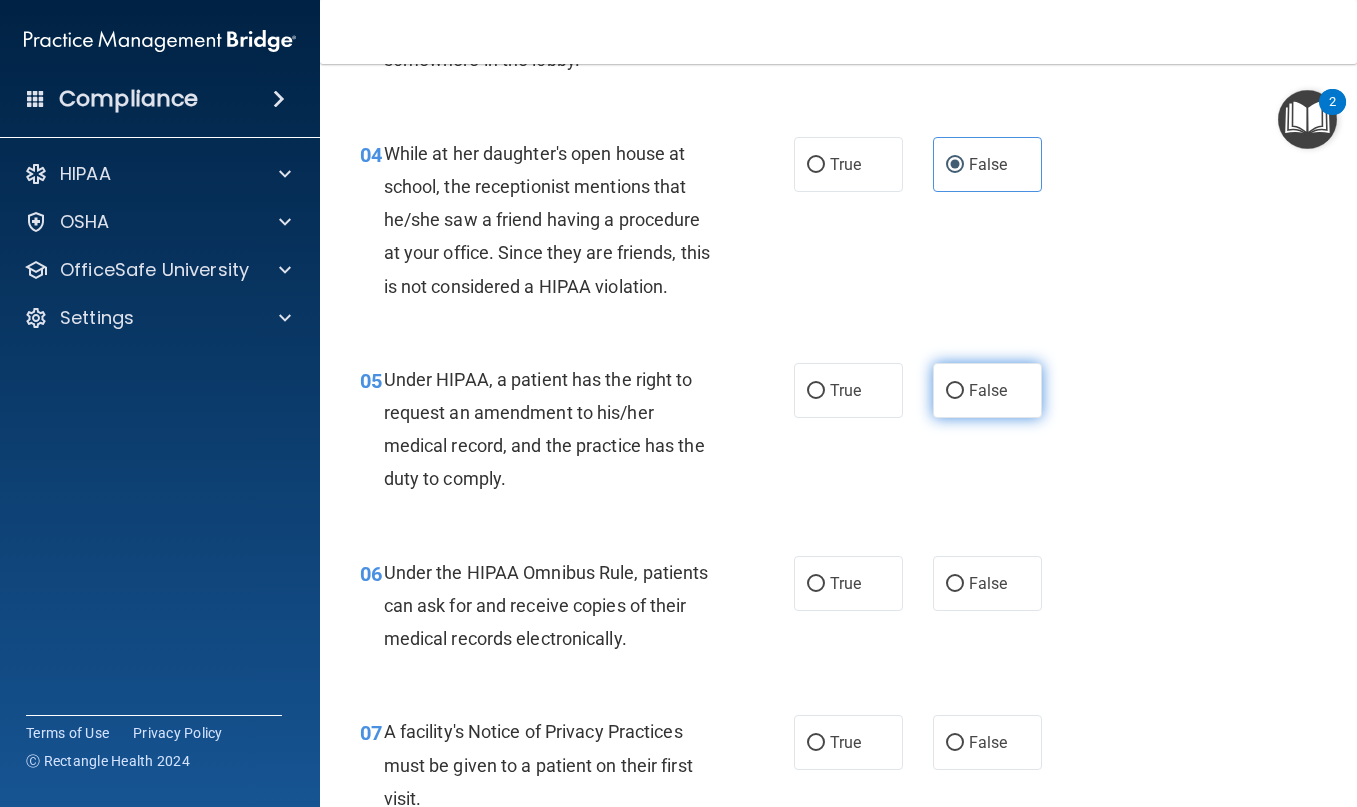 click on "False" at bounding box center (987, 390) 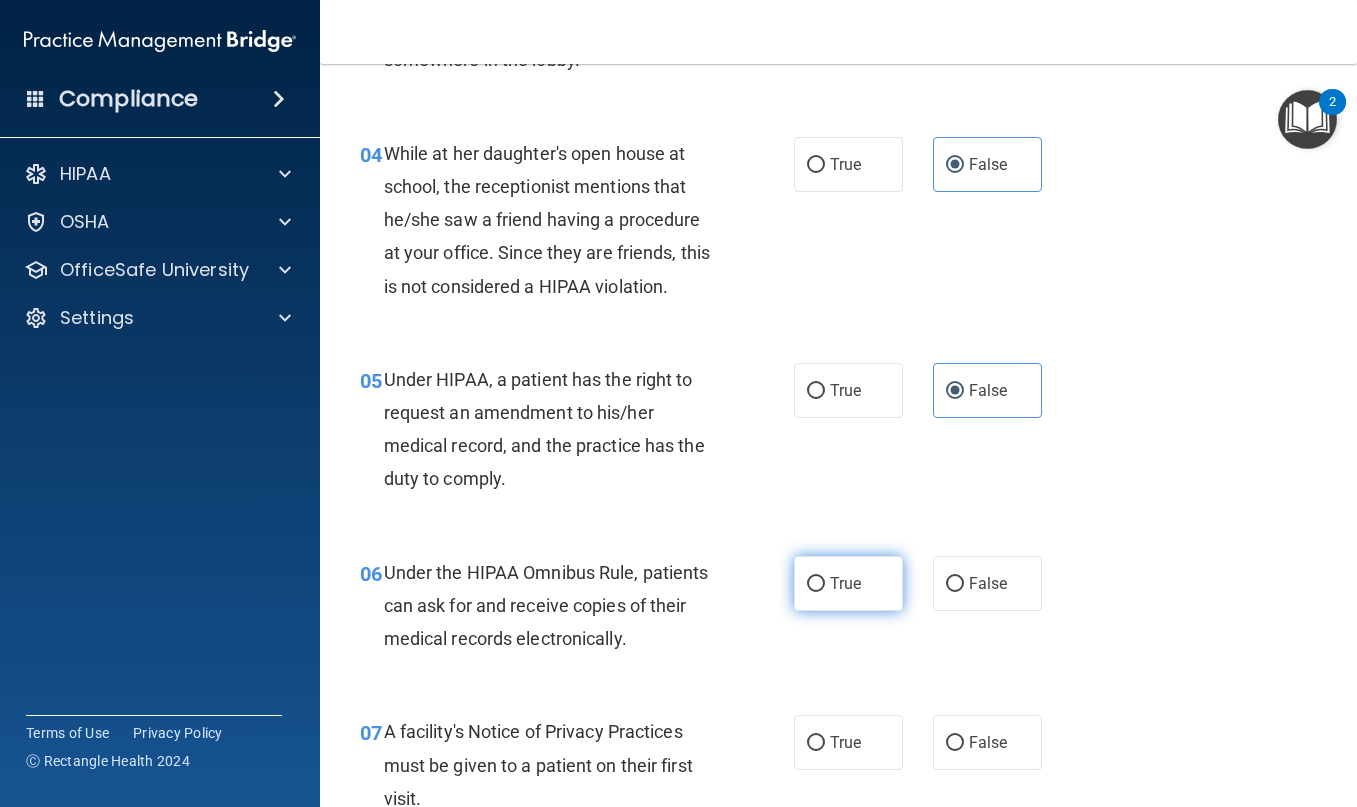 click on "True" at bounding box center (816, 584) 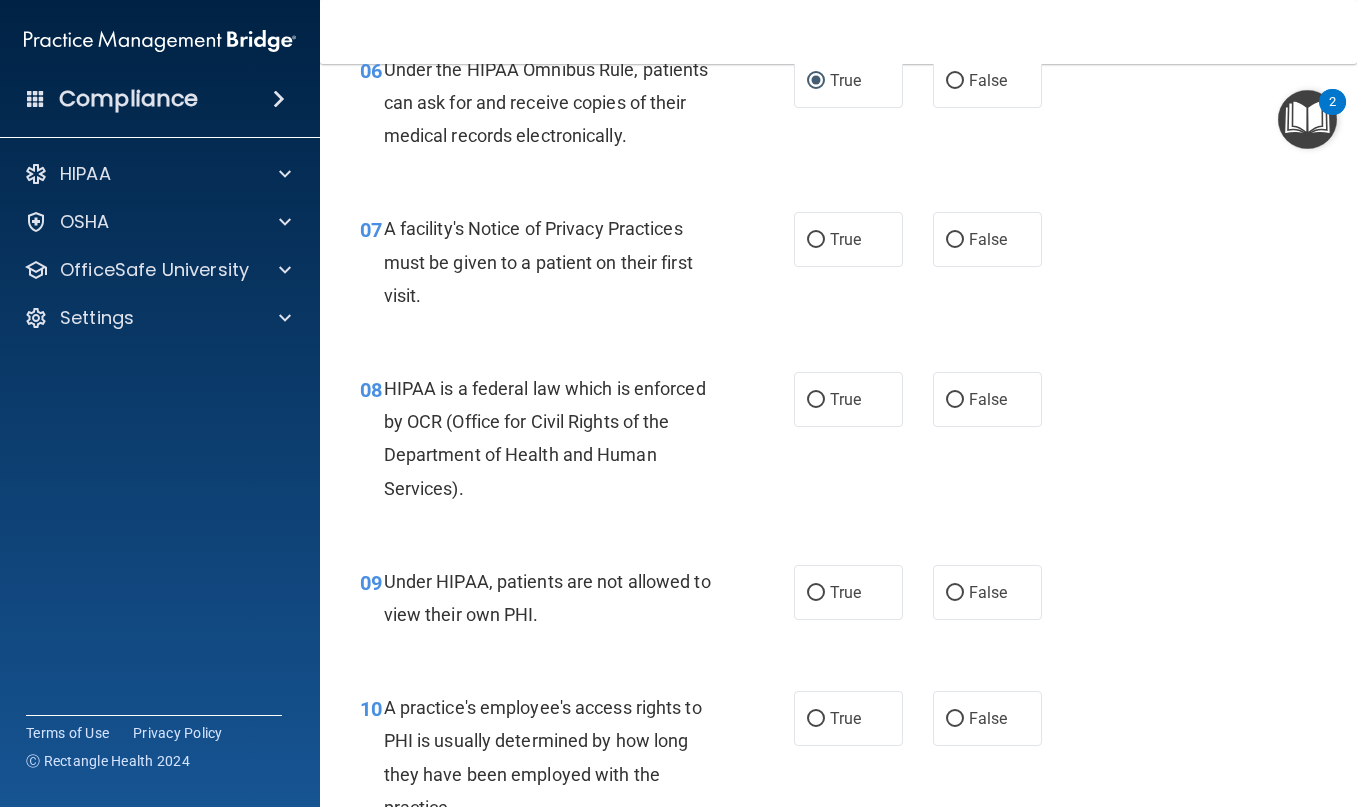 scroll, scrollTop: 1300, scrollLeft: 0, axis: vertical 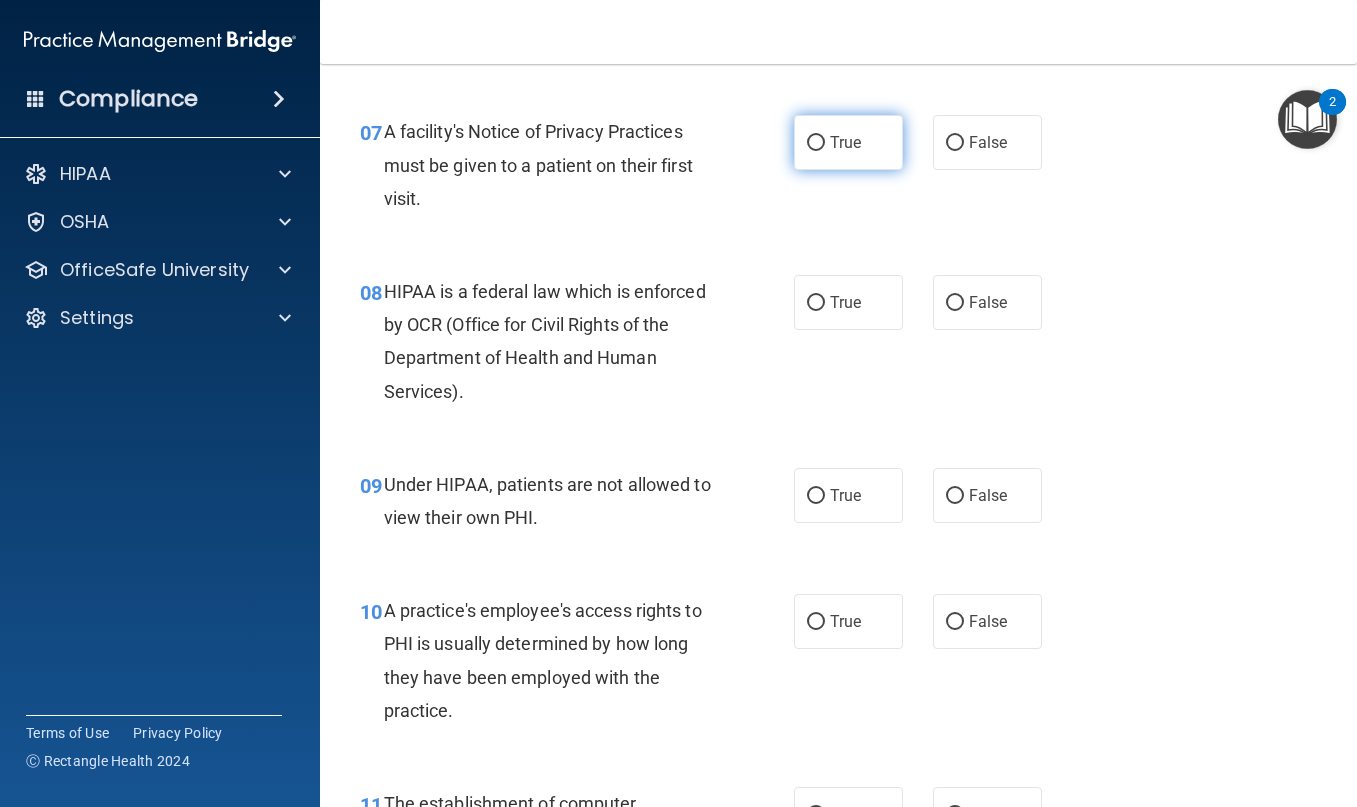 click on "True" at bounding box center [848, 142] 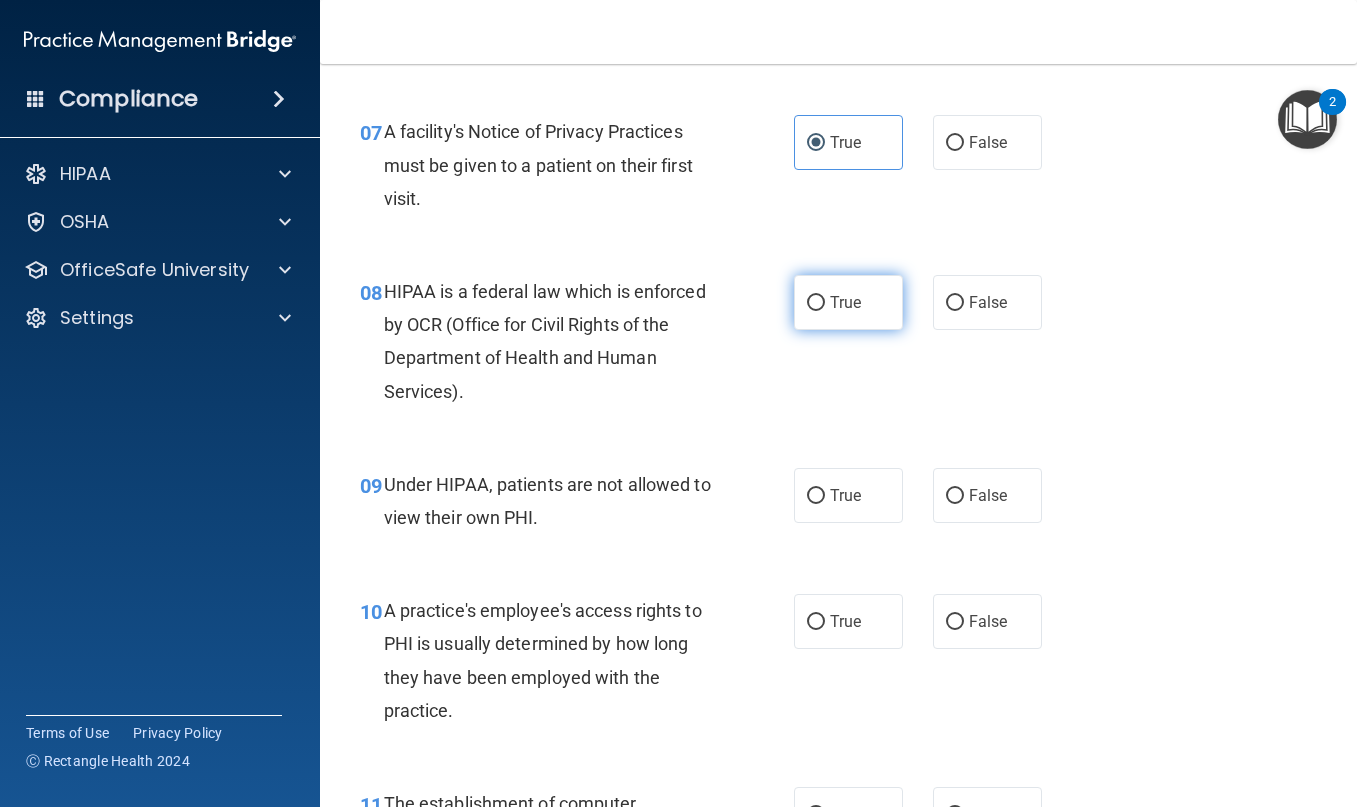 click on "True" at bounding box center (848, 302) 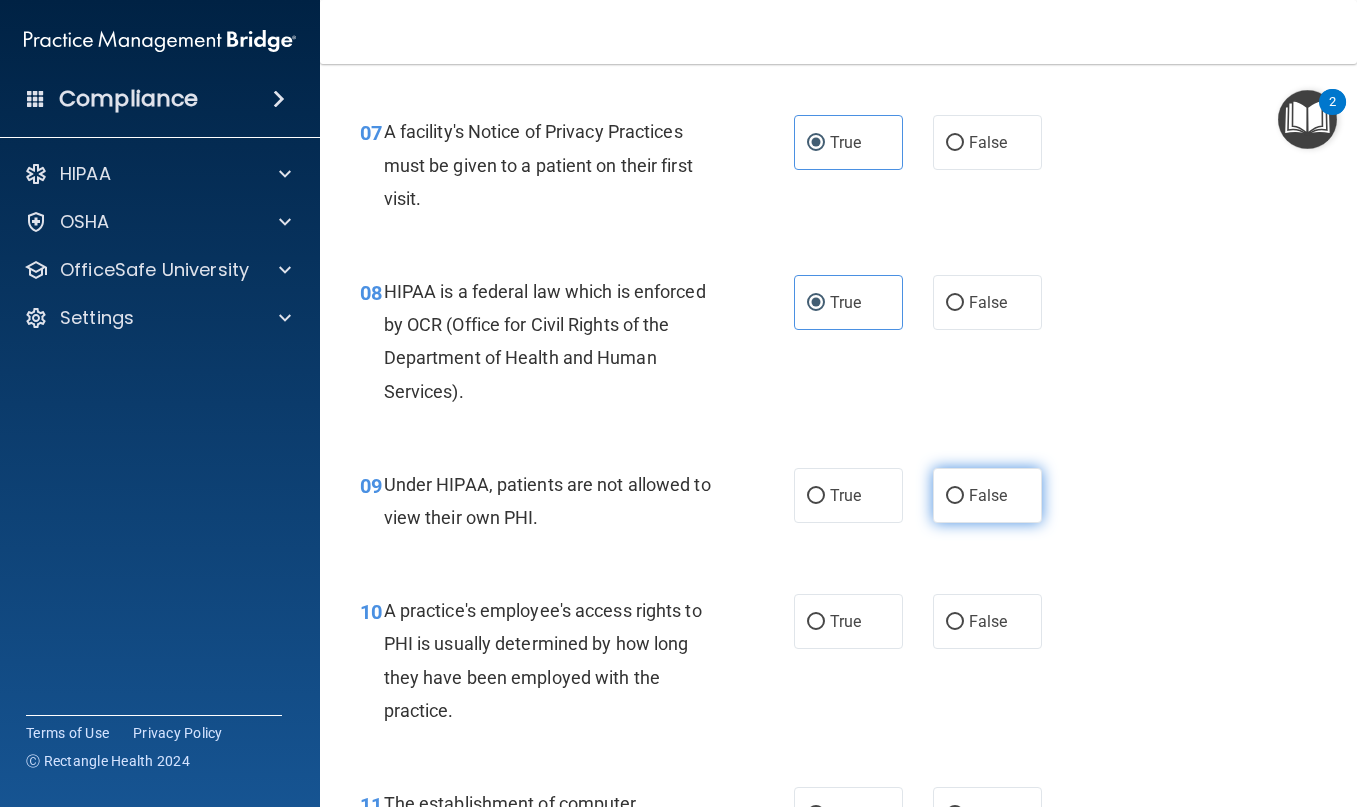 click on "False" at bounding box center (987, 495) 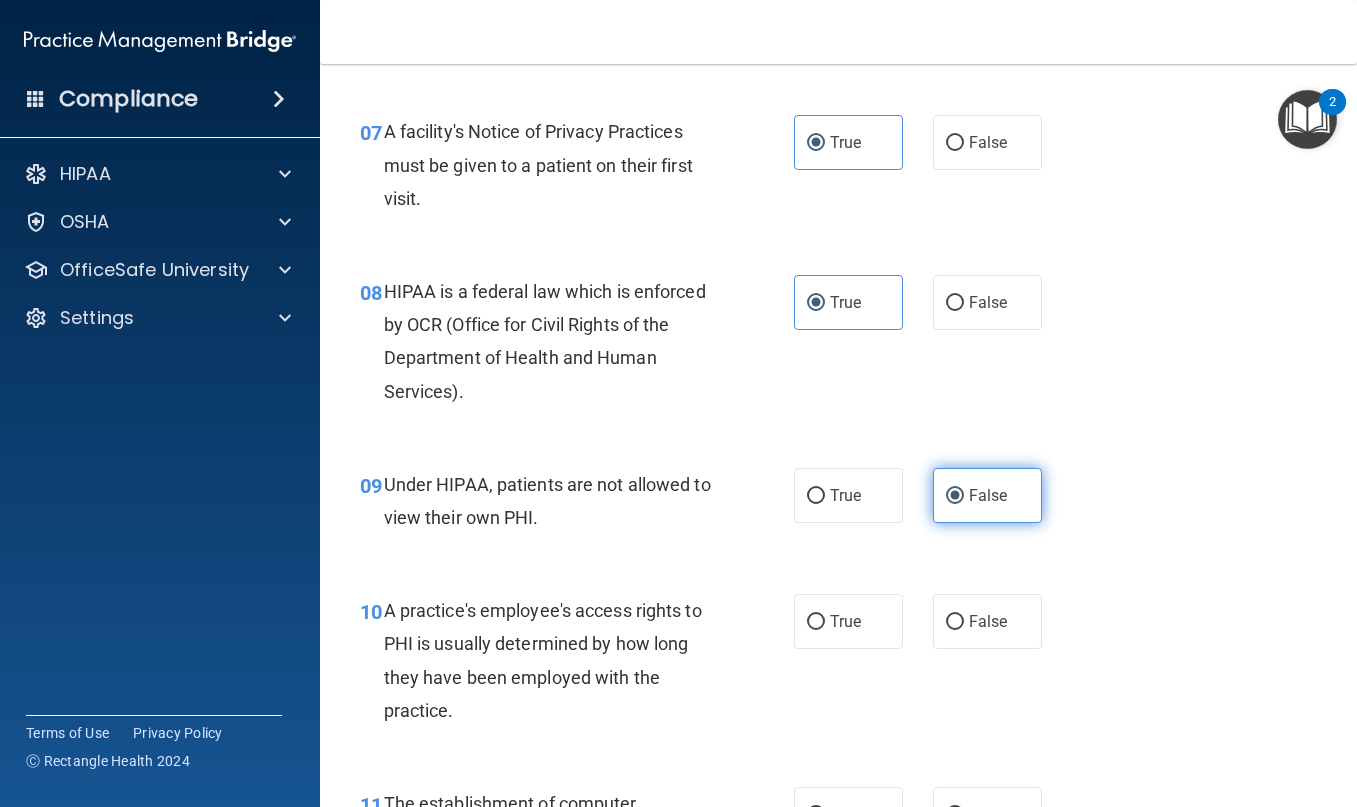 click on "False" at bounding box center [987, 495] 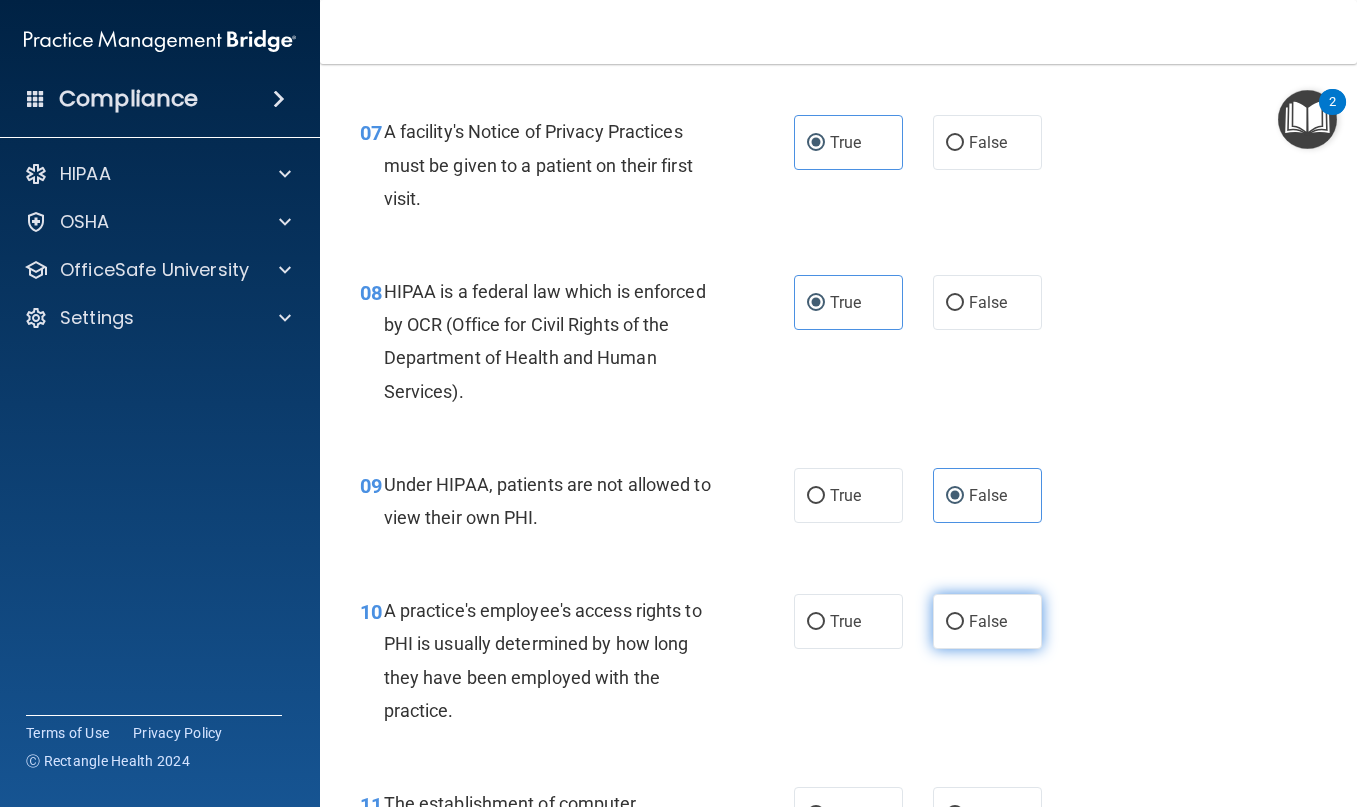 click on "False" at bounding box center [987, 621] 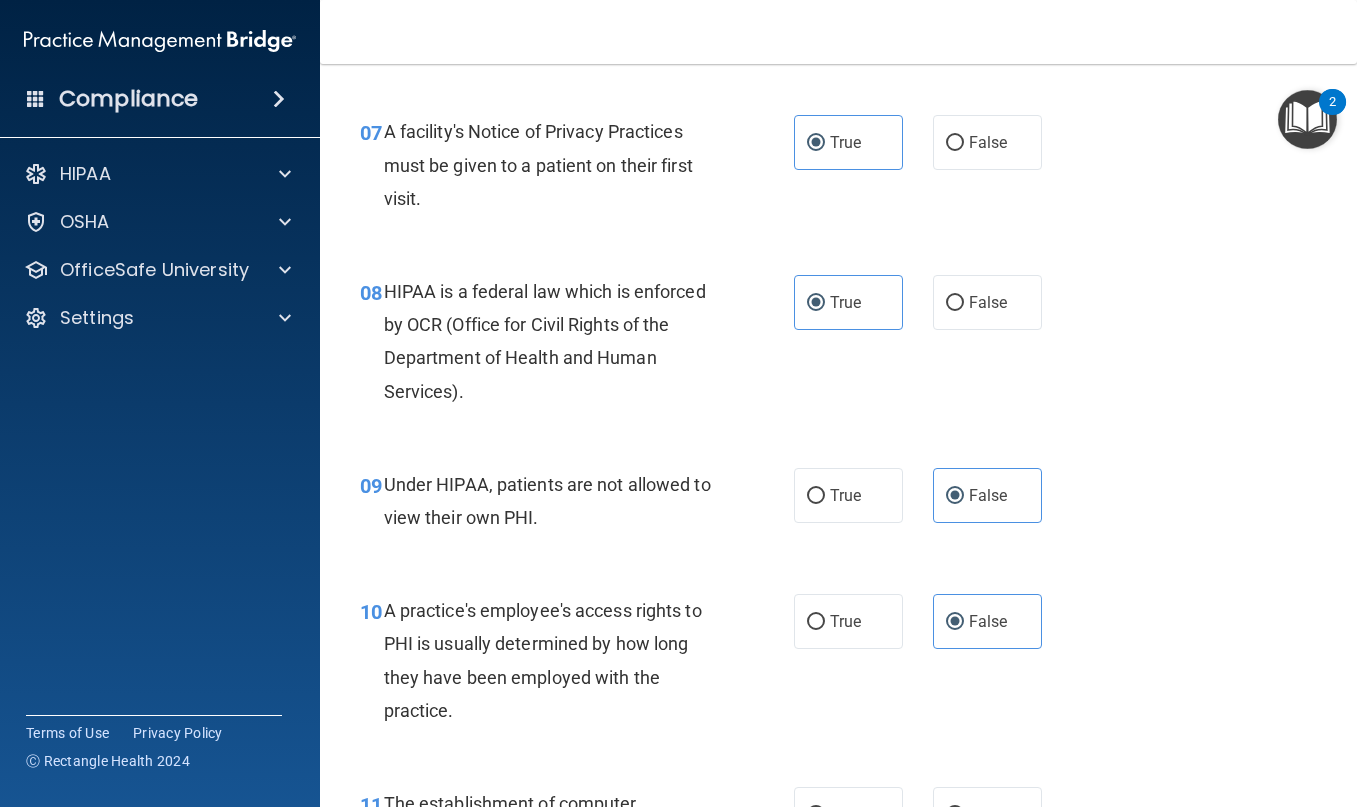 scroll, scrollTop: 1700, scrollLeft: 0, axis: vertical 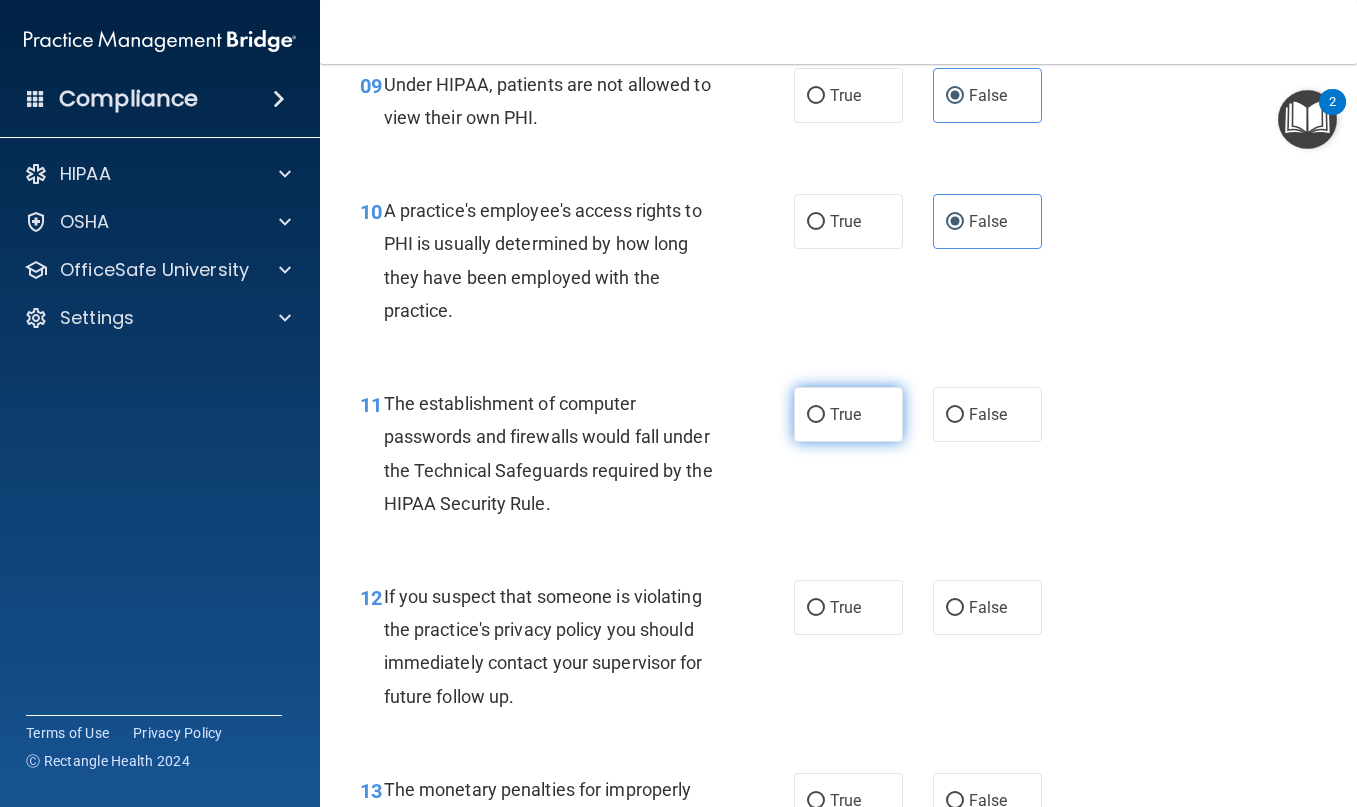 click on "True" at bounding box center [845, 414] 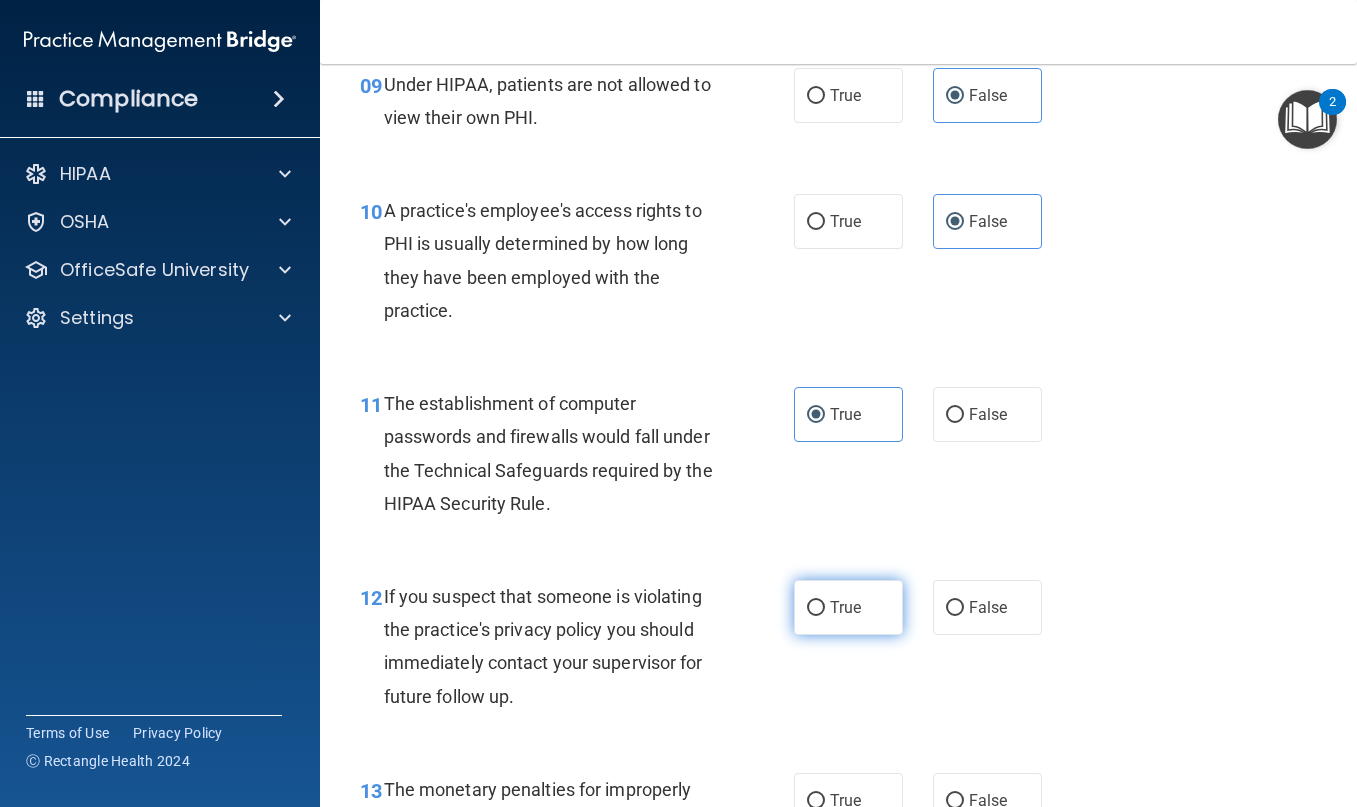 click on "True" at bounding box center (845, 607) 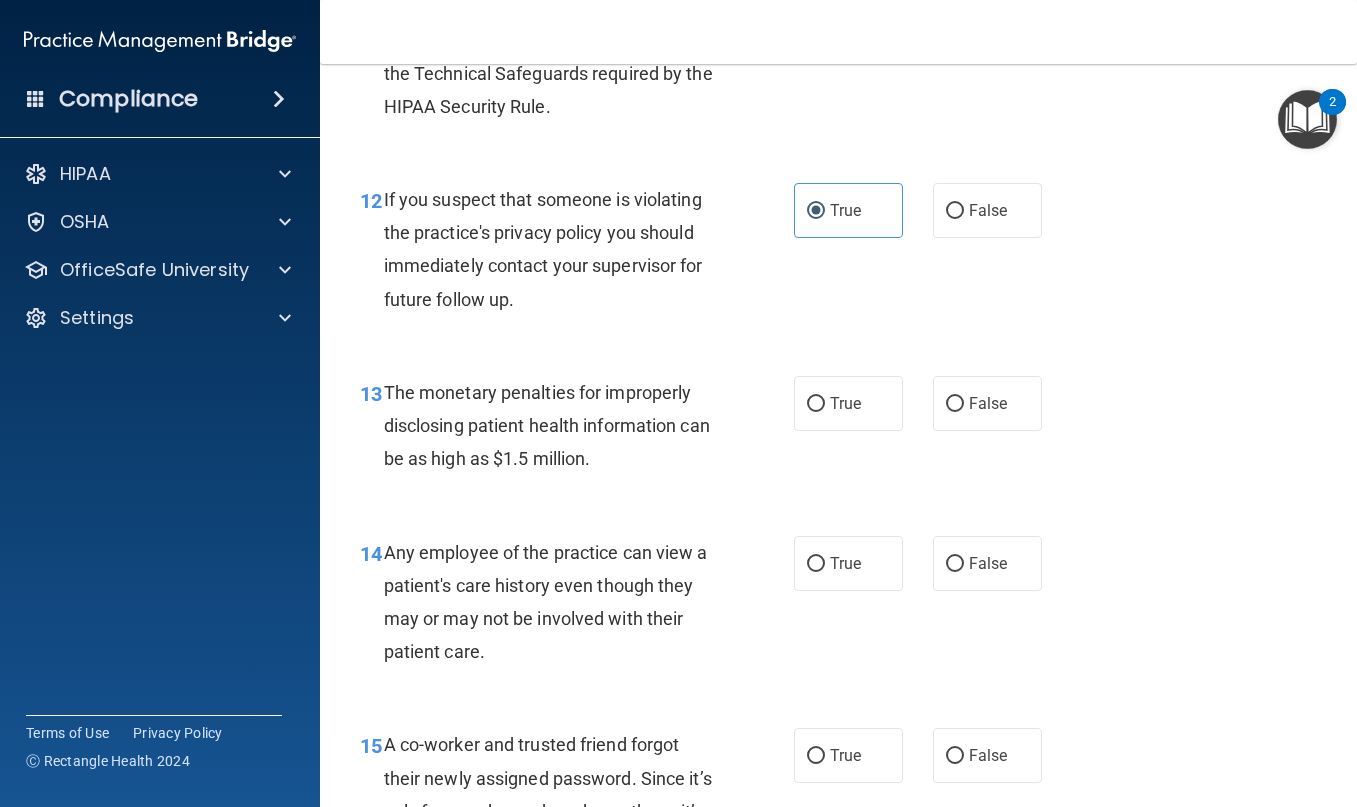 scroll, scrollTop: 2100, scrollLeft: 0, axis: vertical 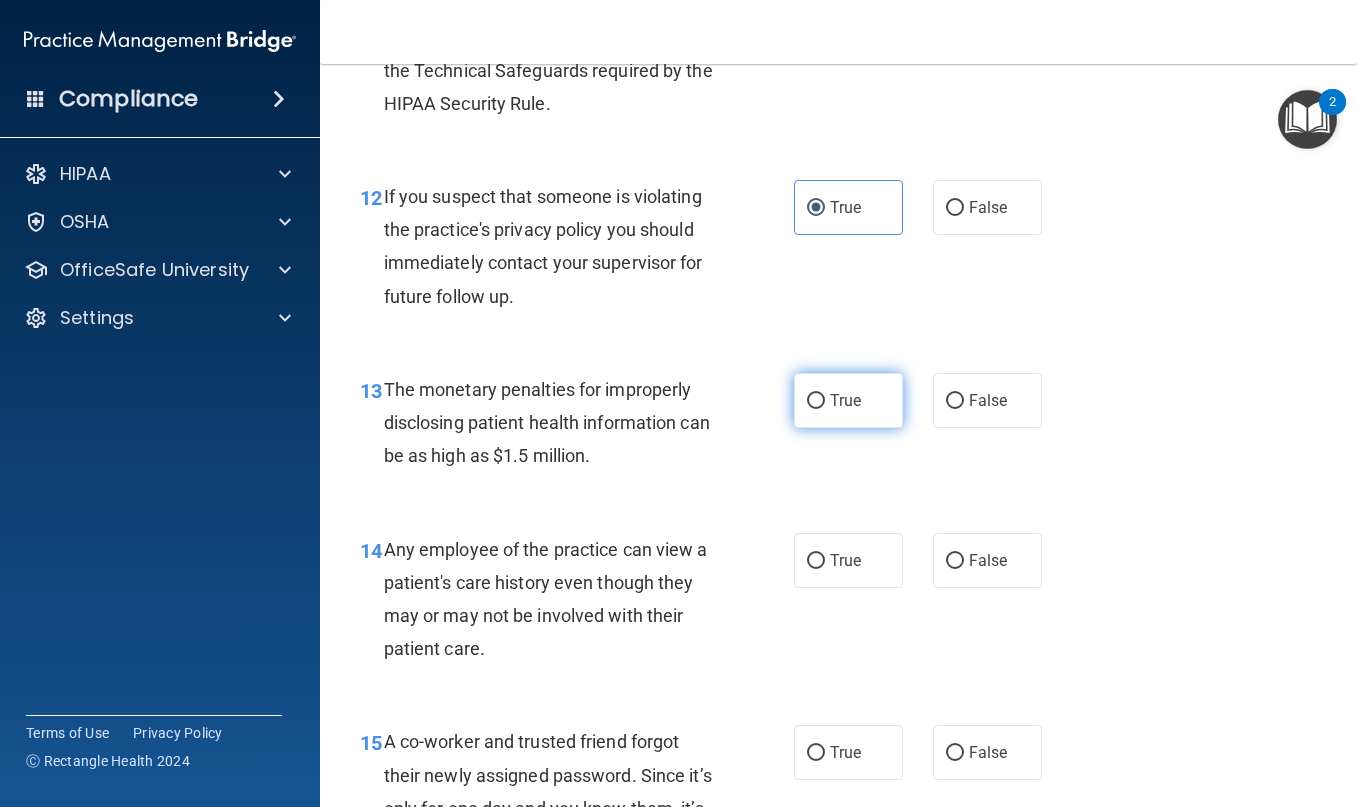 click on "True" at bounding box center (848, 400) 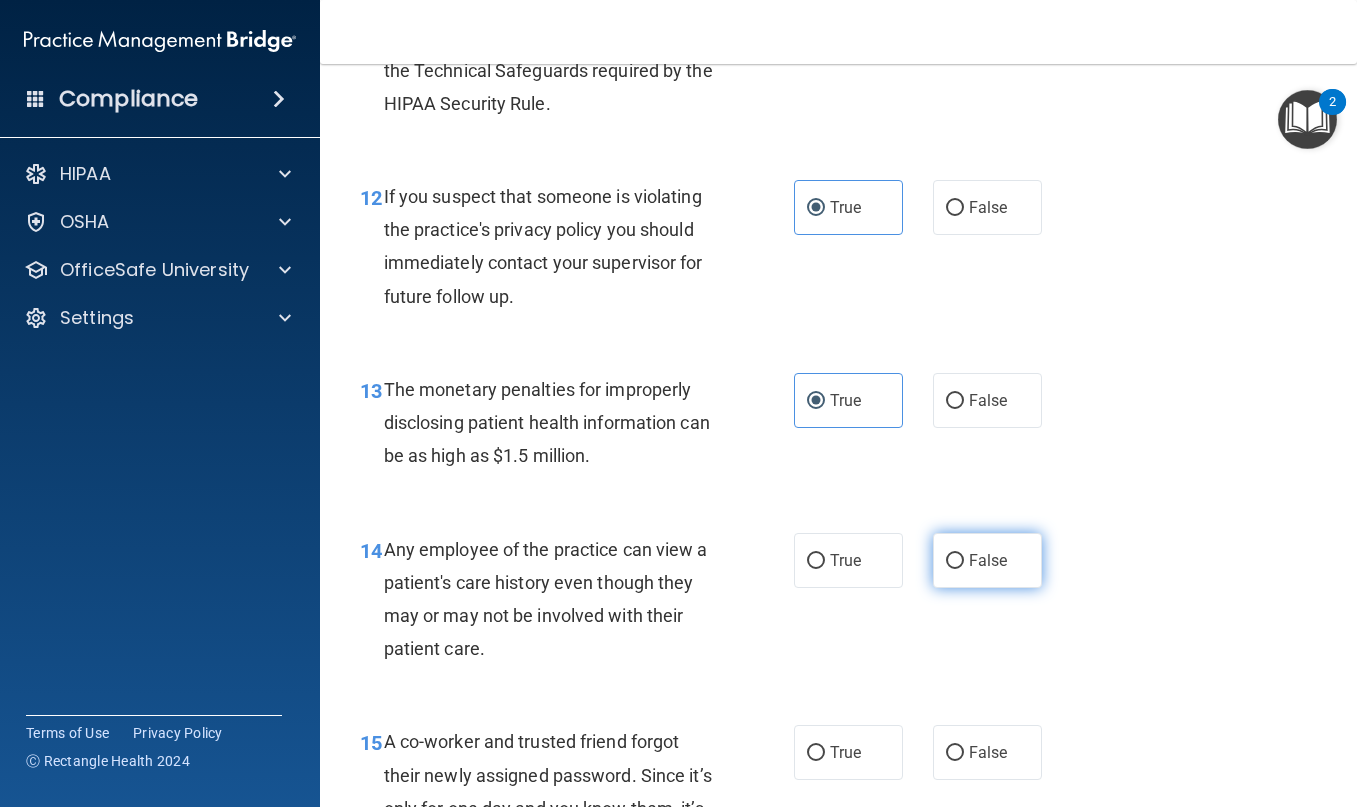 click on "False" at bounding box center (988, 560) 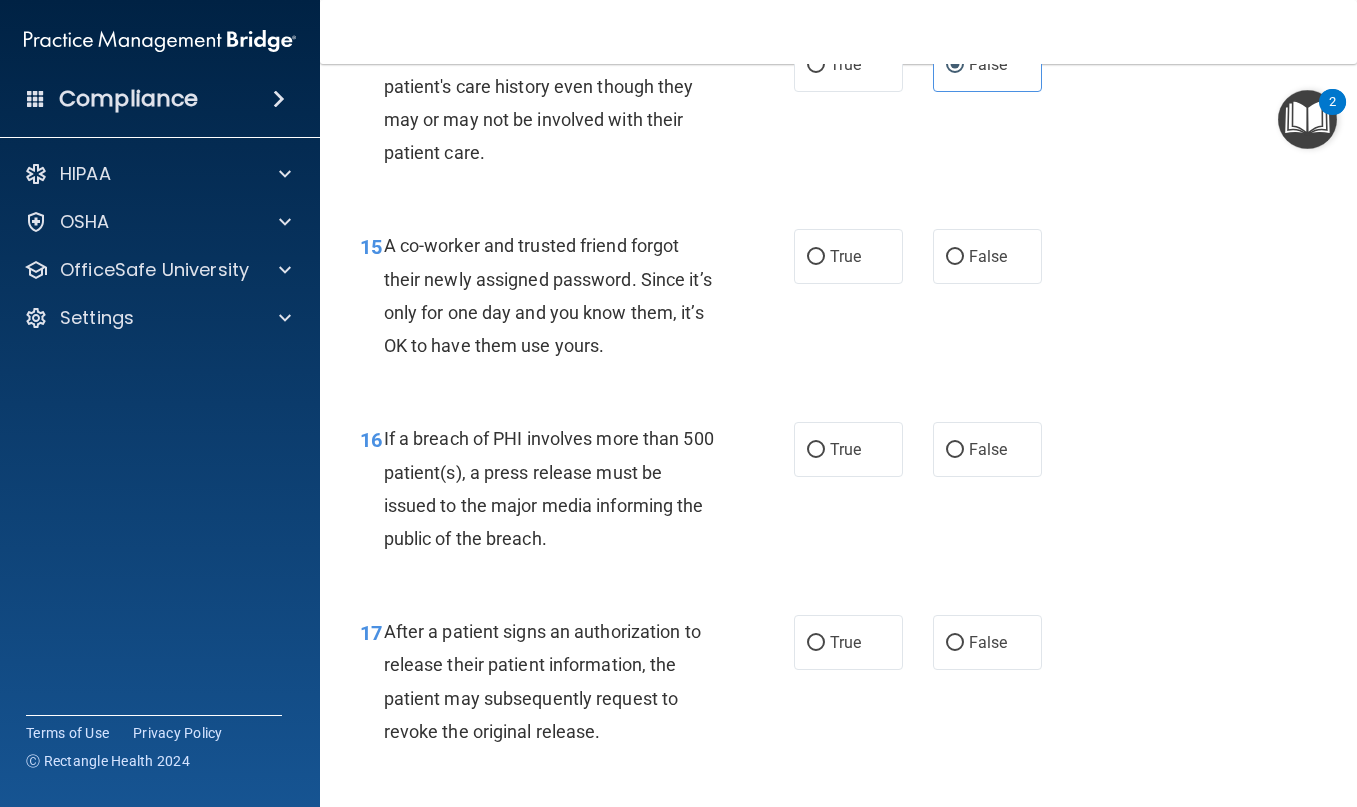 scroll, scrollTop: 2600, scrollLeft: 0, axis: vertical 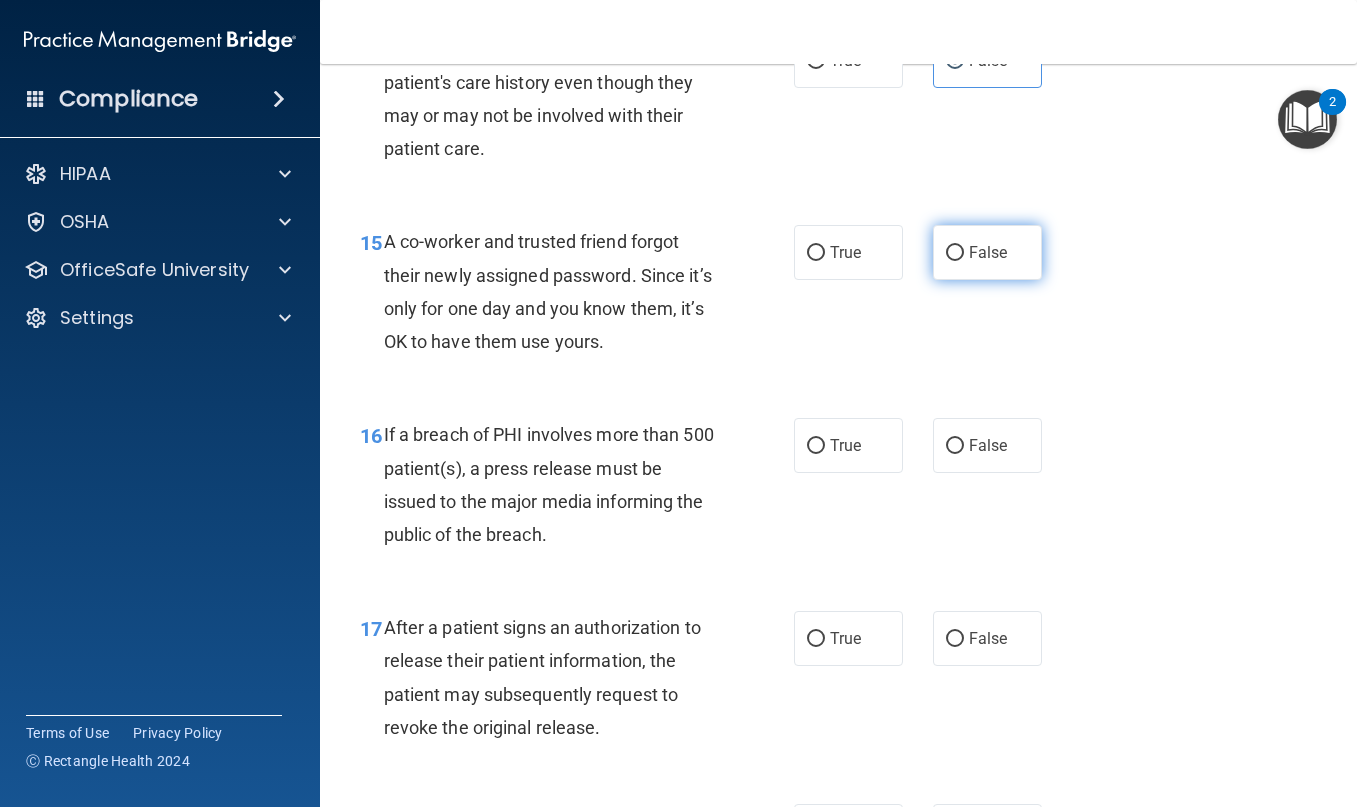 click on "False" at bounding box center [988, 252] 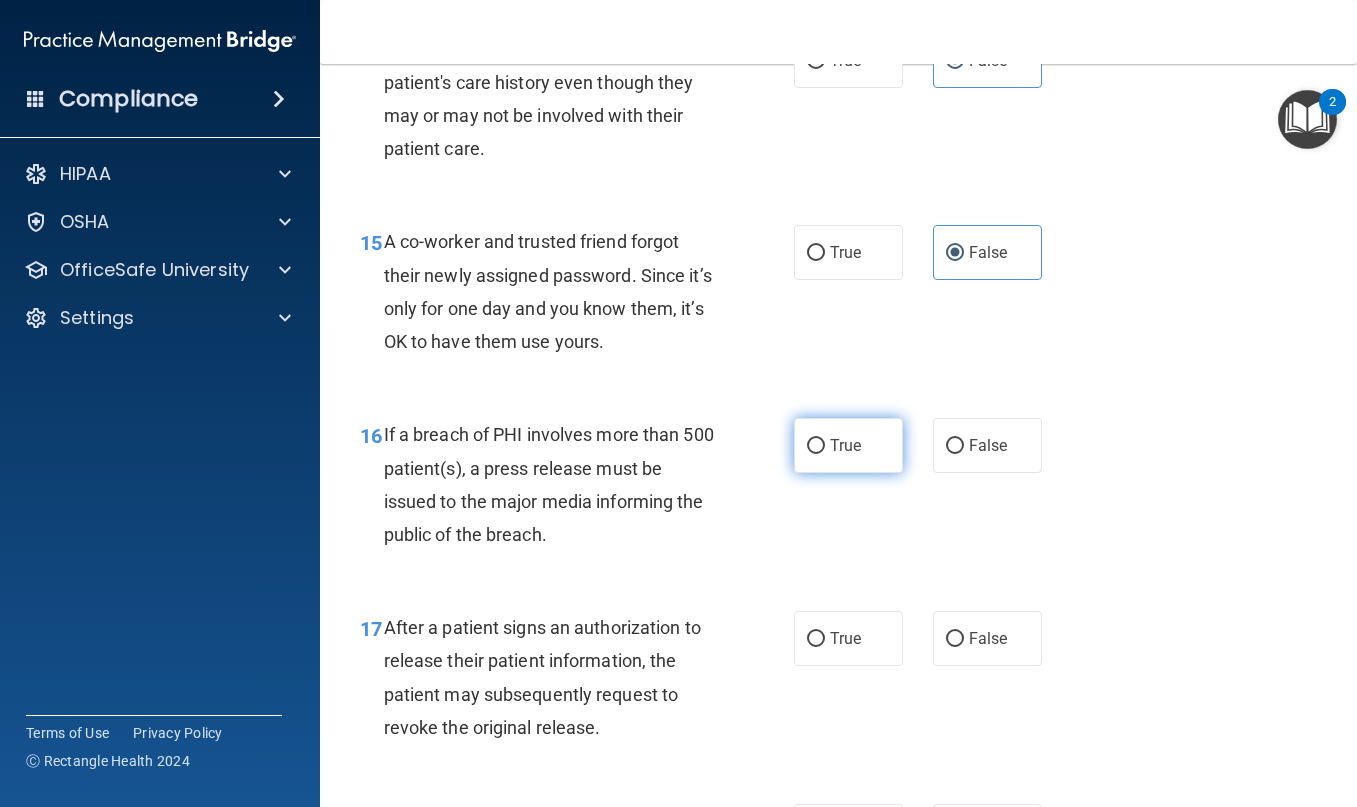 click on "True" at bounding box center [845, 445] 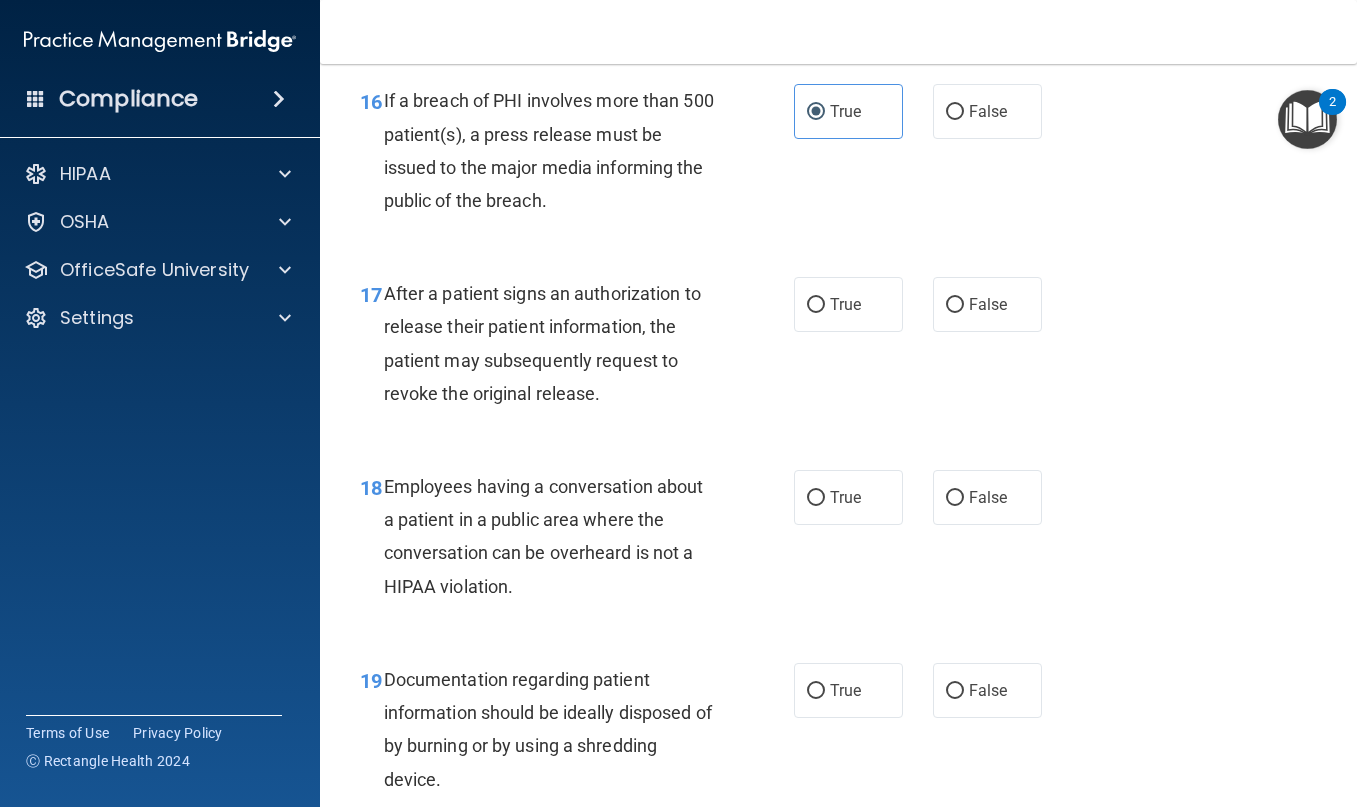 scroll, scrollTop: 3100, scrollLeft: 0, axis: vertical 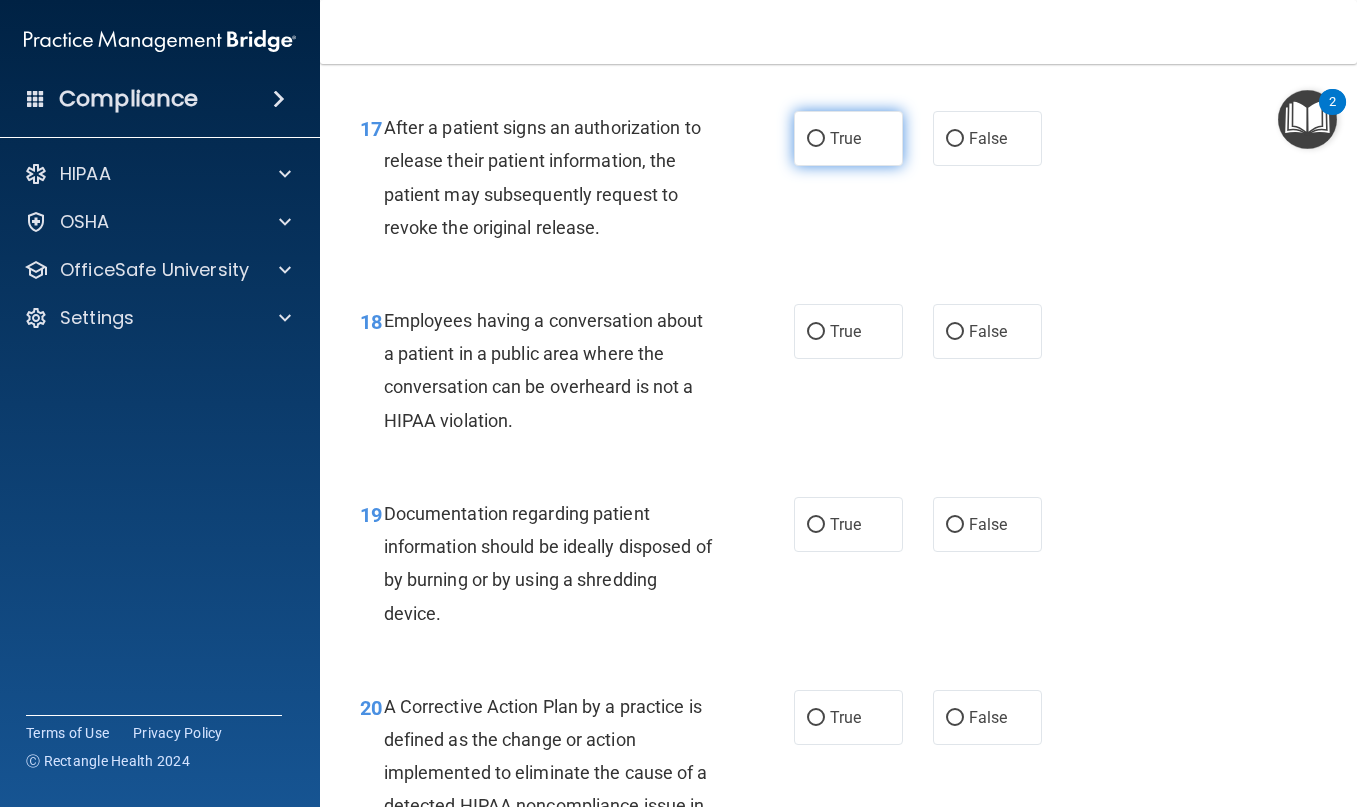 click on "True" at bounding box center (845, 138) 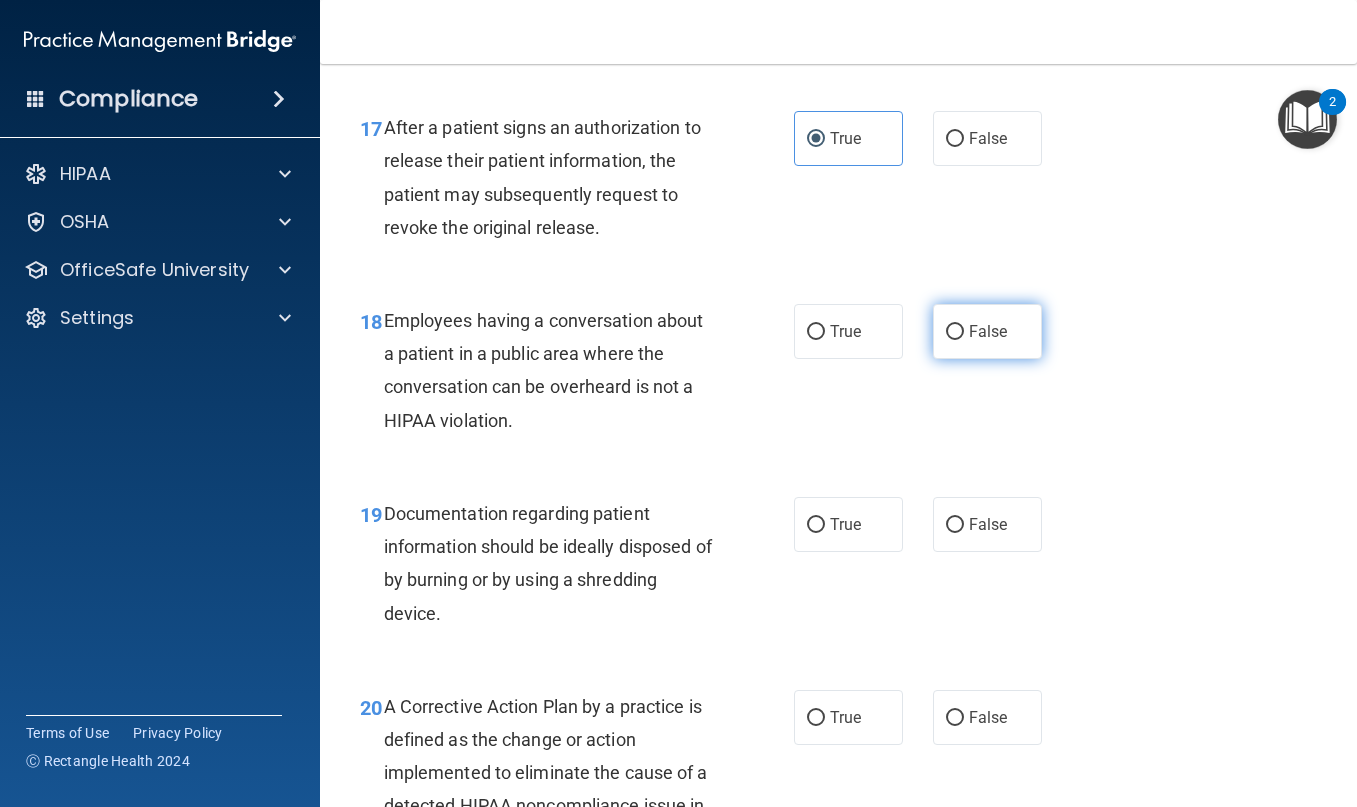click on "False" at bounding box center (987, 331) 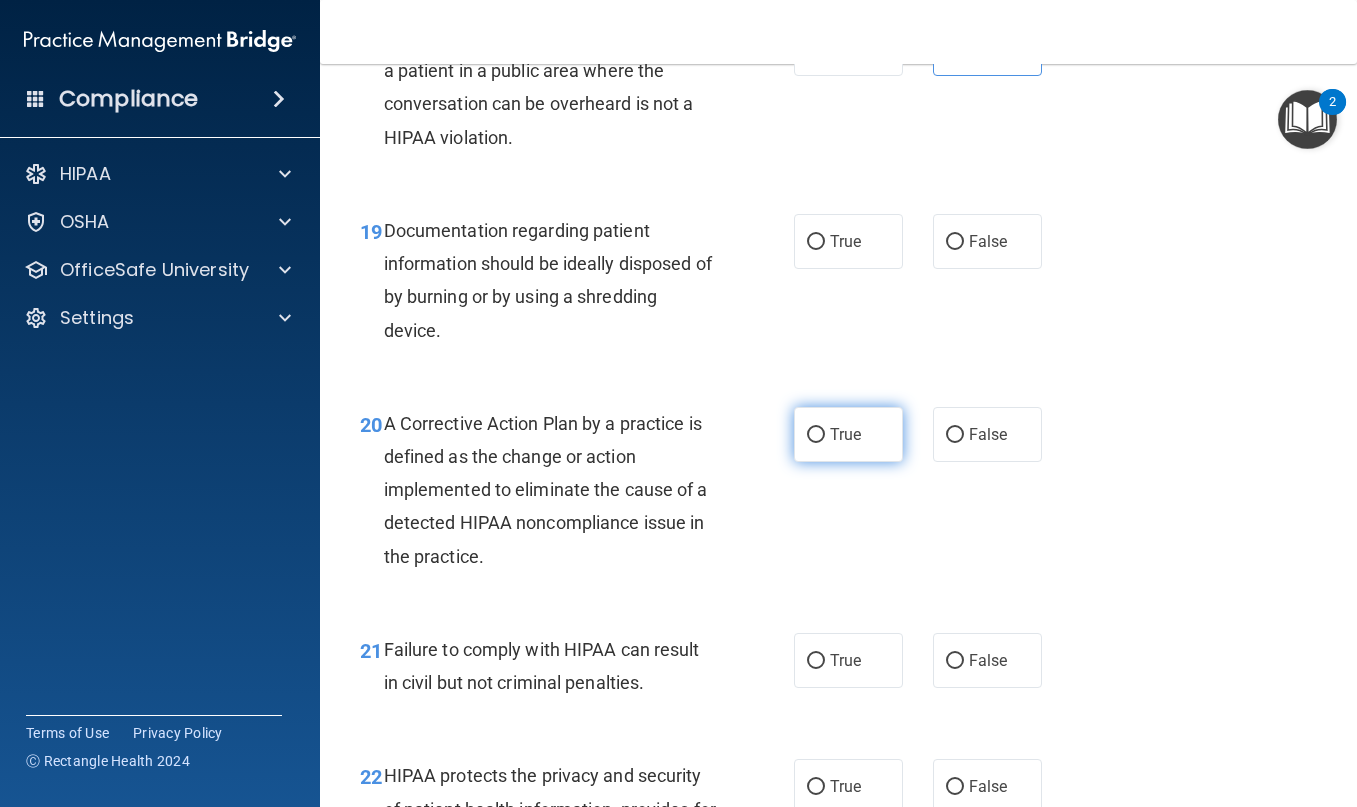 scroll, scrollTop: 3400, scrollLeft: 0, axis: vertical 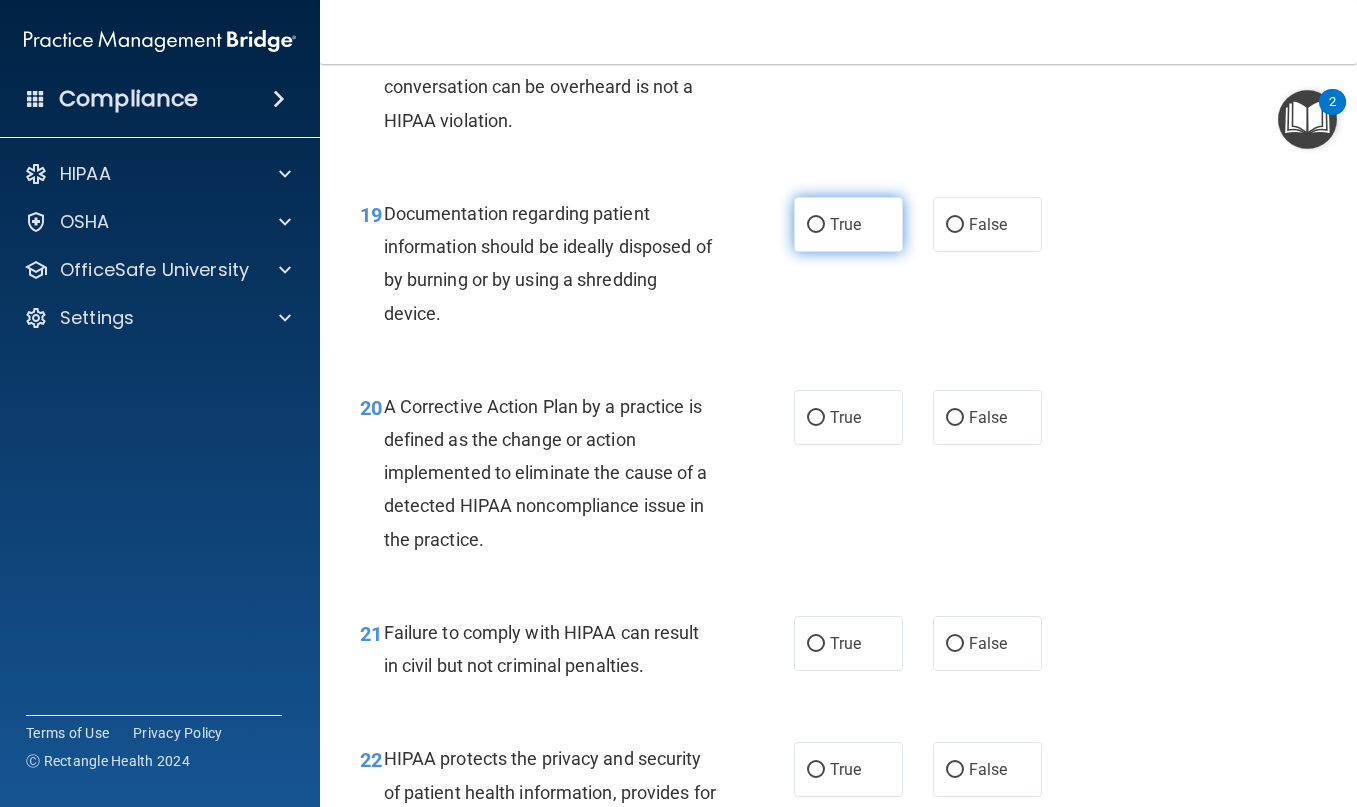 click on "True" at bounding box center [845, 224] 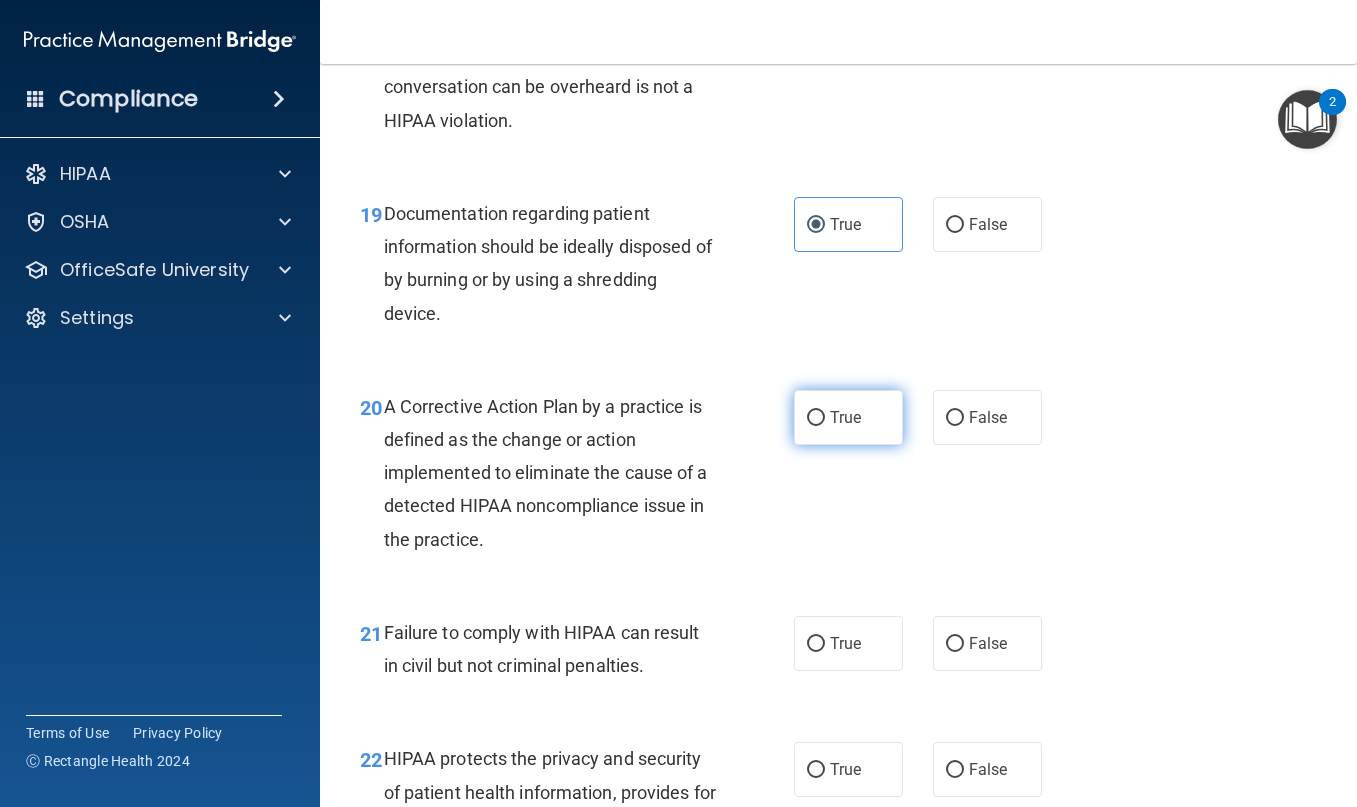 click on "True" at bounding box center [848, 417] 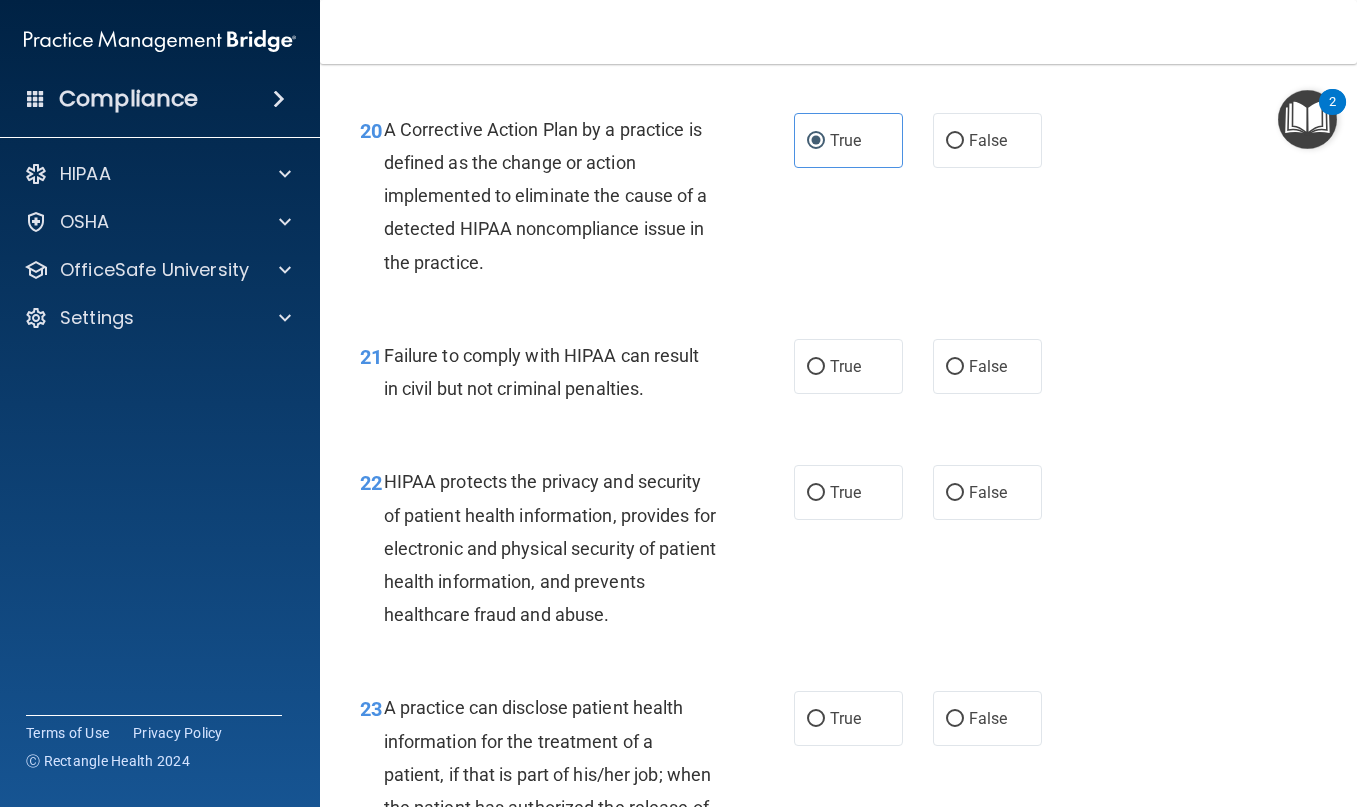 scroll, scrollTop: 3800, scrollLeft: 0, axis: vertical 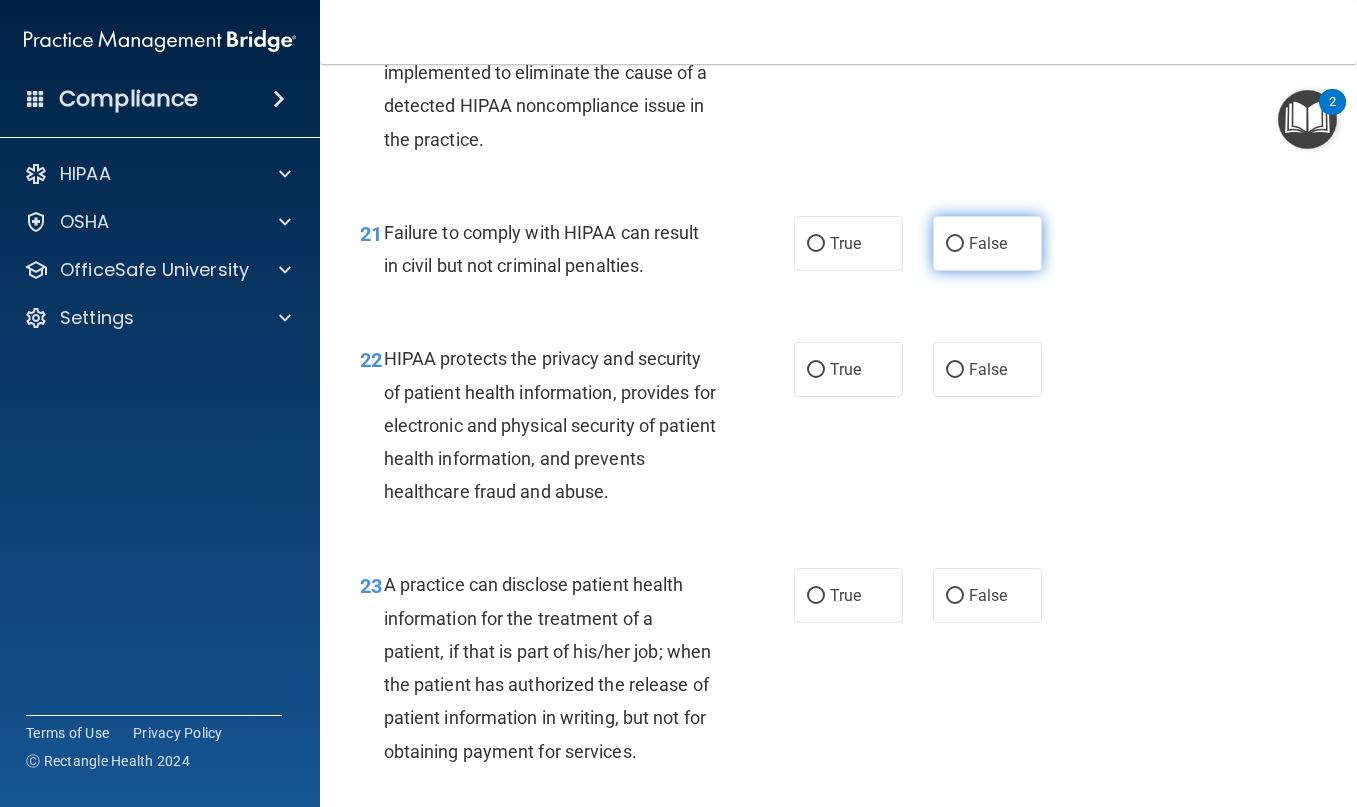 click on "False" at bounding box center (988, 243) 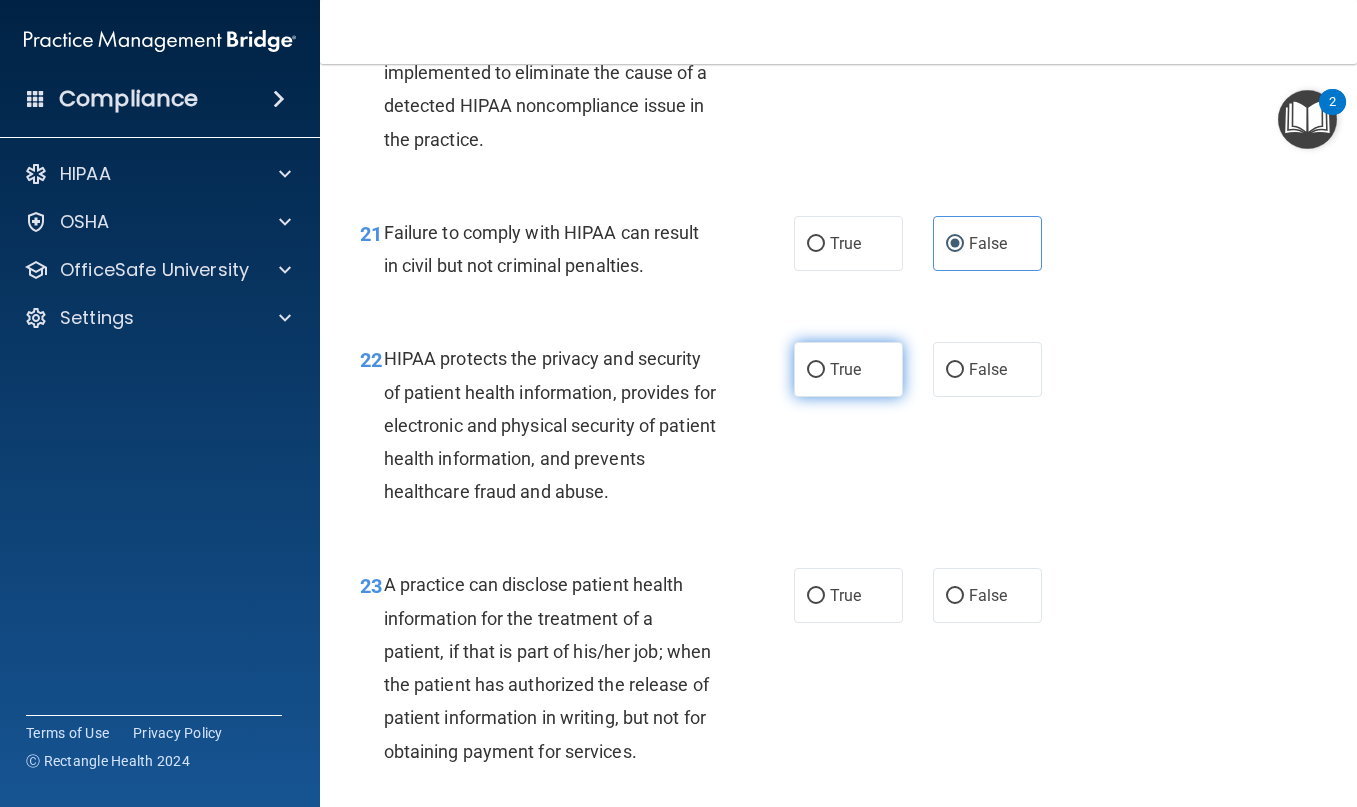 click on "True" at bounding box center [848, 369] 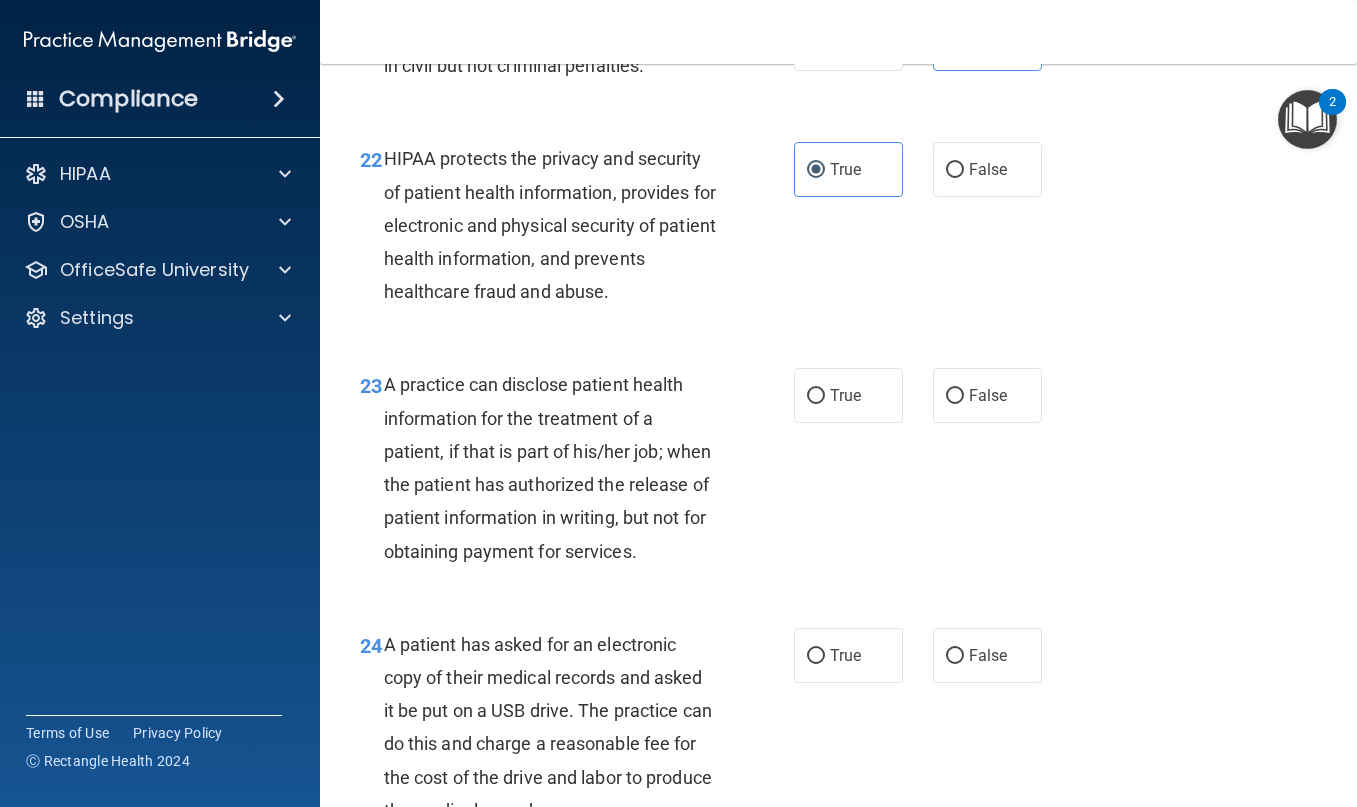 scroll, scrollTop: 4200, scrollLeft: 0, axis: vertical 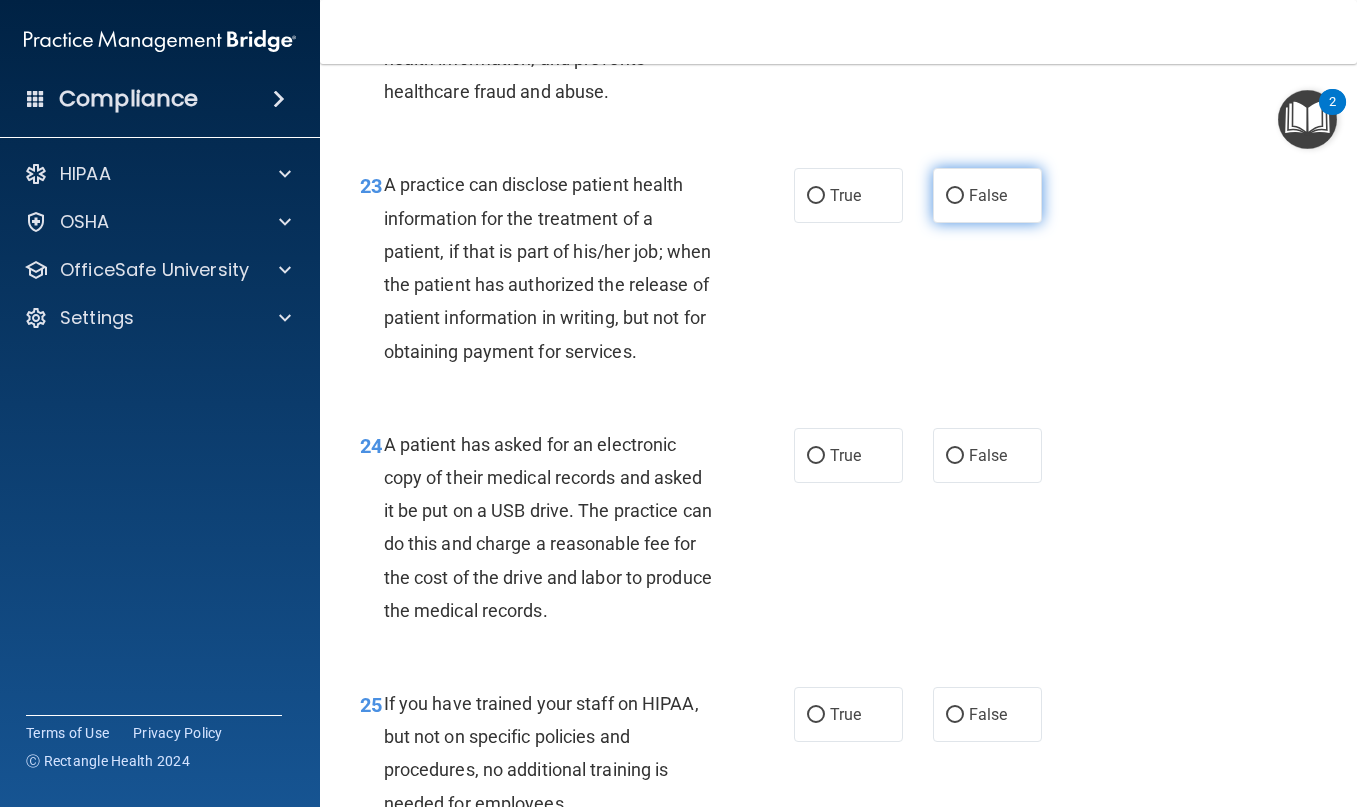 click on "False" at bounding box center (988, 195) 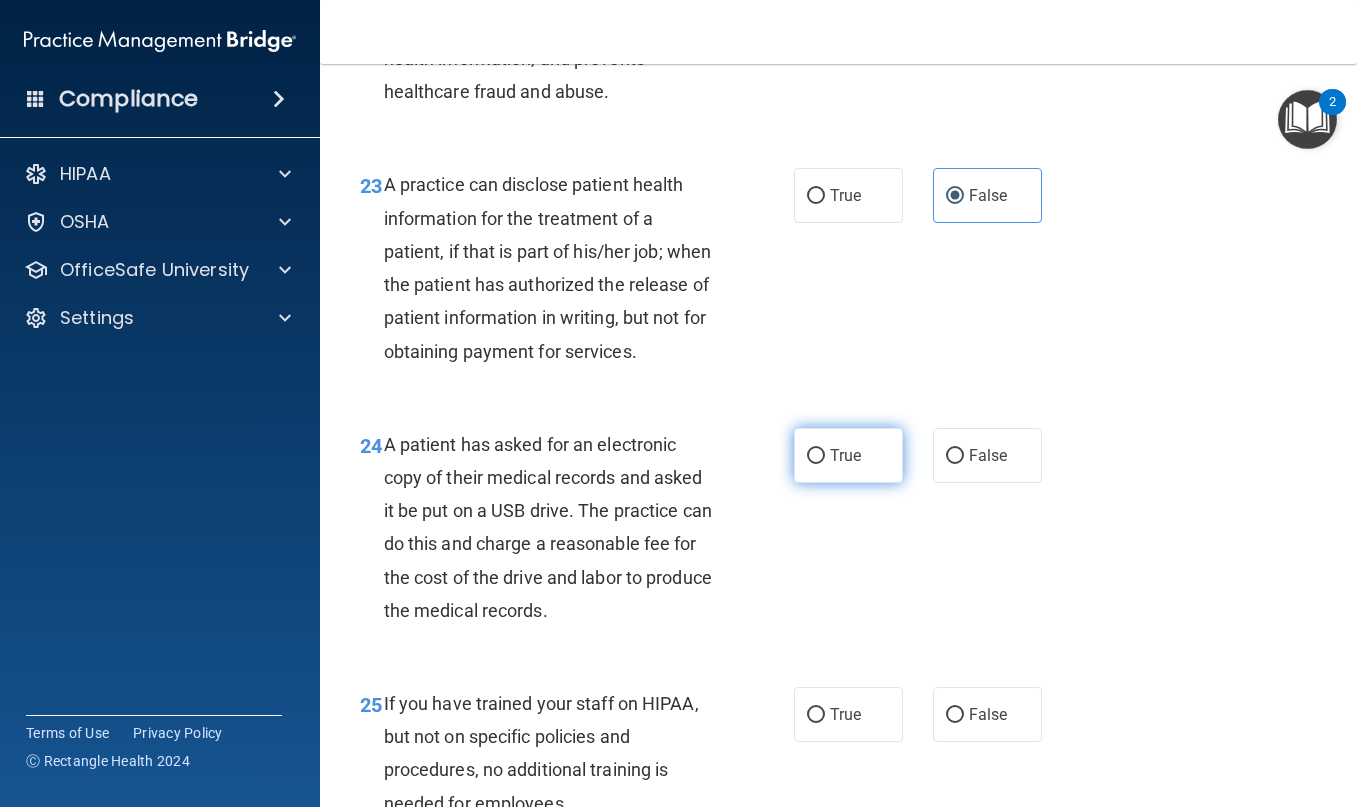 click on "True" at bounding box center (848, 455) 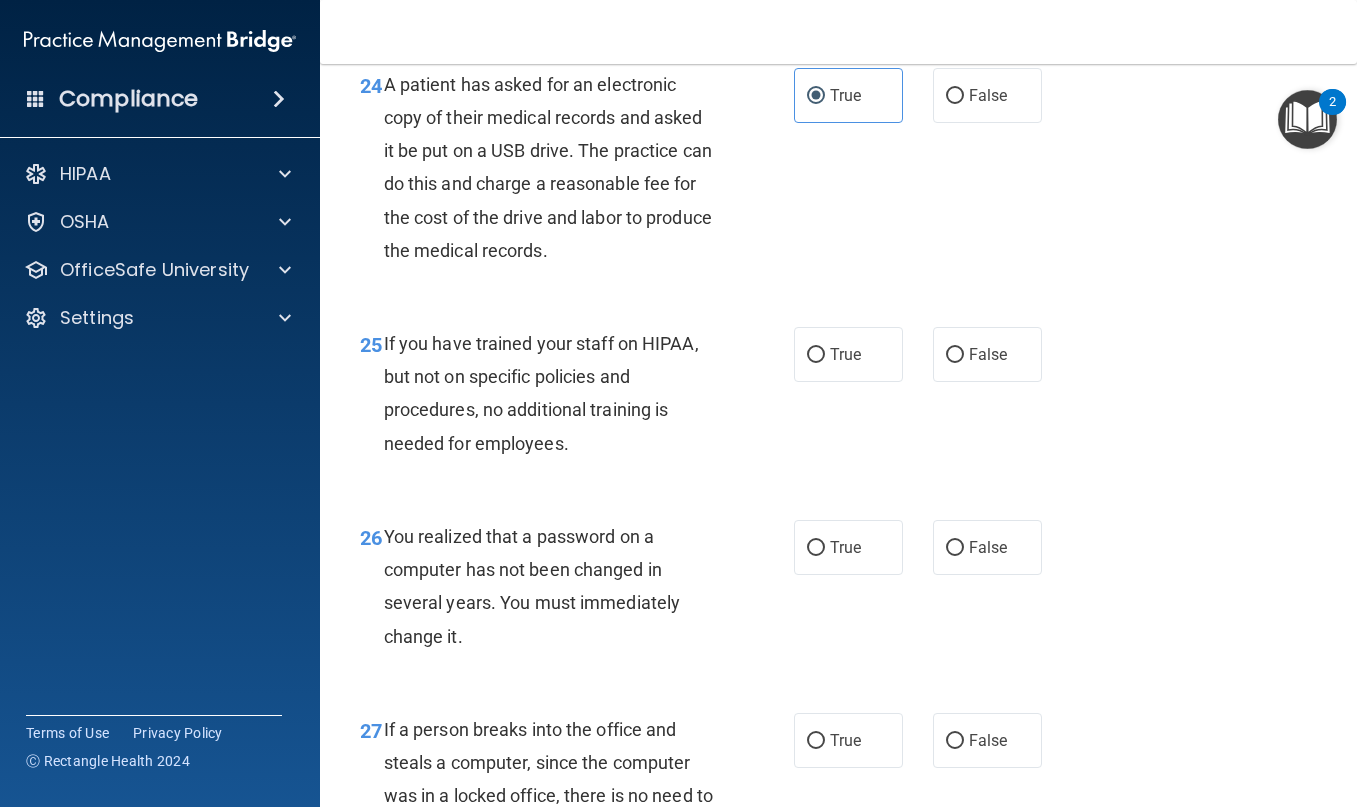 scroll, scrollTop: 4600, scrollLeft: 0, axis: vertical 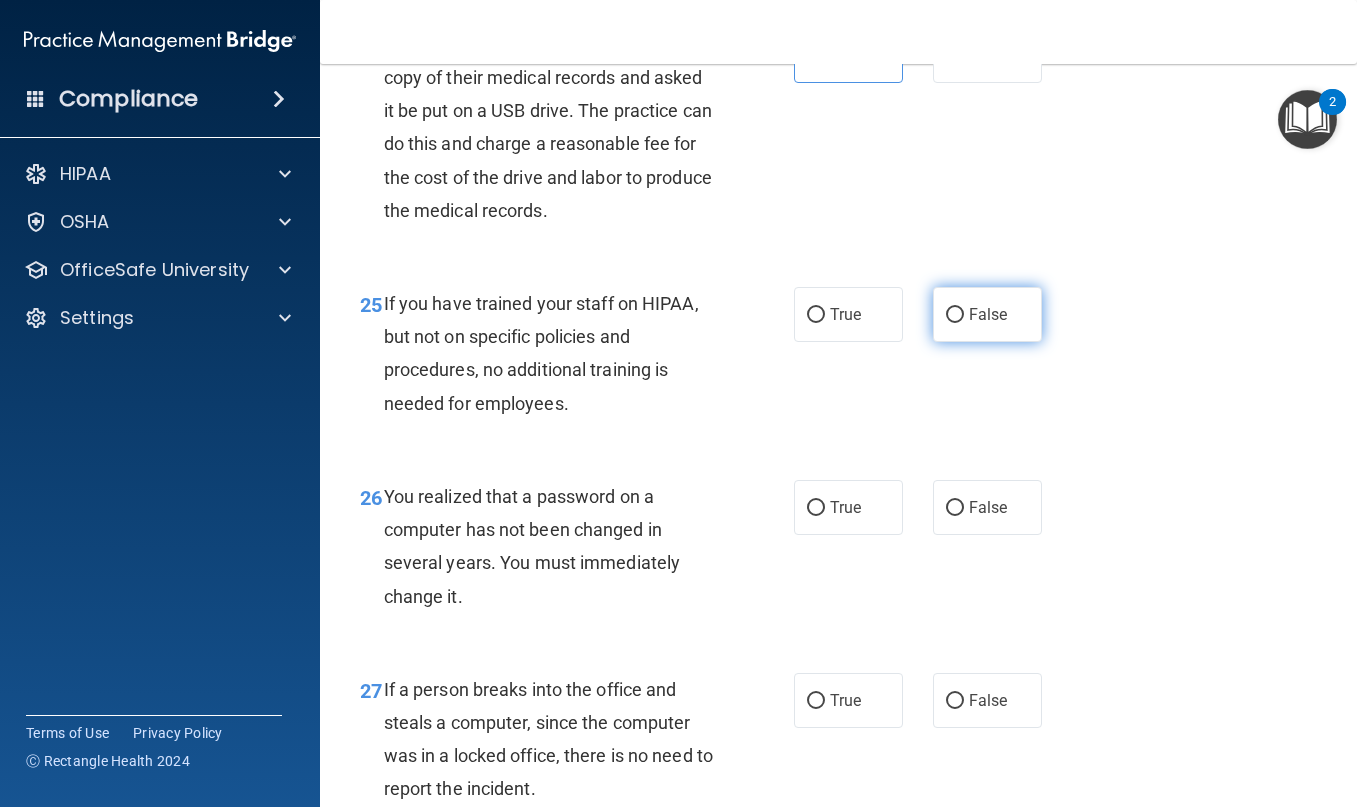 click on "False" at bounding box center (988, 314) 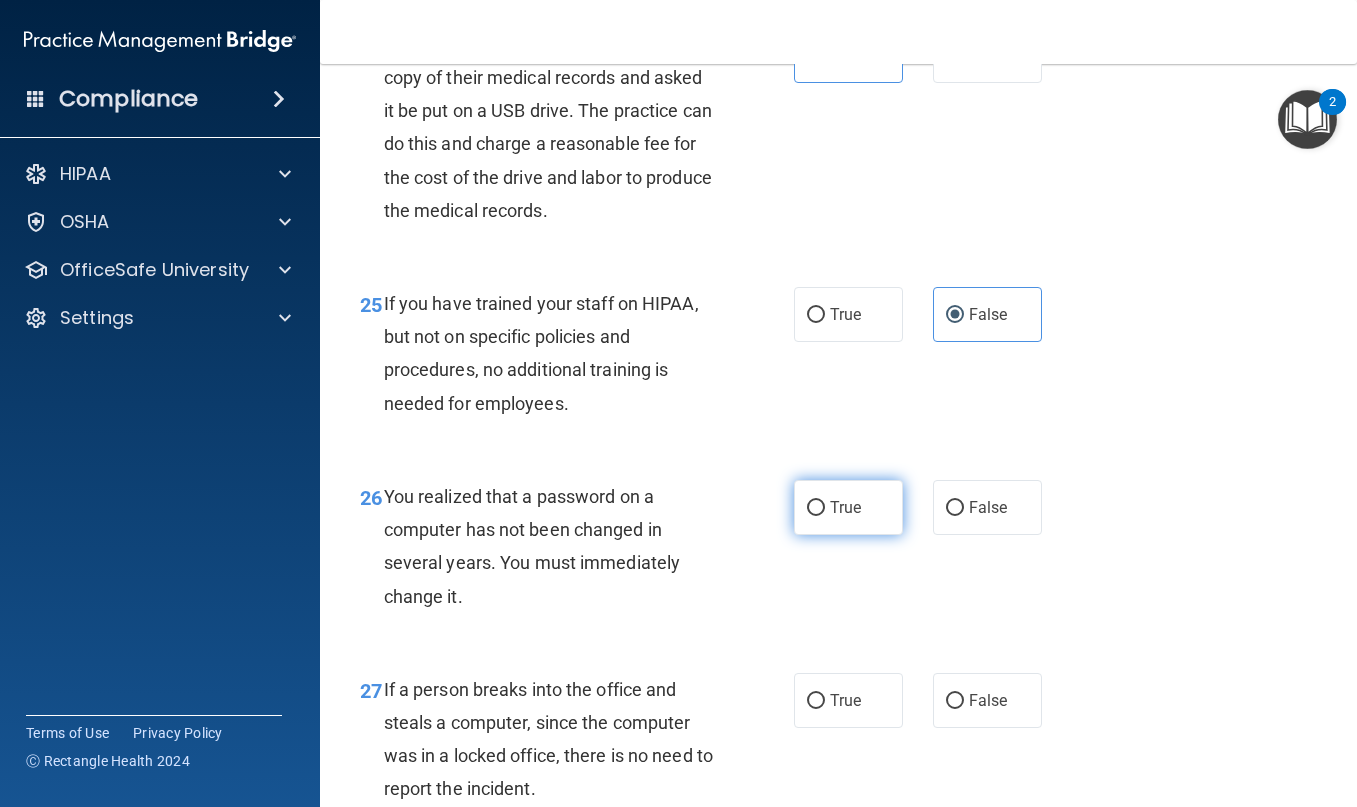 drag, startPoint x: 820, startPoint y: 530, endPoint x: 782, endPoint y: 605, distance: 84.07735 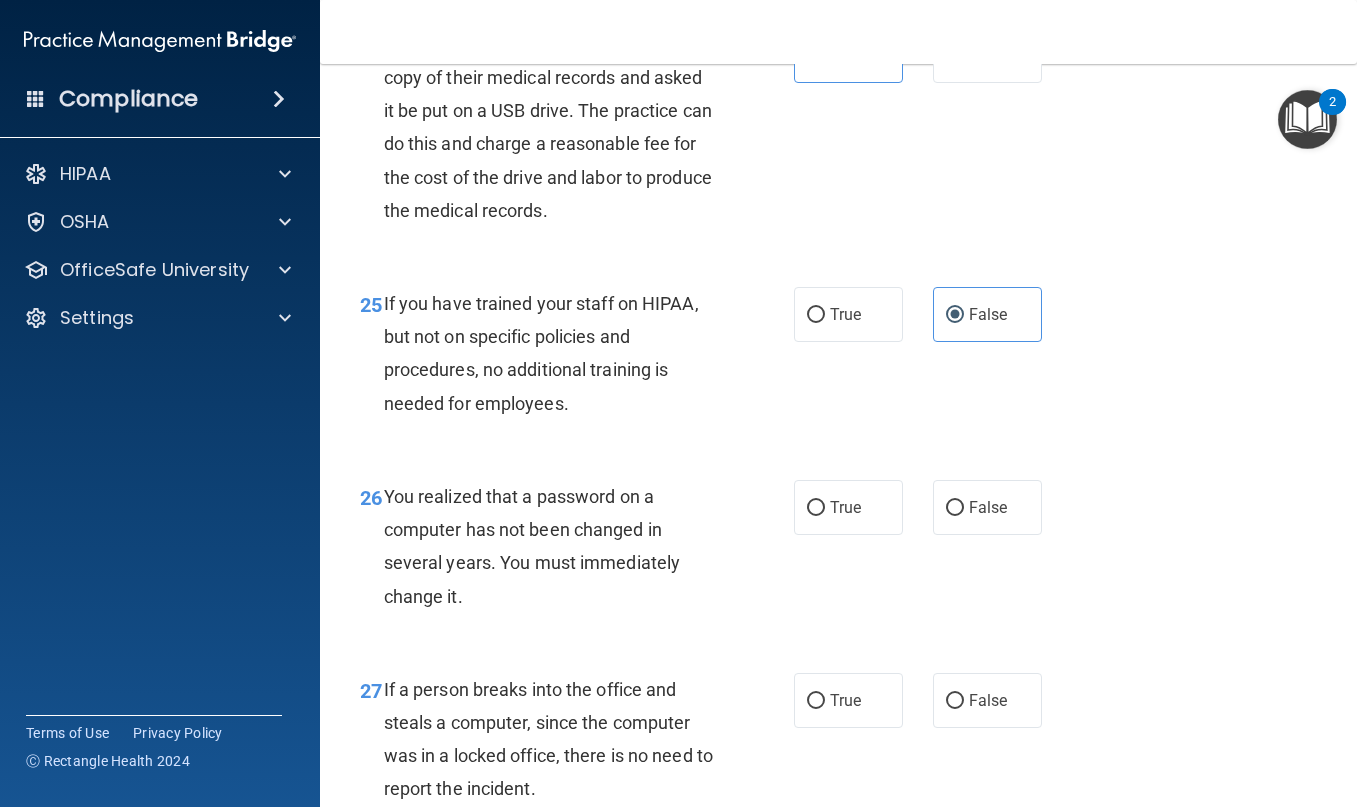 click on "True" at bounding box center (848, 507) 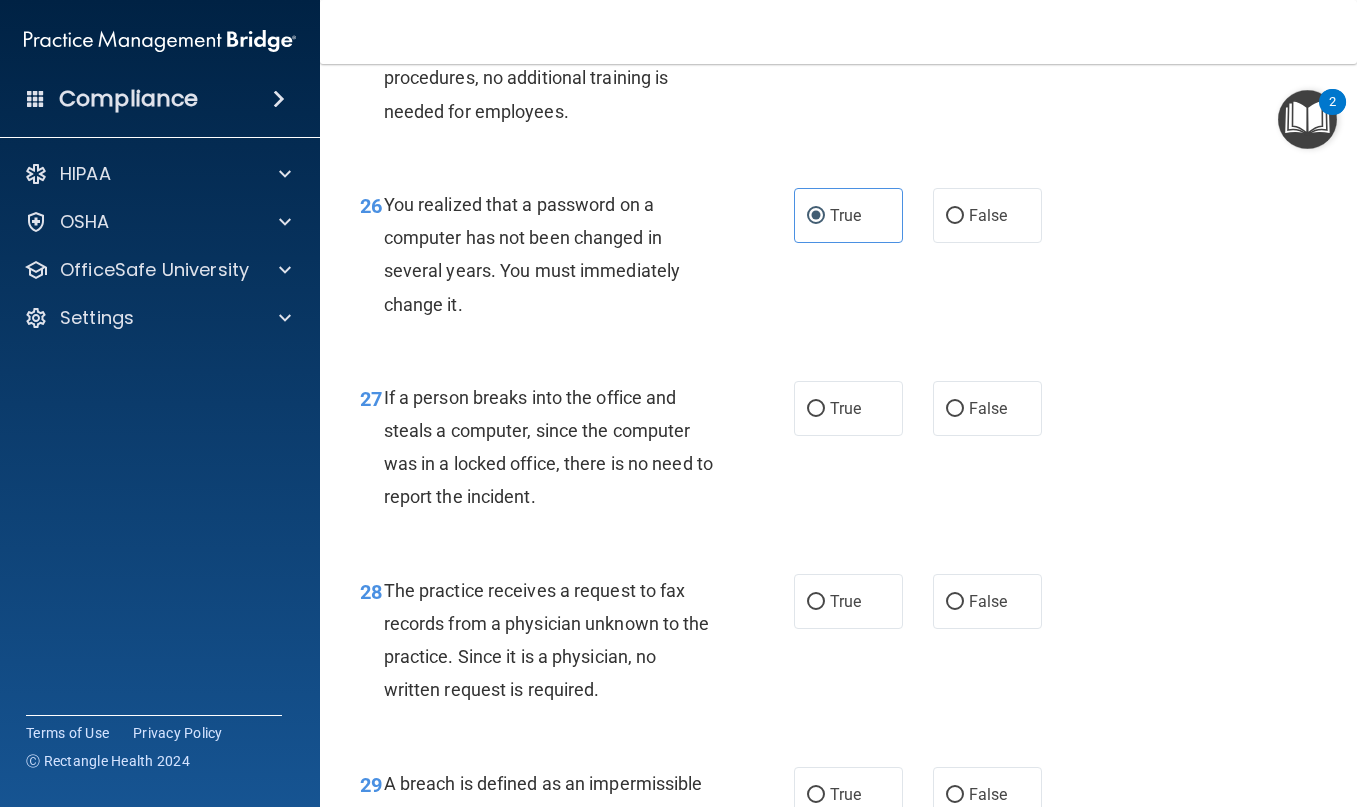 scroll, scrollTop: 4900, scrollLeft: 0, axis: vertical 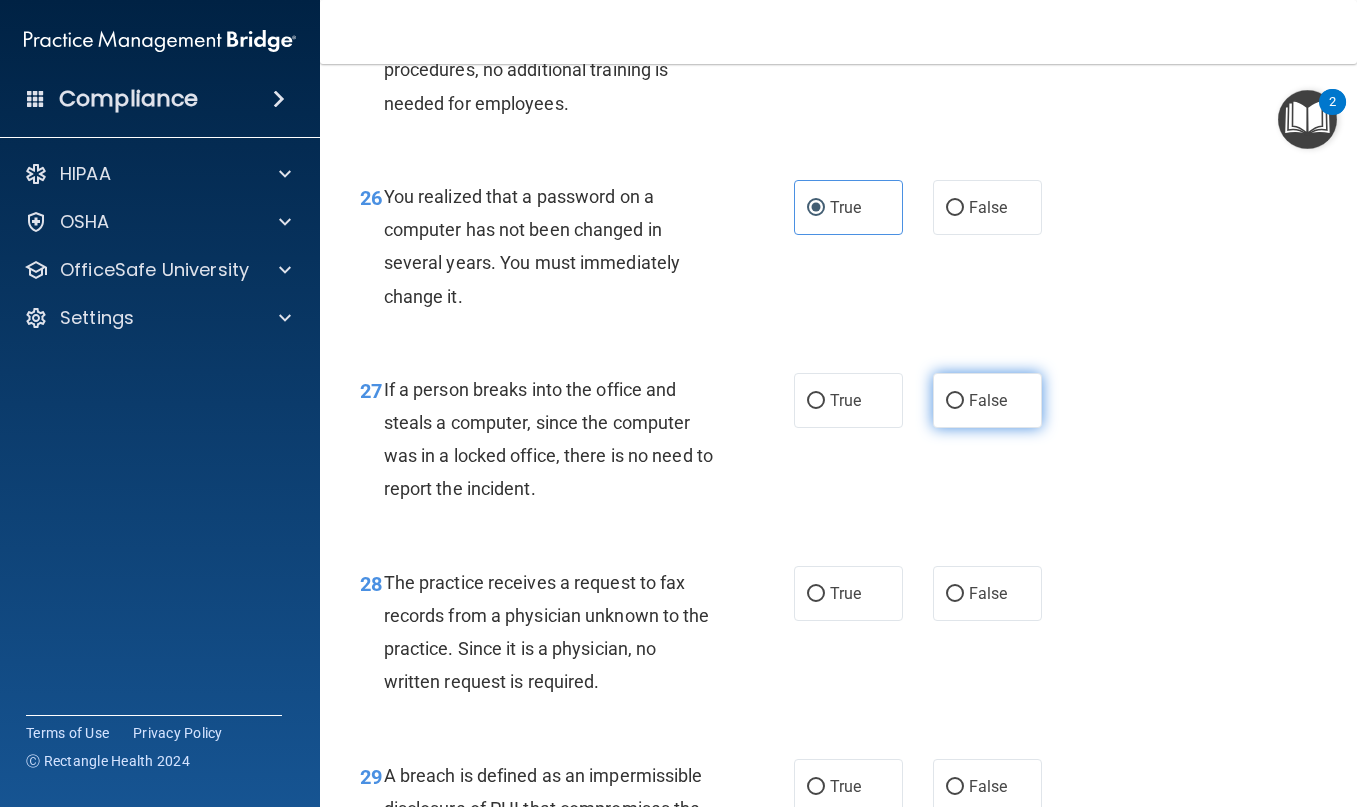drag, startPoint x: 962, startPoint y: 468, endPoint x: 957, endPoint y: 438, distance: 30.413813 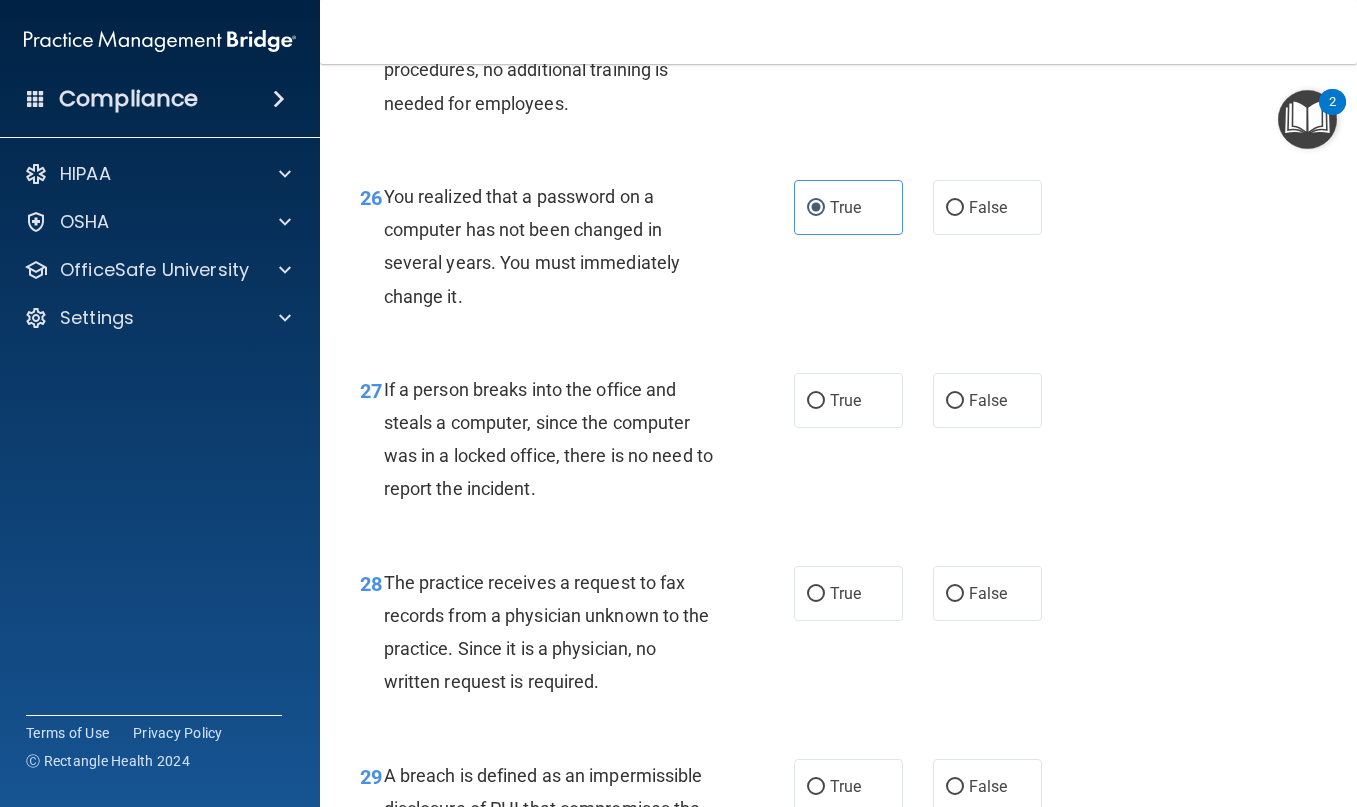 drag, startPoint x: 957, startPoint y: 438, endPoint x: 886, endPoint y: 567, distance: 147.2481 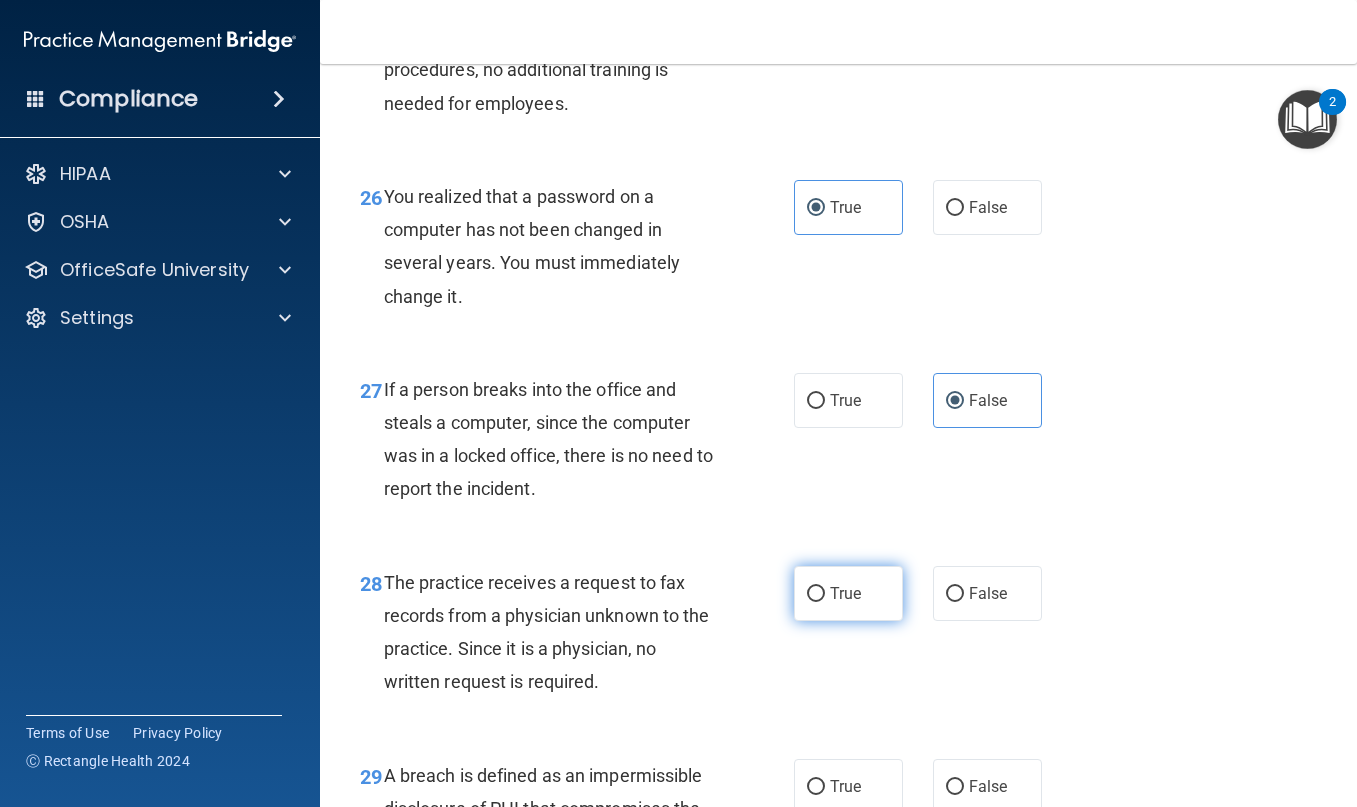 click on "True" at bounding box center [848, 593] 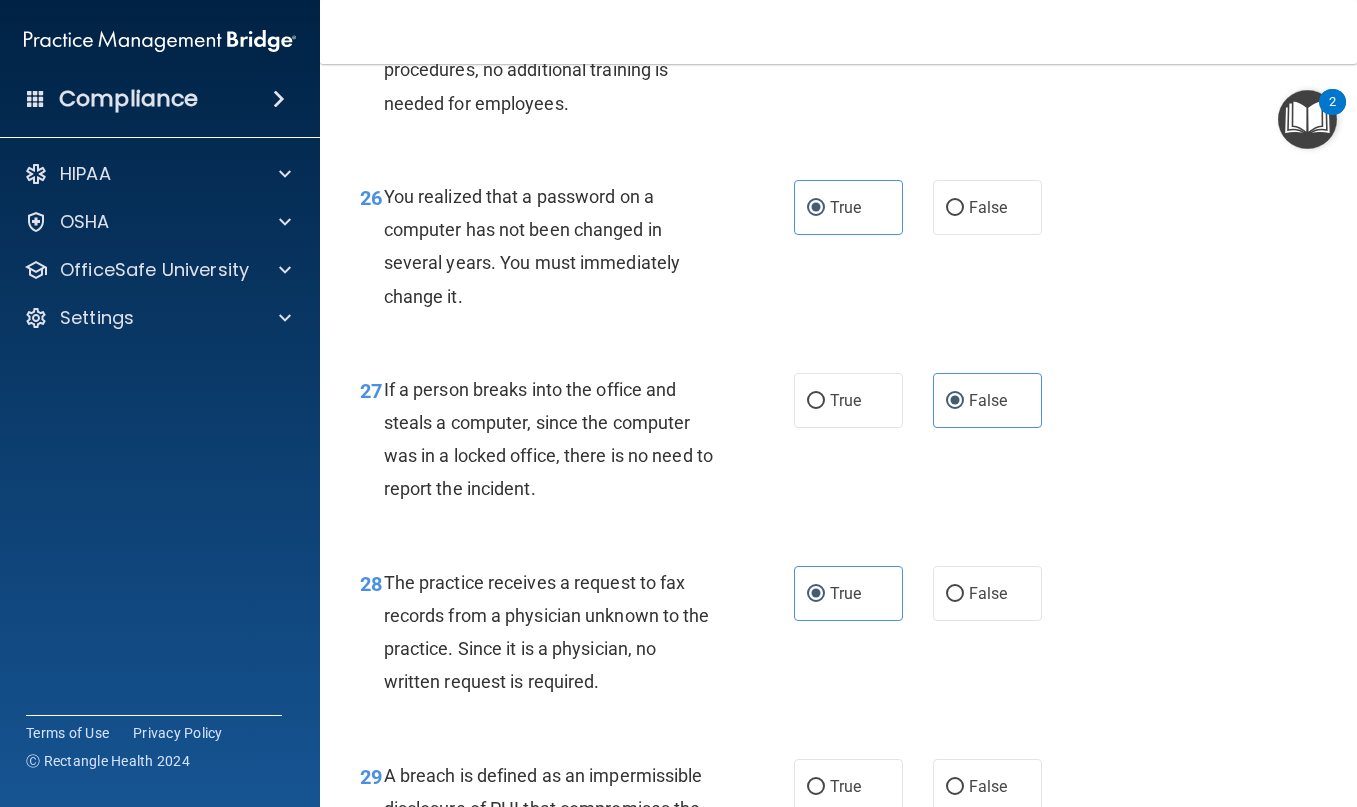 drag, startPoint x: 871, startPoint y: 621, endPoint x: 906, endPoint y: 629, distance: 35.902645 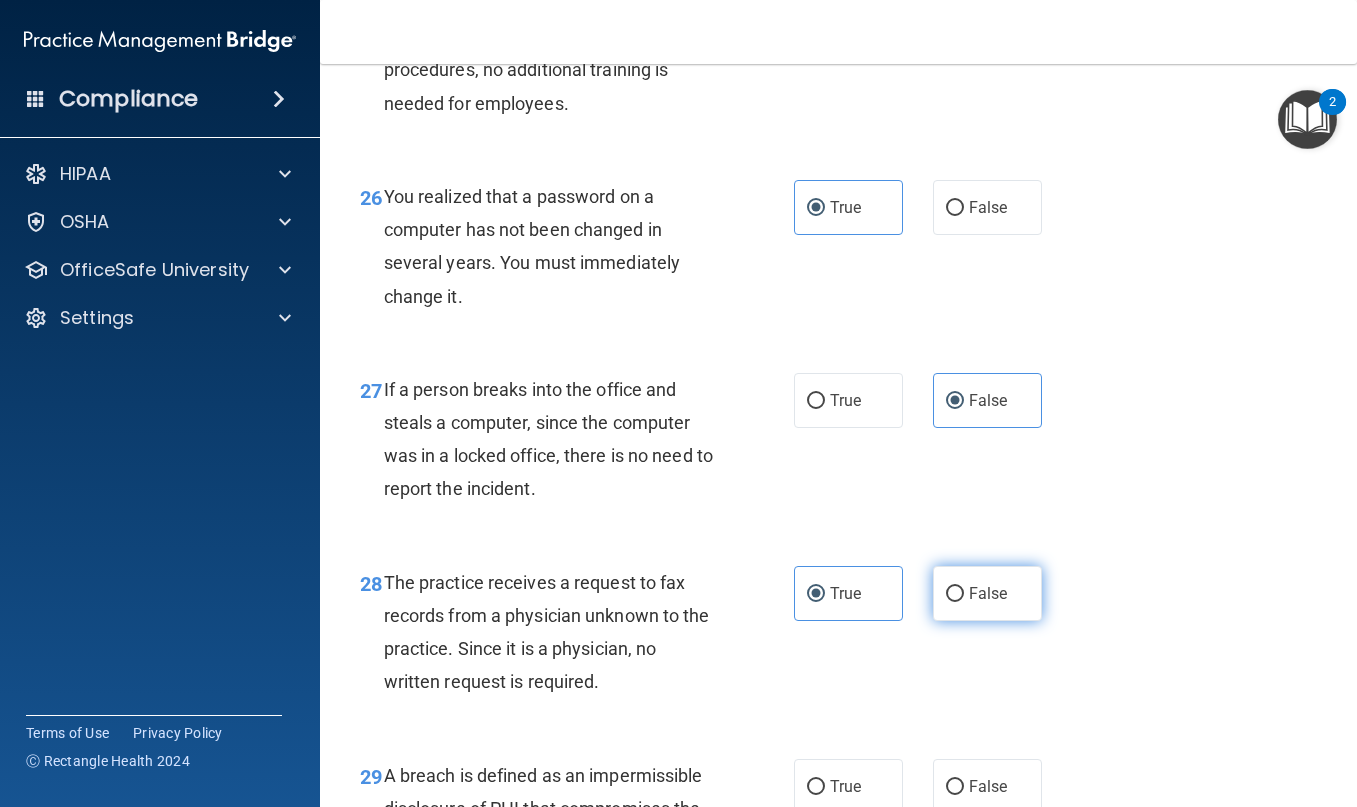 click on "False" at bounding box center [955, 594] 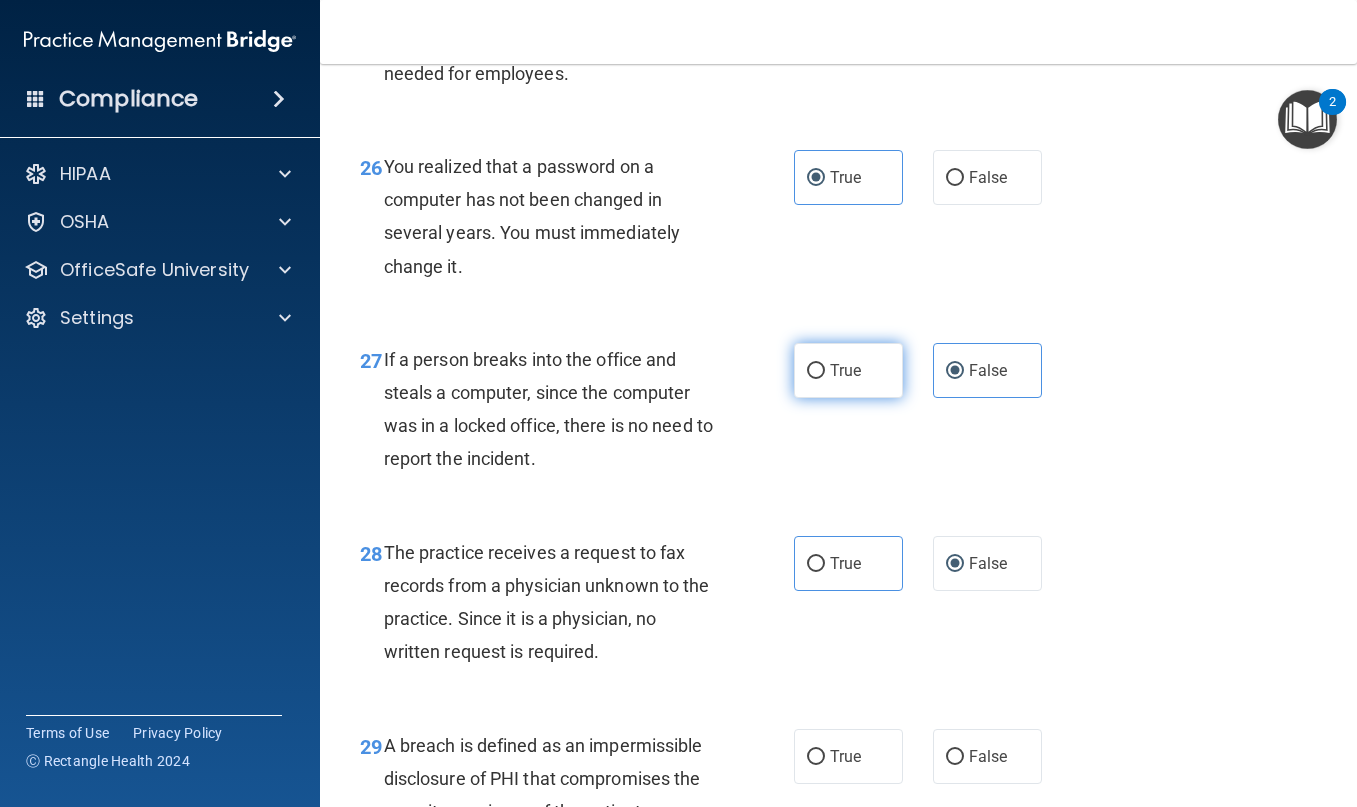 scroll, scrollTop: 5100, scrollLeft: 0, axis: vertical 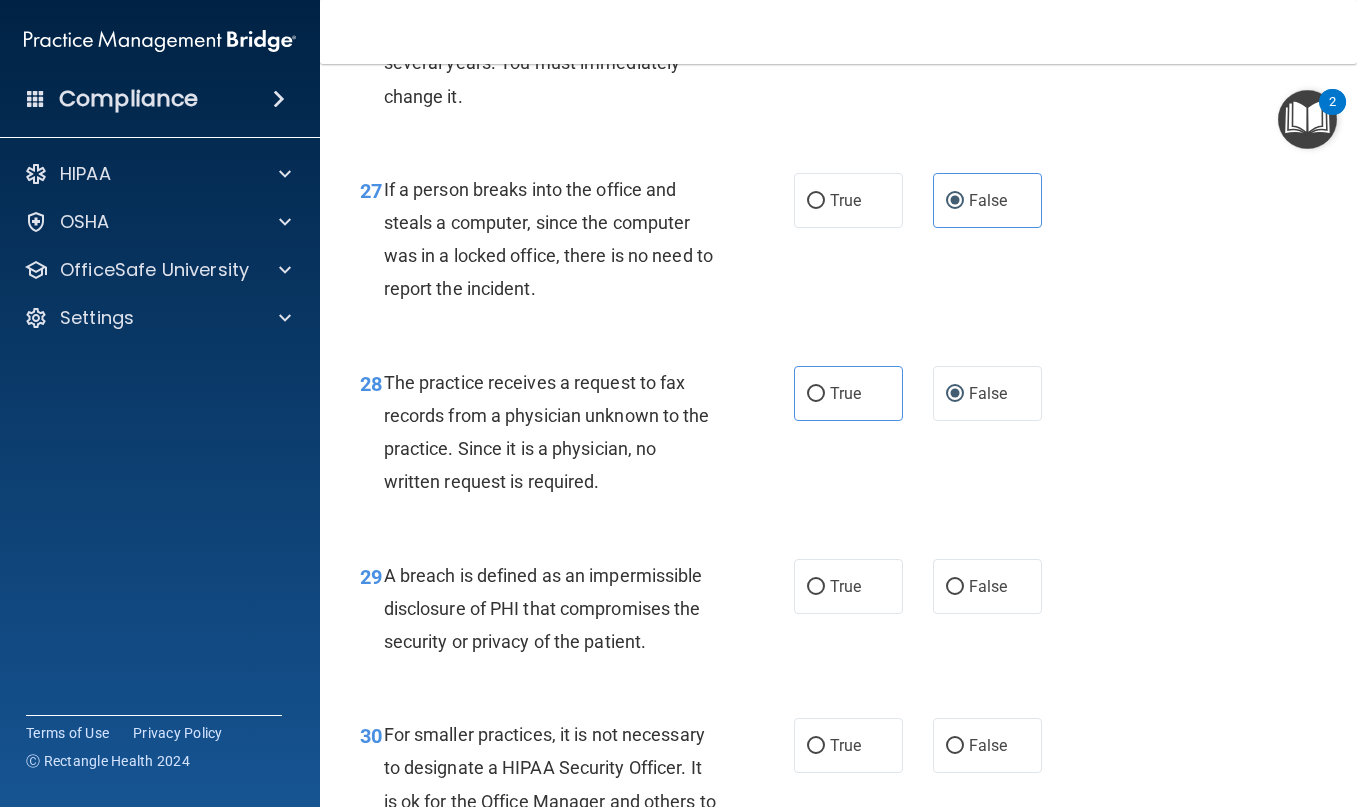drag, startPoint x: 860, startPoint y: 435, endPoint x: 852, endPoint y: 551, distance: 116.275536 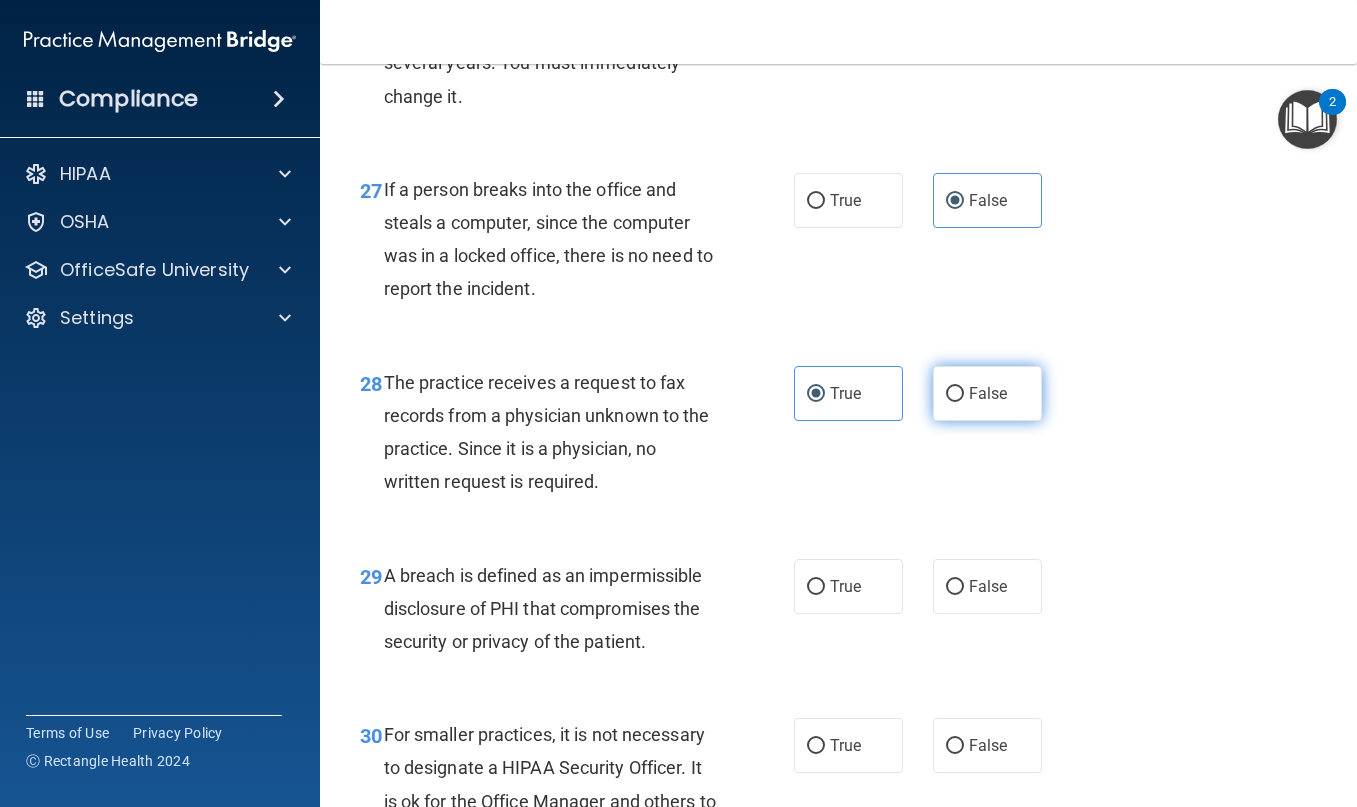 click on "False" at bounding box center (987, 393) 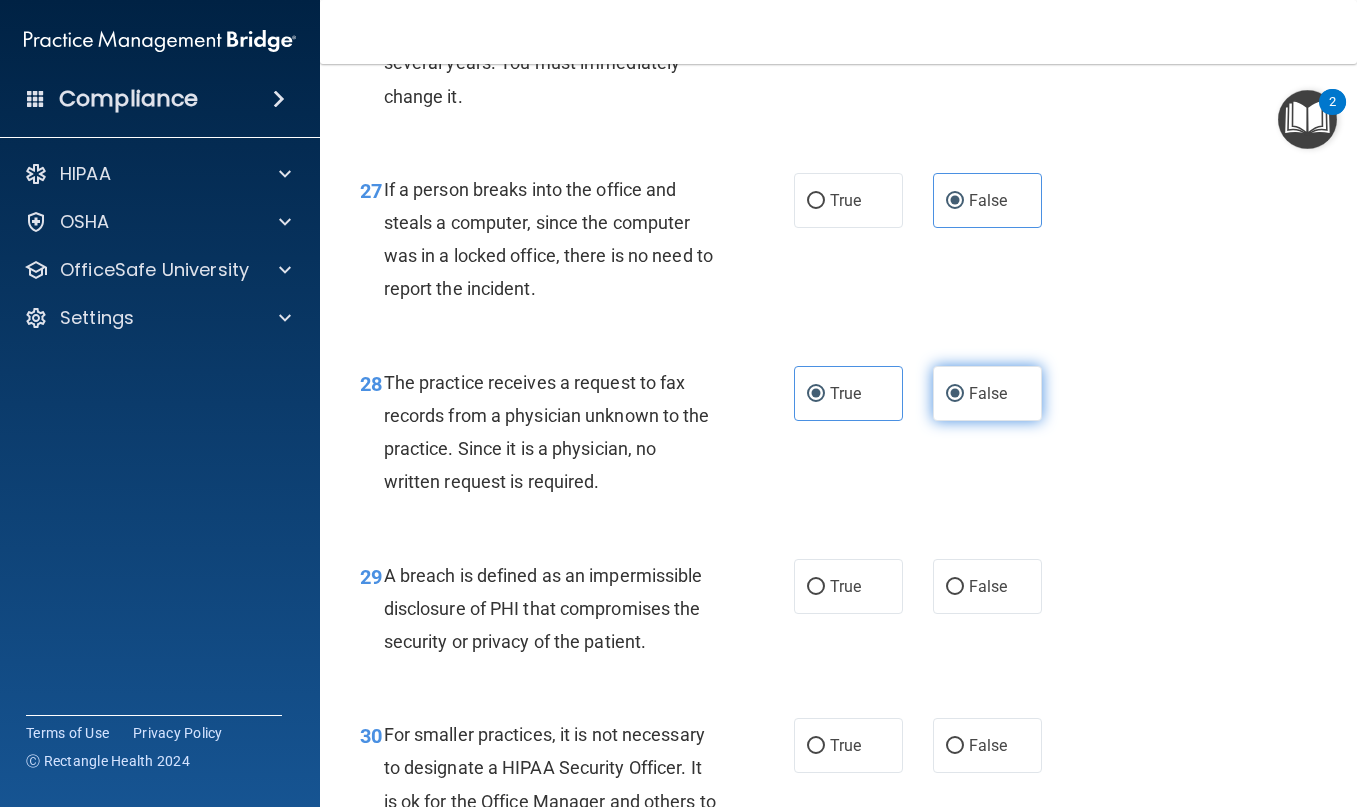 radio on "false" 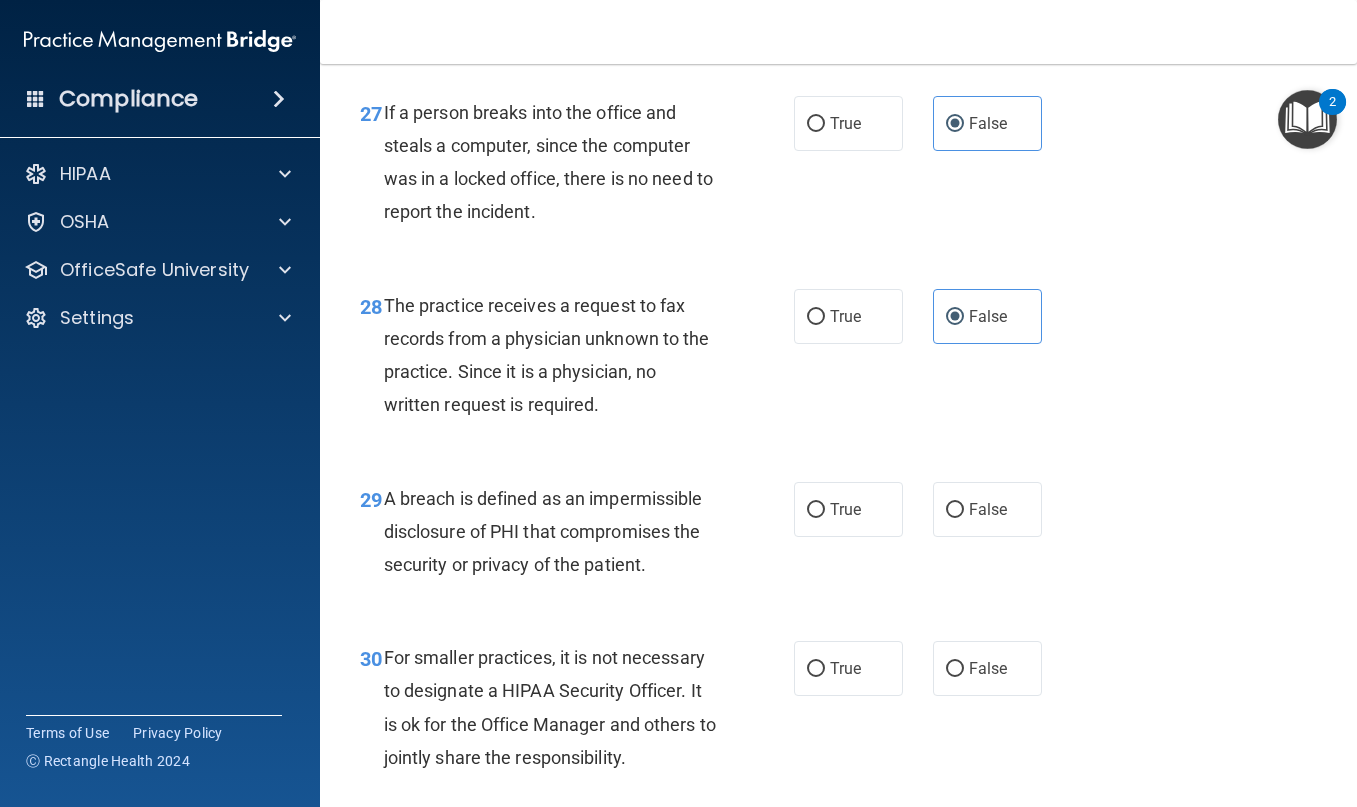 scroll, scrollTop: 5300, scrollLeft: 0, axis: vertical 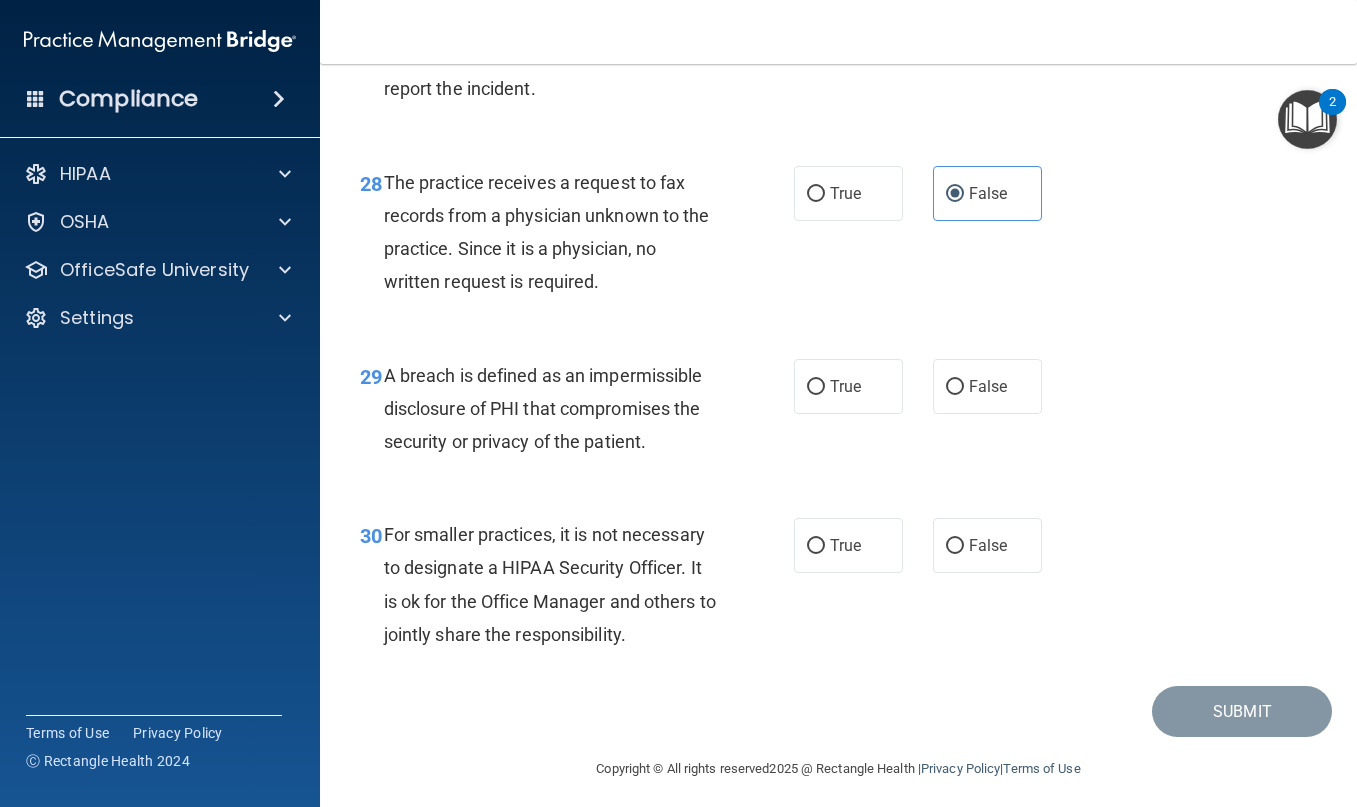 click on "29       A breach is defined as an impermissible disclosure of PHI that compromises the security or privacy of the patient.                 True           False" at bounding box center [838, 414] 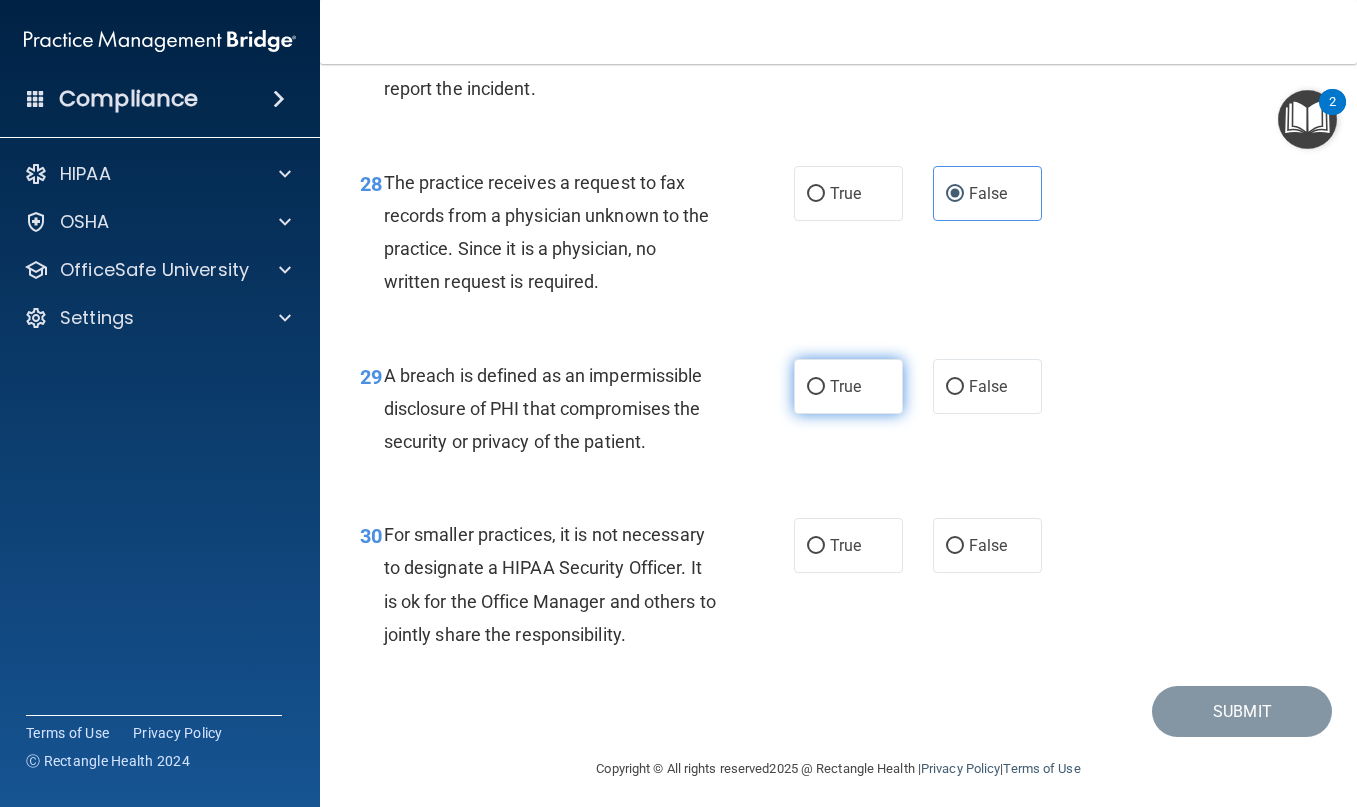 click on "True" at bounding box center (848, 386) 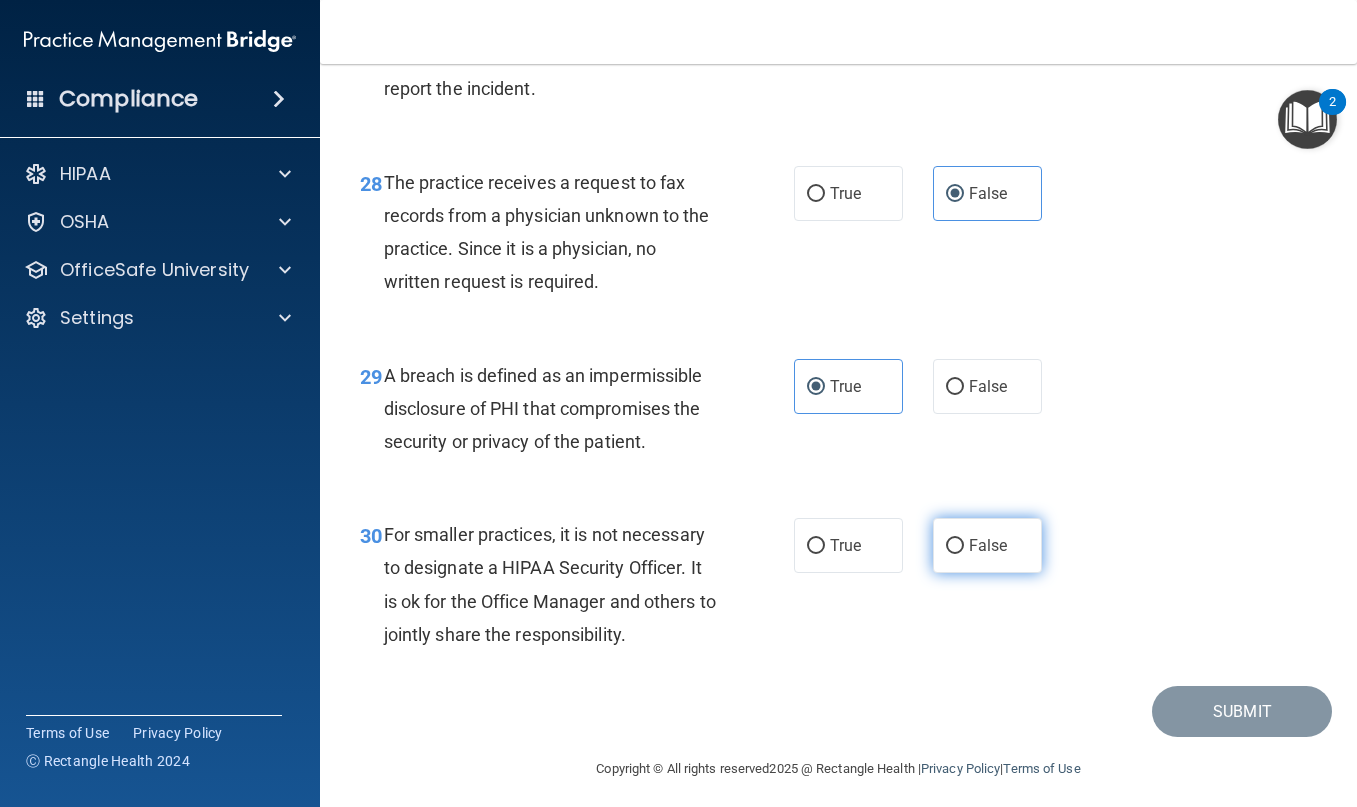 click on "False" at bounding box center (955, 546) 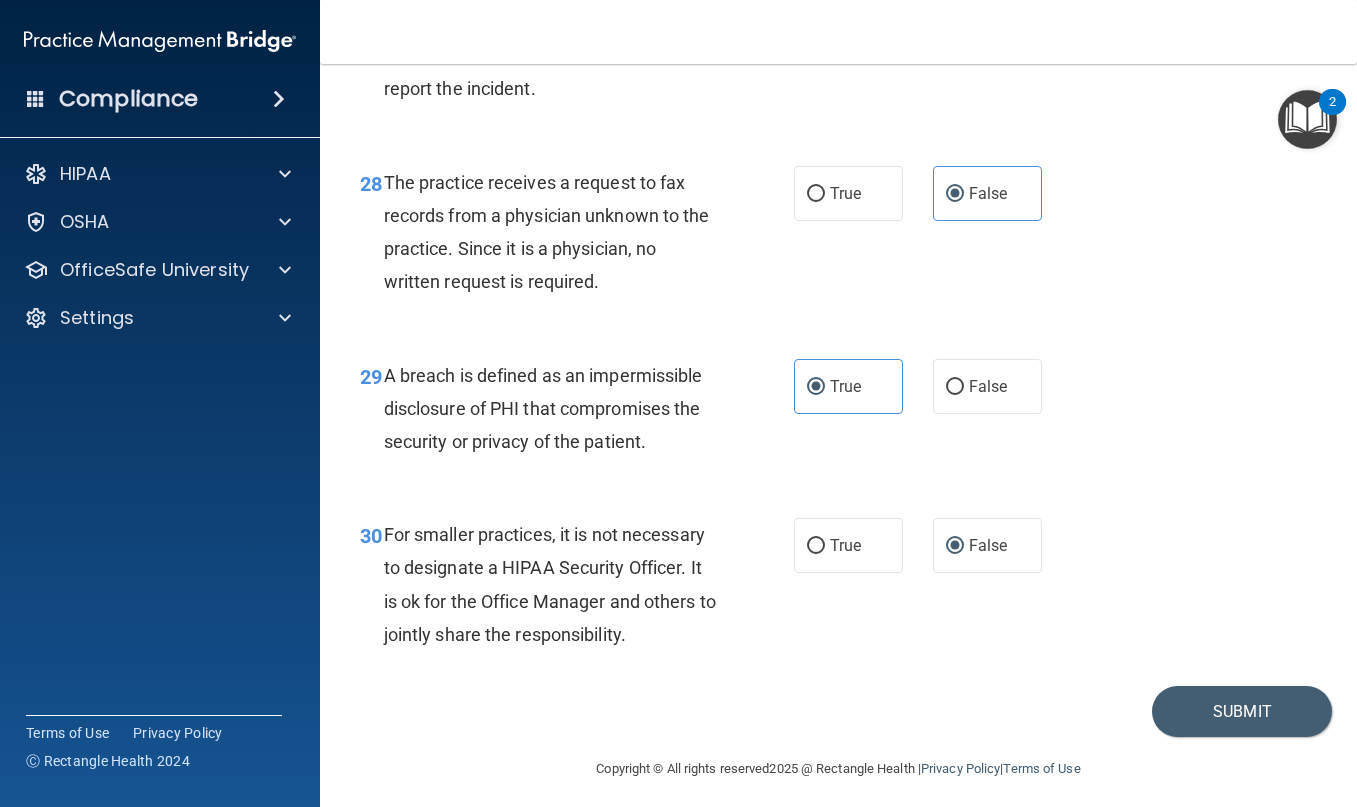 scroll, scrollTop: 5343, scrollLeft: 0, axis: vertical 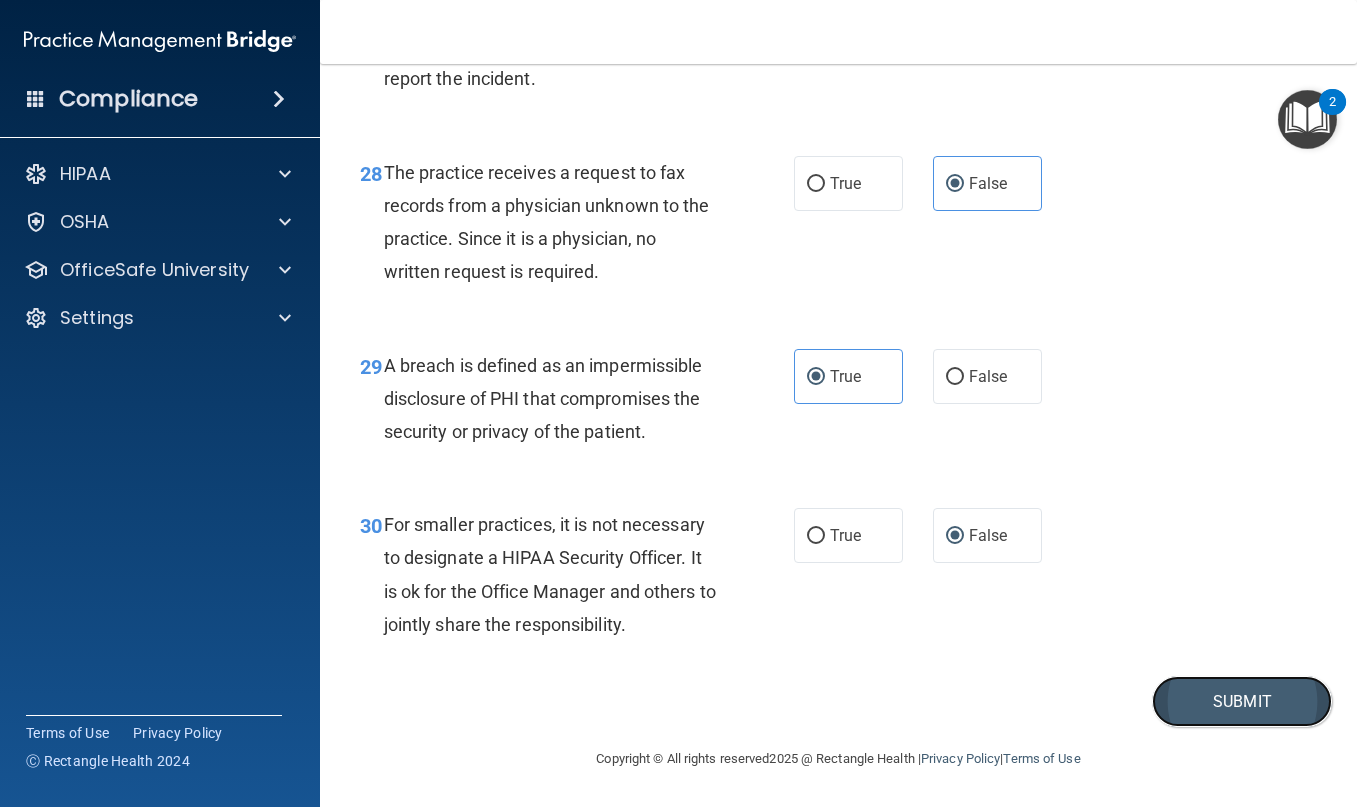 drag, startPoint x: 1191, startPoint y: 697, endPoint x: 1206, endPoint y: 697, distance: 15 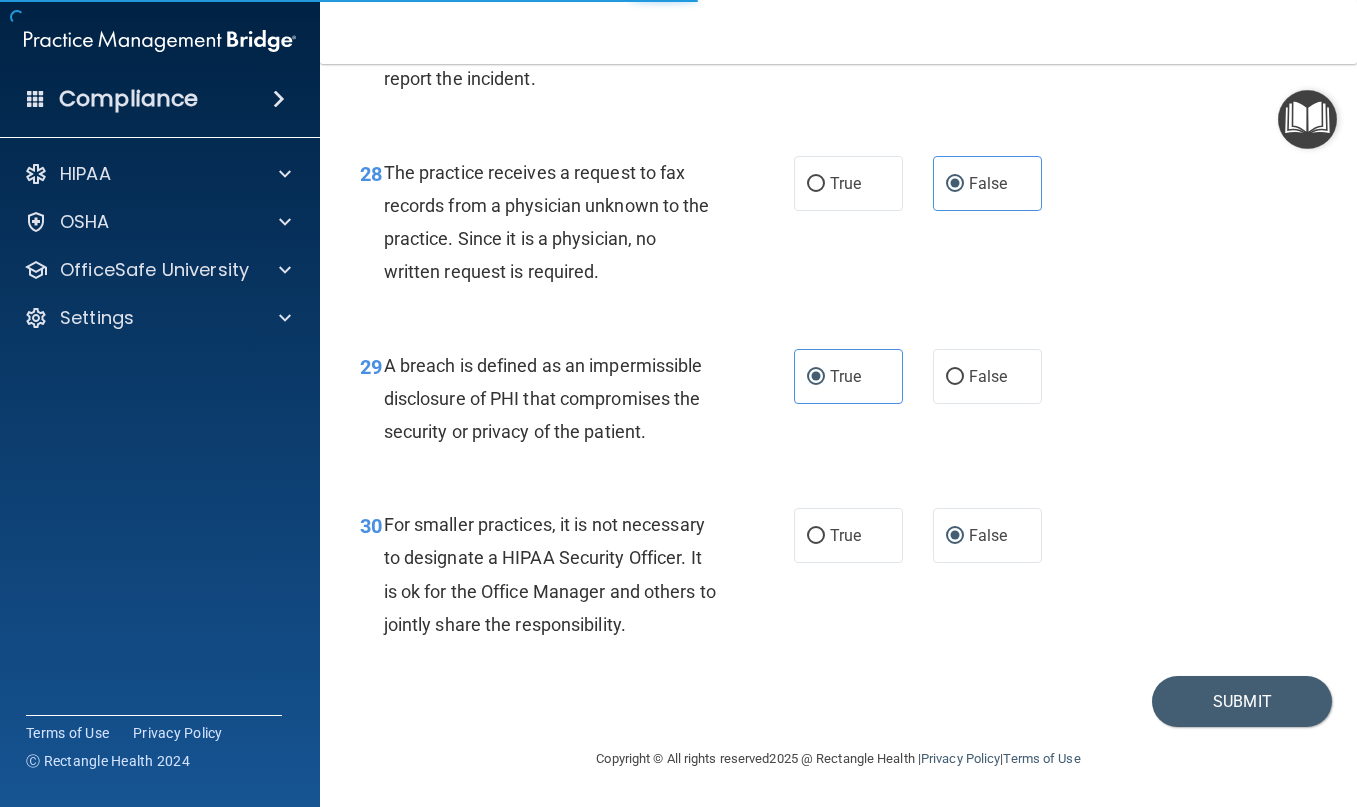 scroll, scrollTop: 0, scrollLeft: 0, axis: both 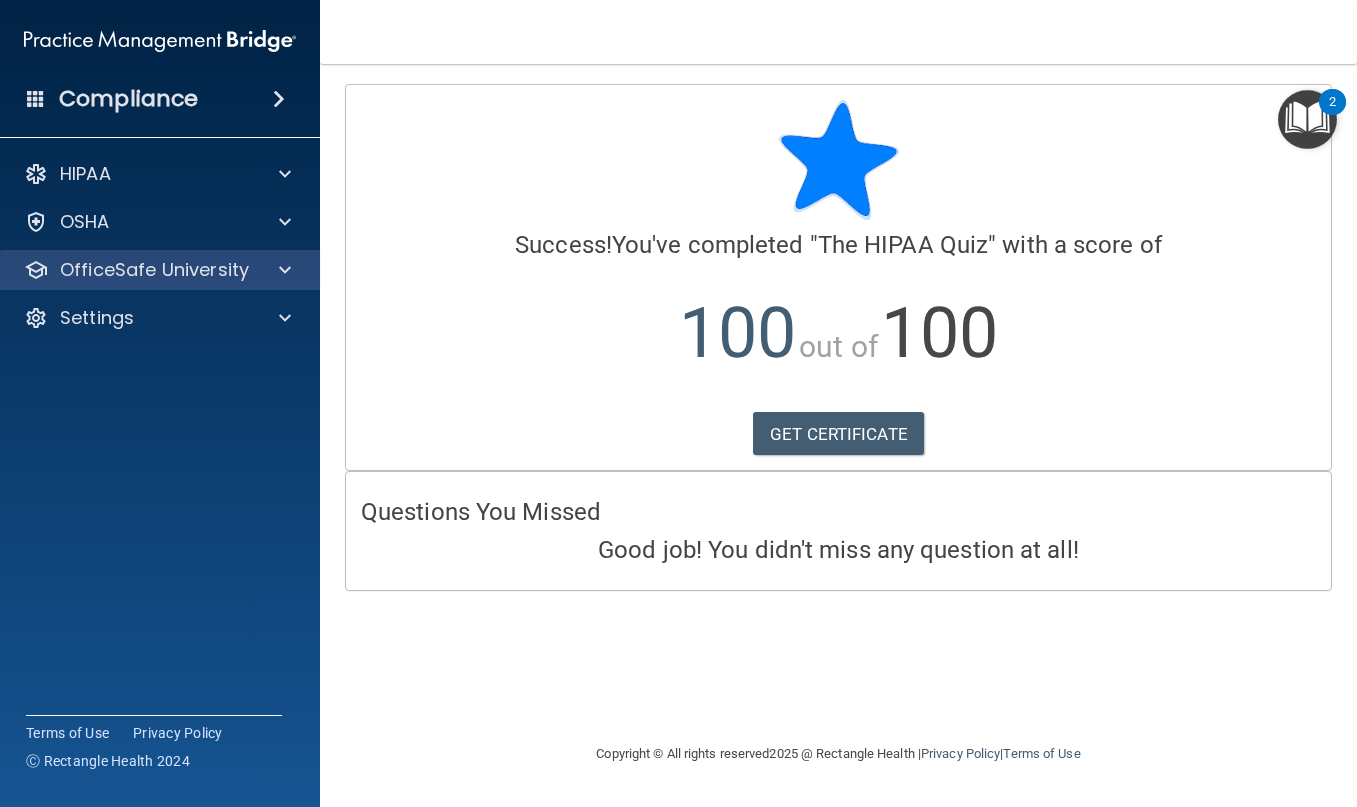 click on "OfficeSafe University" at bounding box center [160, 270] 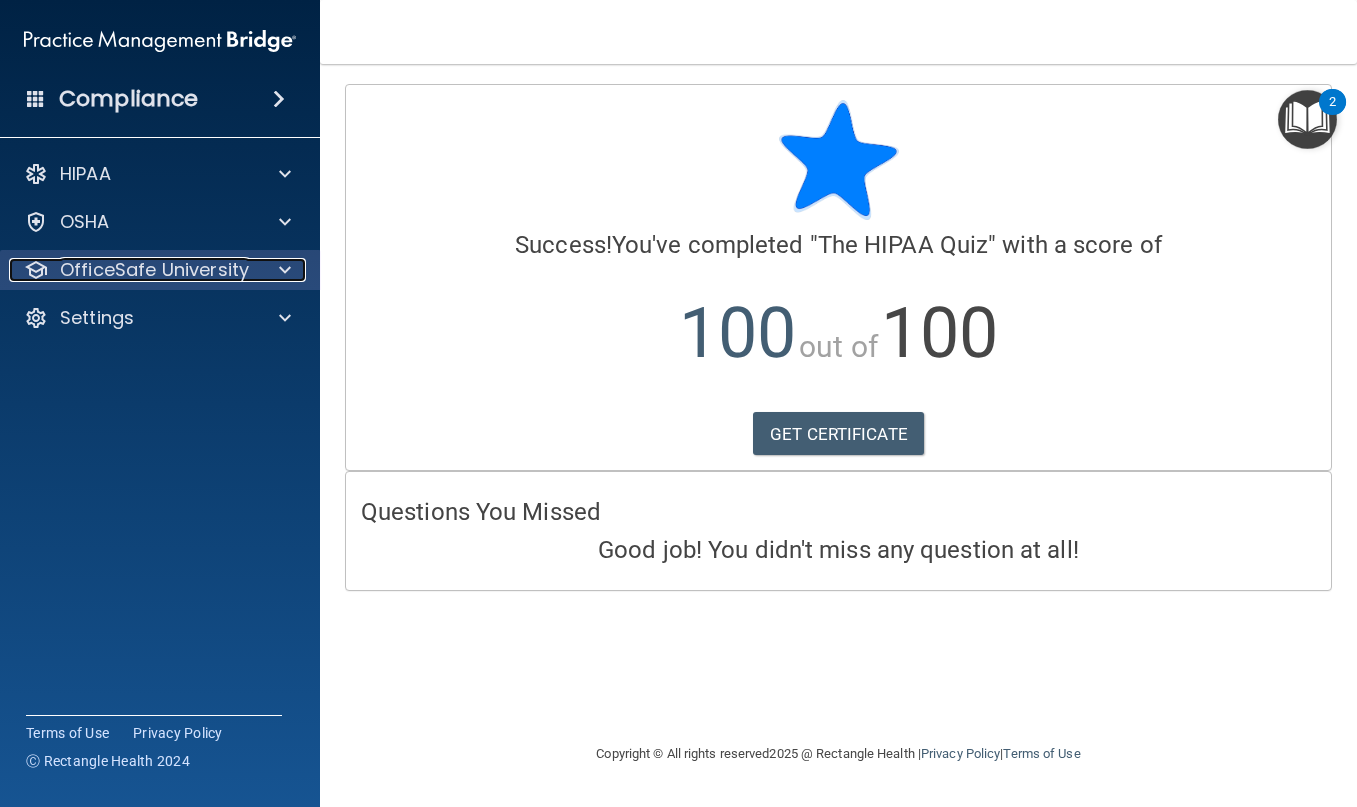 click on "OfficeSafe University" at bounding box center [154, 270] 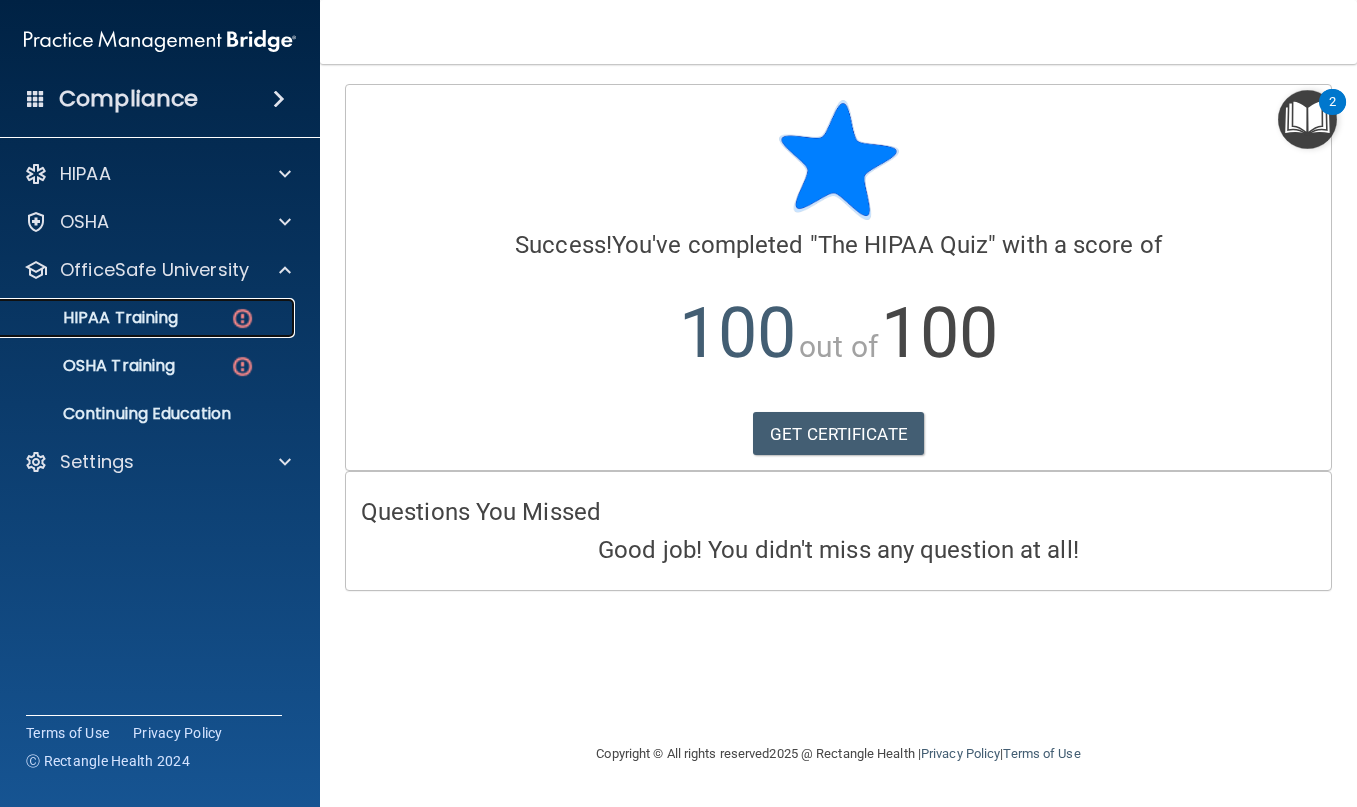 click on "HIPAA Training" at bounding box center [95, 318] 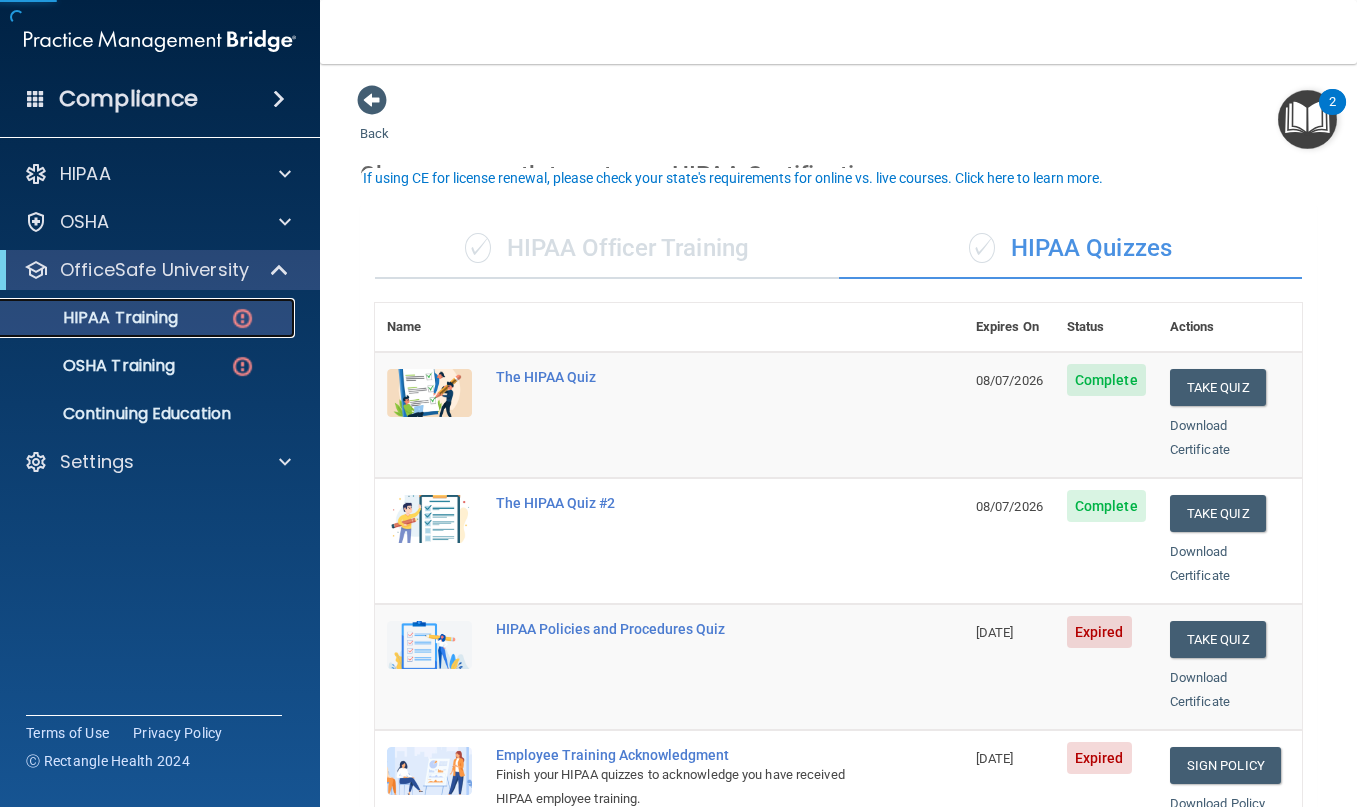 scroll, scrollTop: 200, scrollLeft: 0, axis: vertical 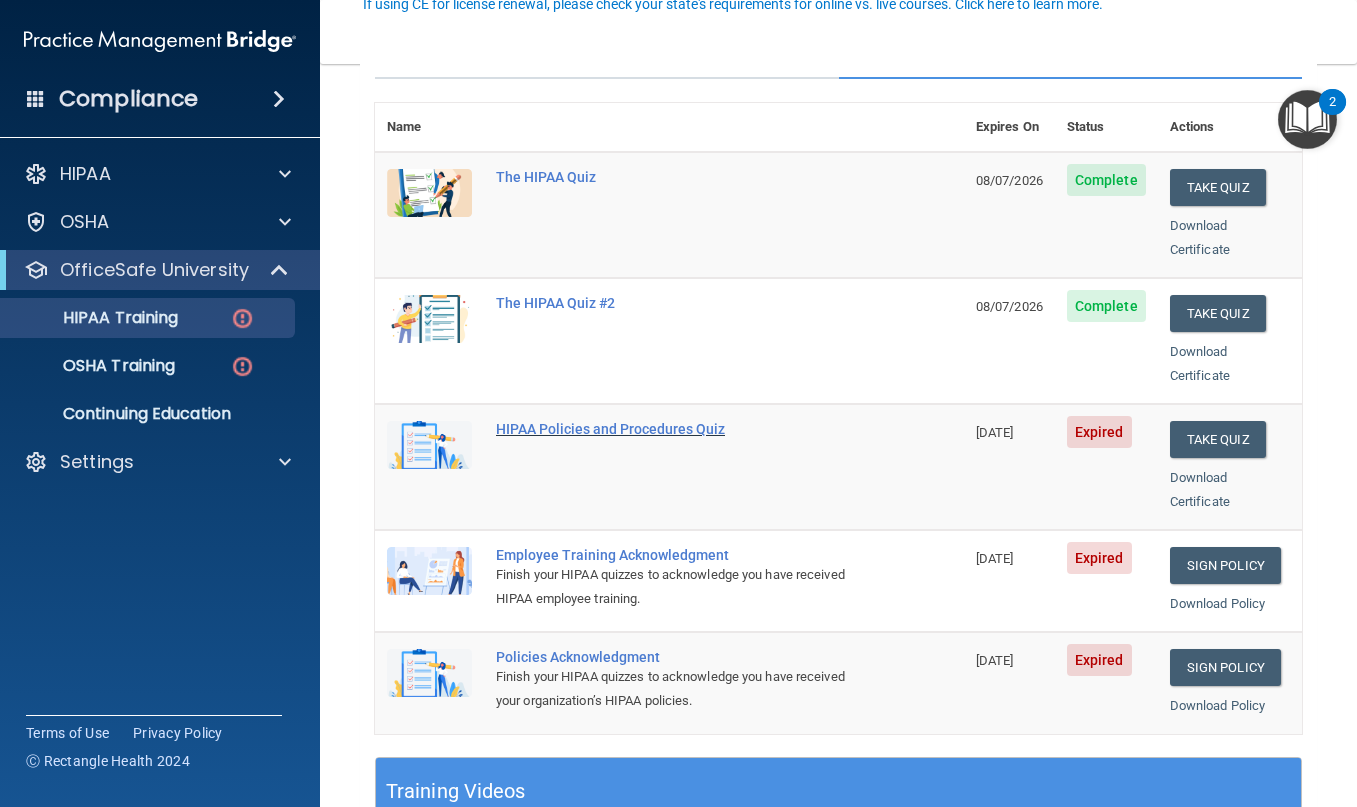 click on "HIPAA Policies and Procedures Quiz" at bounding box center [680, 429] 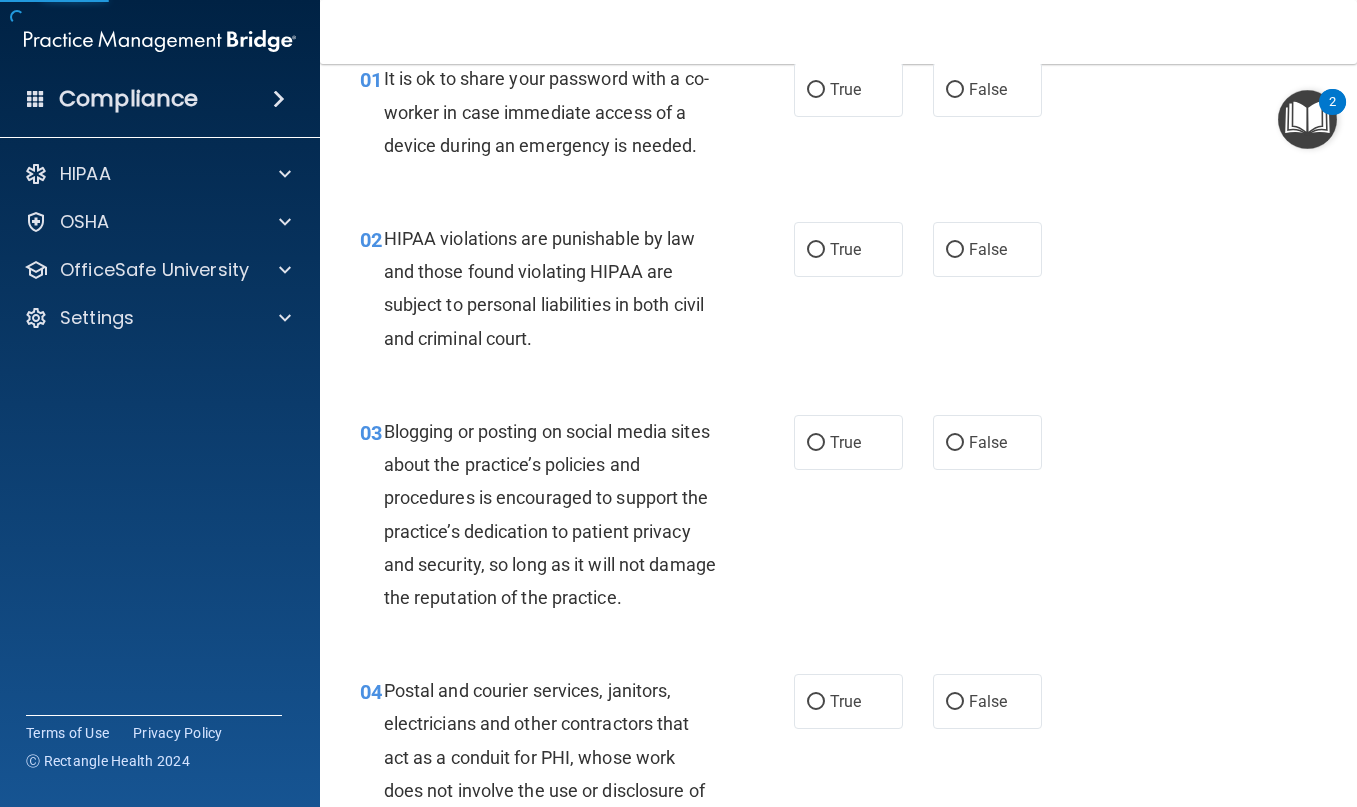 scroll, scrollTop: 0, scrollLeft: 0, axis: both 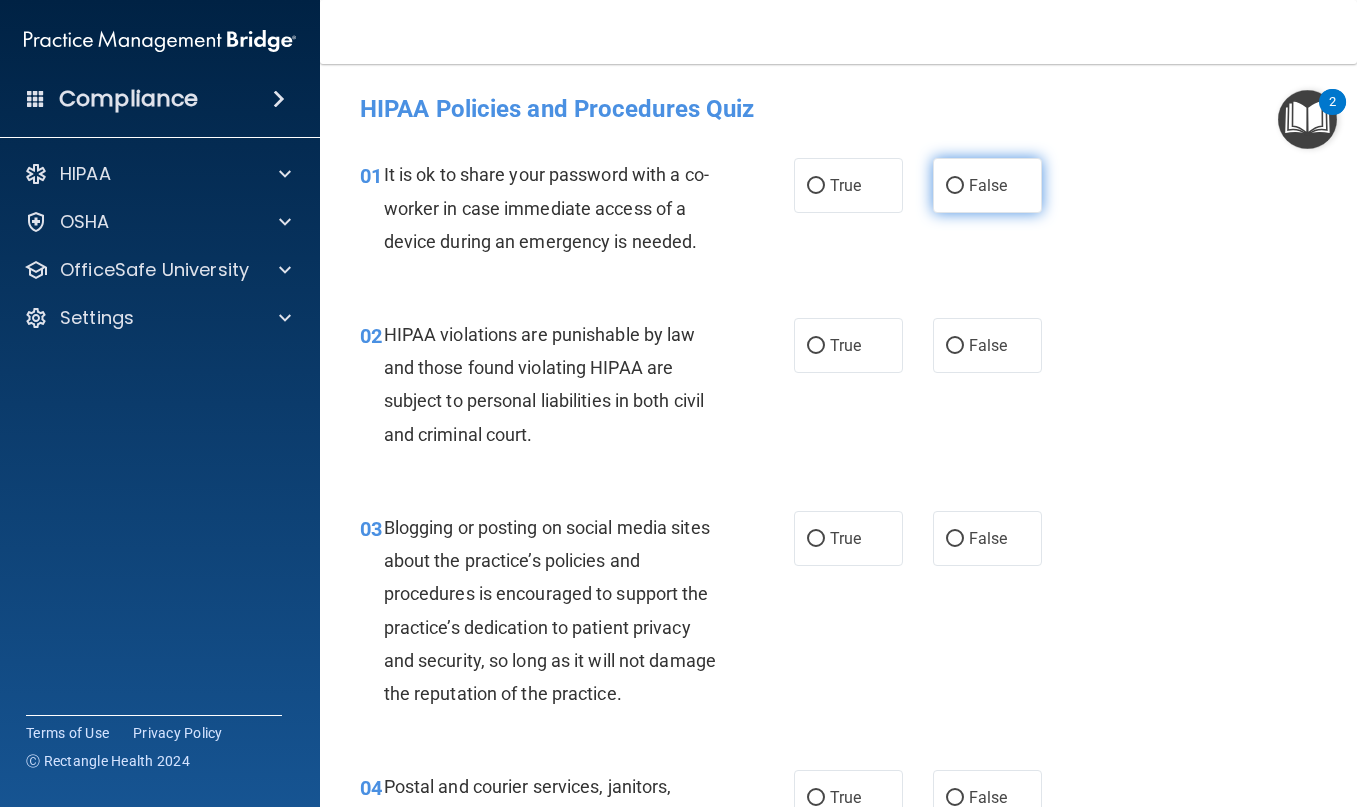 click on "False" at bounding box center [988, 185] 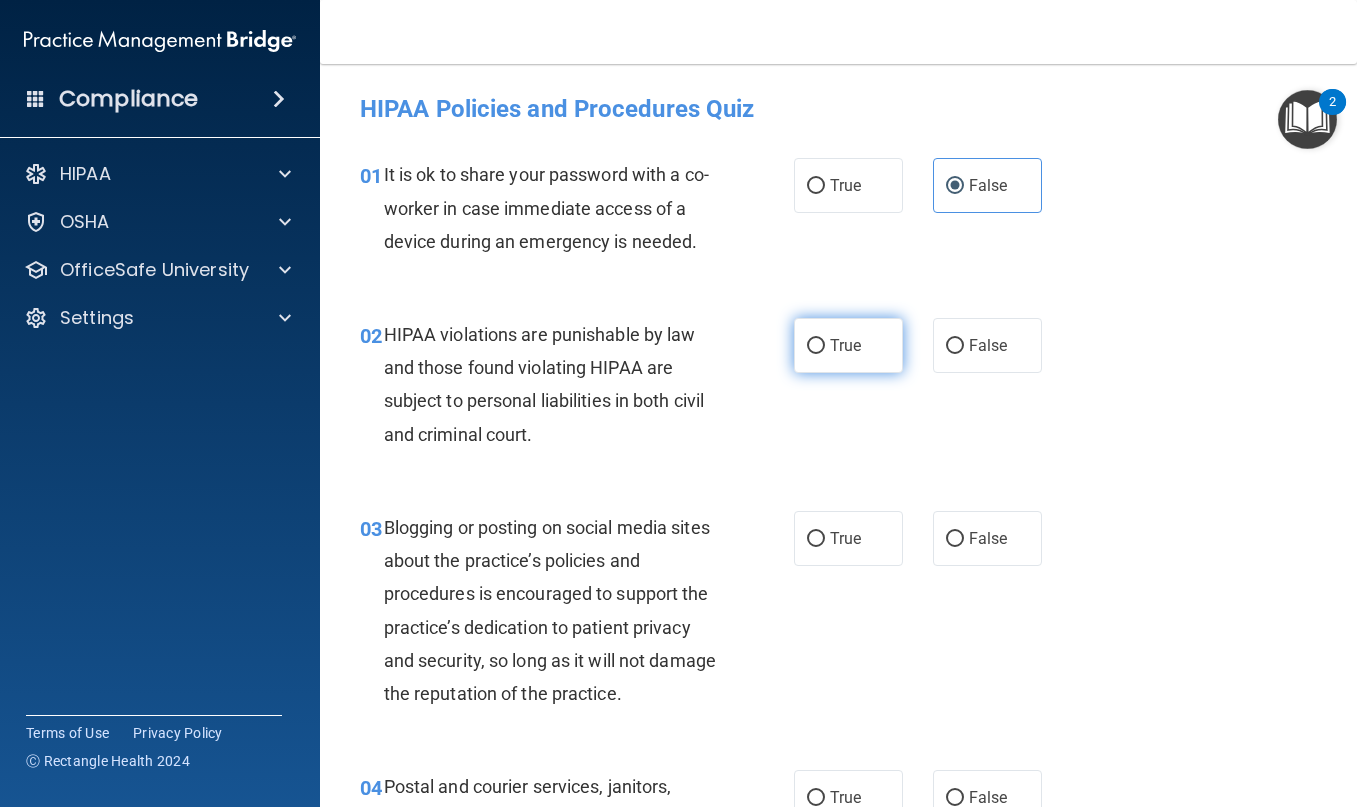 click on "True" at bounding box center (848, 345) 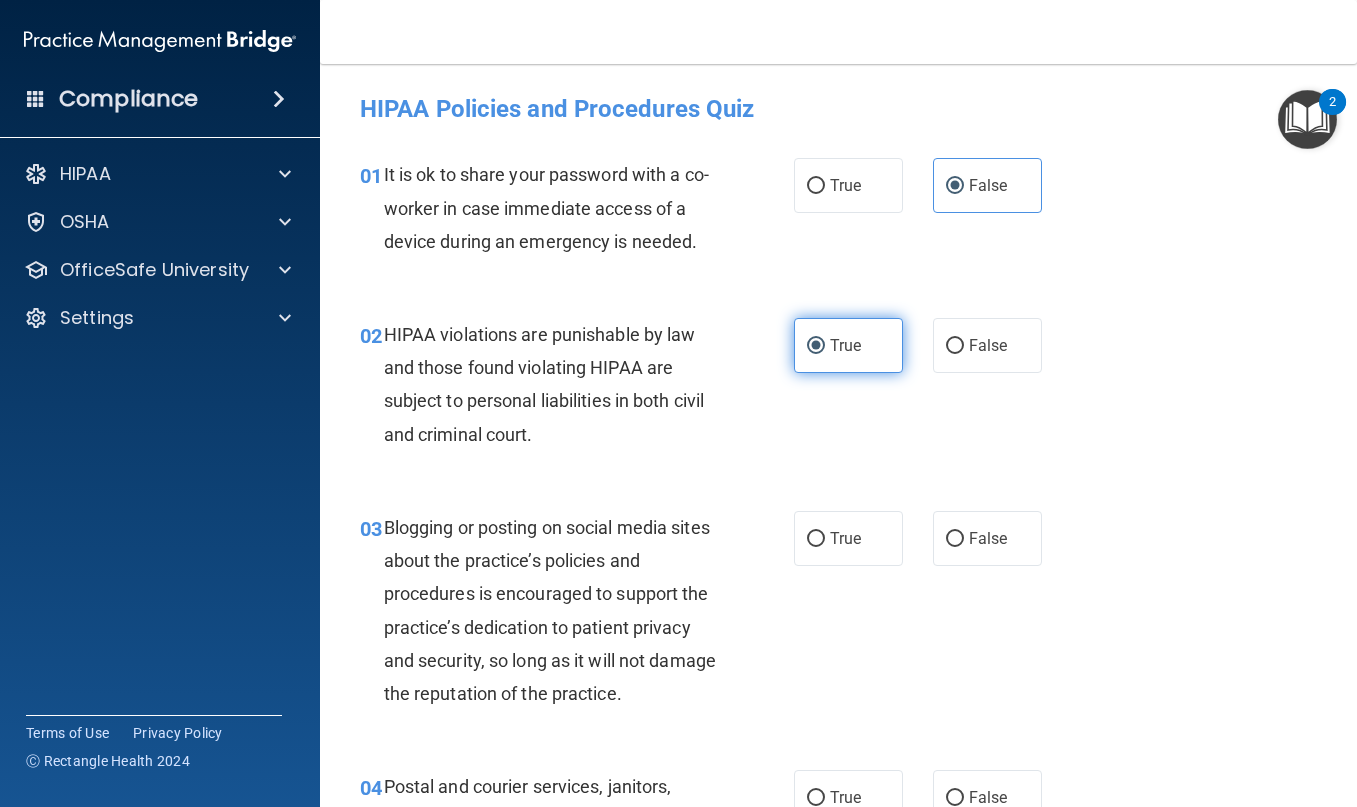 click on "True" at bounding box center (845, 345) 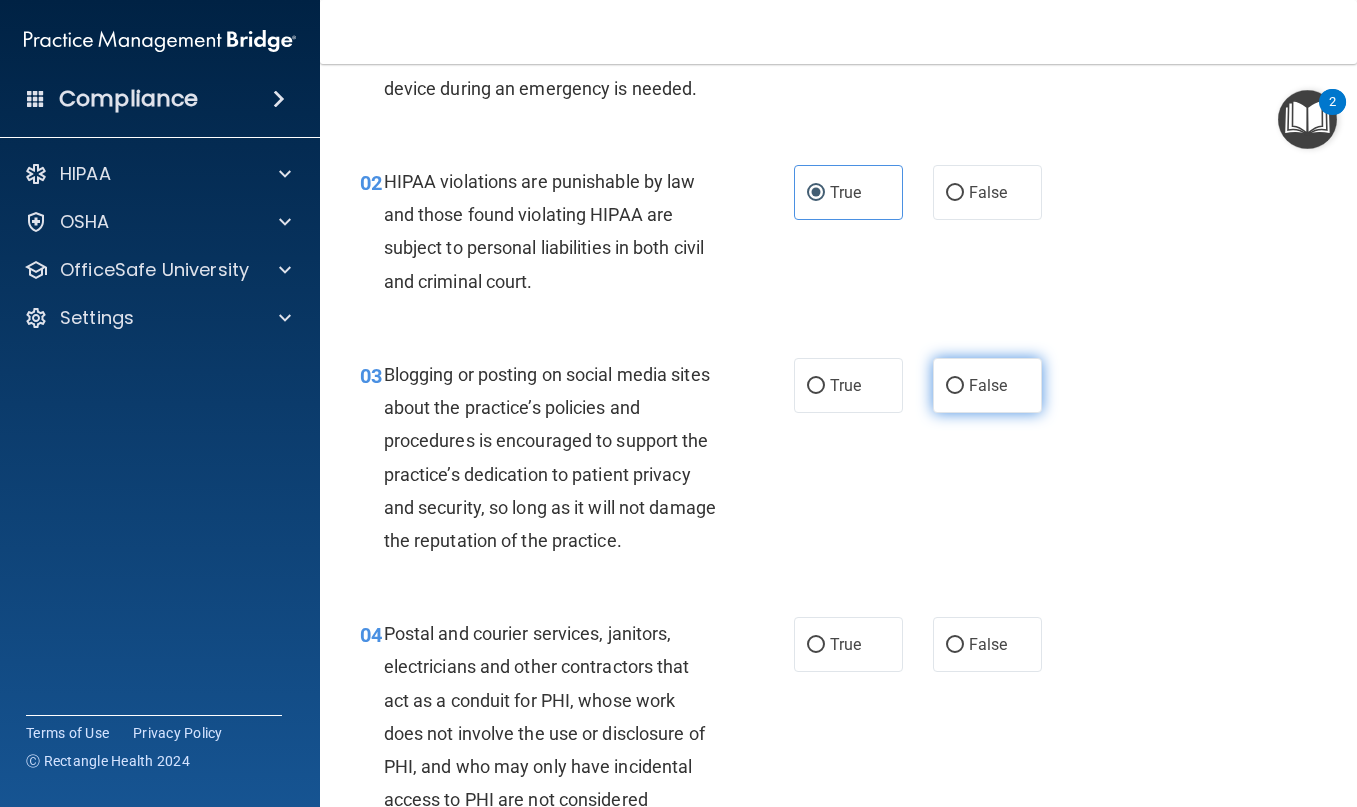 scroll, scrollTop: 200, scrollLeft: 0, axis: vertical 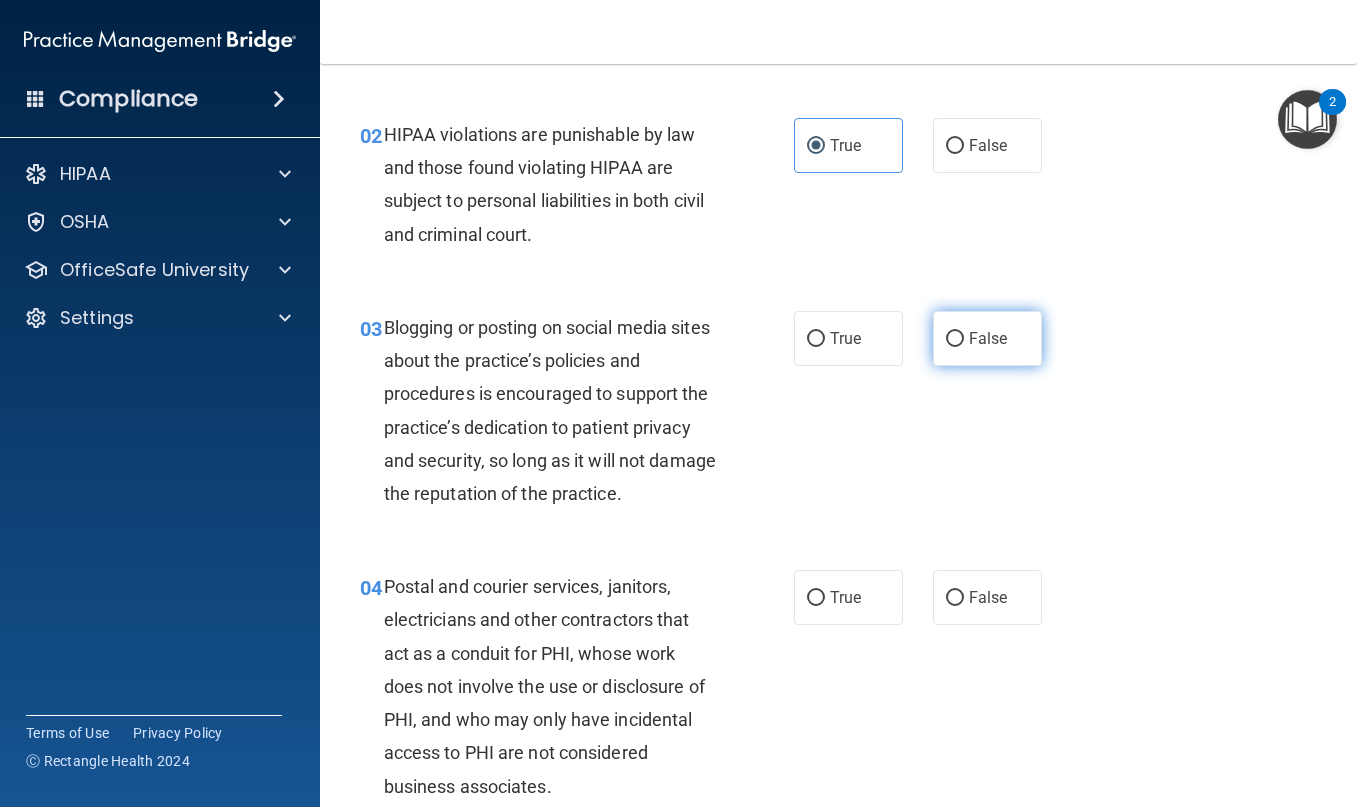 click on "False" at bounding box center [988, 338] 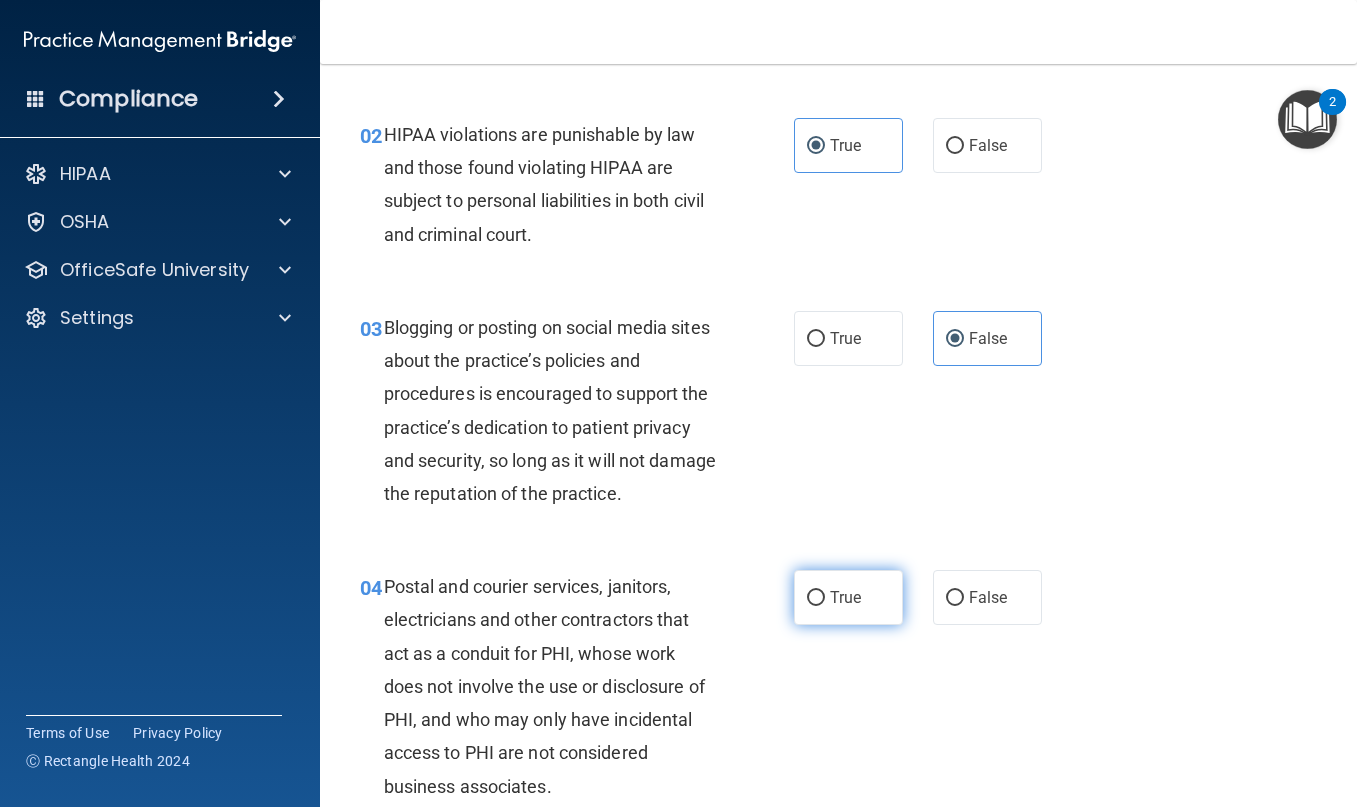 click on "True" at bounding box center (848, 597) 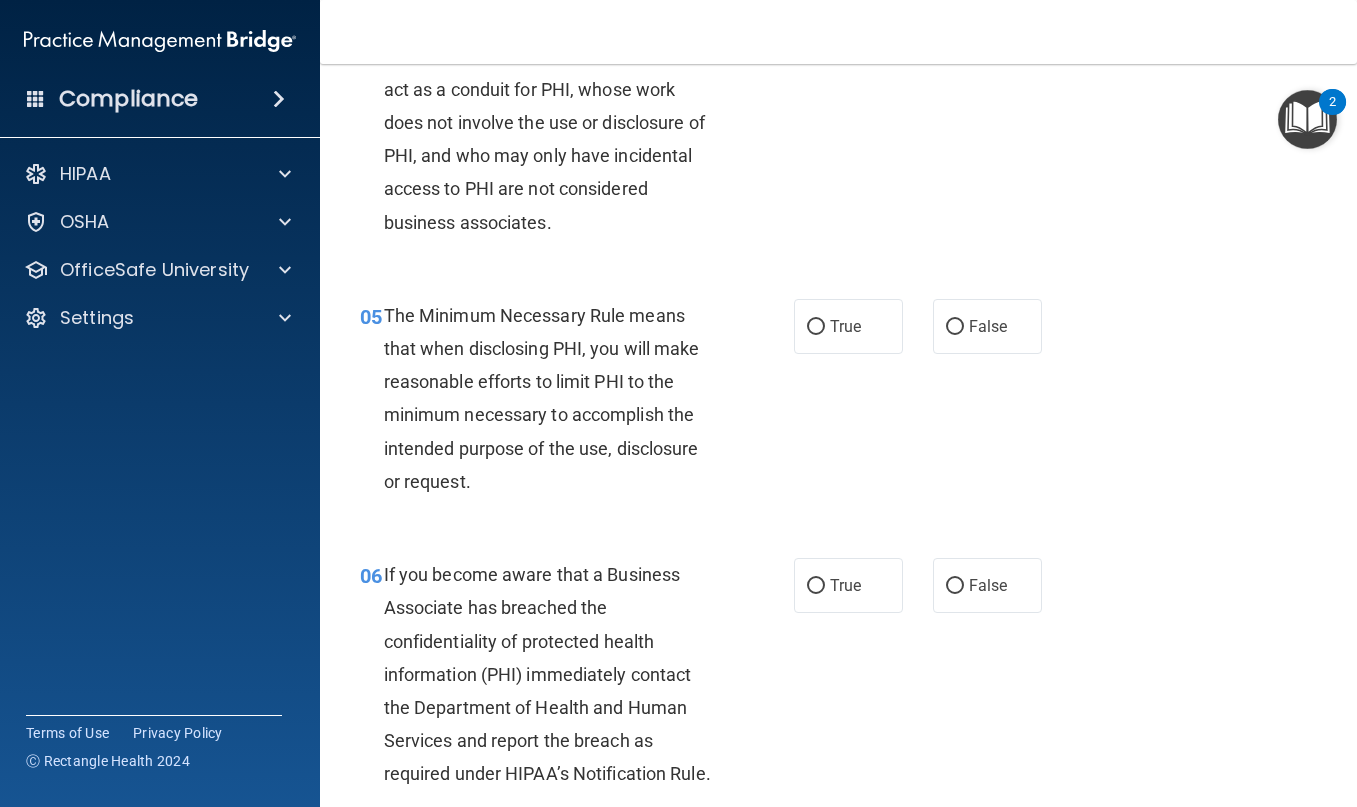 scroll, scrollTop: 800, scrollLeft: 0, axis: vertical 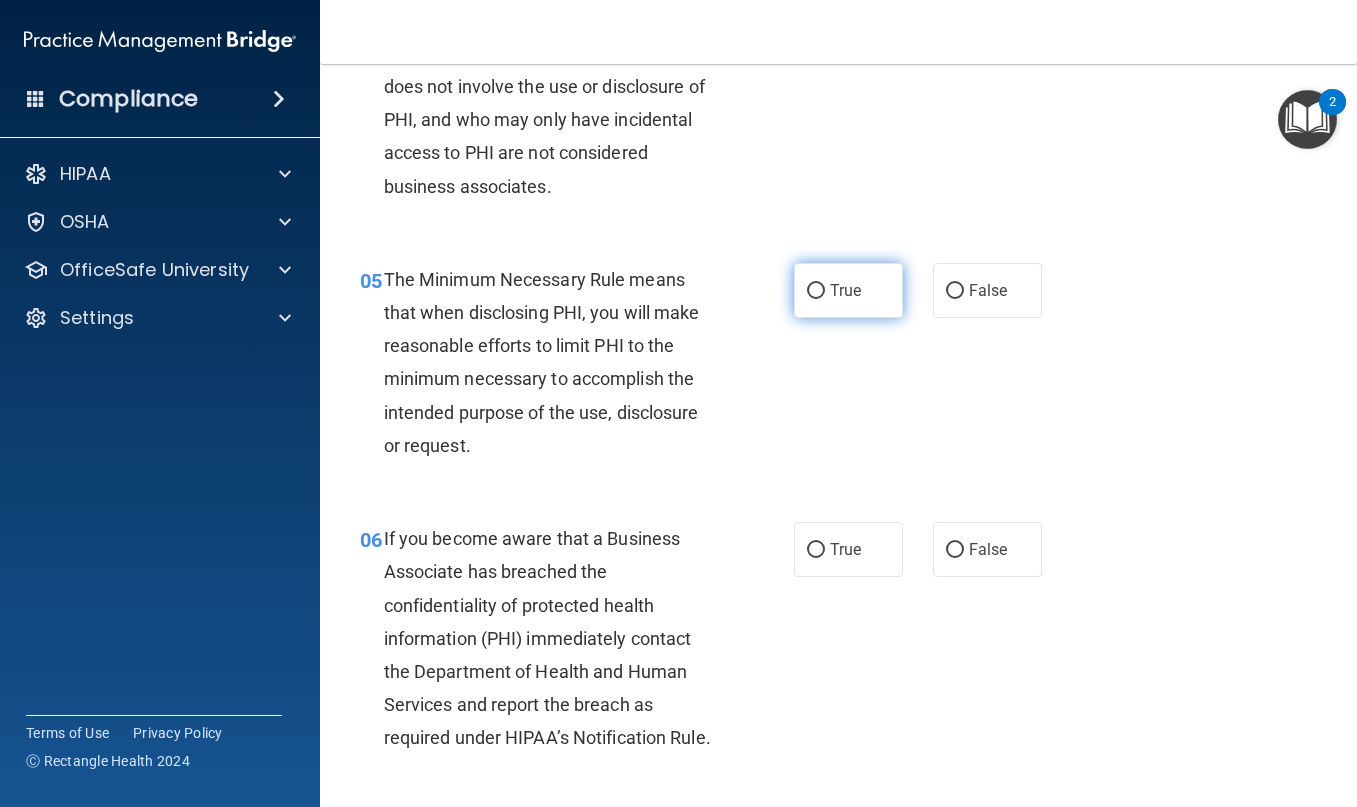 click on "True" at bounding box center [848, 290] 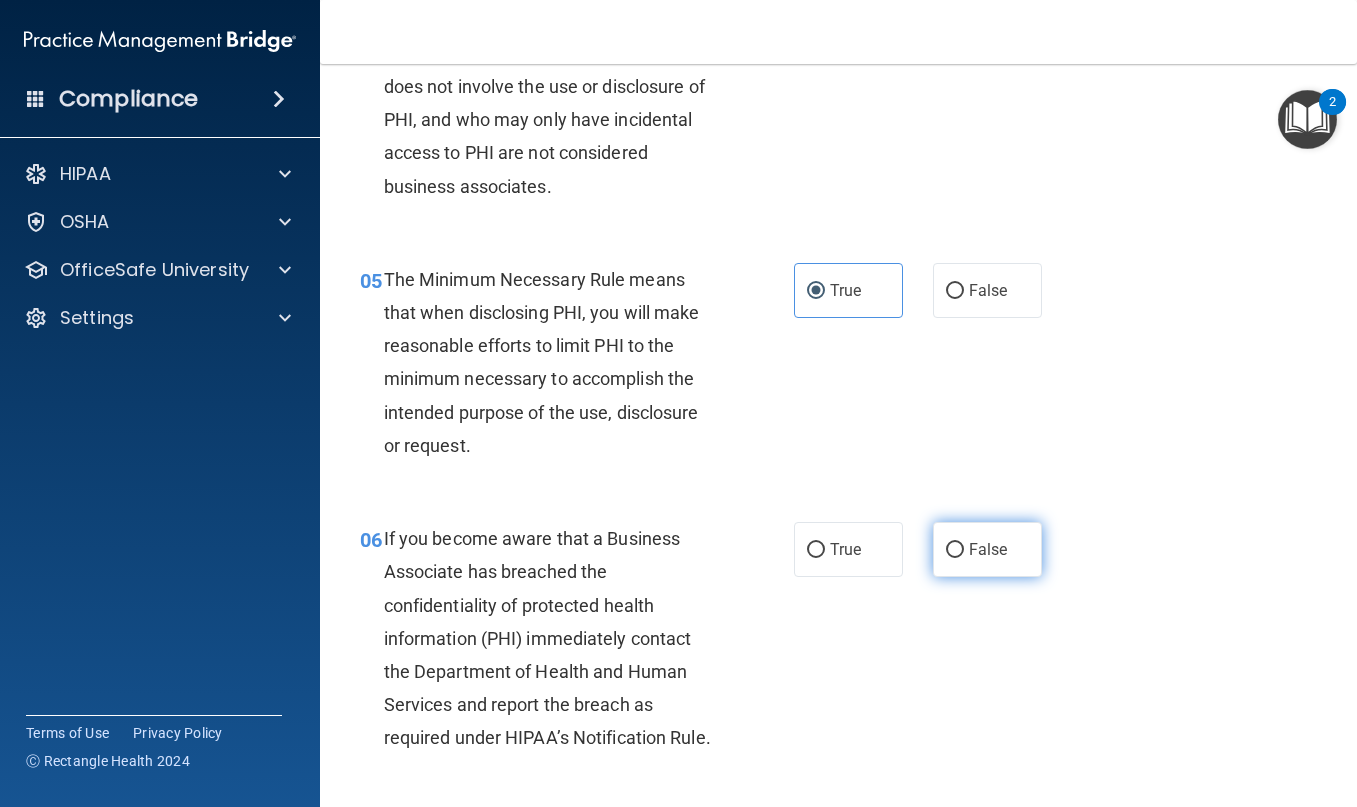 click on "False" at bounding box center [955, 550] 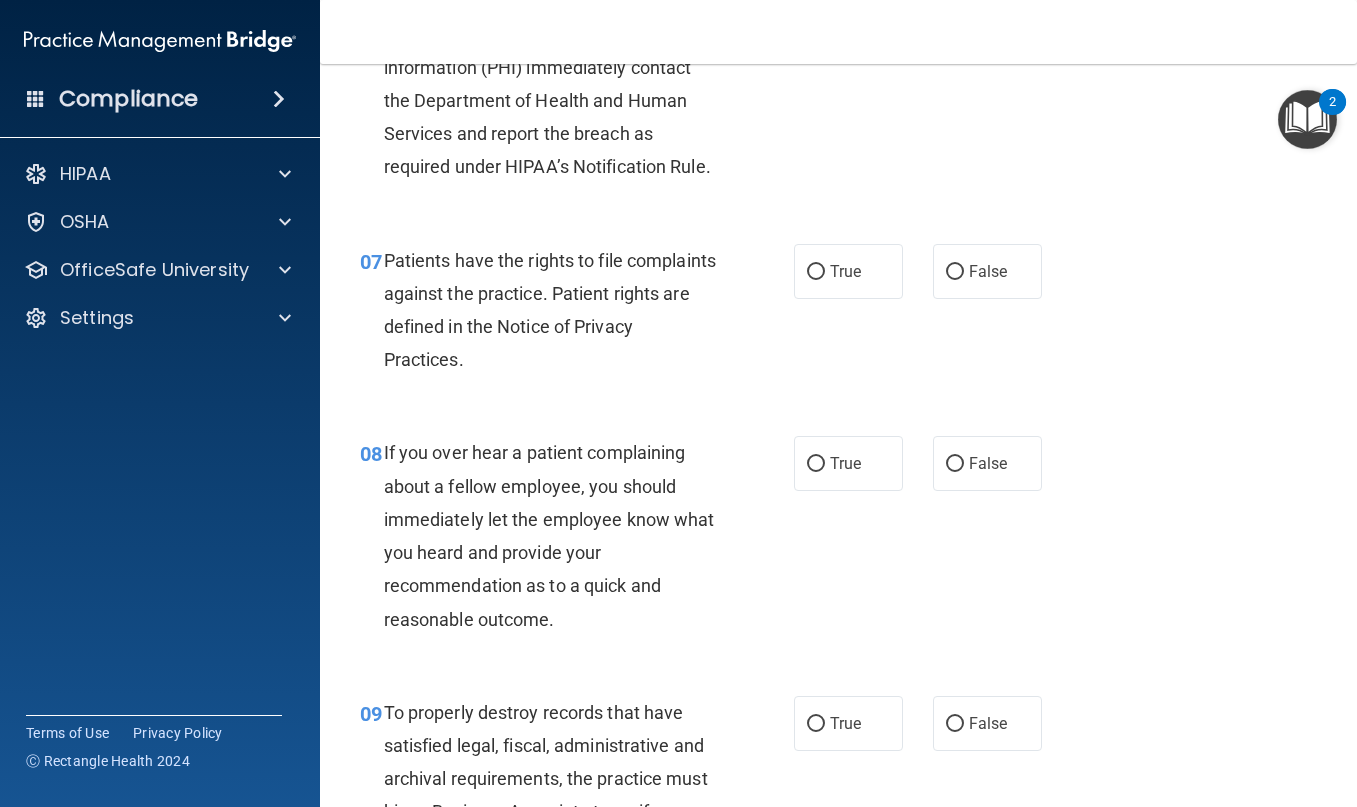 scroll, scrollTop: 1500, scrollLeft: 0, axis: vertical 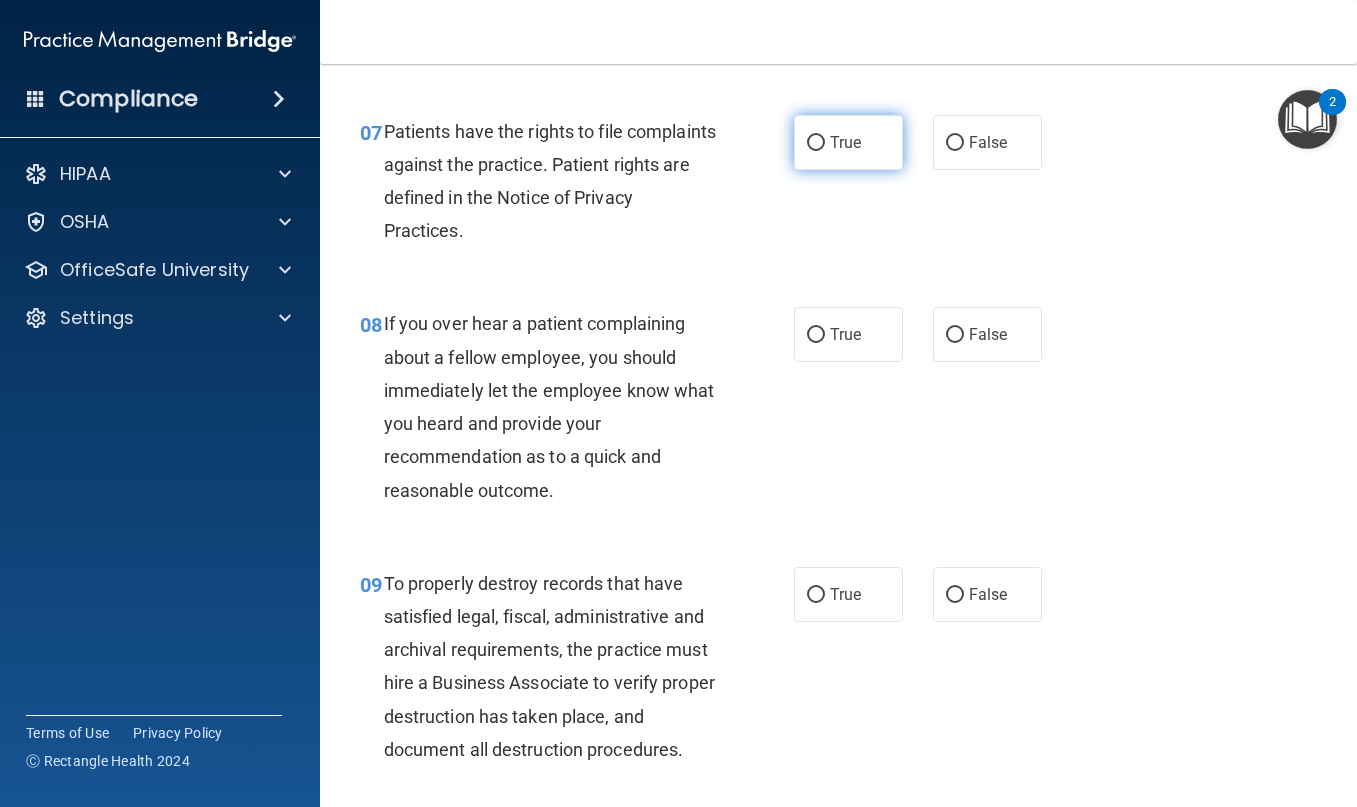 click on "True" at bounding box center [848, 142] 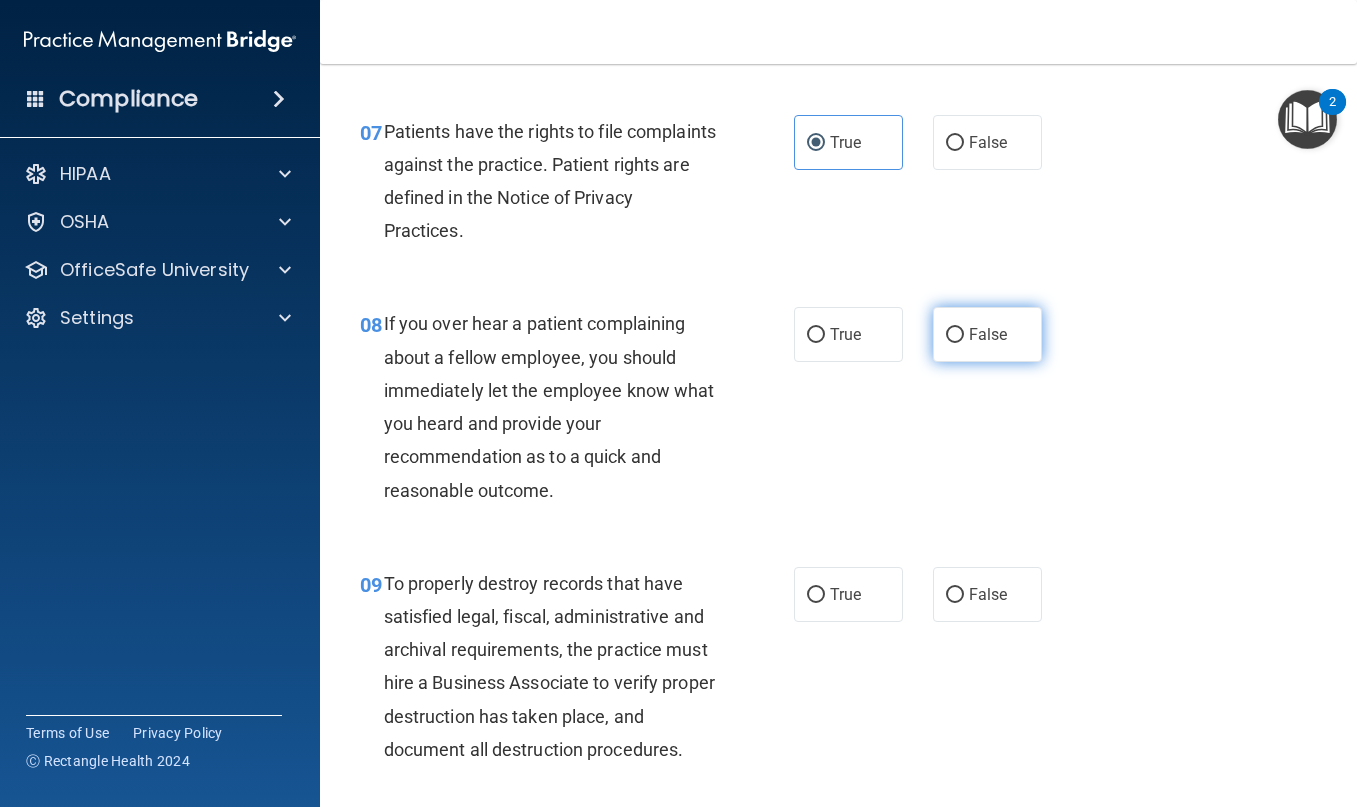 click on "False" at bounding box center (988, 334) 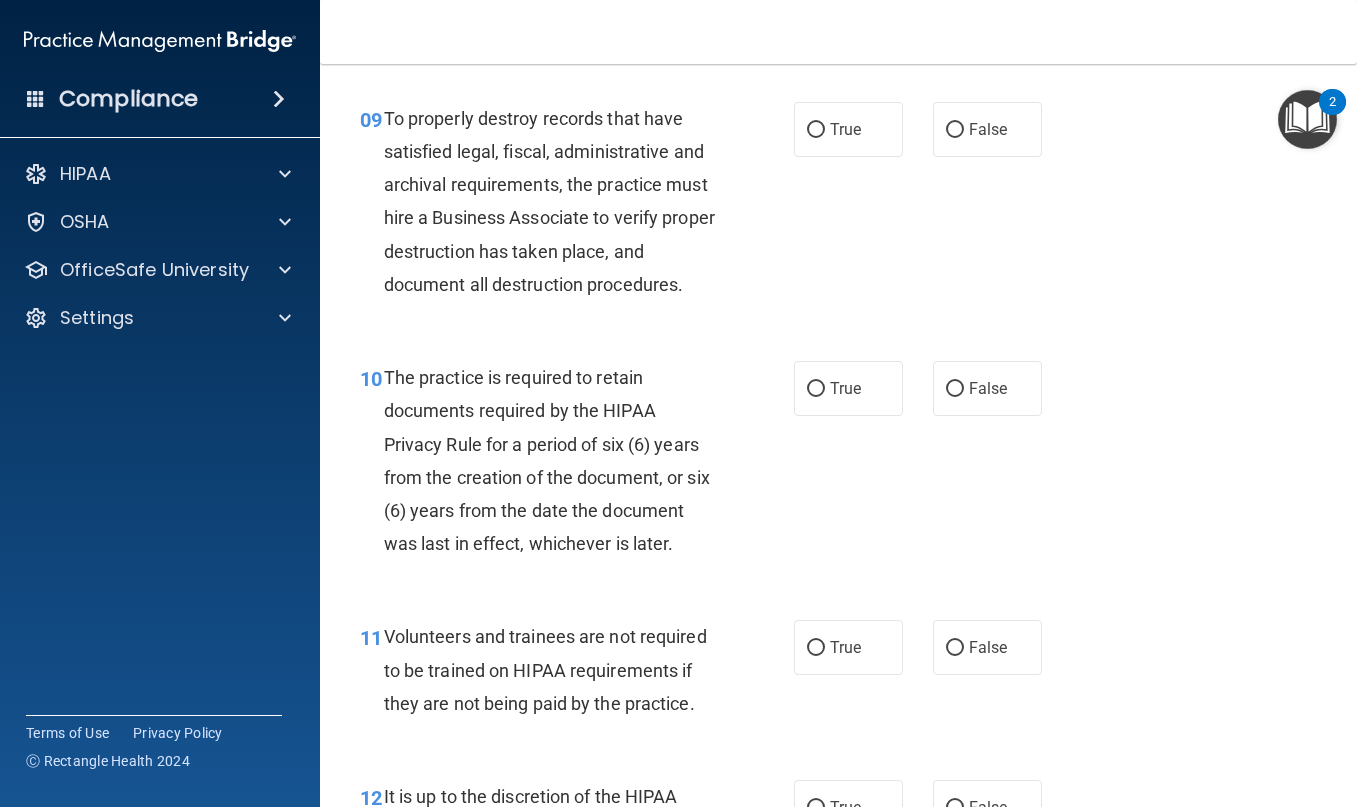 scroll, scrollTop: 2000, scrollLeft: 0, axis: vertical 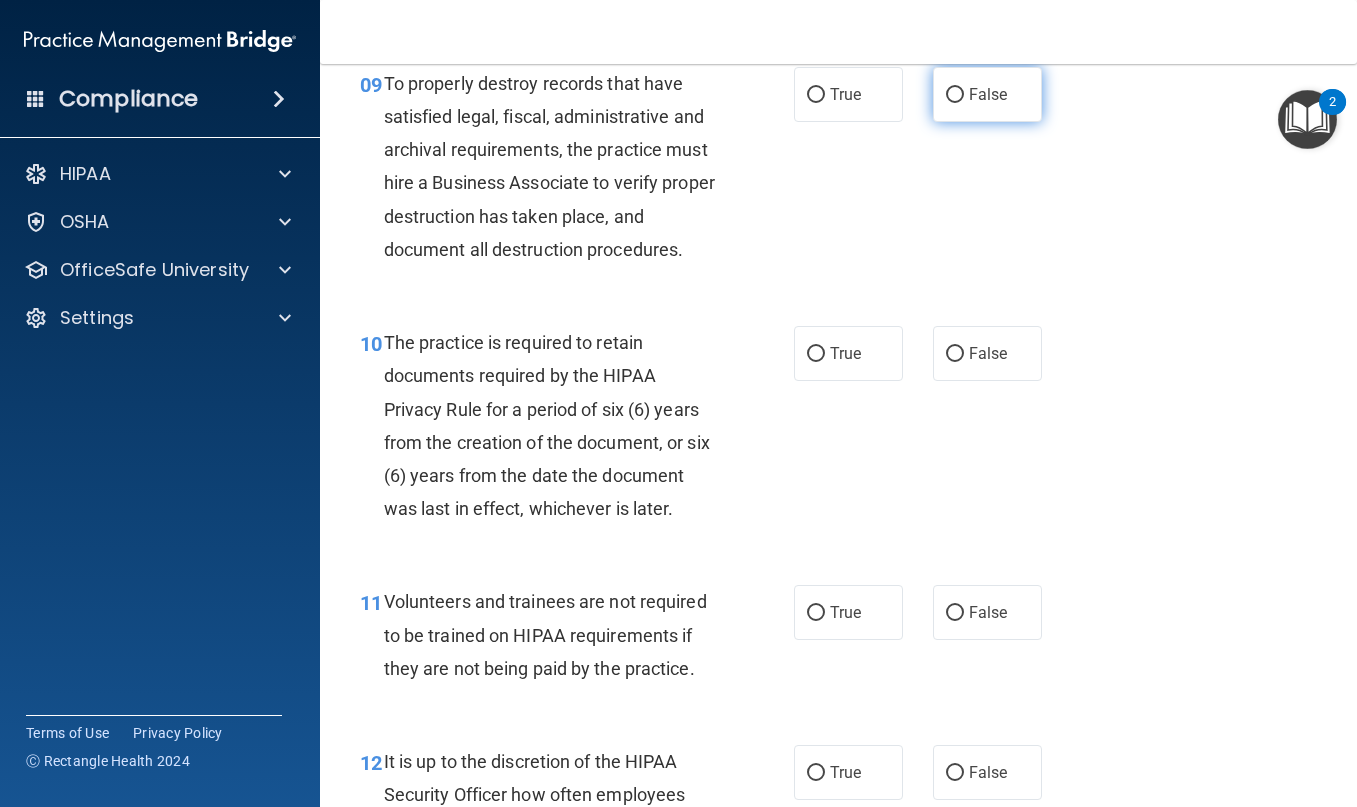 click on "False" at bounding box center (988, 94) 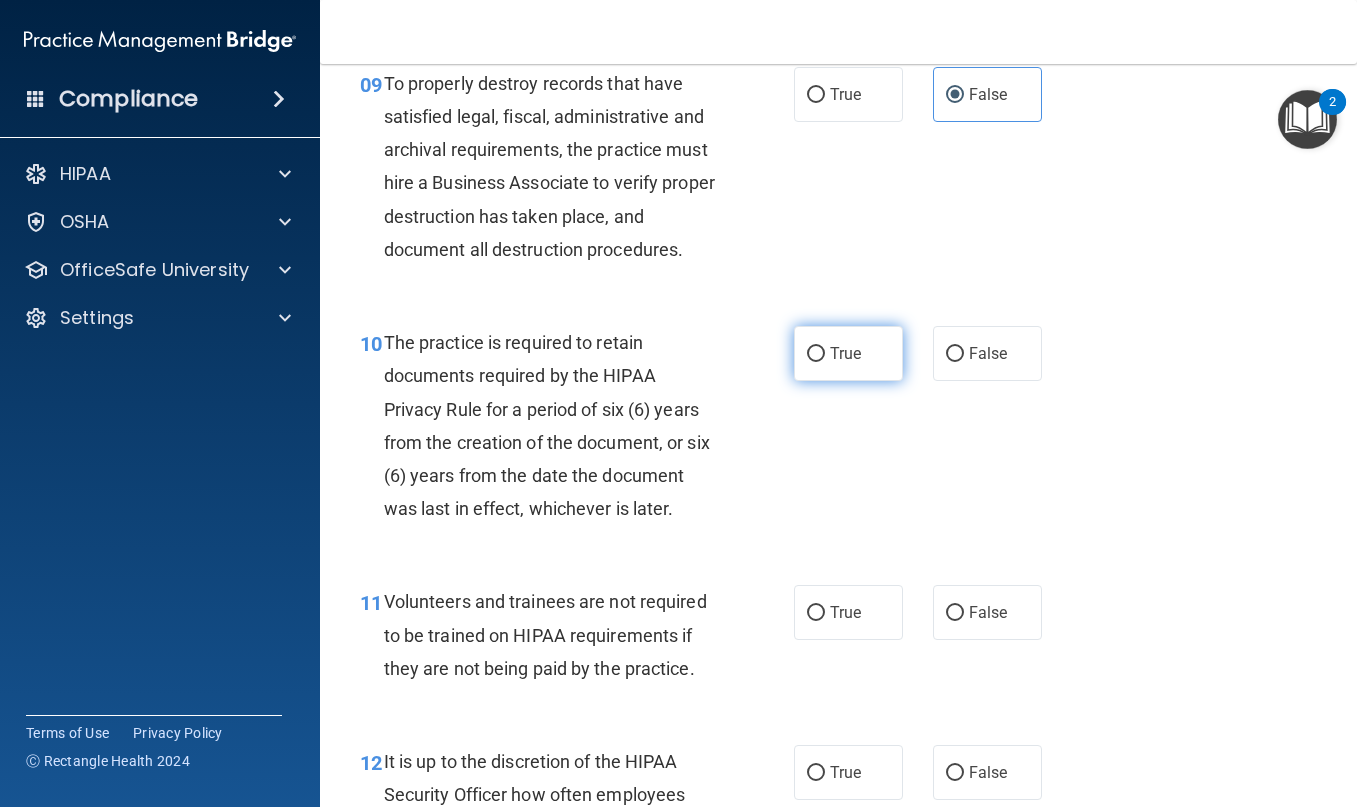 click on "True" at bounding box center (845, 353) 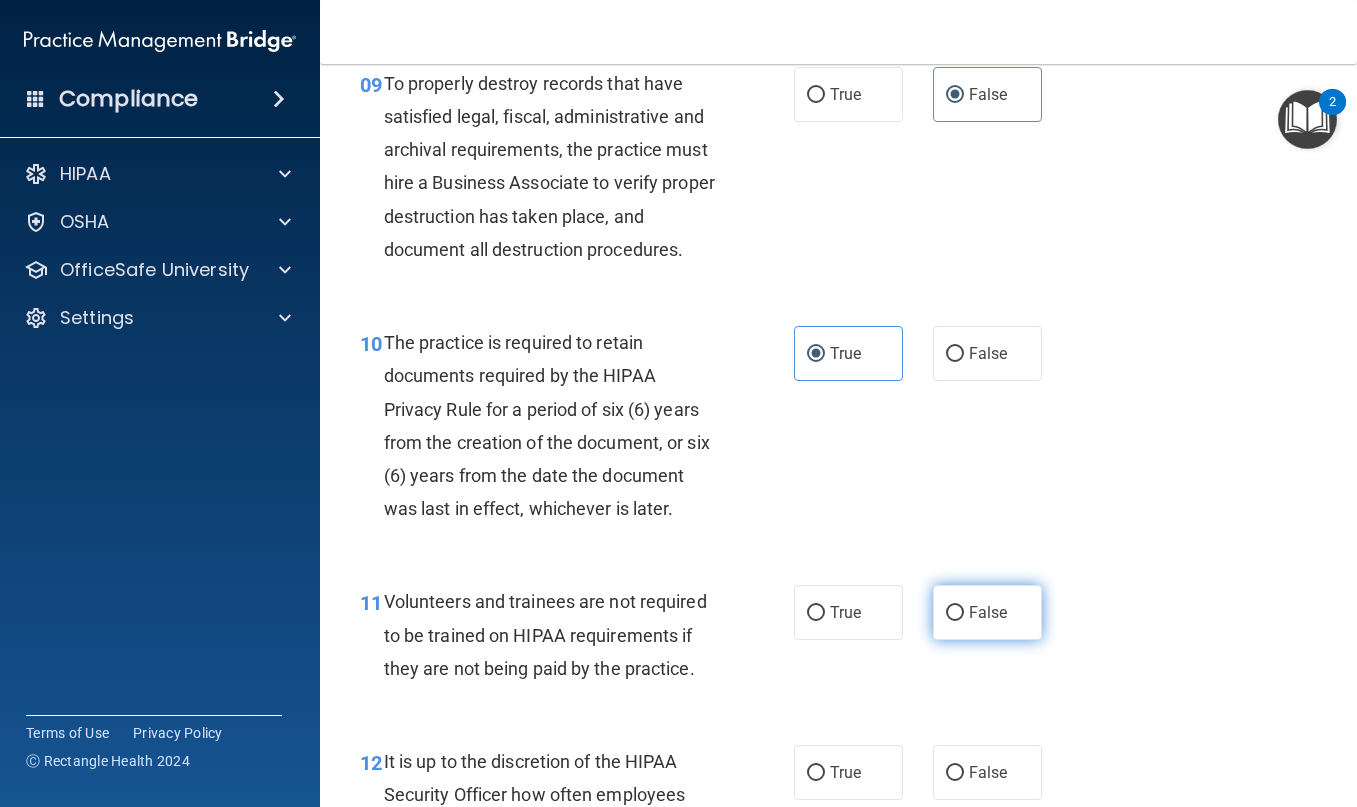 click on "False" at bounding box center [987, 612] 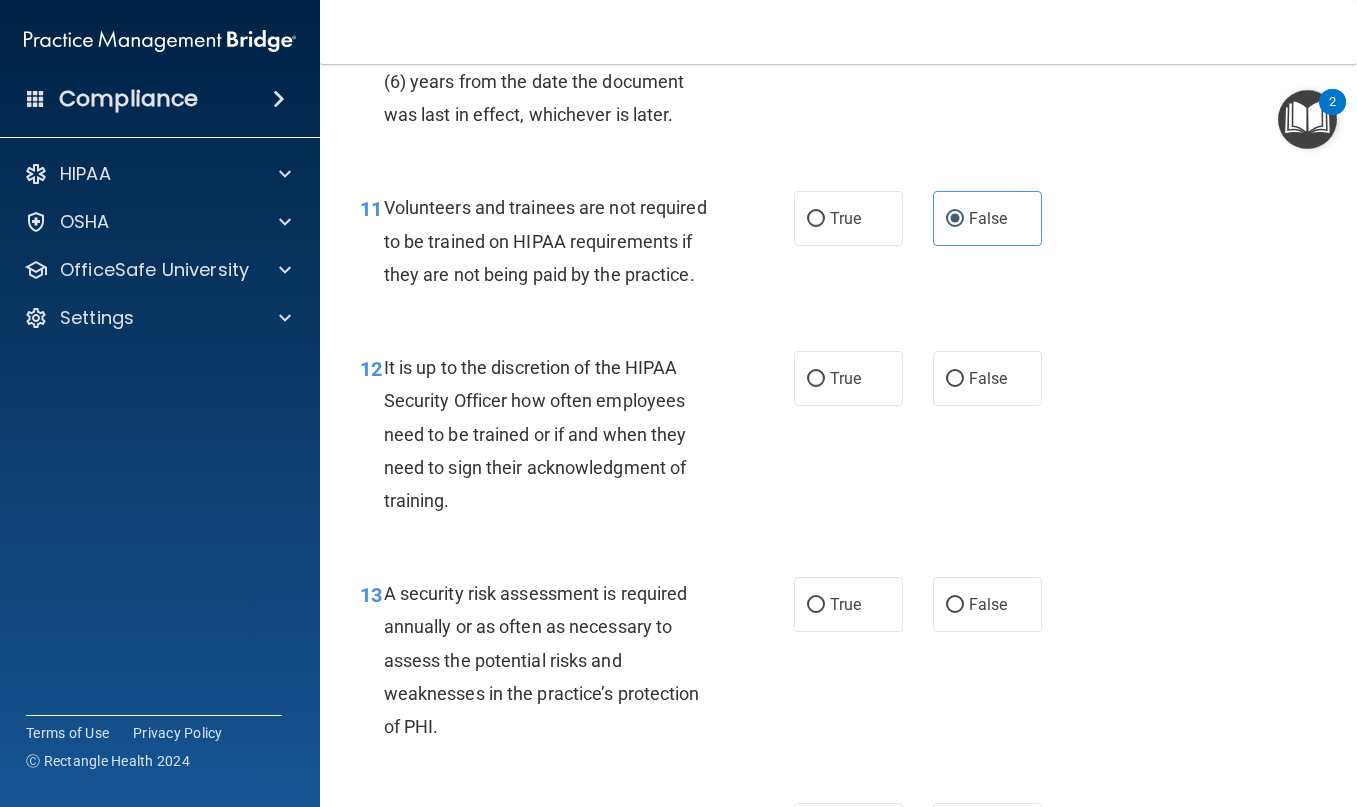 scroll, scrollTop: 2400, scrollLeft: 0, axis: vertical 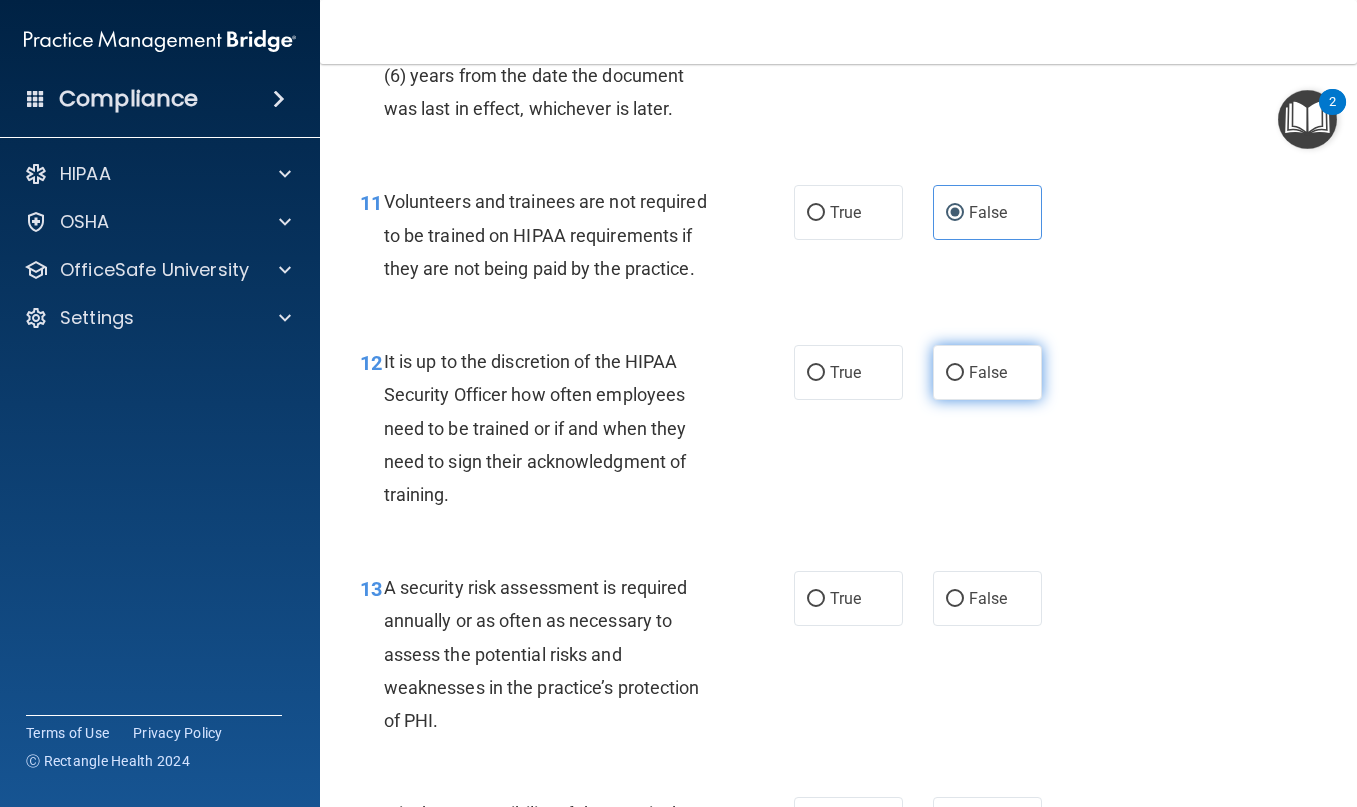 click on "False" at bounding box center (987, 372) 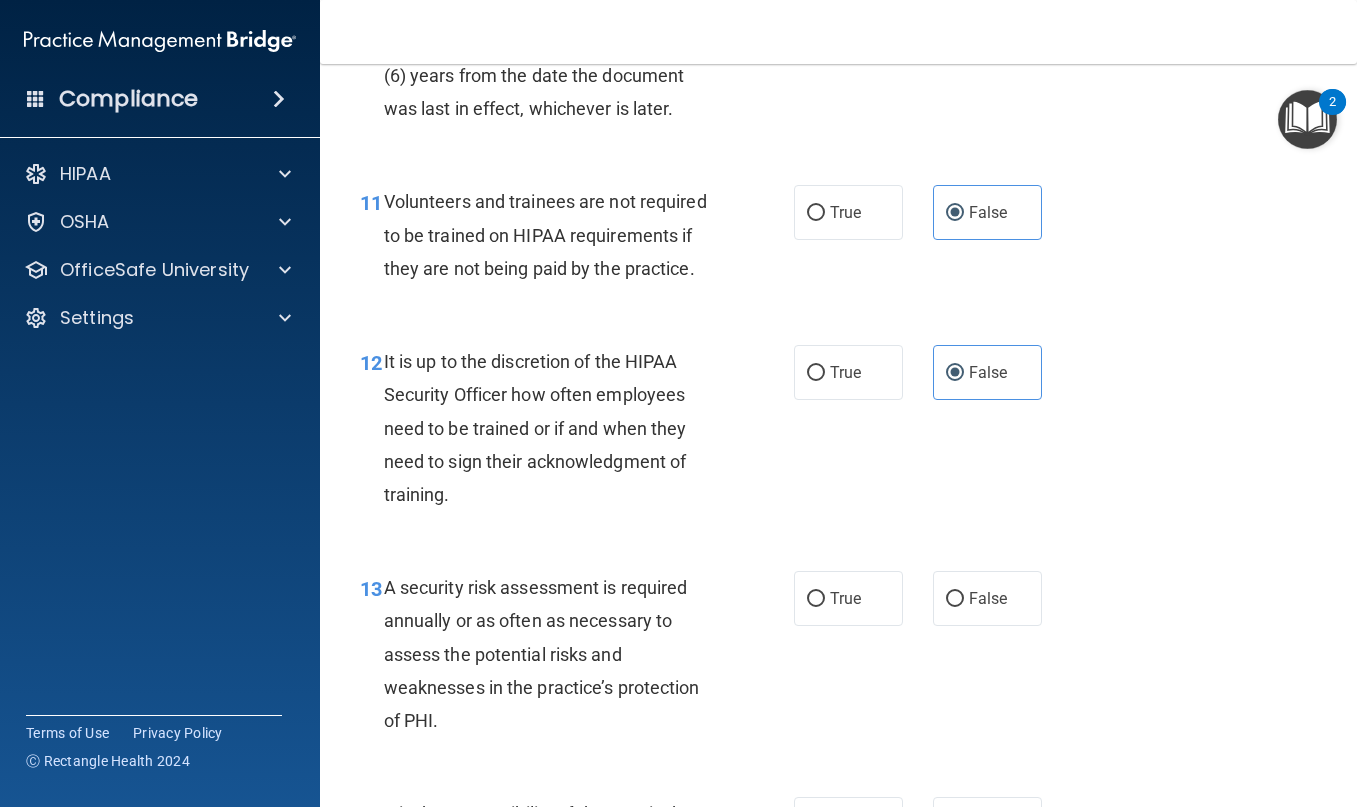scroll, scrollTop: 2600, scrollLeft: 0, axis: vertical 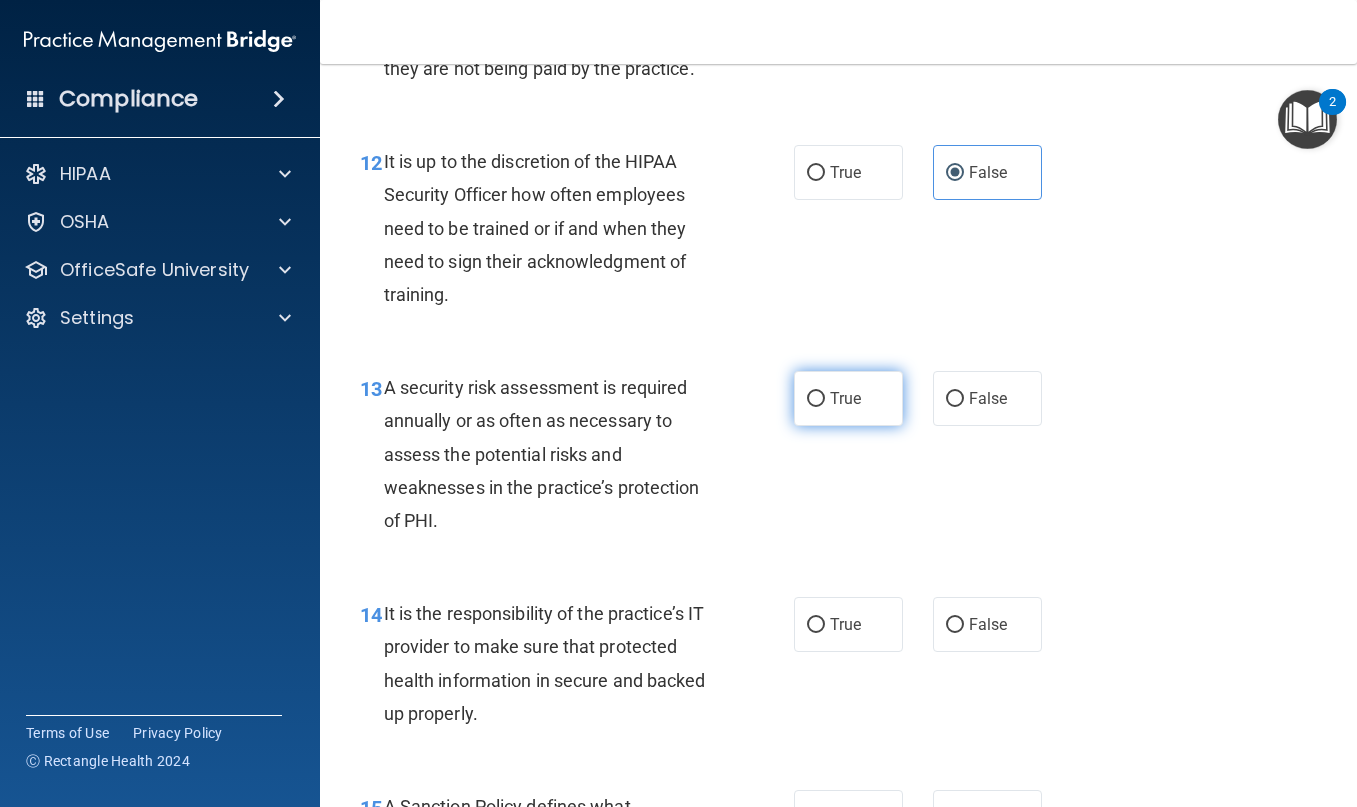 click on "True" at bounding box center (848, 398) 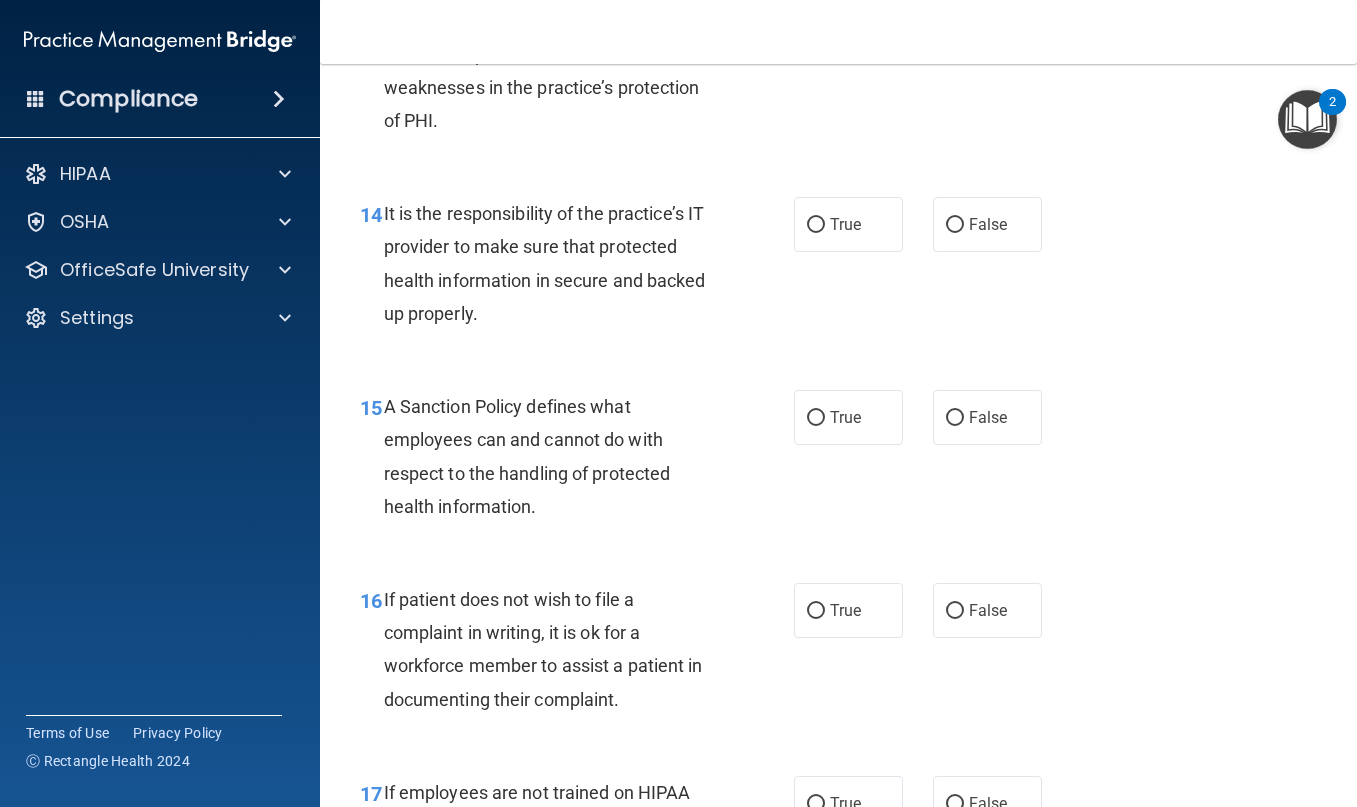 scroll, scrollTop: 3100, scrollLeft: 0, axis: vertical 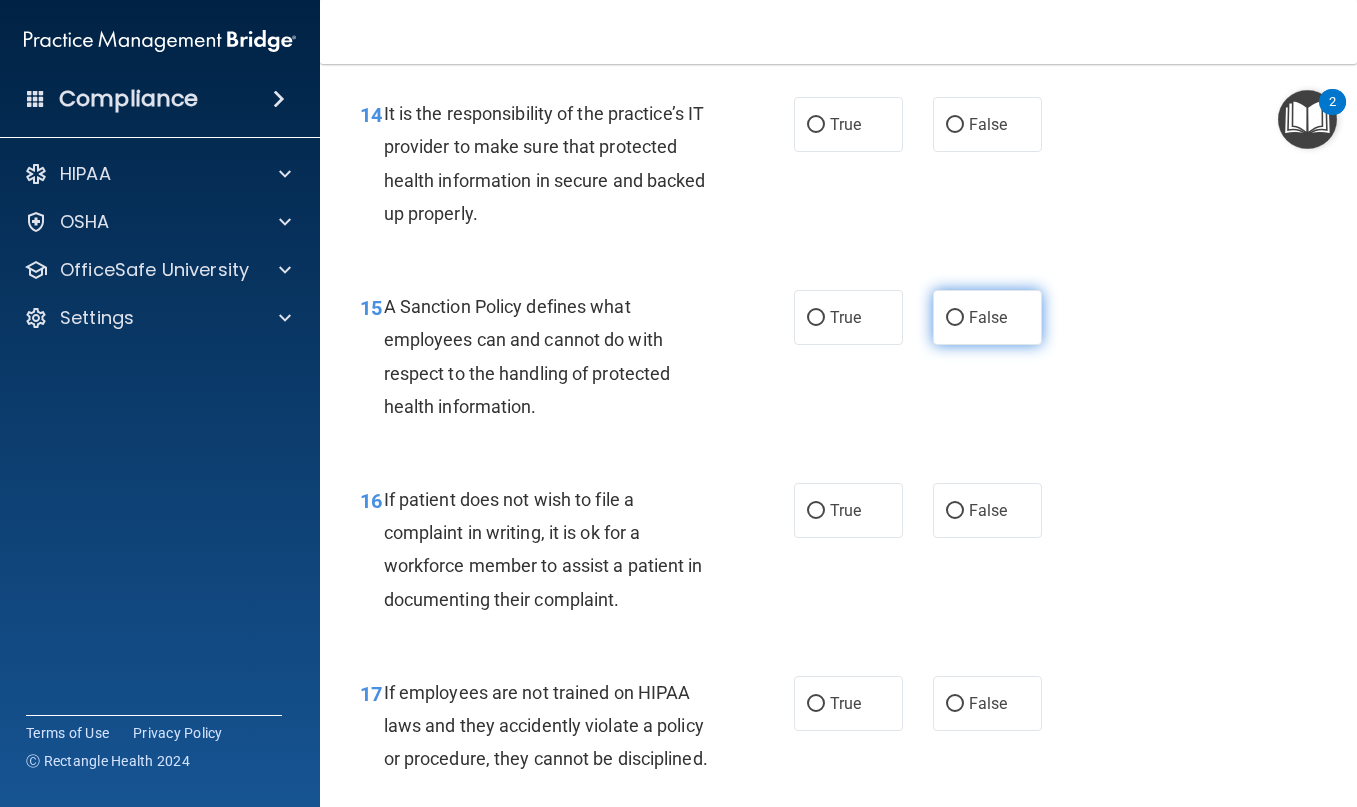 click on "False" at bounding box center [988, 317] 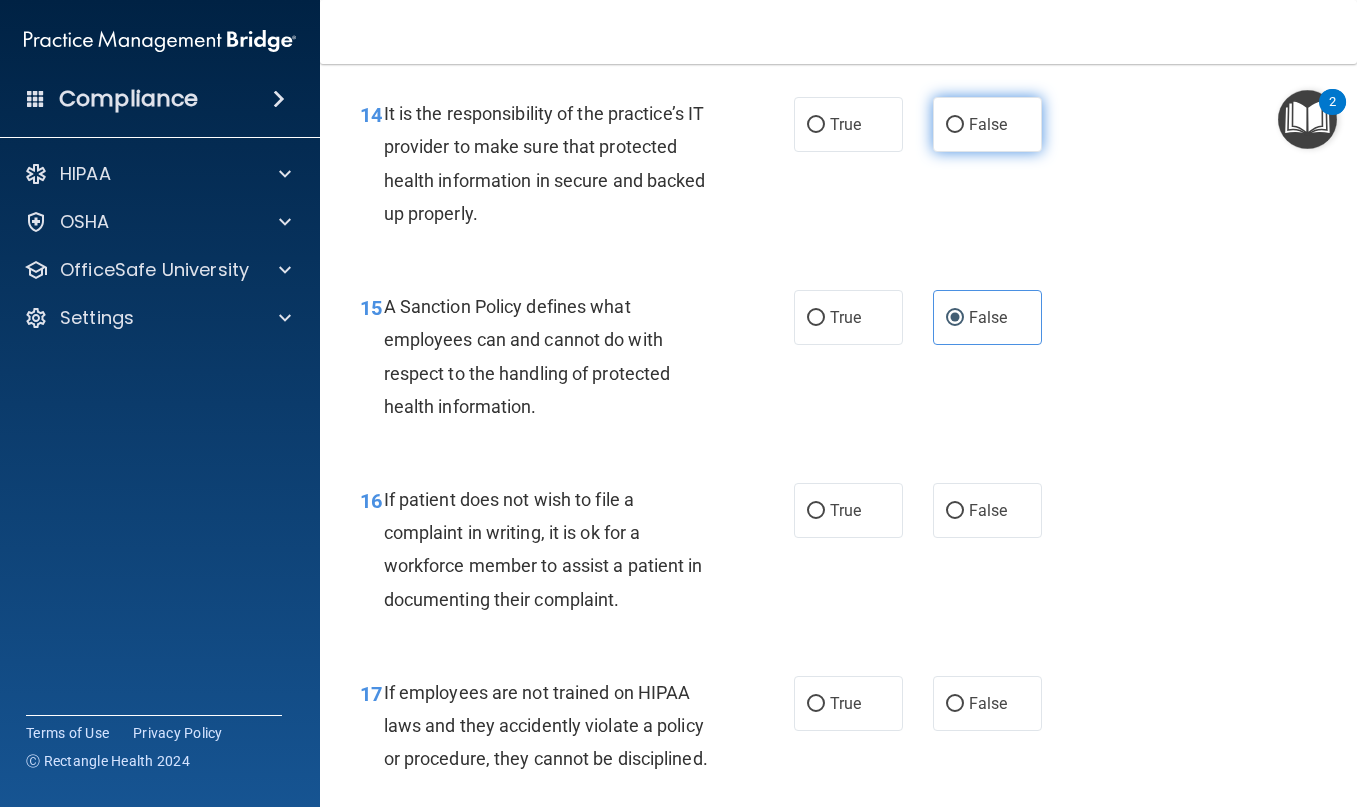 click on "False" at bounding box center [987, 124] 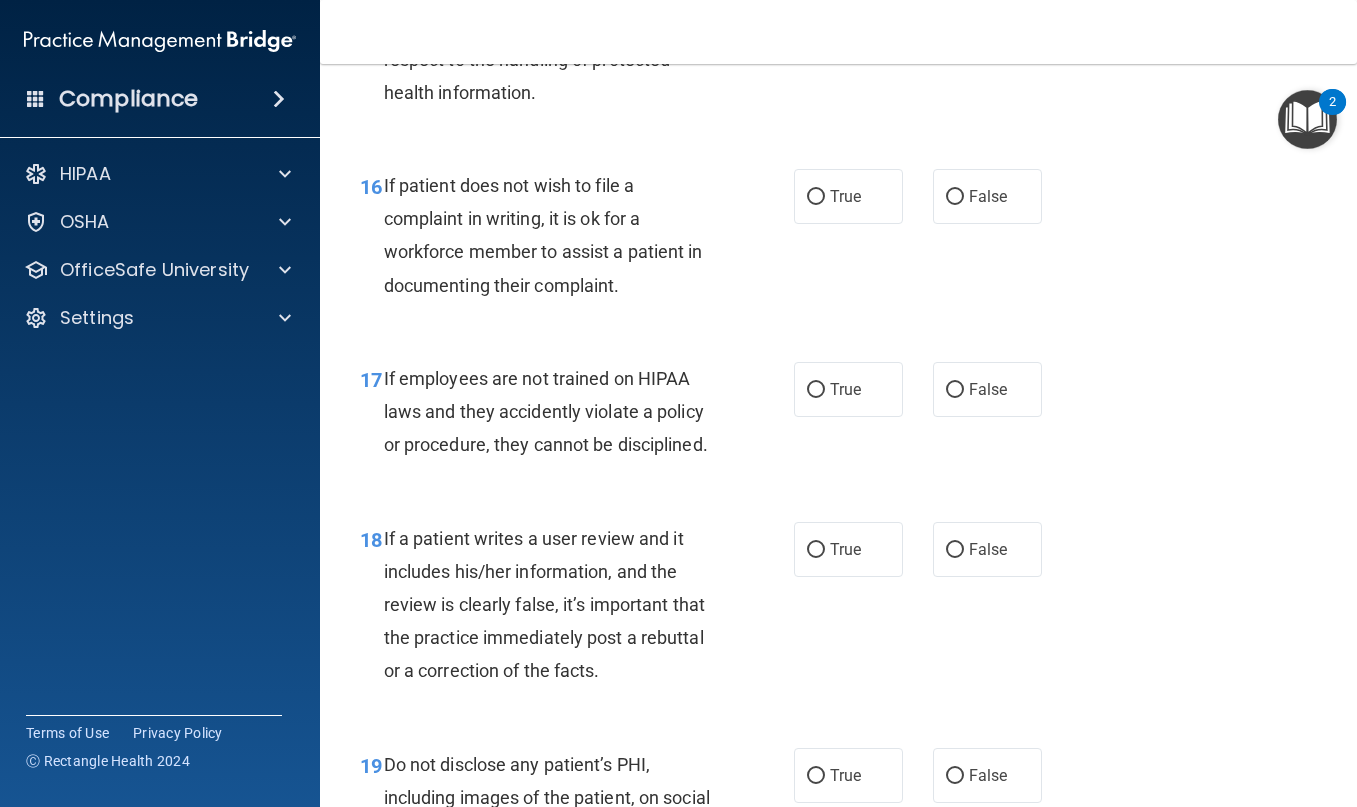 scroll, scrollTop: 3500, scrollLeft: 0, axis: vertical 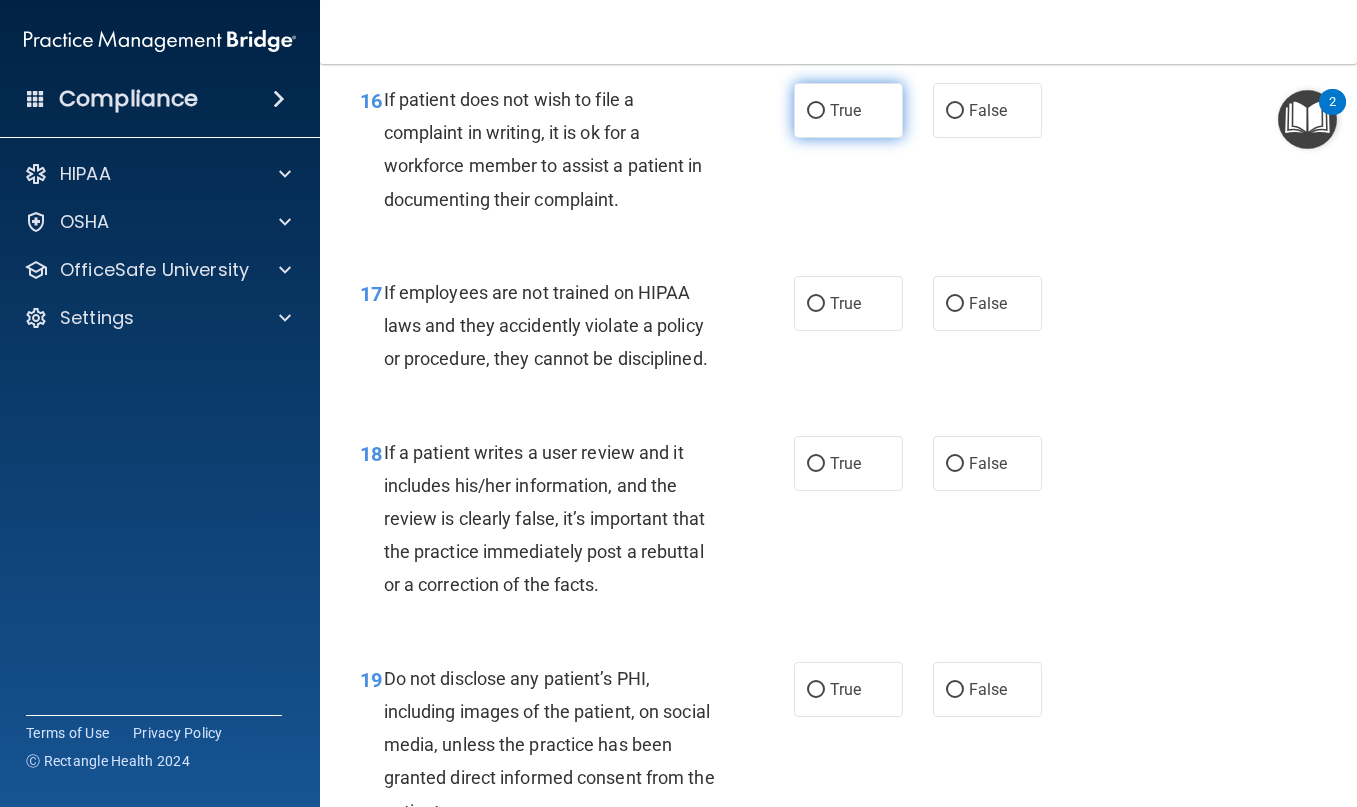 click on "True" at bounding box center (848, 110) 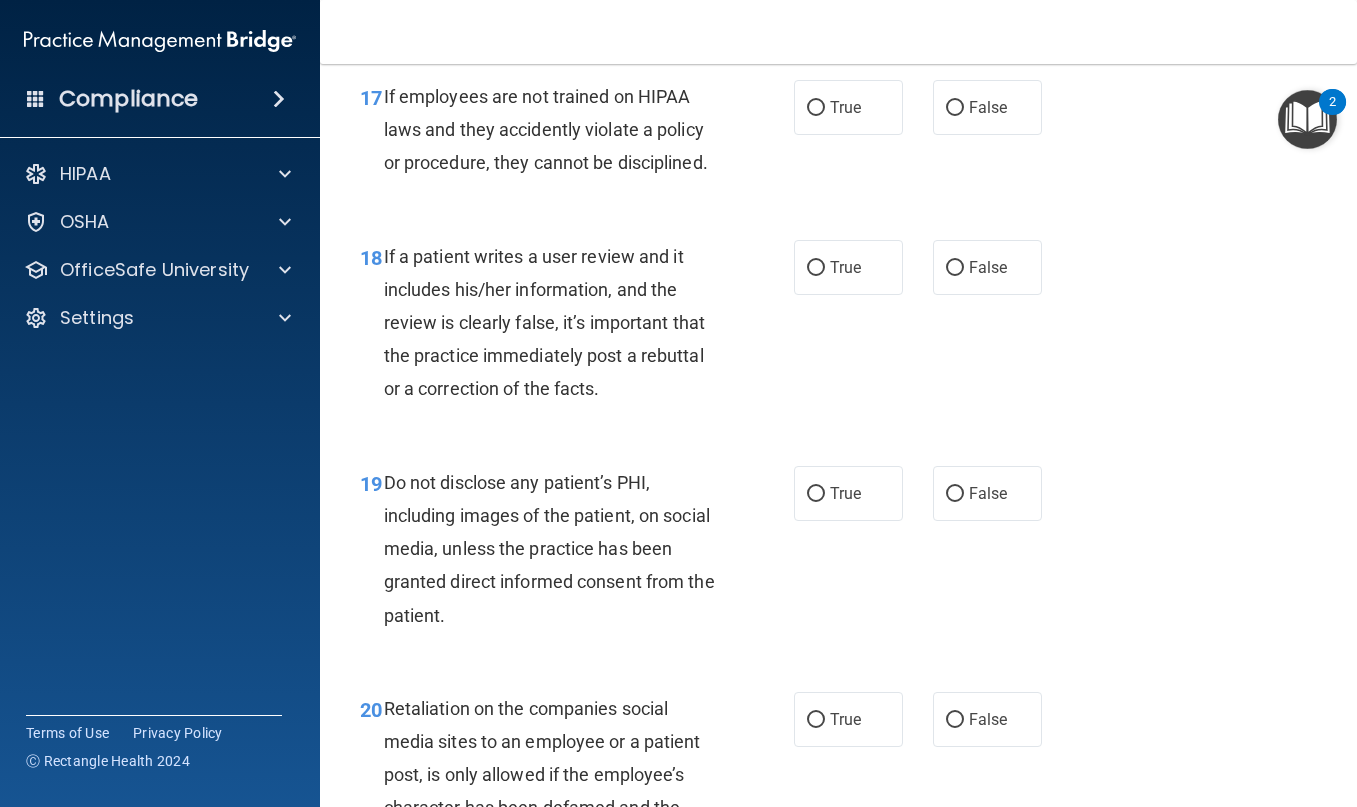 scroll, scrollTop: 3700, scrollLeft: 0, axis: vertical 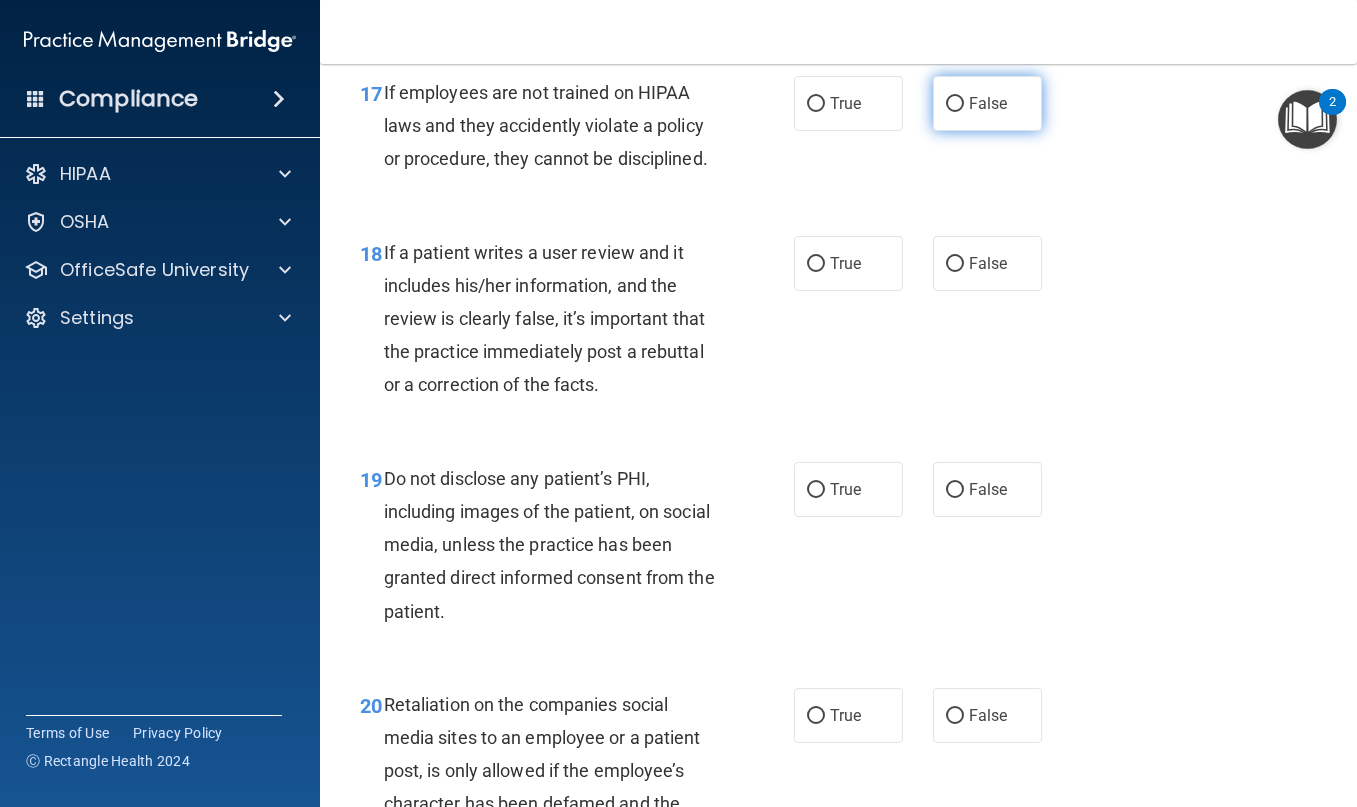 click on "False" at bounding box center [988, 103] 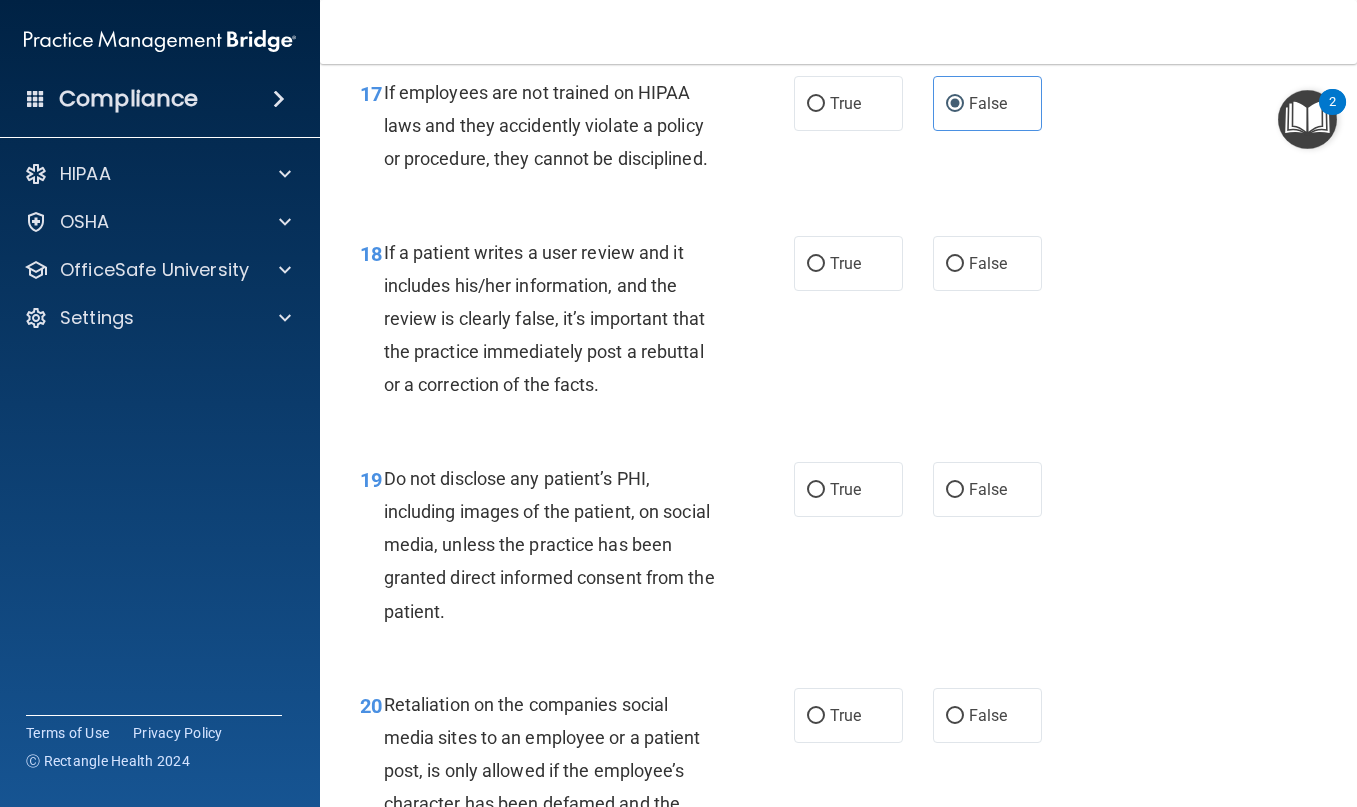 click on "18       If a patient writes a user review and it includes his/her information, and the review is clearly false, it’s important that the practice immediately post a rebuttal or a correction of the facts.                 True           False" at bounding box center (838, 324) 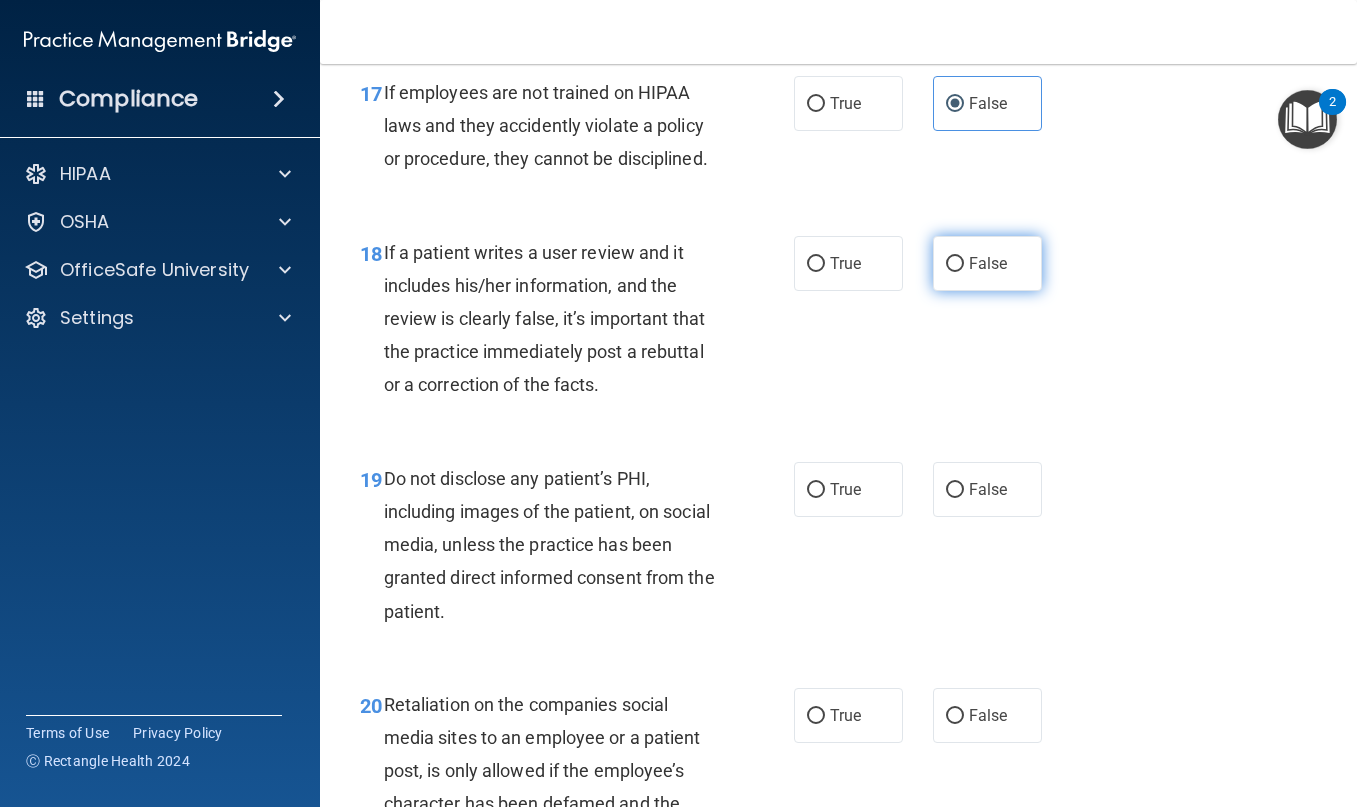 click on "False" at bounding box center [988, 263] 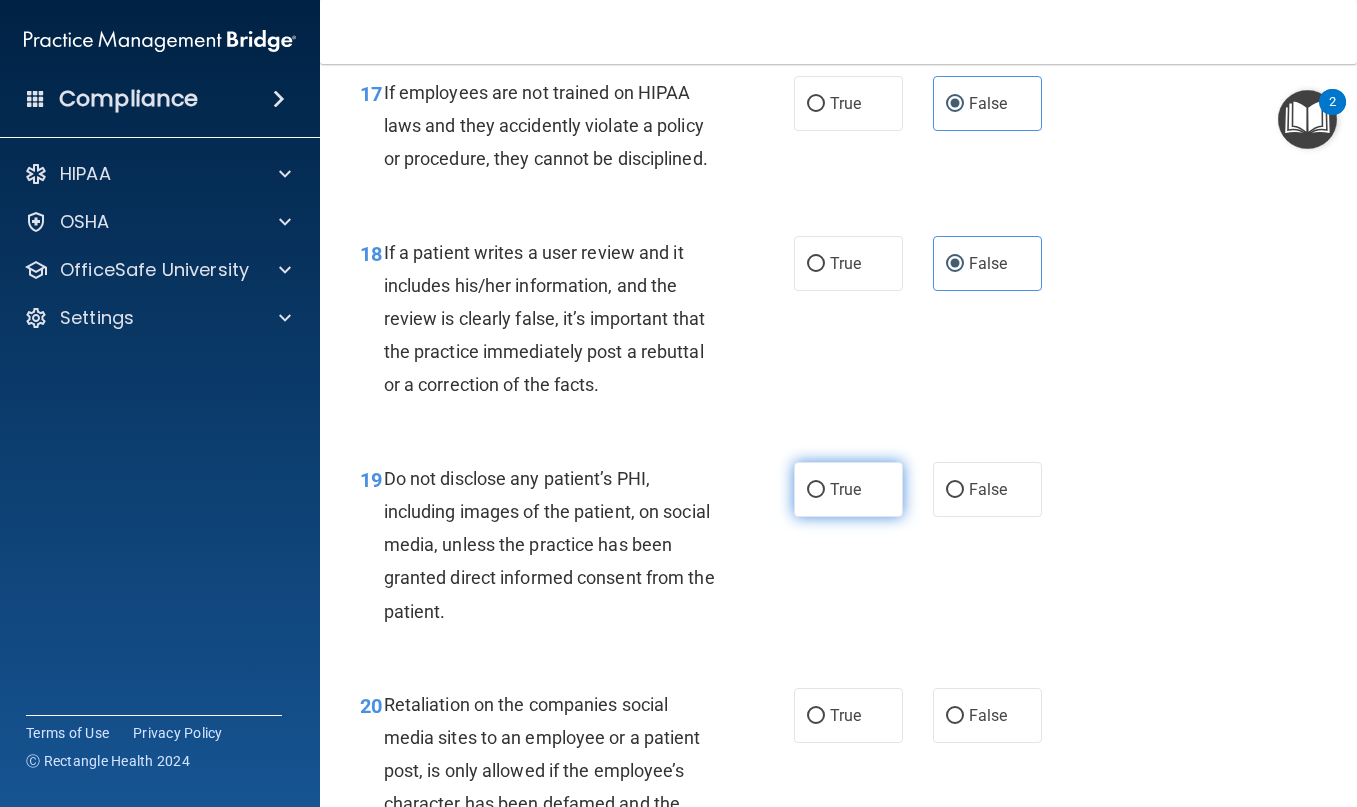 click on "True" at bounding box center [816, 490] 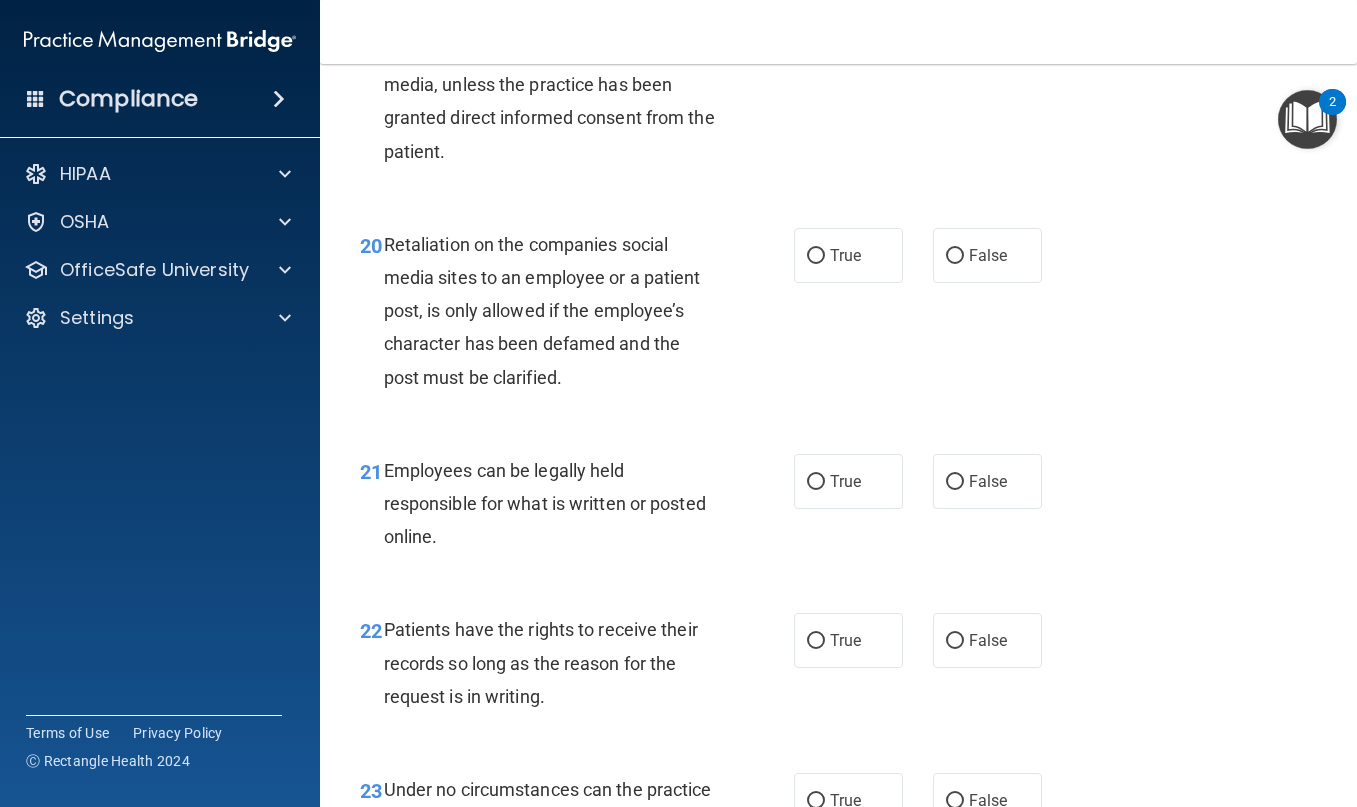 scroll, scrollTop: 4200, scrollLeft: 0, axis: vertical 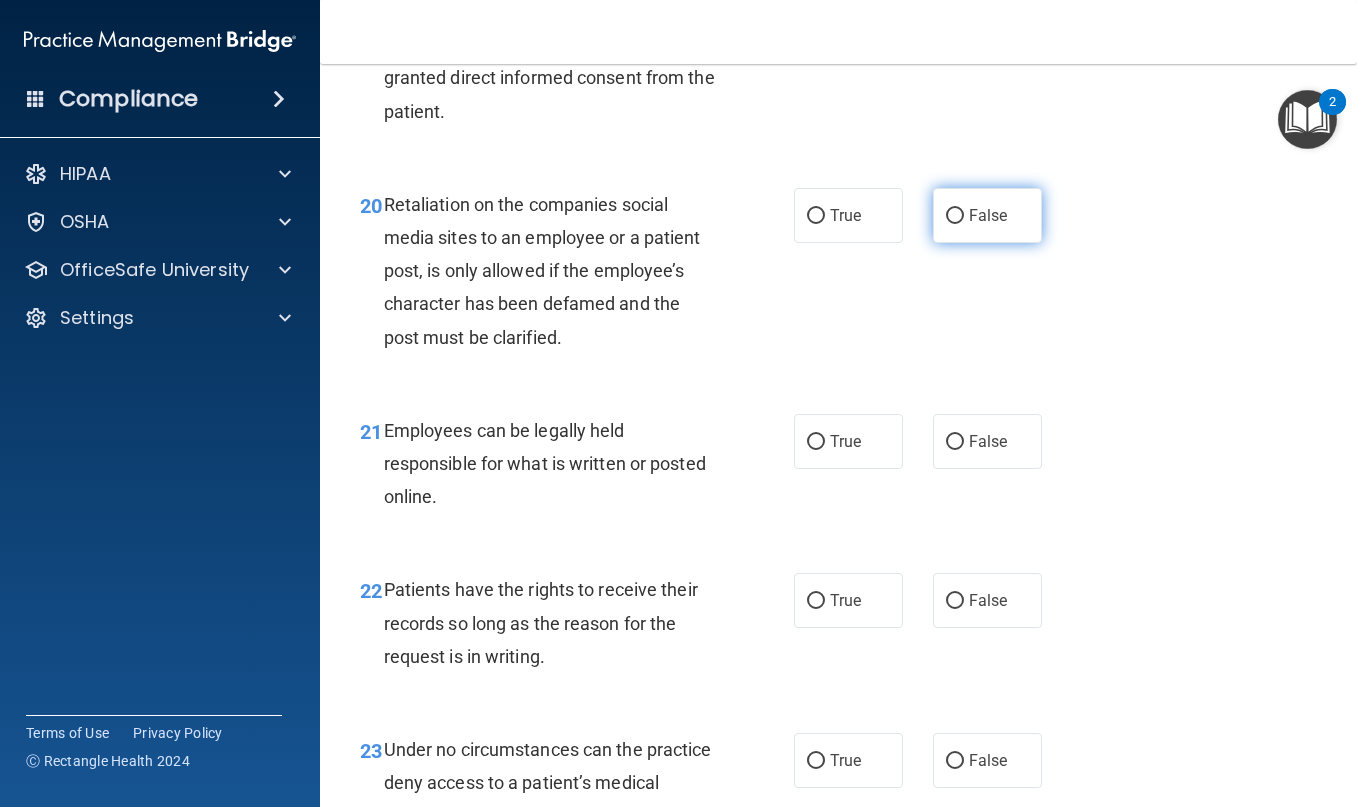 click on "False" at bounding box center [988, 215] 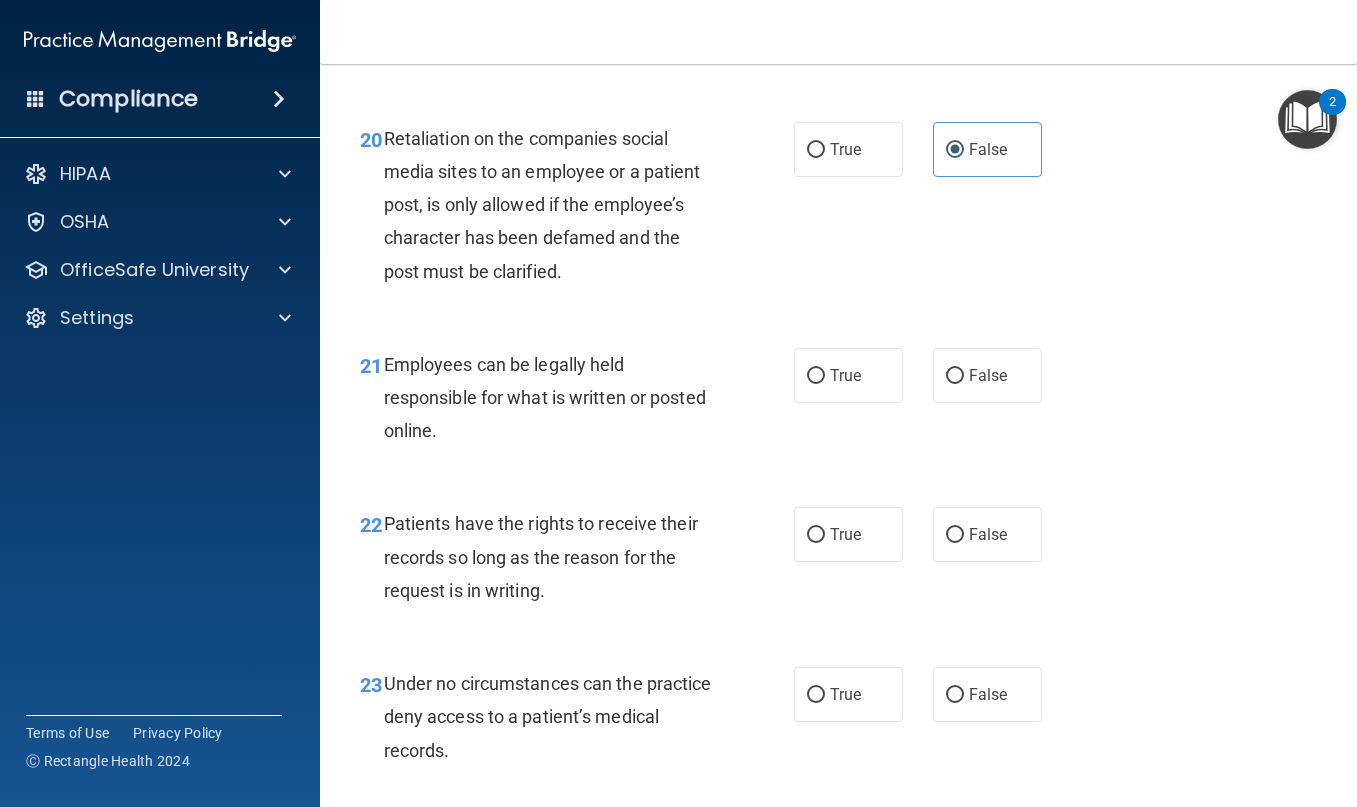scroll, scrollTop: 4400, scrollLeft: 0, axis: vertical 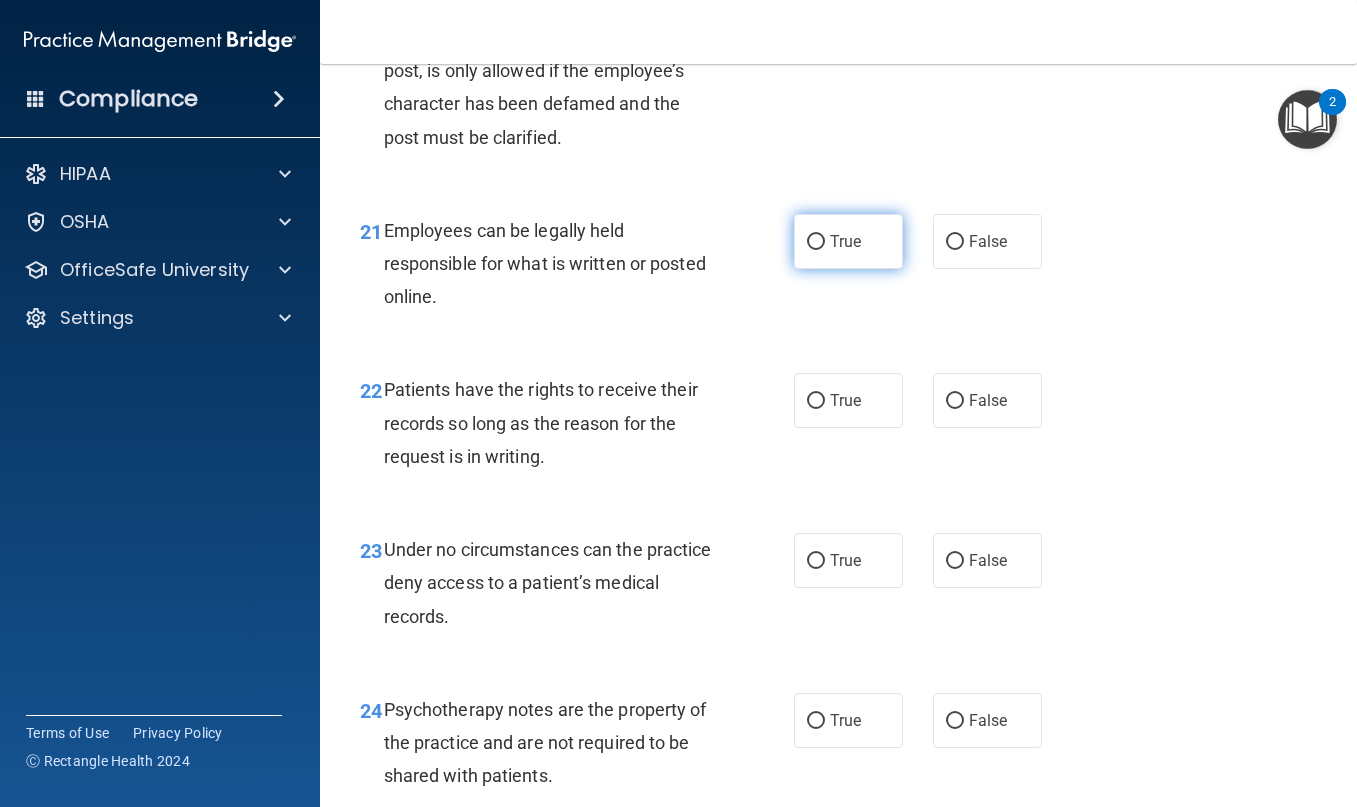 click on "True" at bounding box center [845, 241] 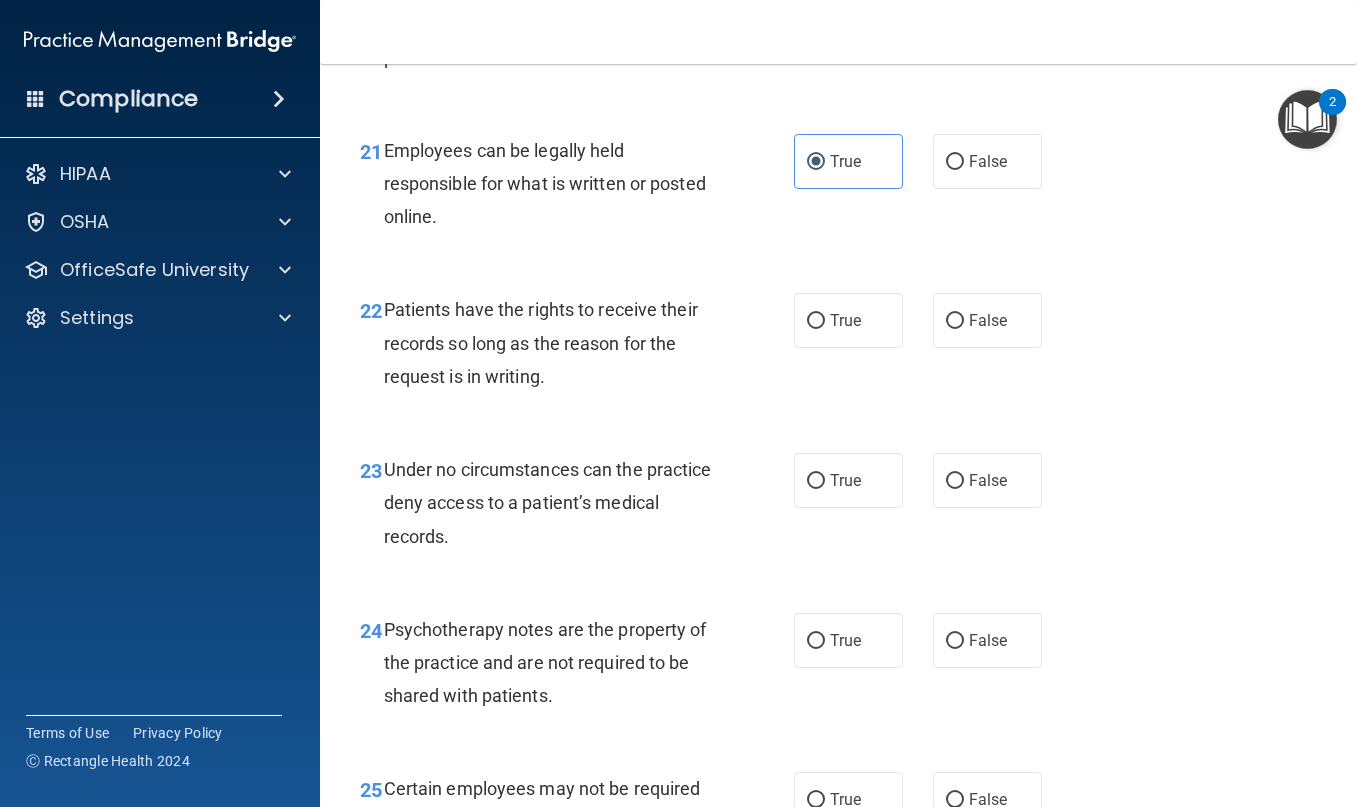 scroll, scrollTop: 4600, scrollLeft: 0, axis: vertical 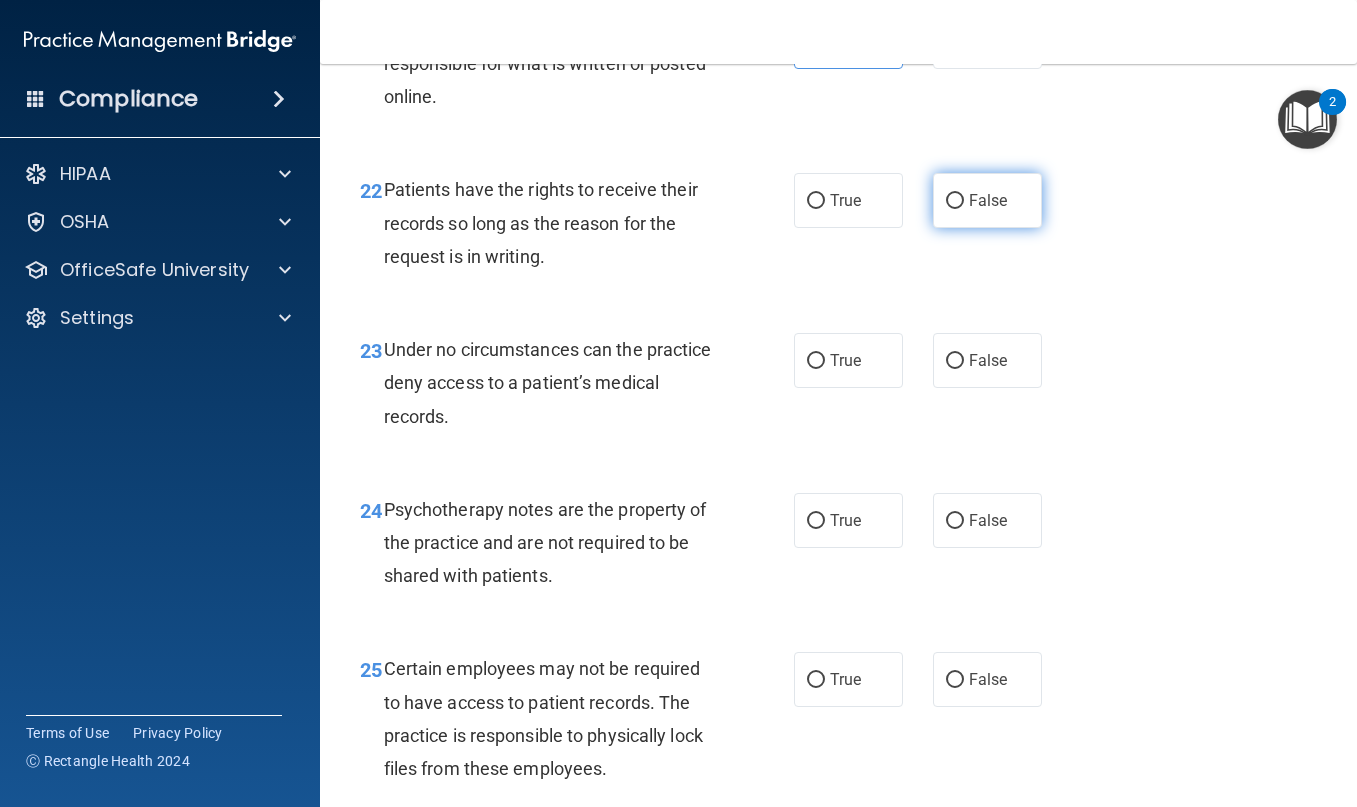 click on "False" at bounding box center (955, 201) 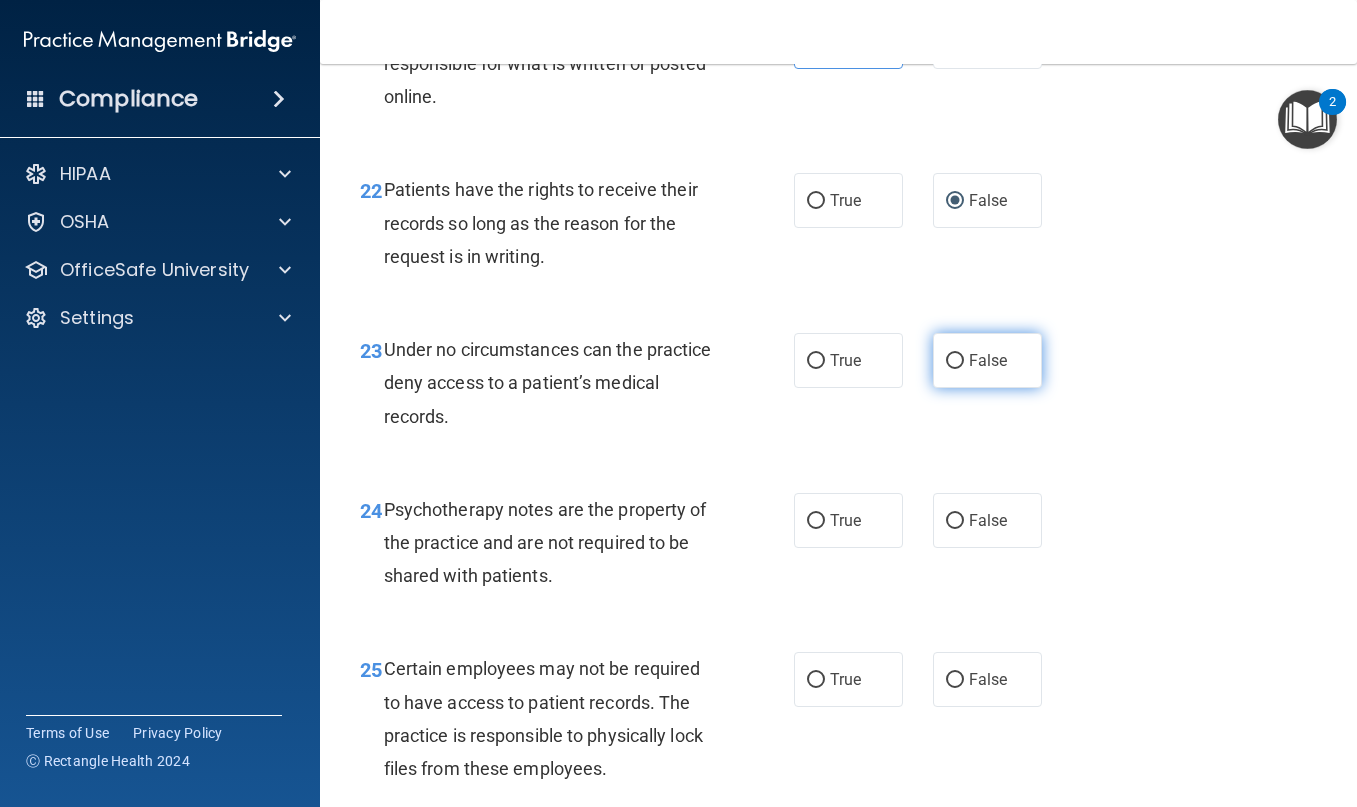 click on "False" at bounding box center [988, 360] 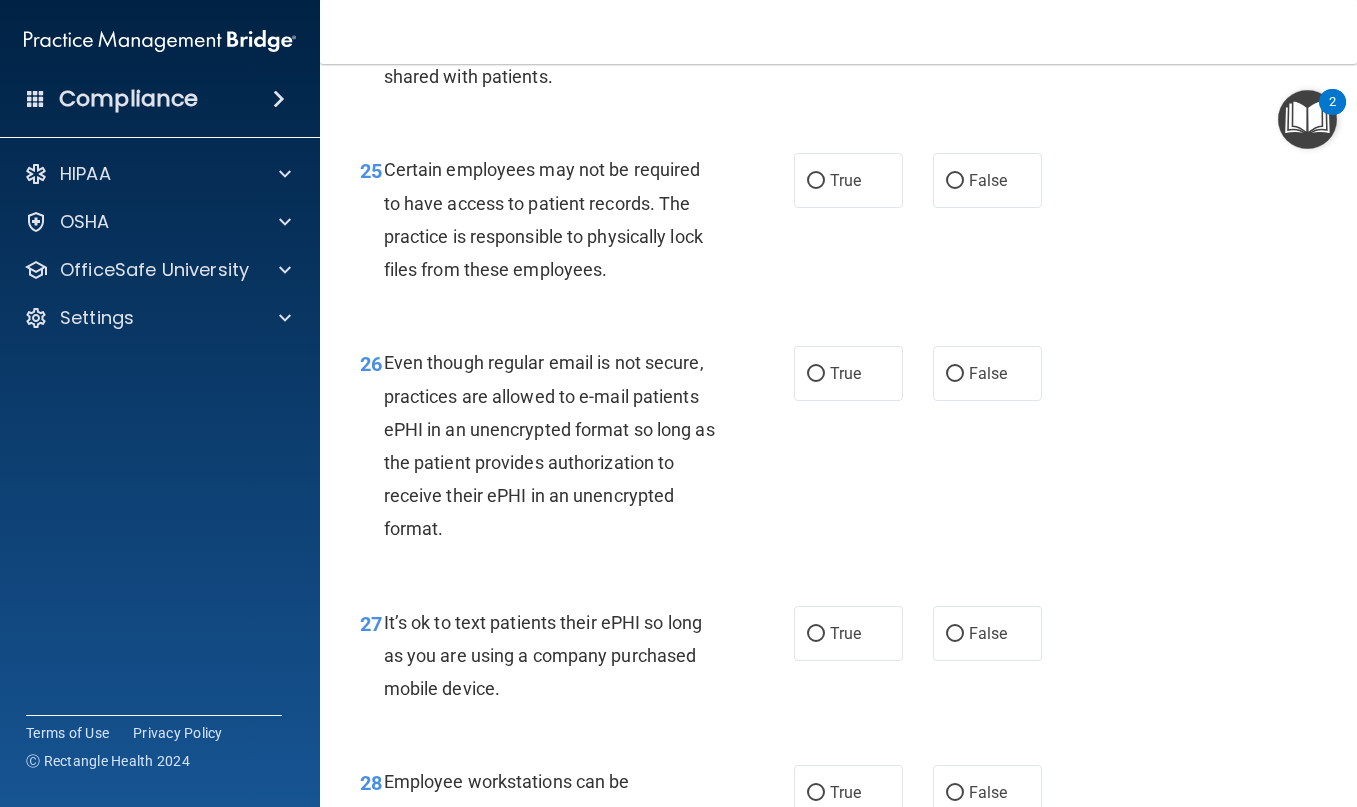 scroll, scrollTop: 5100, scrollLeft: 0, axis: vertical 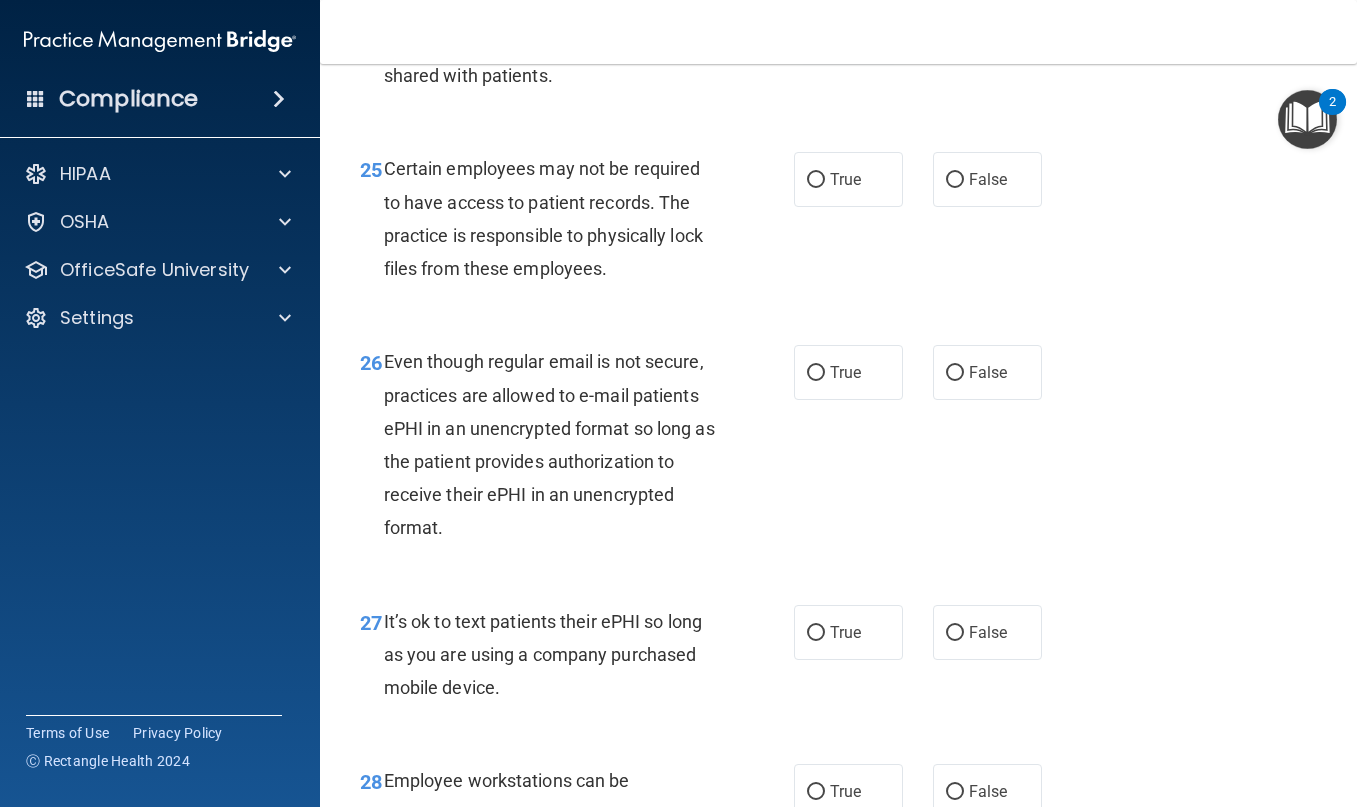 click on "True" at bounding box center (816, 21) 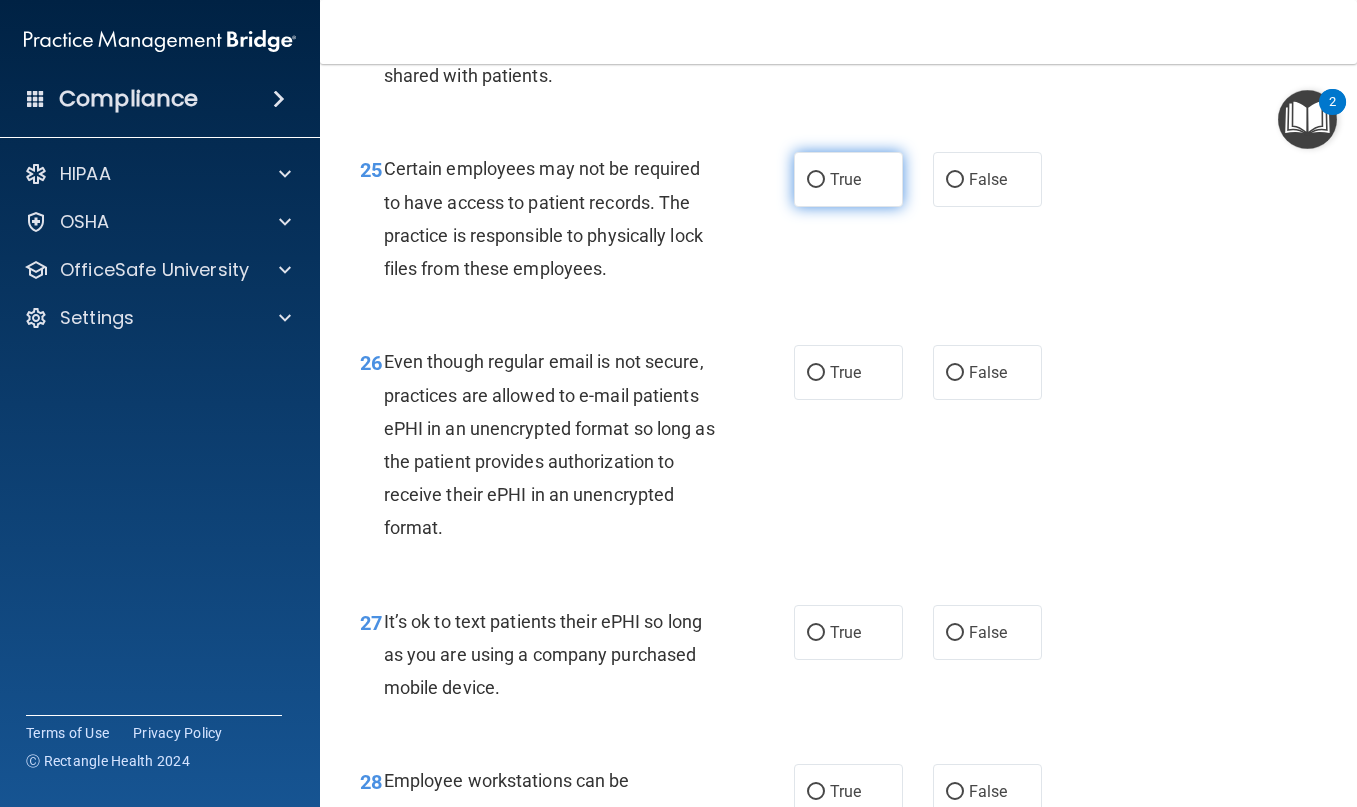 click on "True" at bounding box center (848, 179) 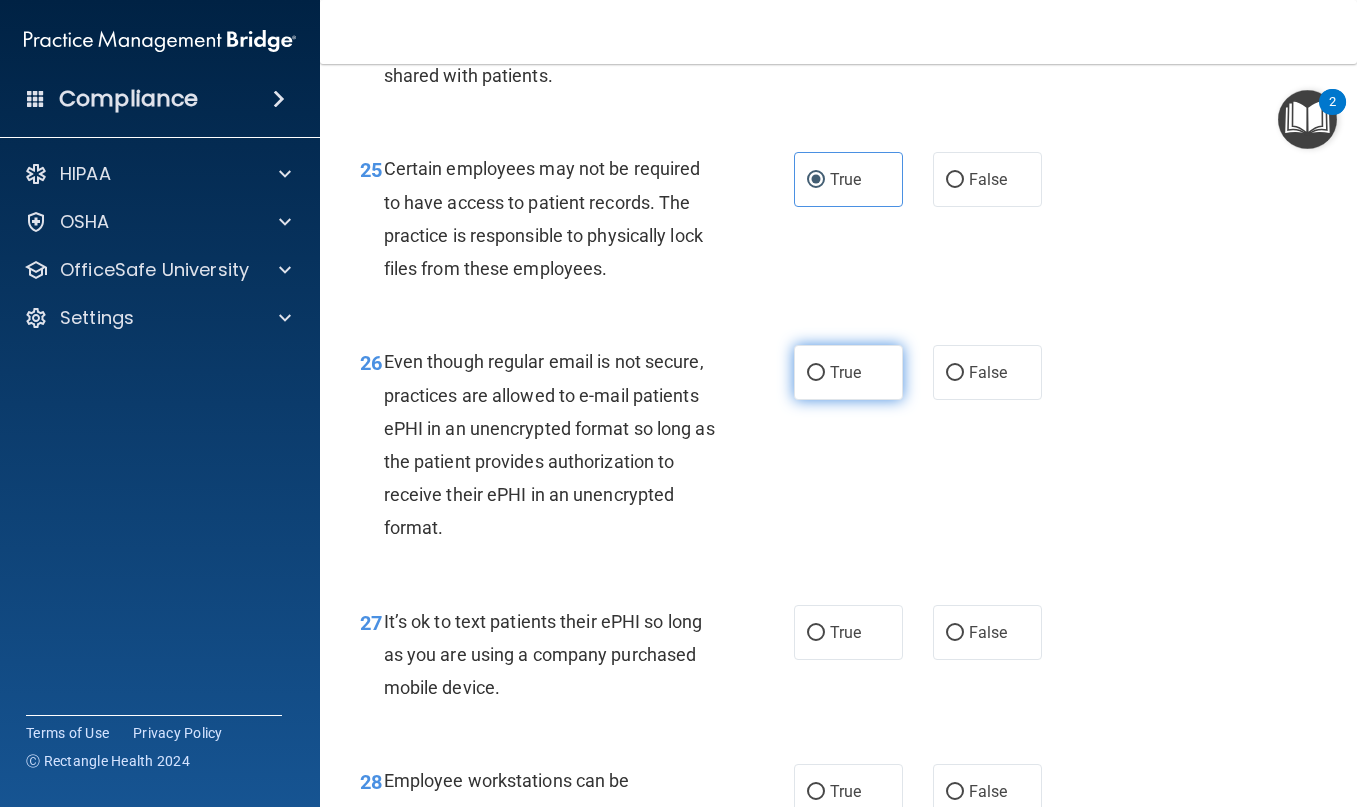 click on "True" at bounding box center [848, 372] 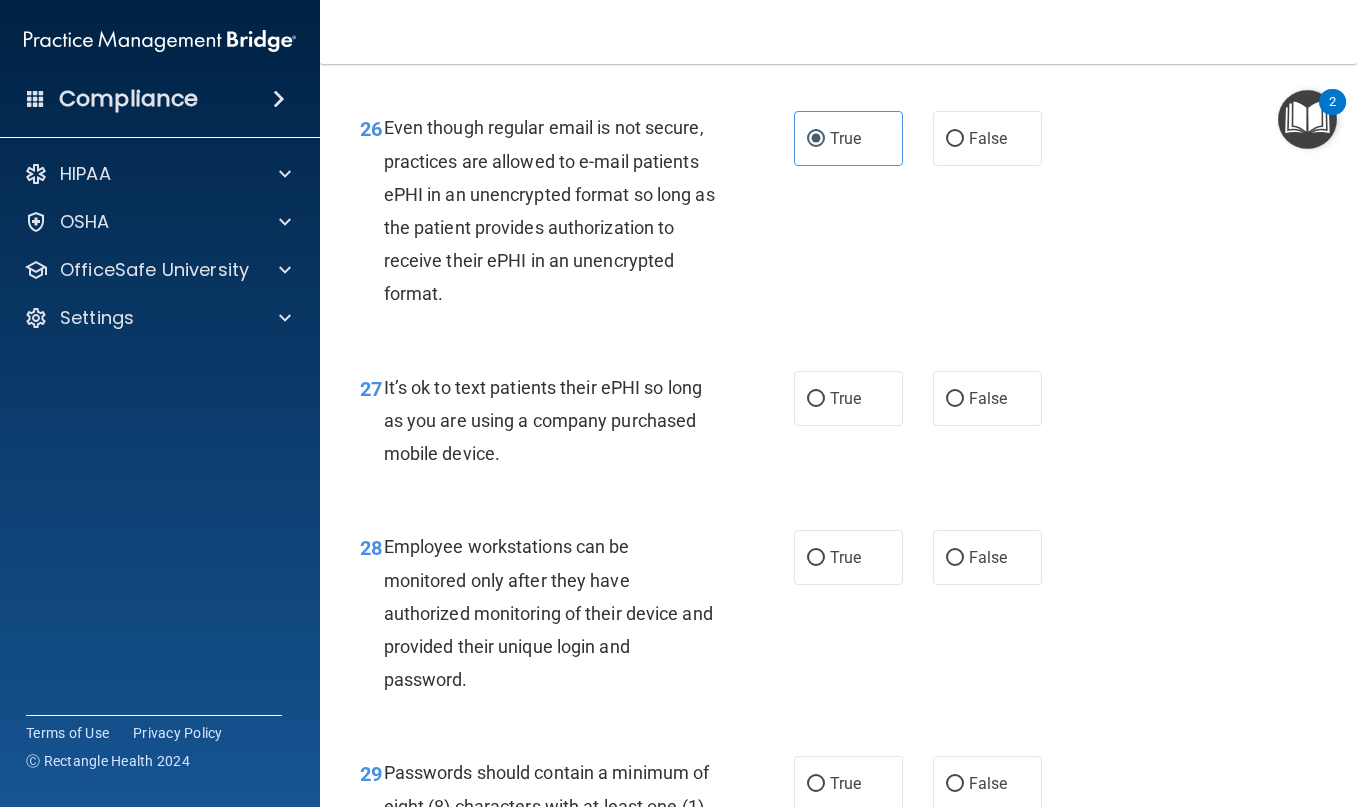 scroll, scrollTop: 5400, scrollLeft: 0, axis: vertical 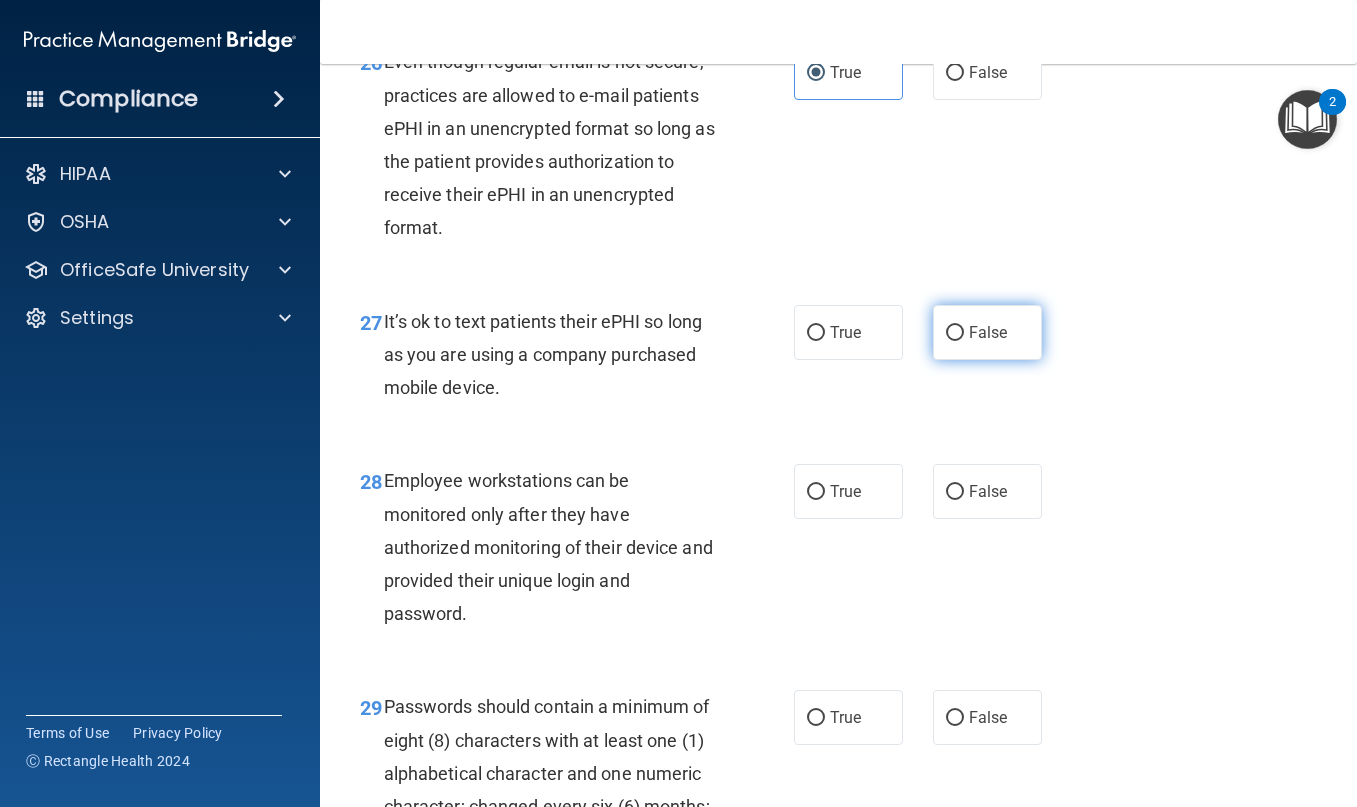click on "False" at bounding box center [987, 332] 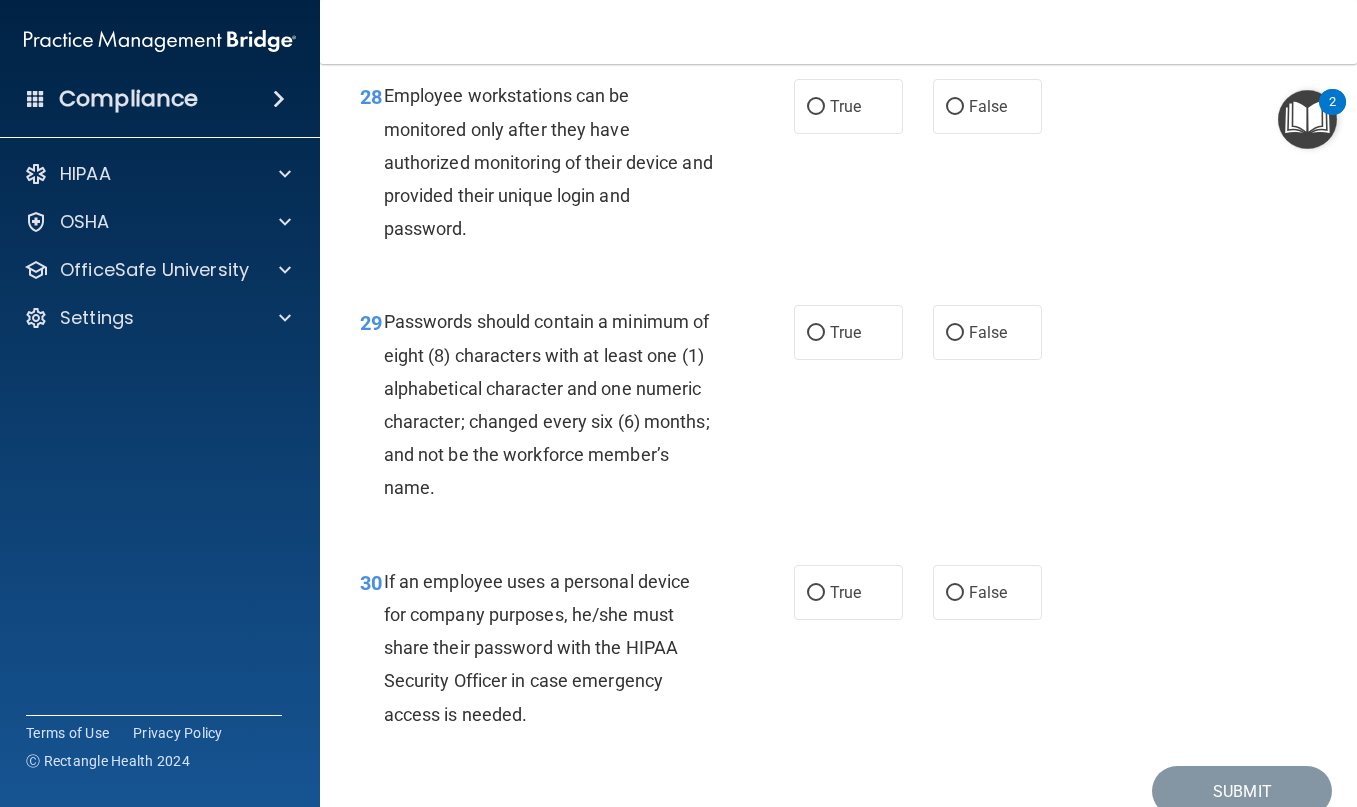 scroll, scrollTop: 5800, scrollLeft: 0, axis: vertical 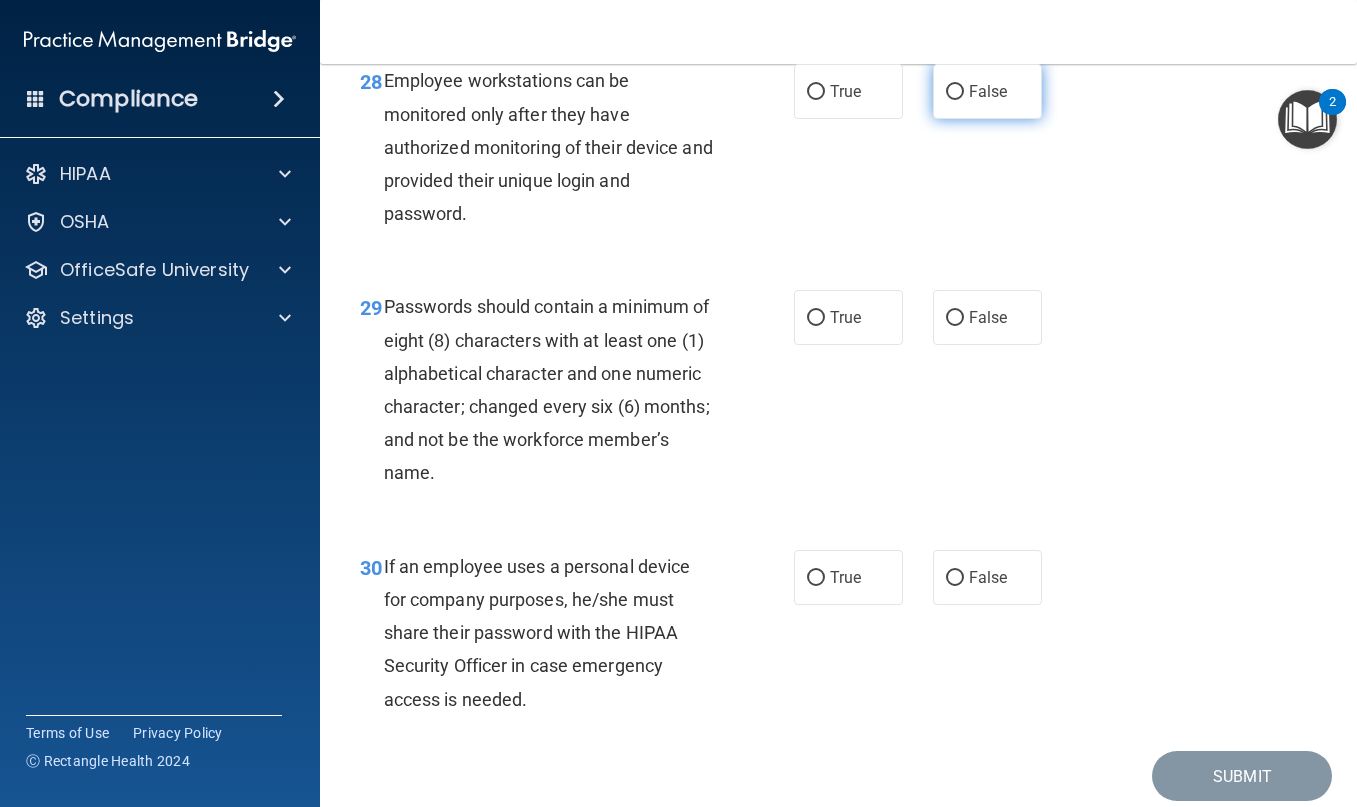 click on "False" at bounding box center (988, 91) 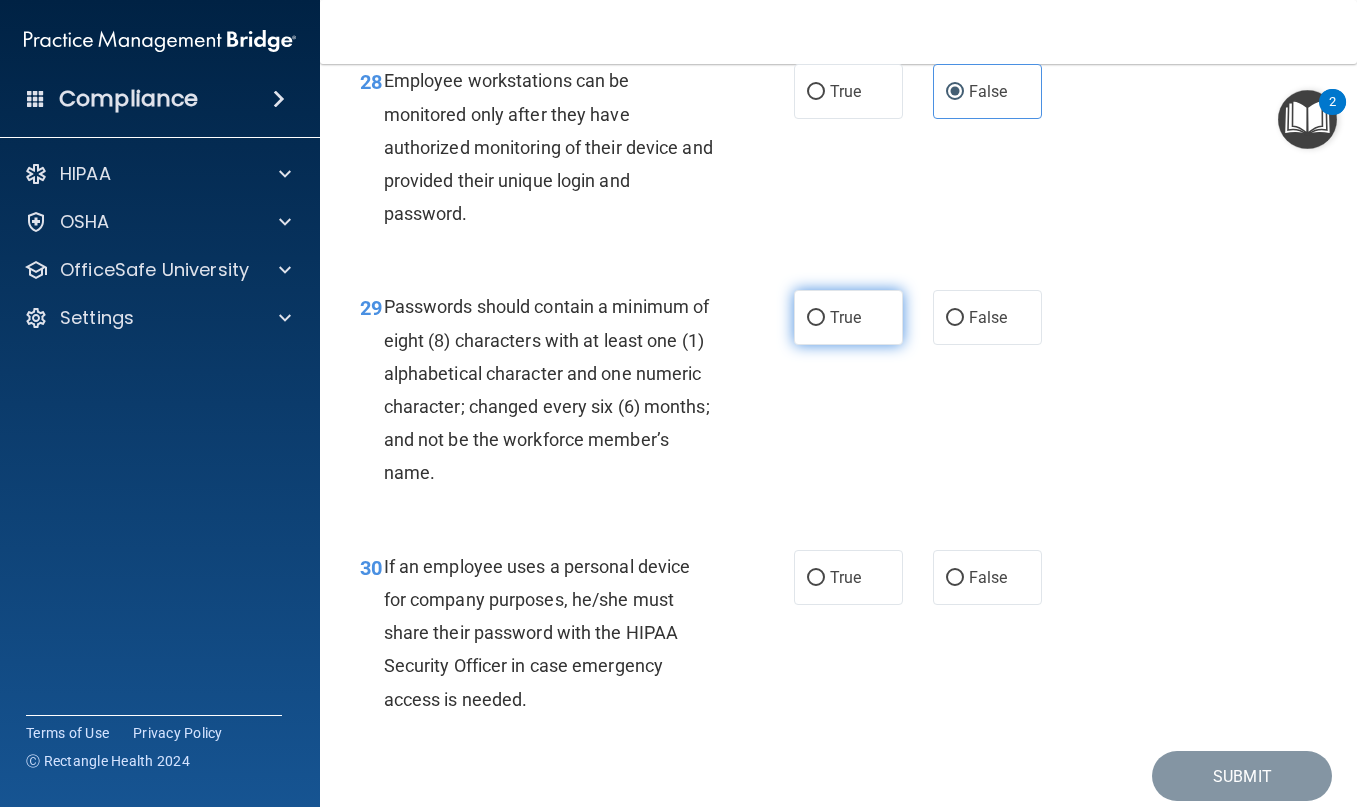 click on "True" at bounding box center (816, 318) 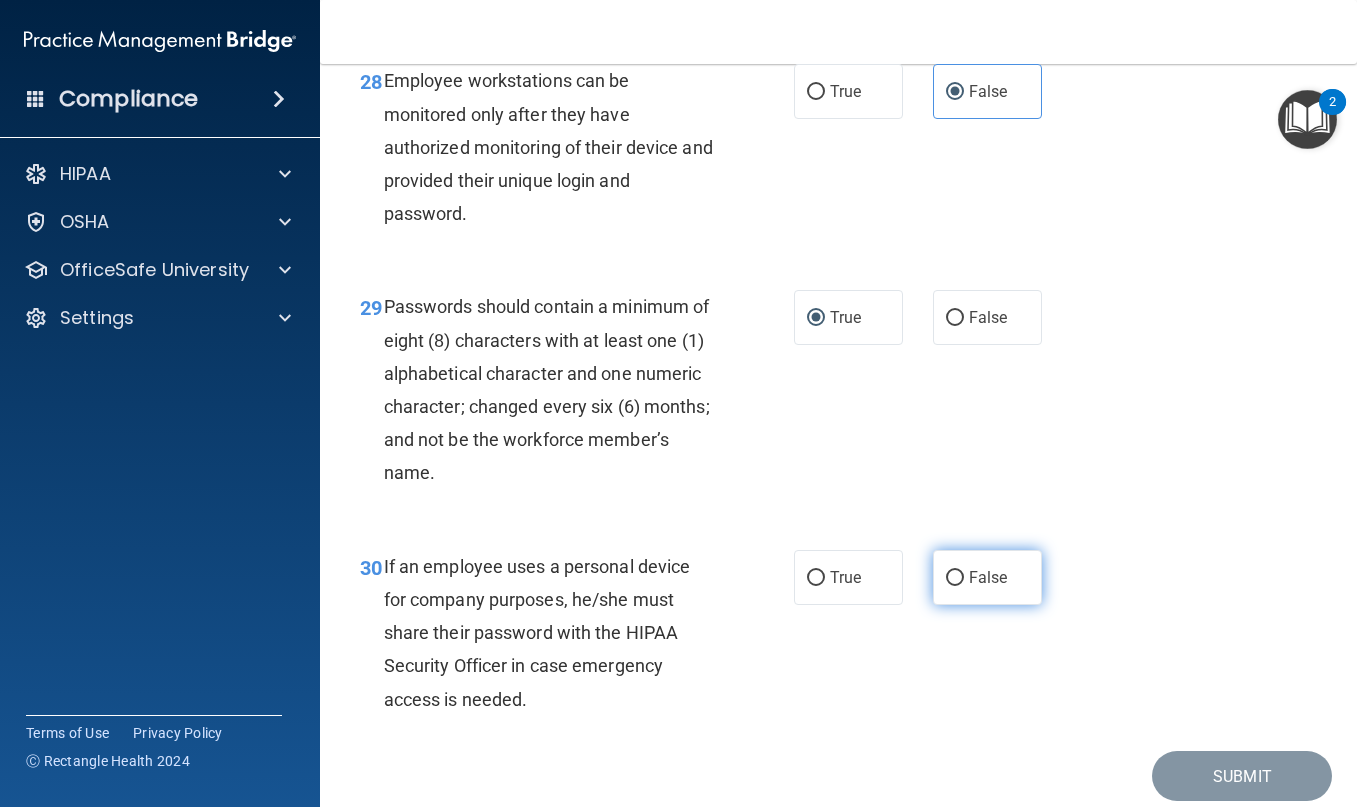 click on "False" at bounding box center [988, 577] 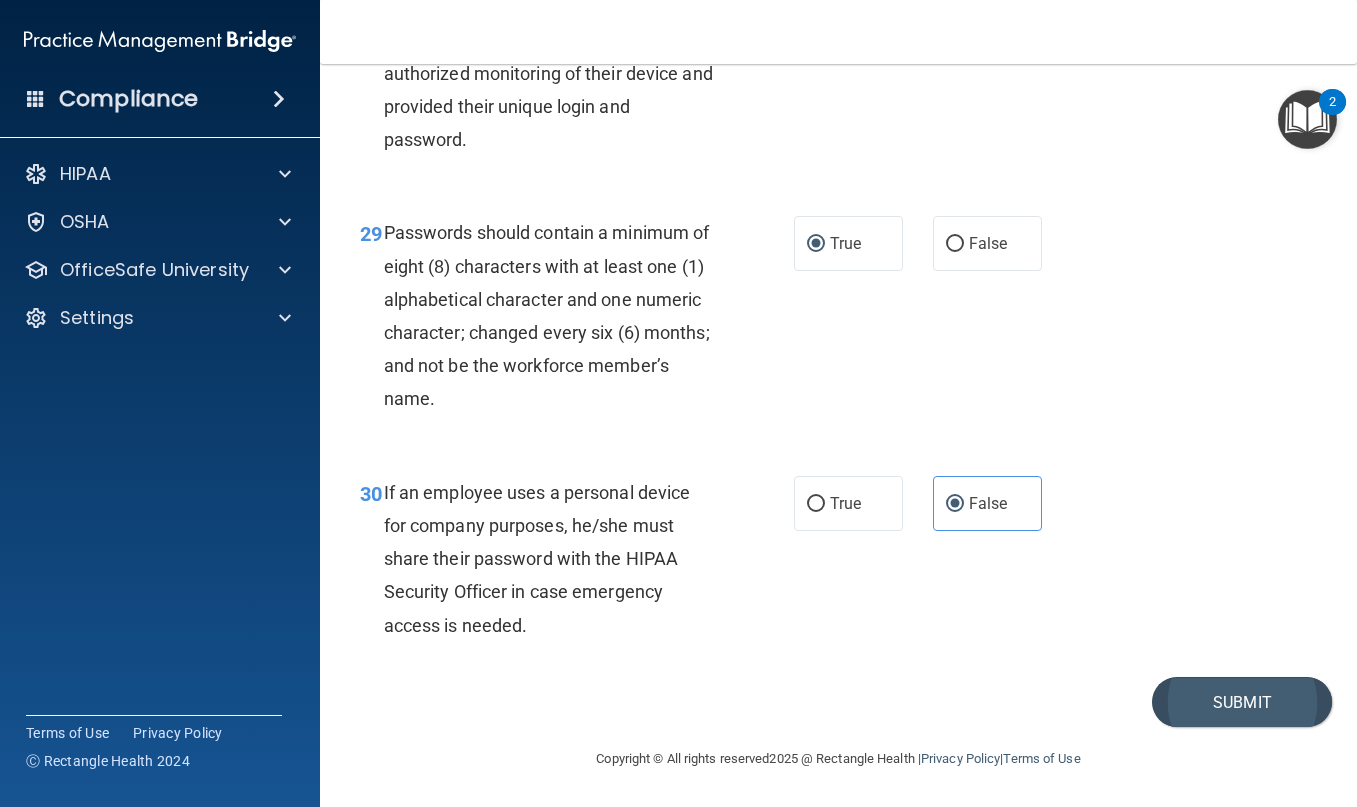 scroll, scrollTop: 6007, scrollLeft: 0, axis: vertical 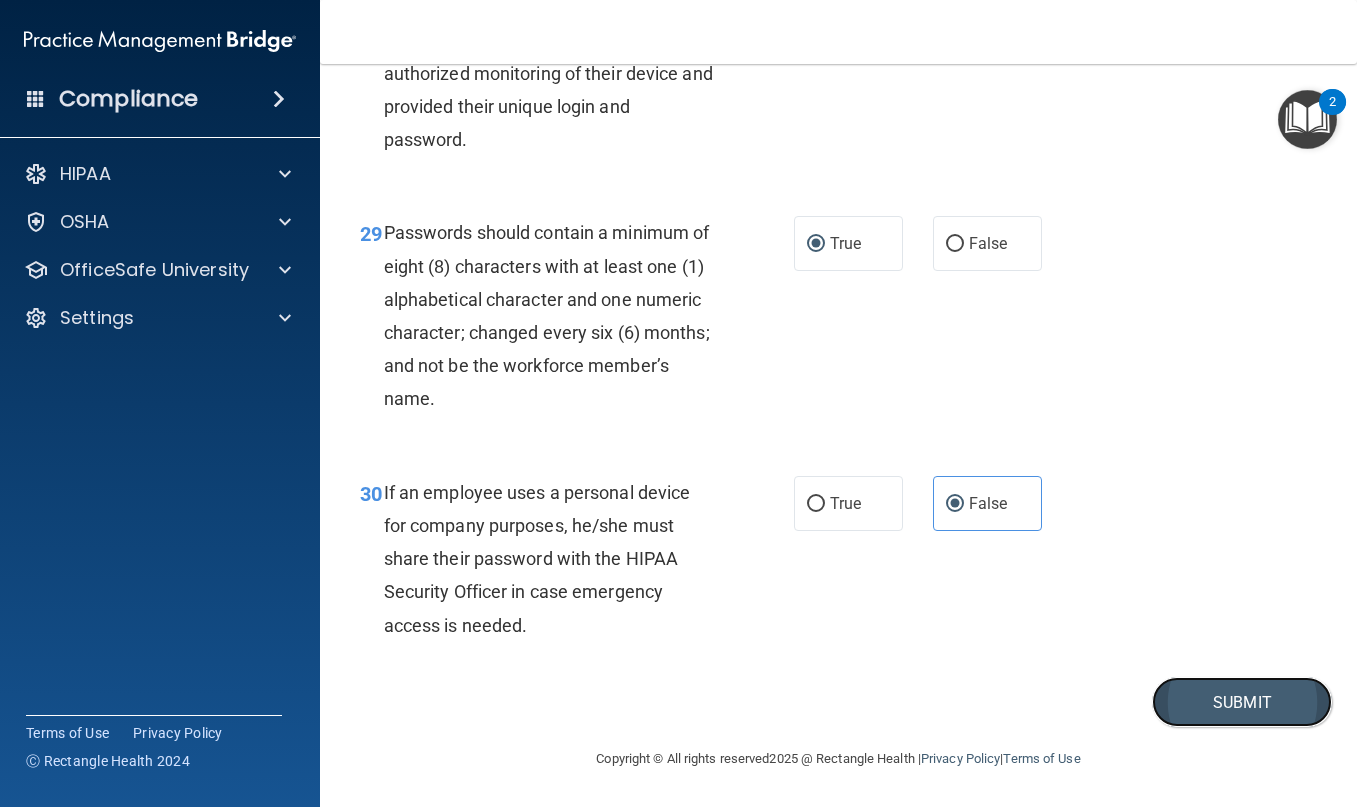click on "Submit" at bounding box center (1242, 702) 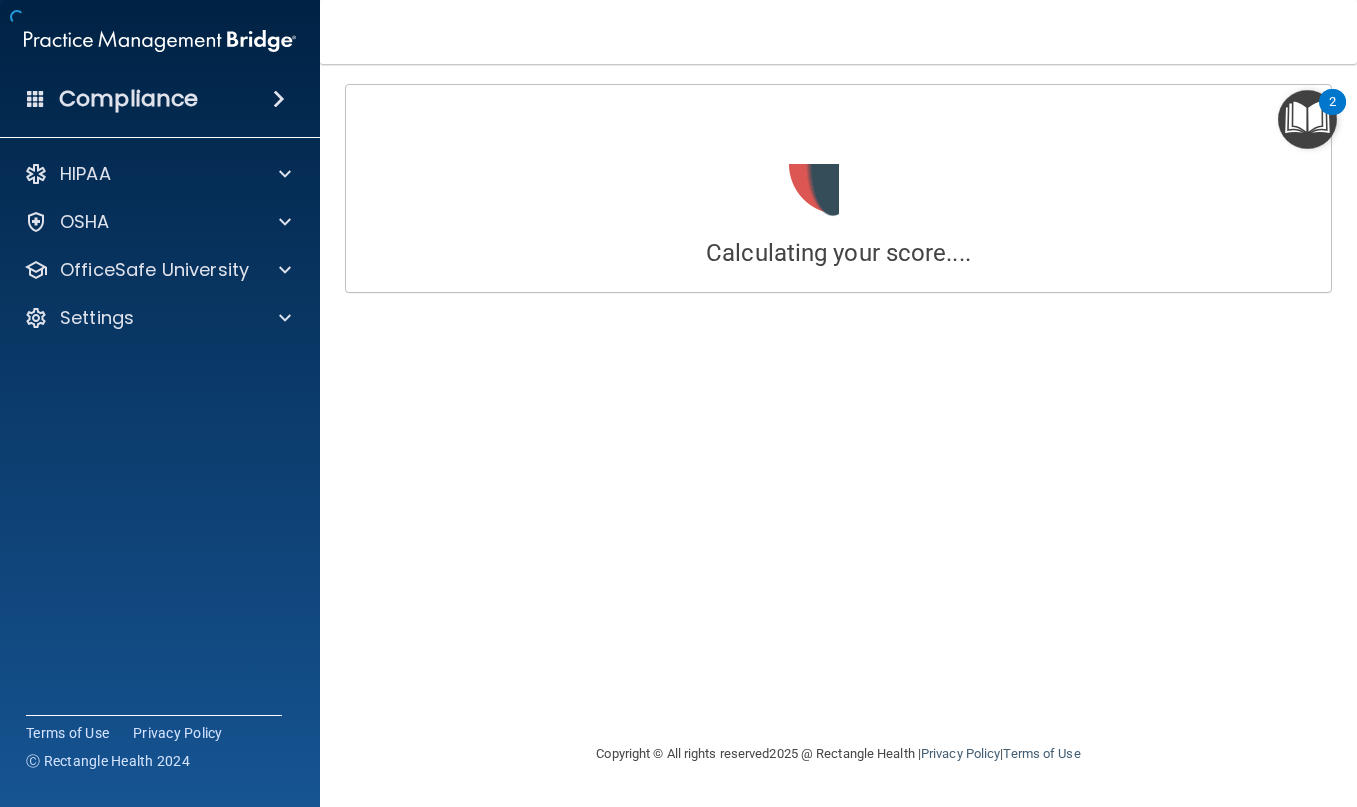 scroll, scrollTop: 0, scrollLeft: 0, axis: both 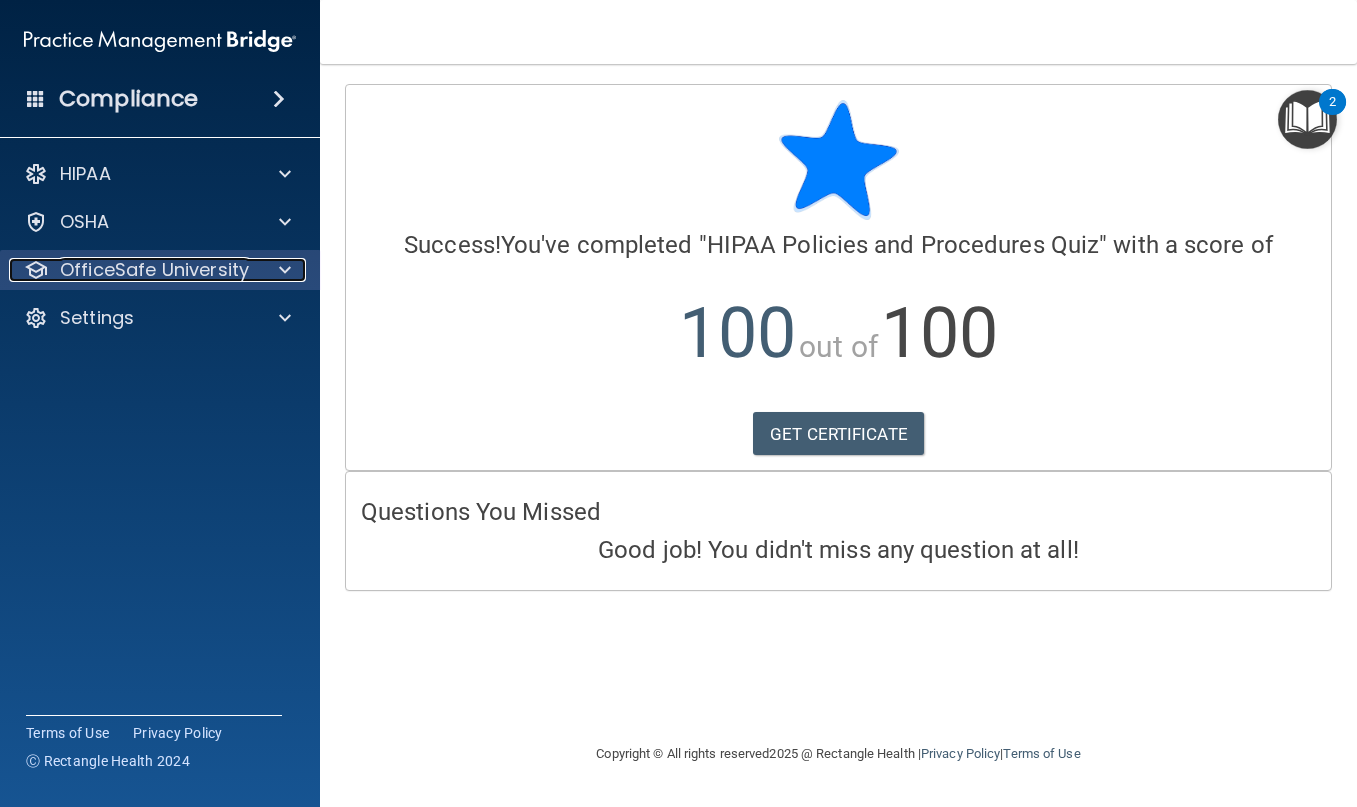 click on "OfficeSafe University" at bounding box center [154, 270] 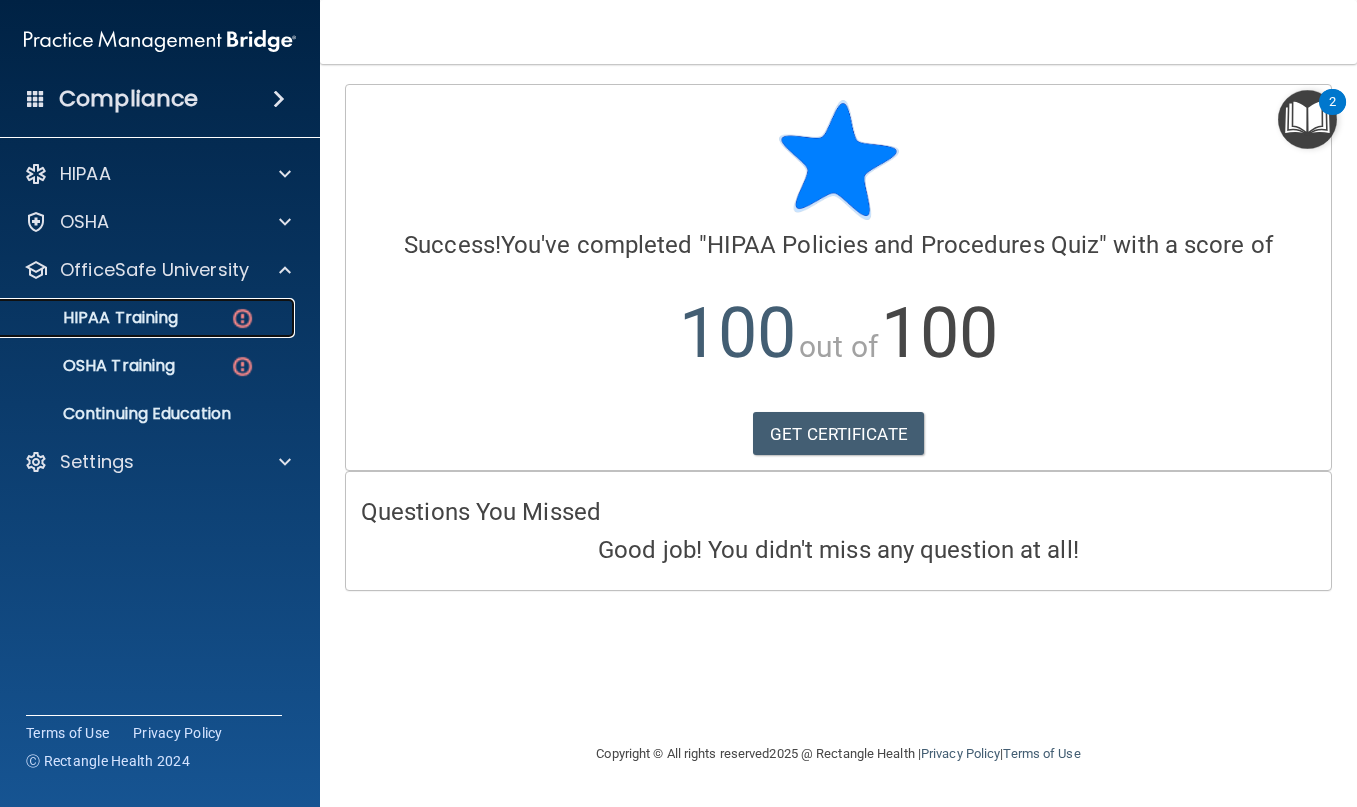 drag, startPoint x: 181, startPoint y: 322, endPoint x: 170, endPoint y: 325, distance: 11.401754 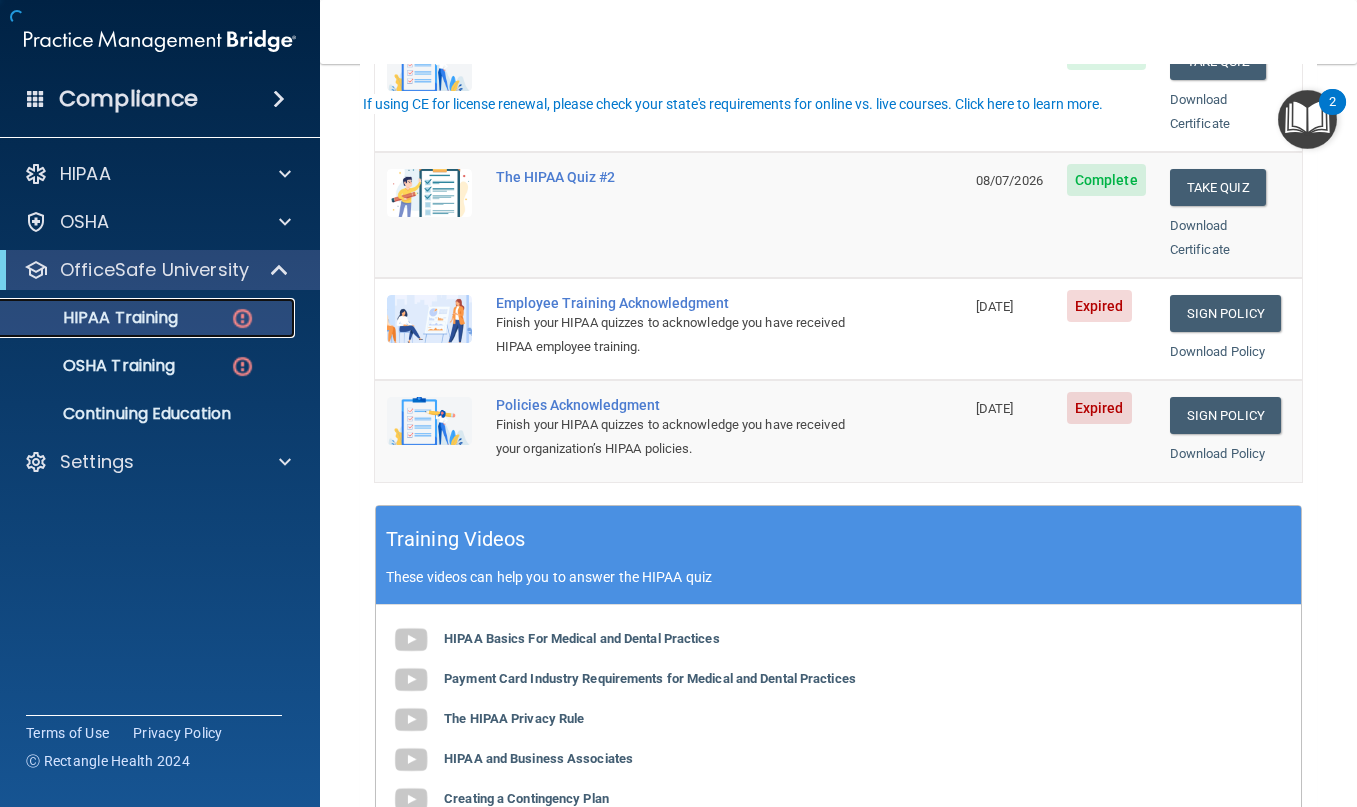 scroll, scrollTop: 500, scrollLeft: 0, axis: vertical 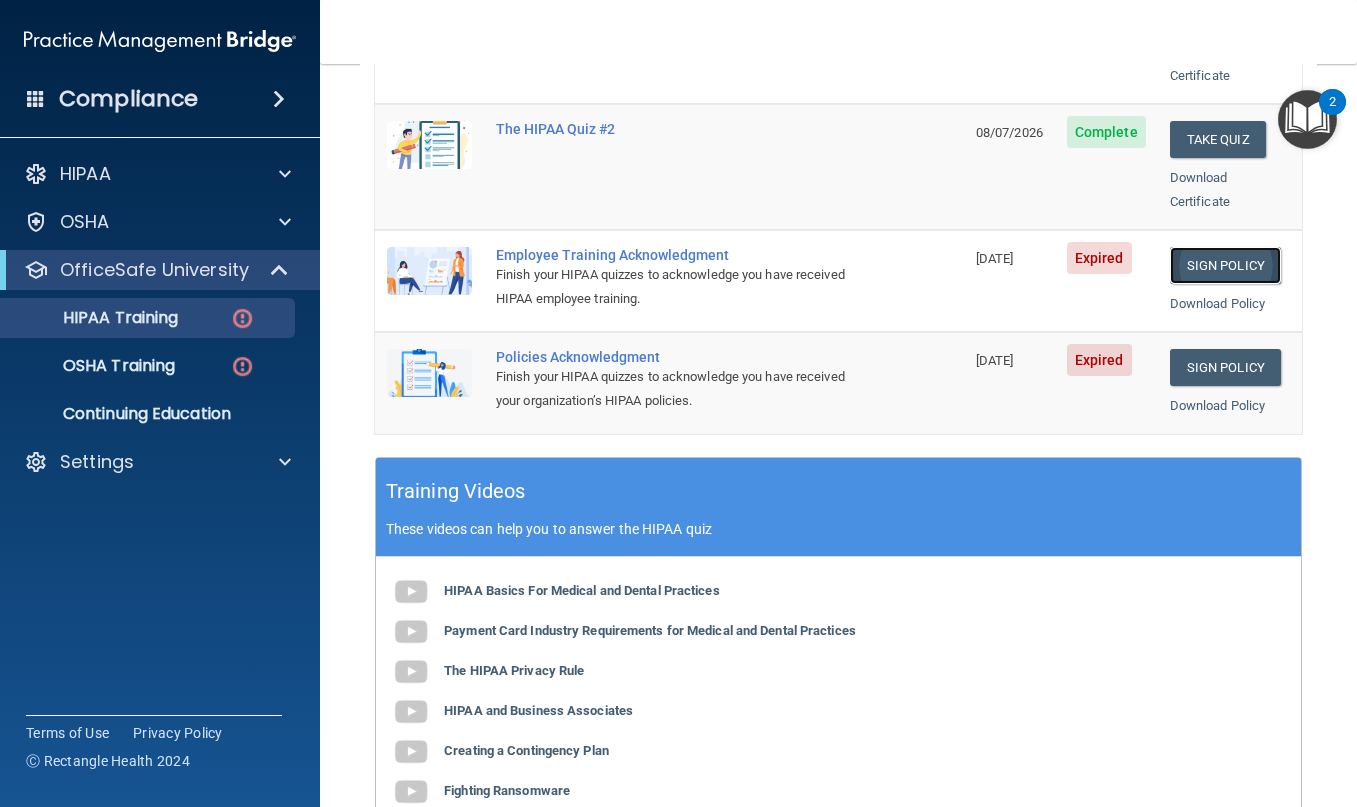 click on "Sign Policy" at bounding box center (1225, 265) 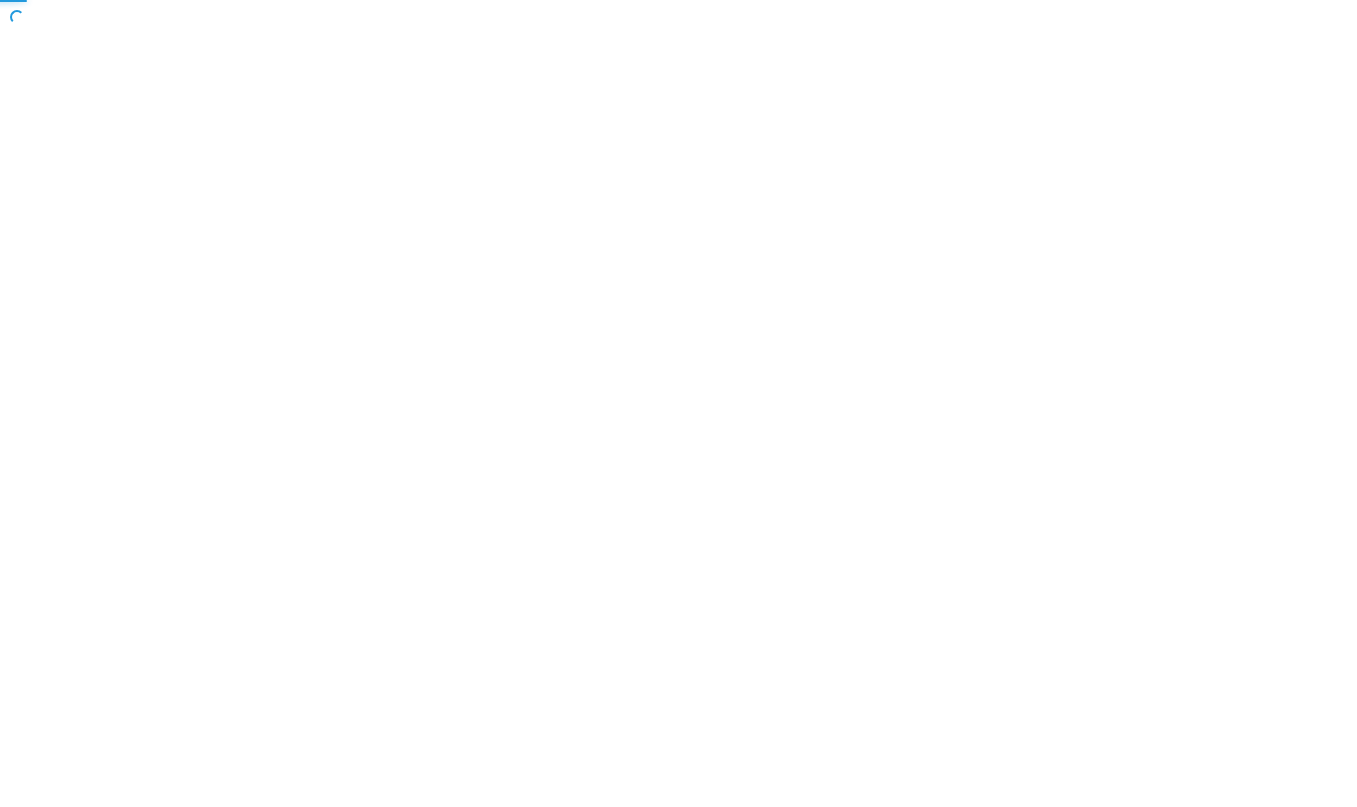 scroll, scrollTop: 0, scrollLeft: 0, axis: both 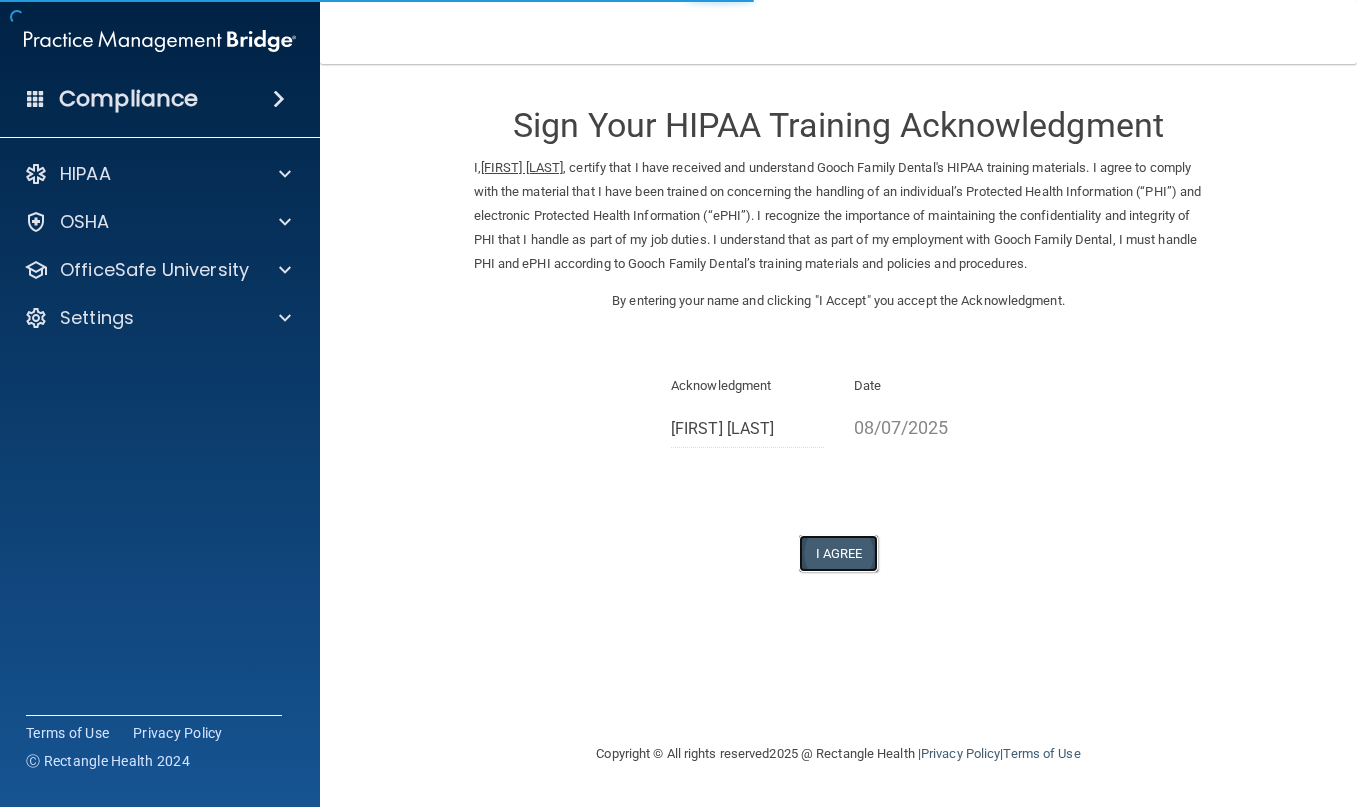 click on "I Agree" at bounding box center (839, 553) 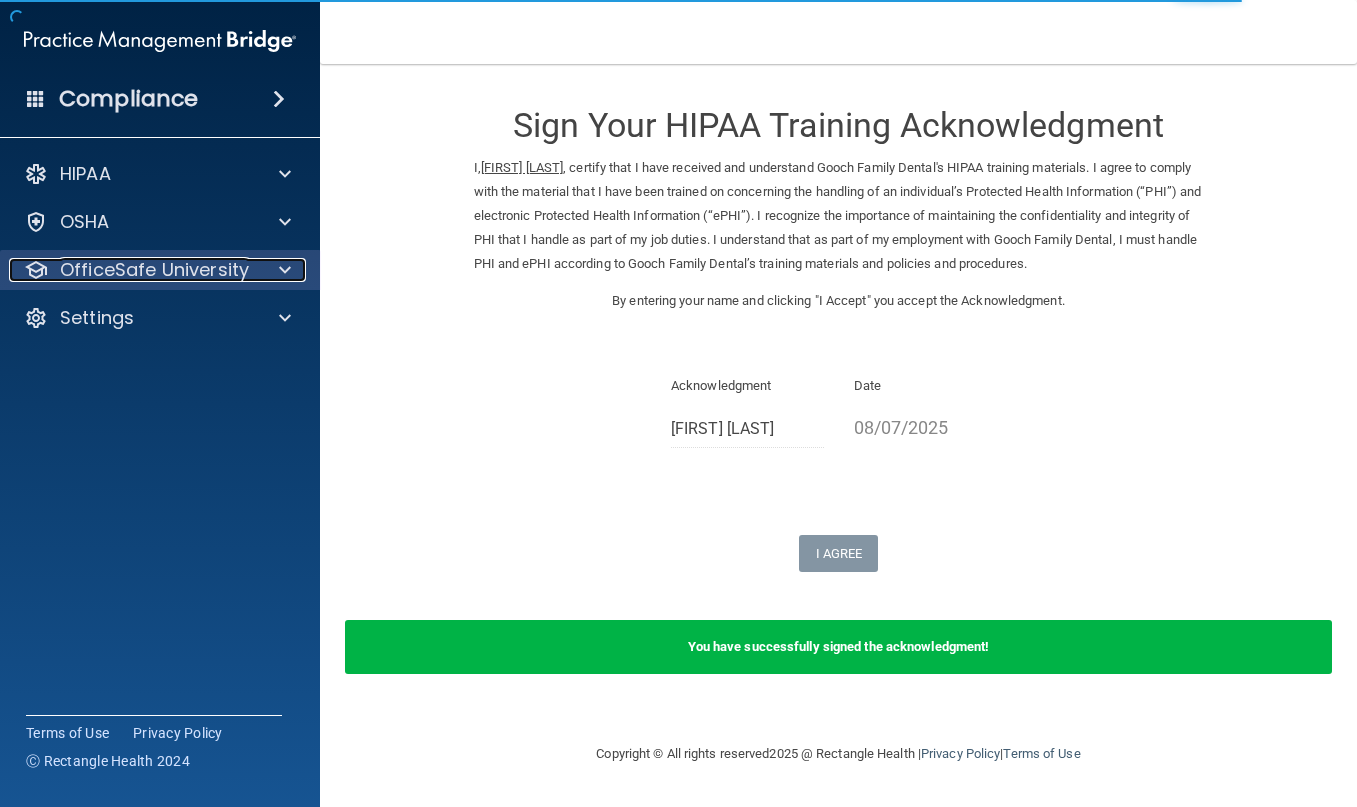 drag, startPoint x: 224, startPoint y: 278, endPoint x: 203, endPoint y: 351, distance: 75.96052 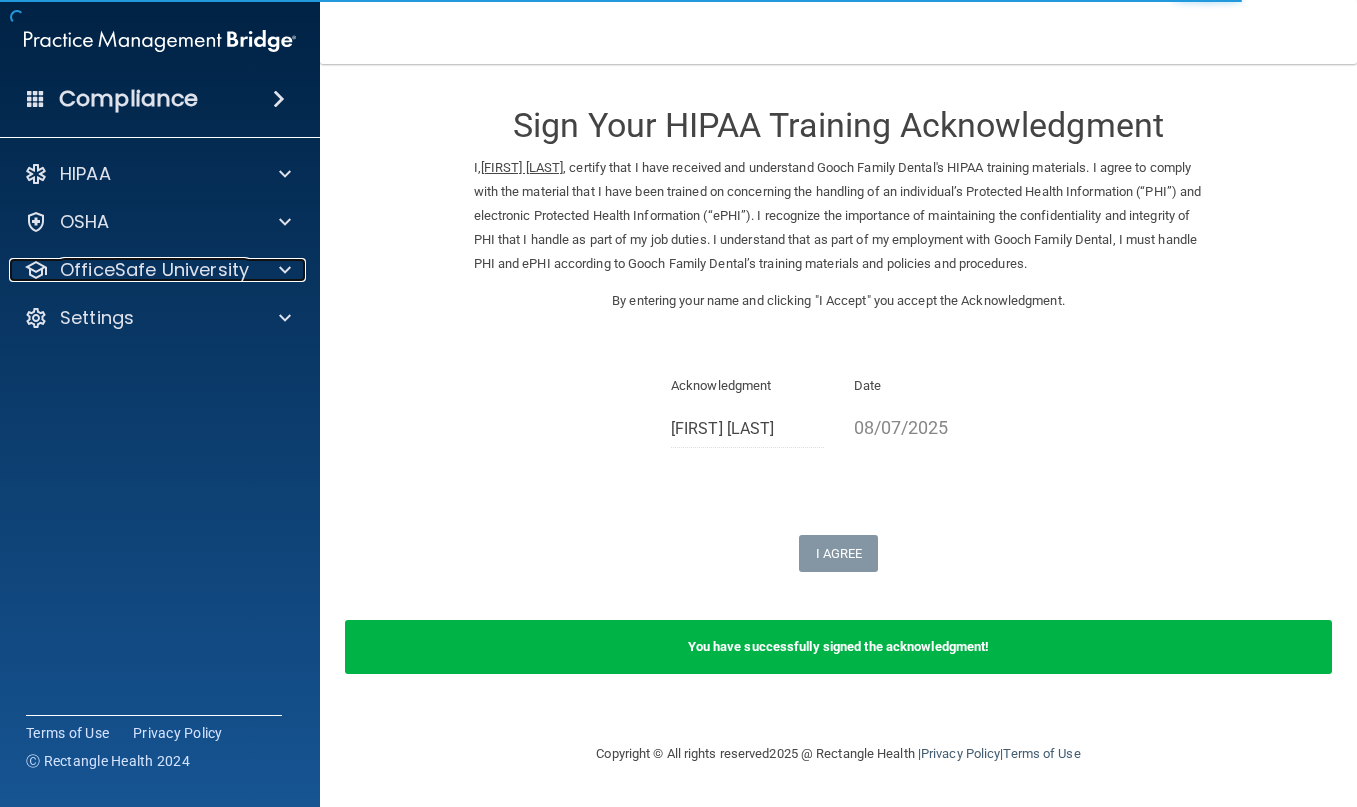 click on "OfficeSafe University" at bounding box center (154, 270) 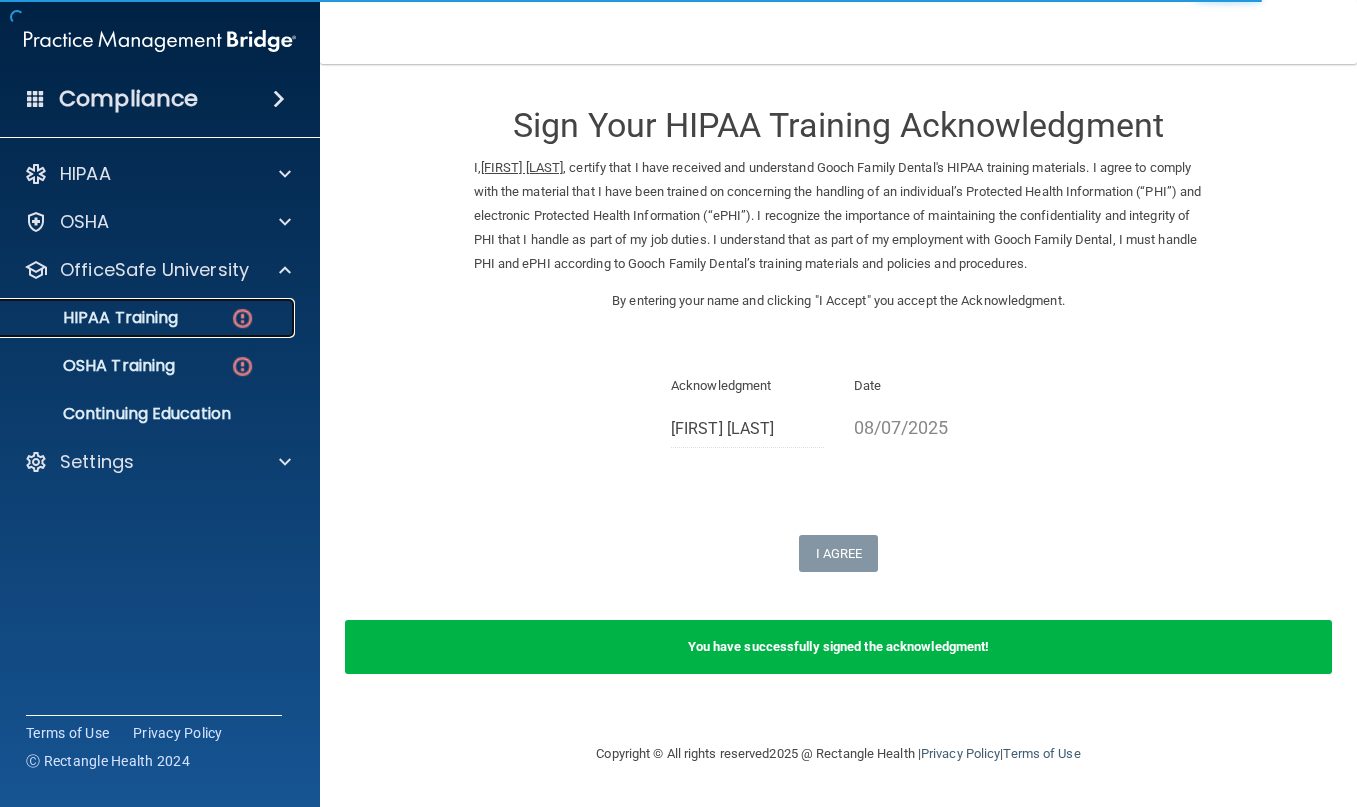 click on "HIPAA Training" at bounding box center [137, 318] 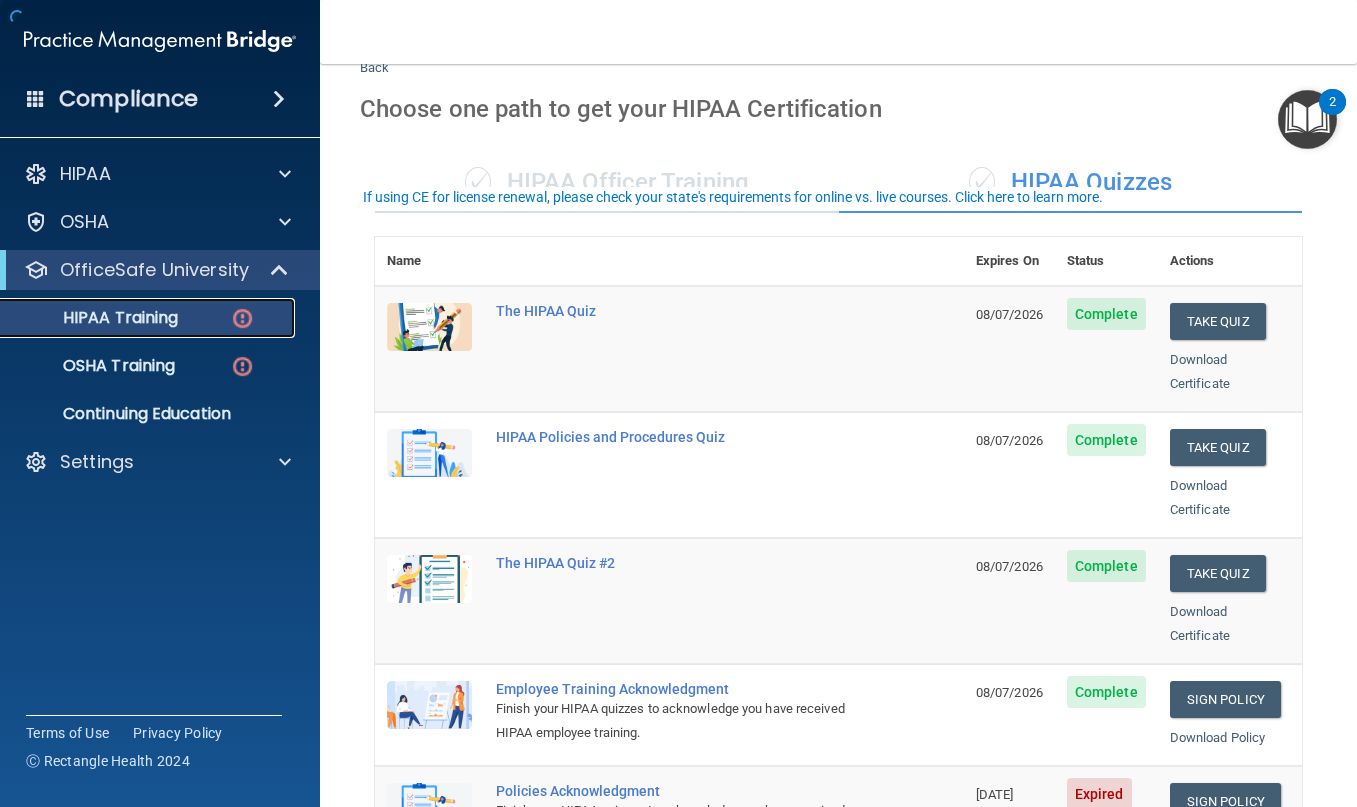 scroll, scrollTop: 300, scrollLeft: 0, axis: vertical 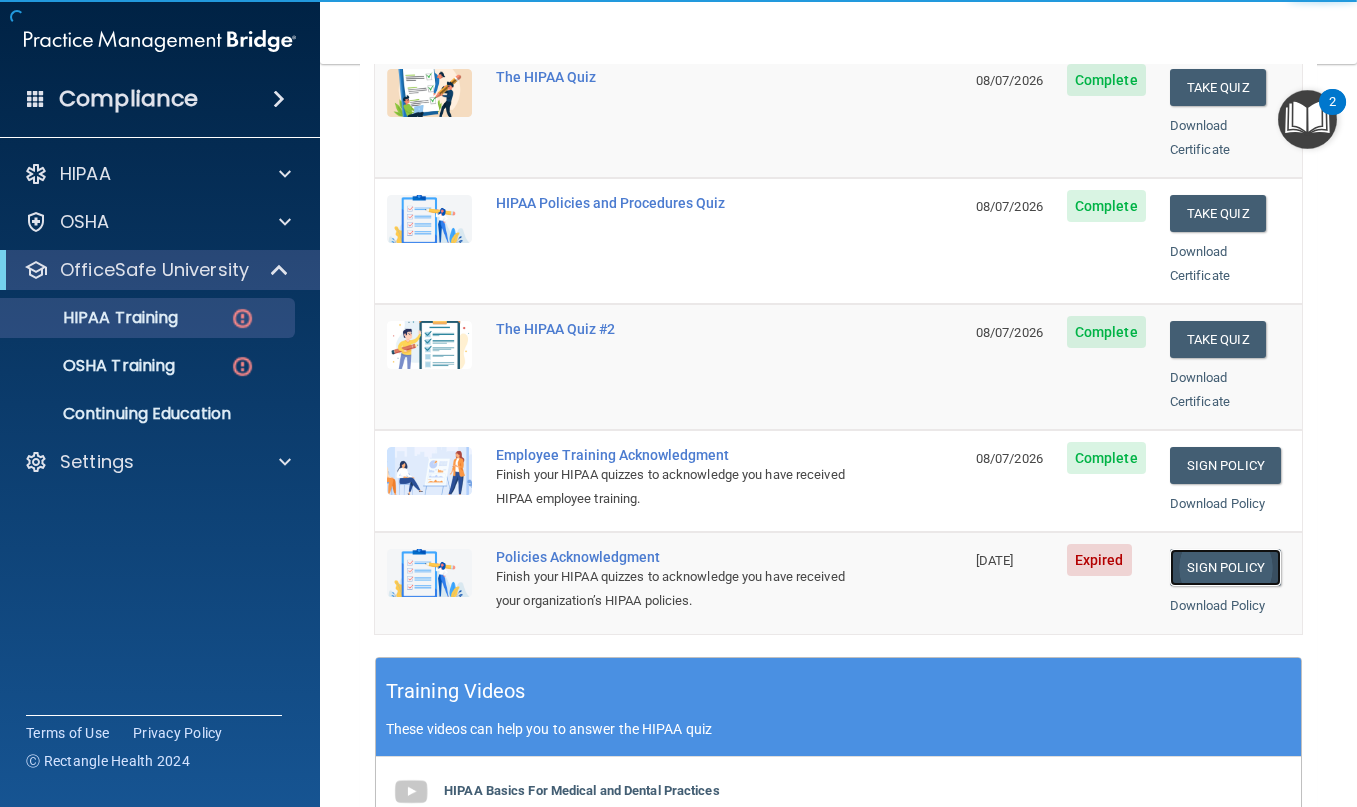 click on "Sign Policy" at bounding box center [1225, 567] 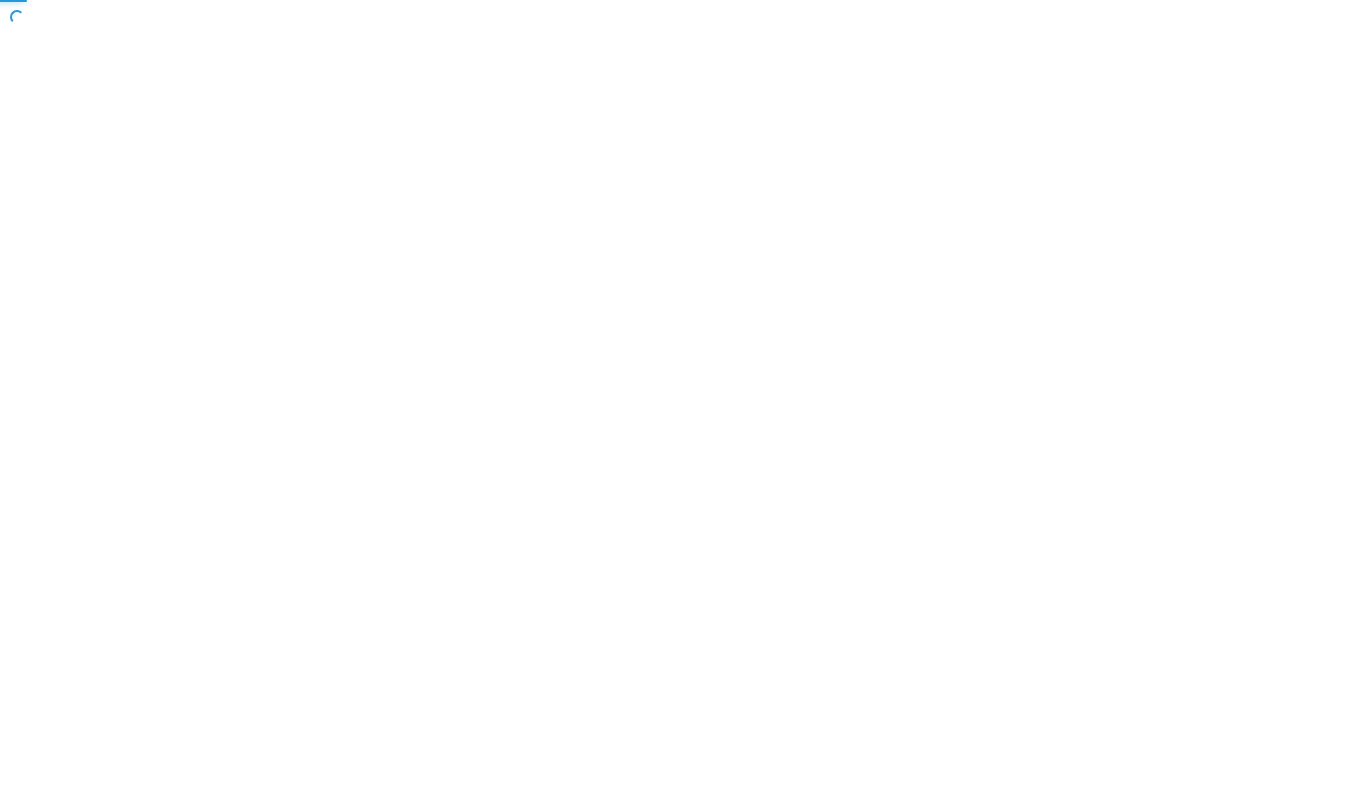 scroll, scrollTop: 0, scrollLeft: 0, axis: both 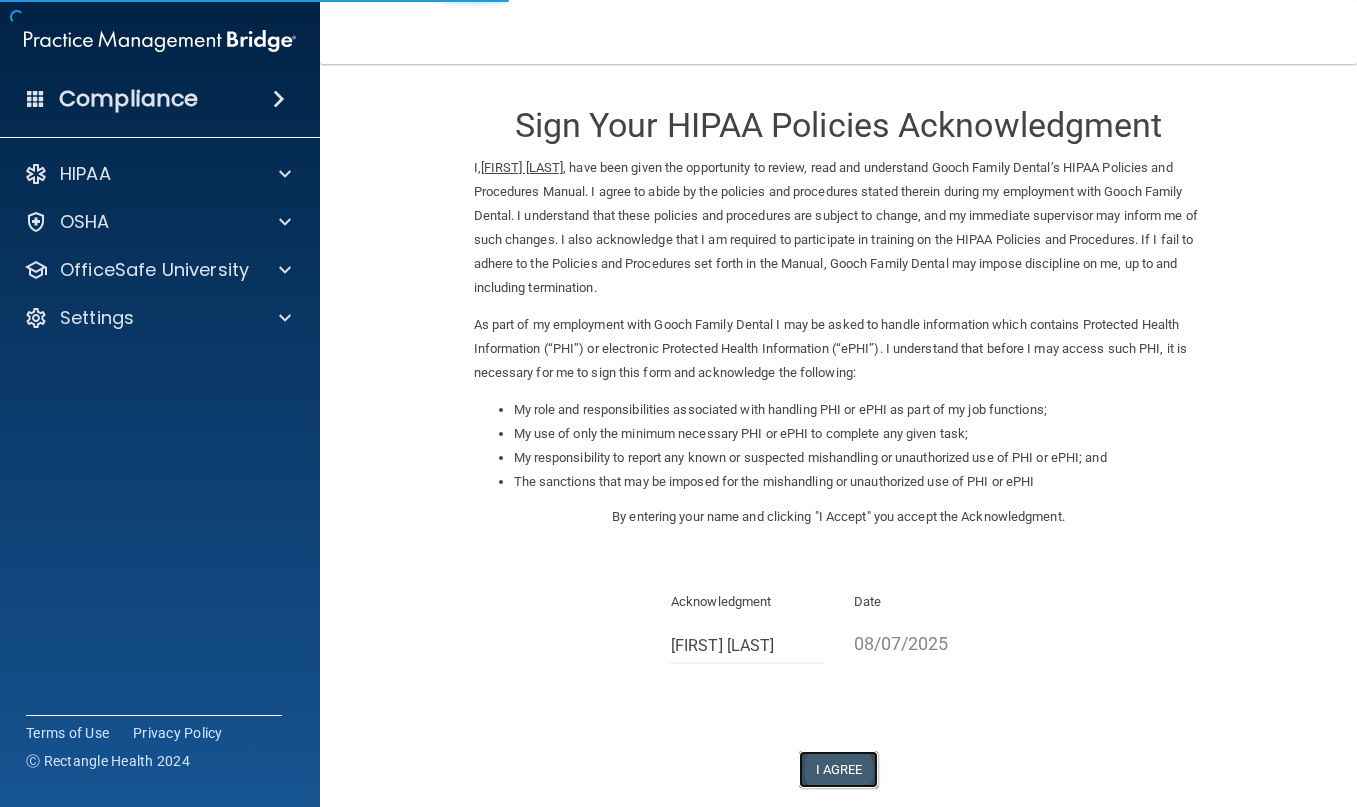 click on "I Agree" at bounding box center (839, 769) 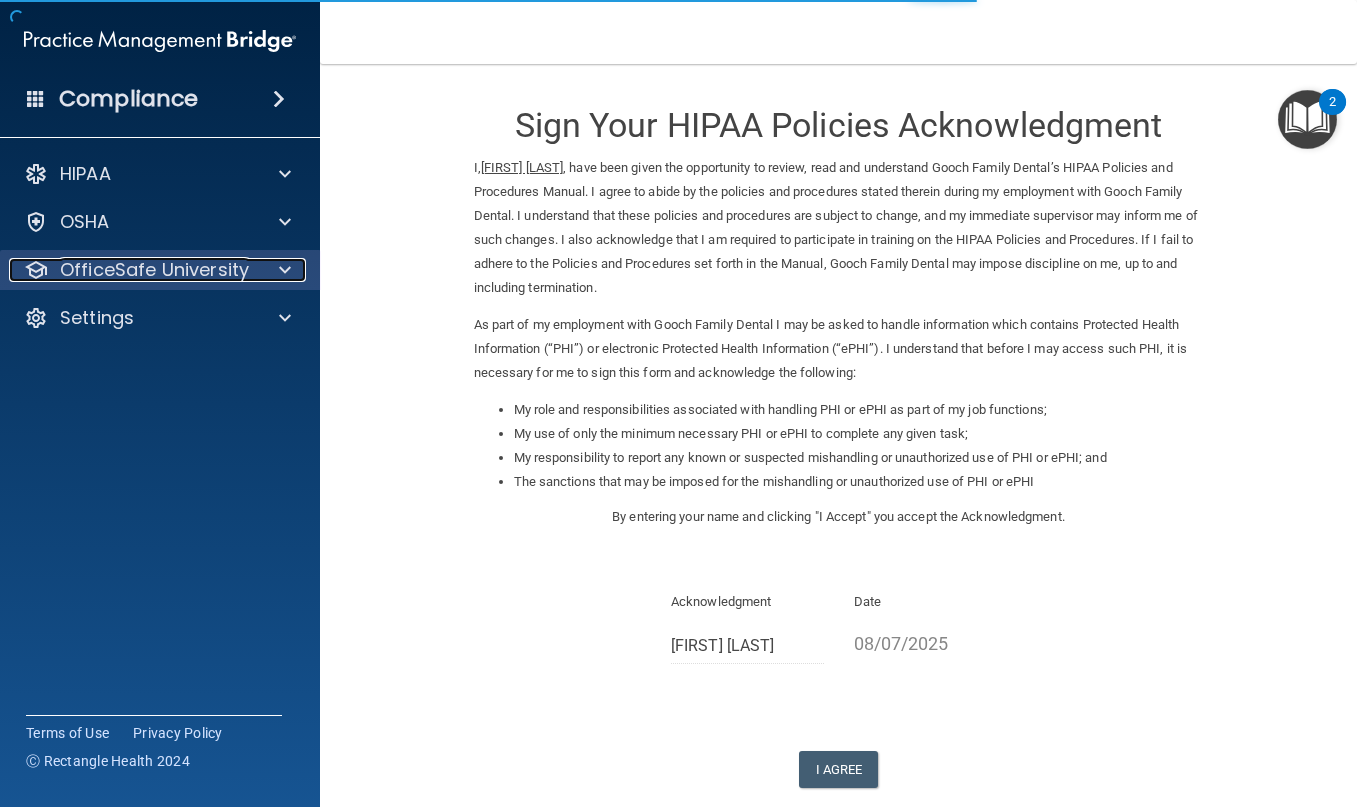 click on "OfficeSafe University" at bounding box center [154, 270] 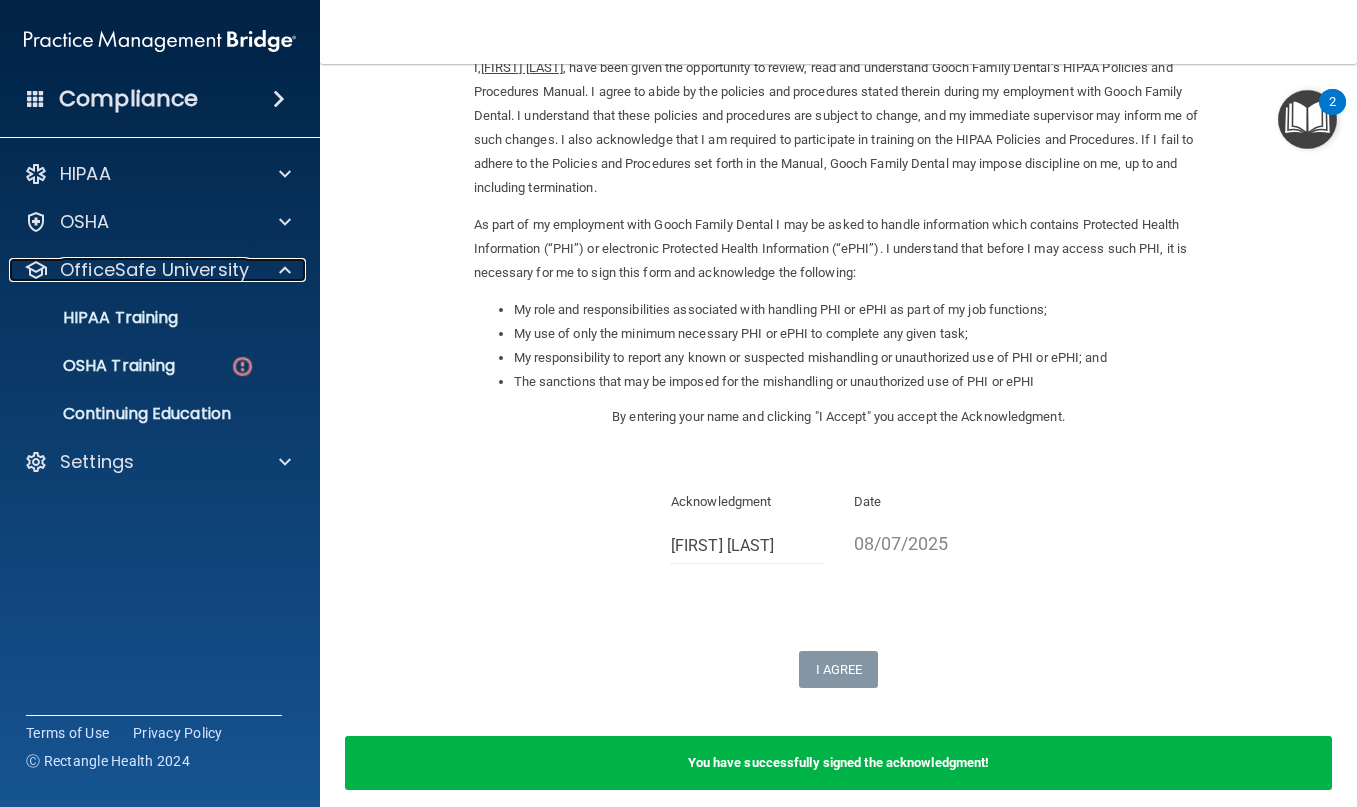 scroll, scrollTop: 187, scrollLeft: 0, axis: vertical 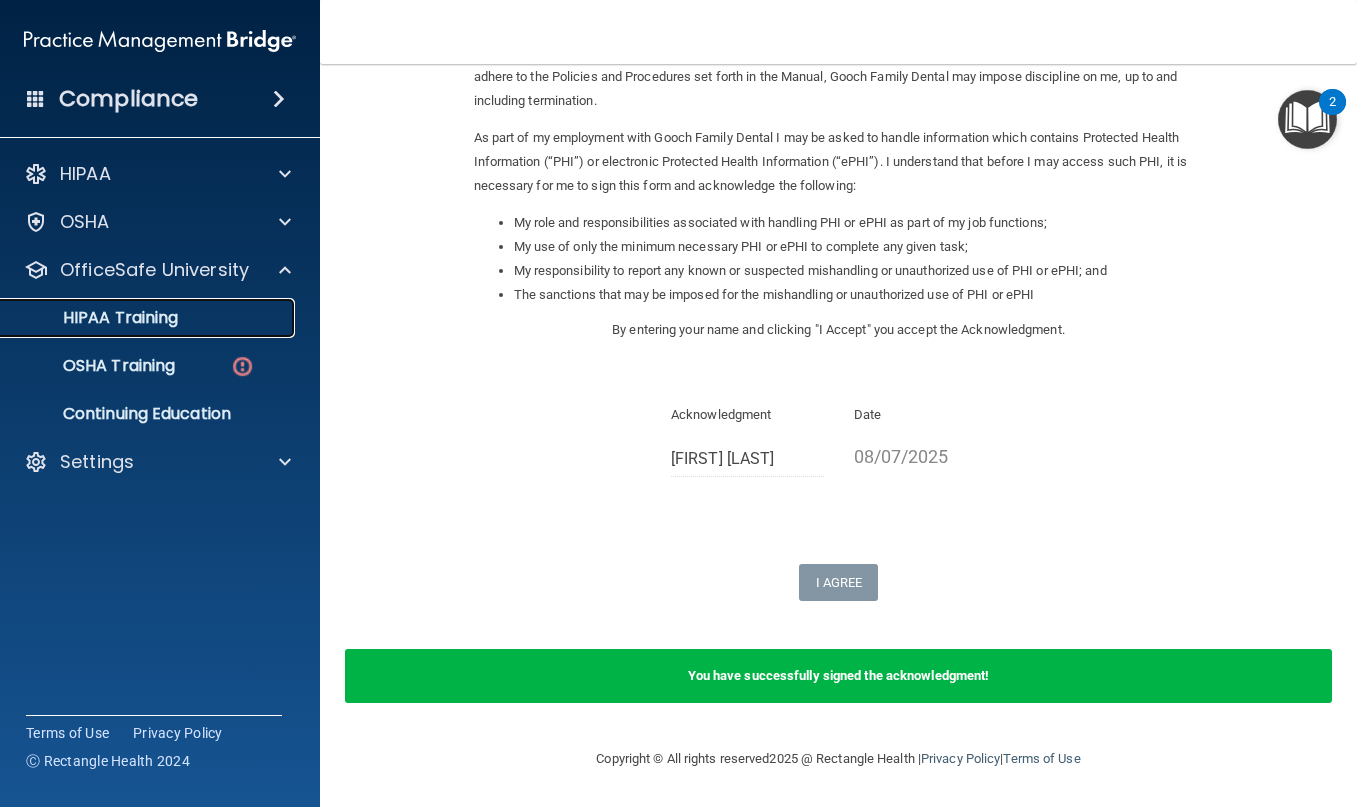 click on "HIPAA Training" at bounding box center [137, 318] 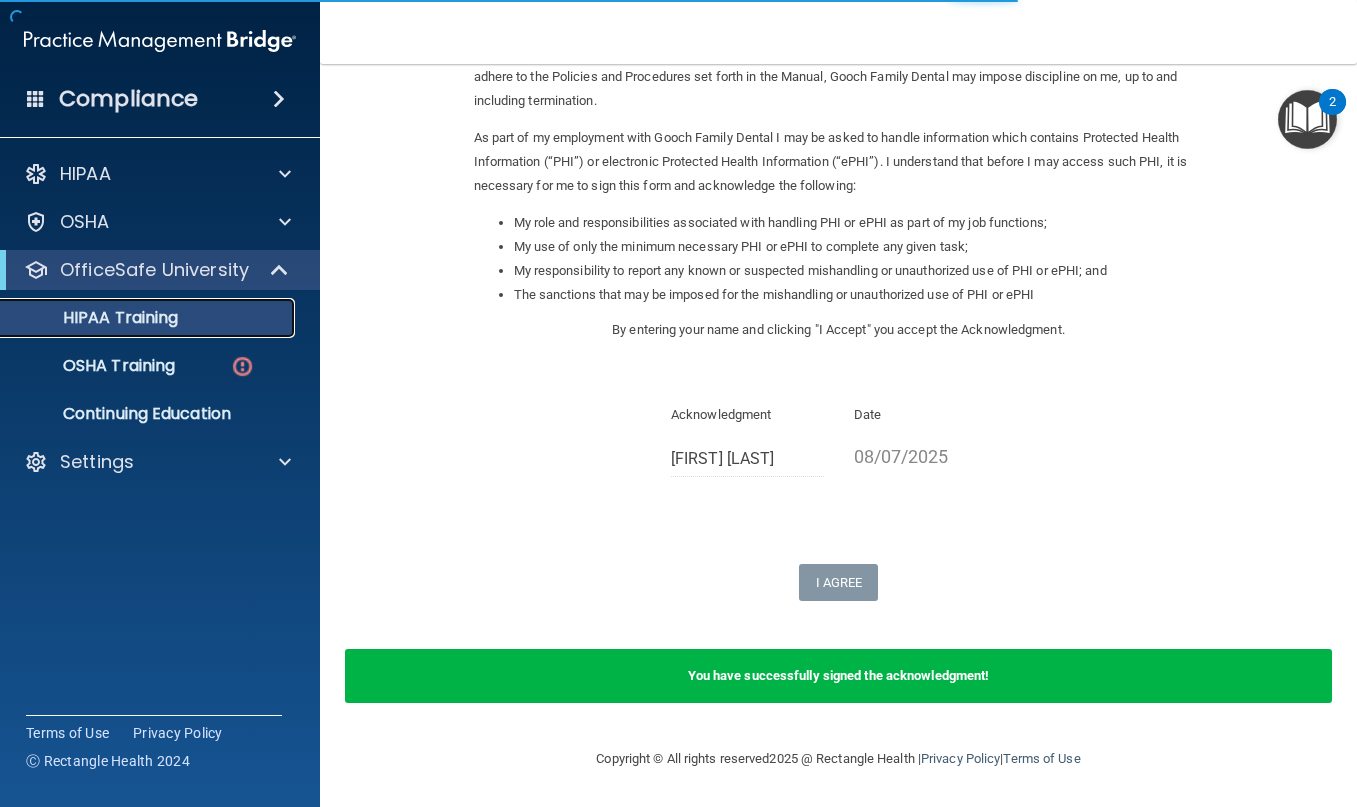 scroll, scrollTop: 771, scrollLeft: 0, axis: vertical 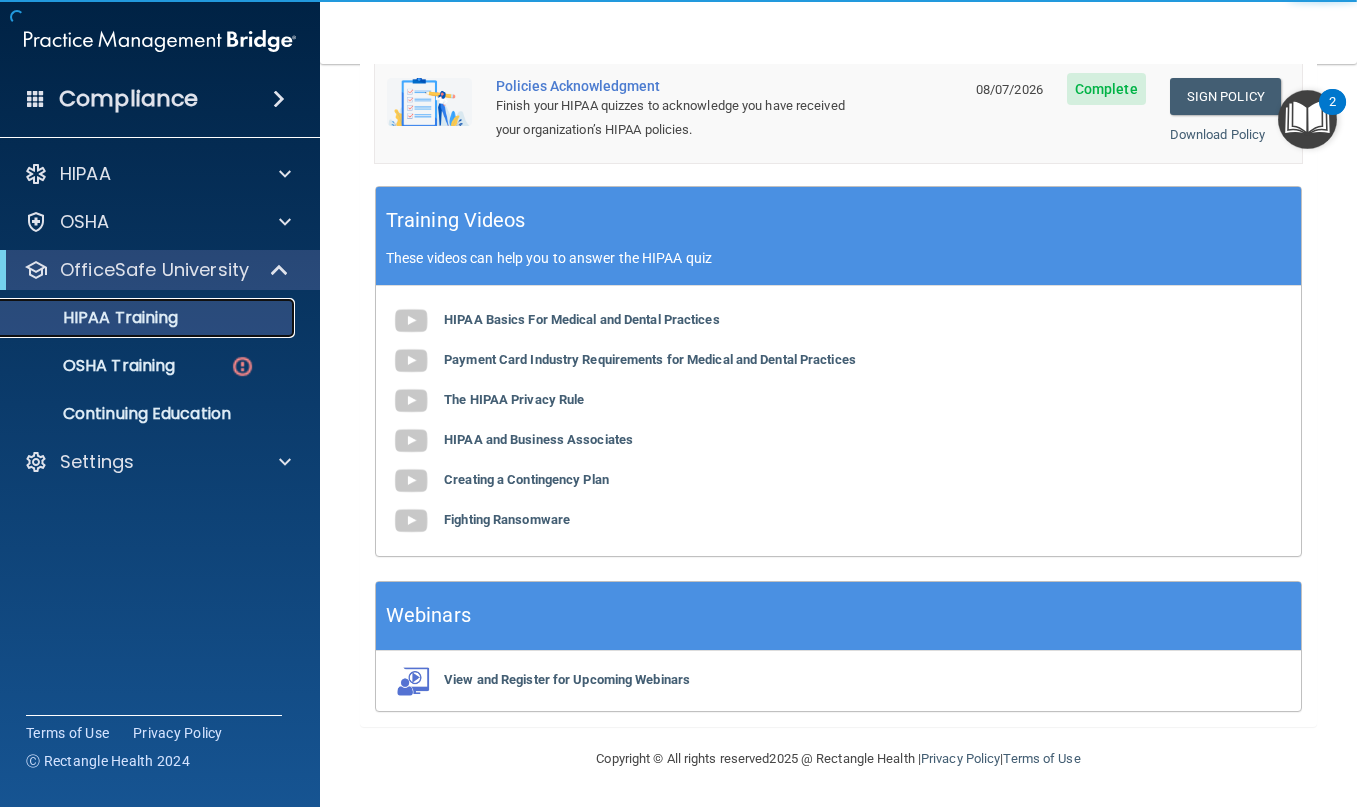 click on "HIPAA Training" at bounding box center (95, 318) 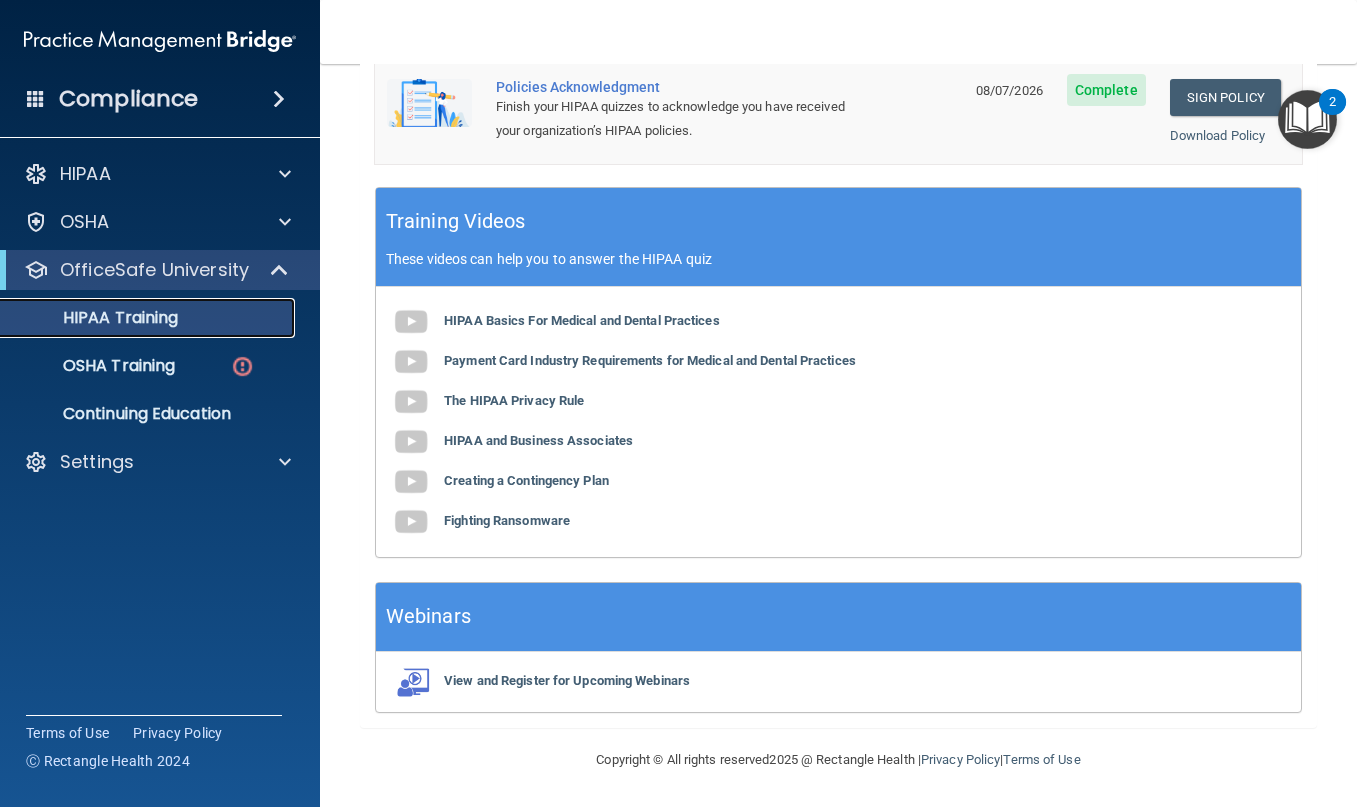 scroll, scrollTop: 771, scrollLeft: 0, axis: vertical 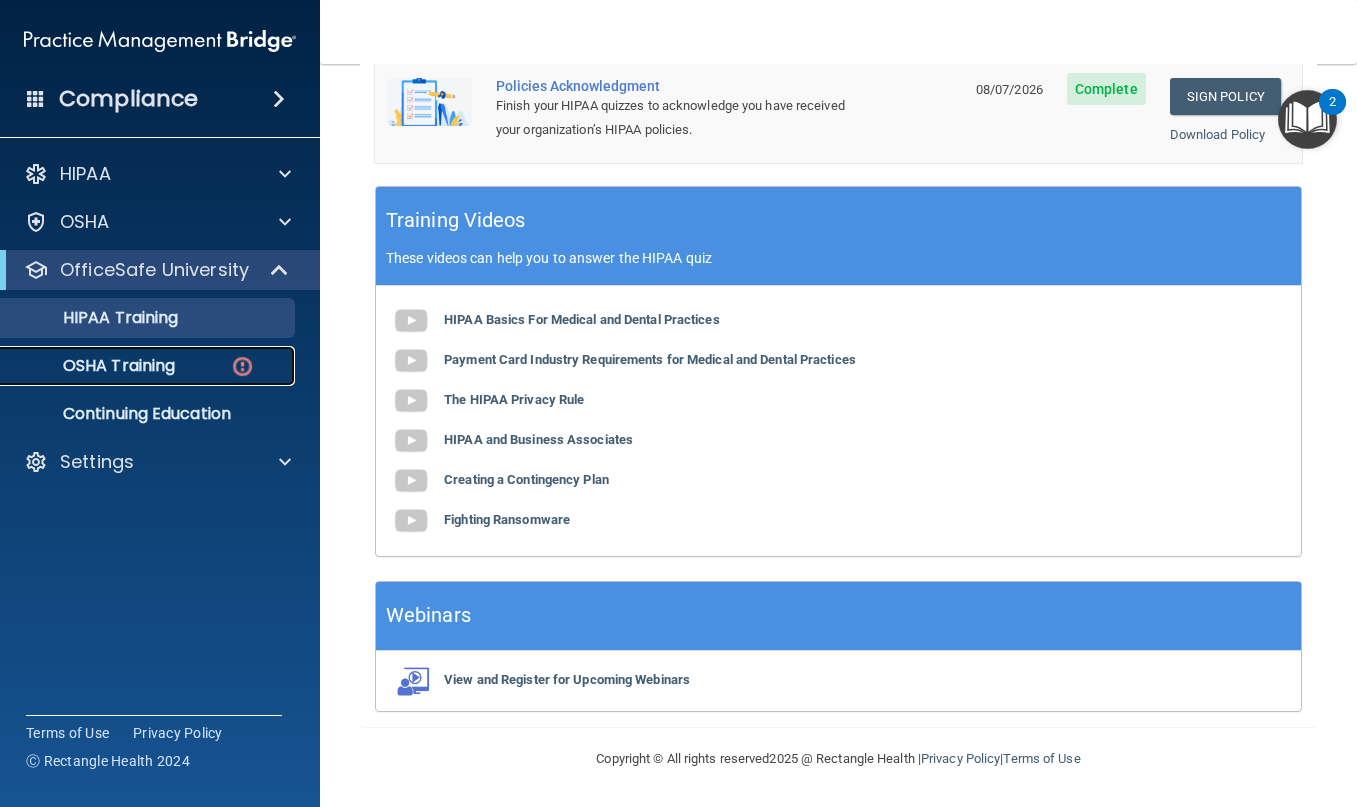 click on "OSHA Training" at bounding box center [94, 366] 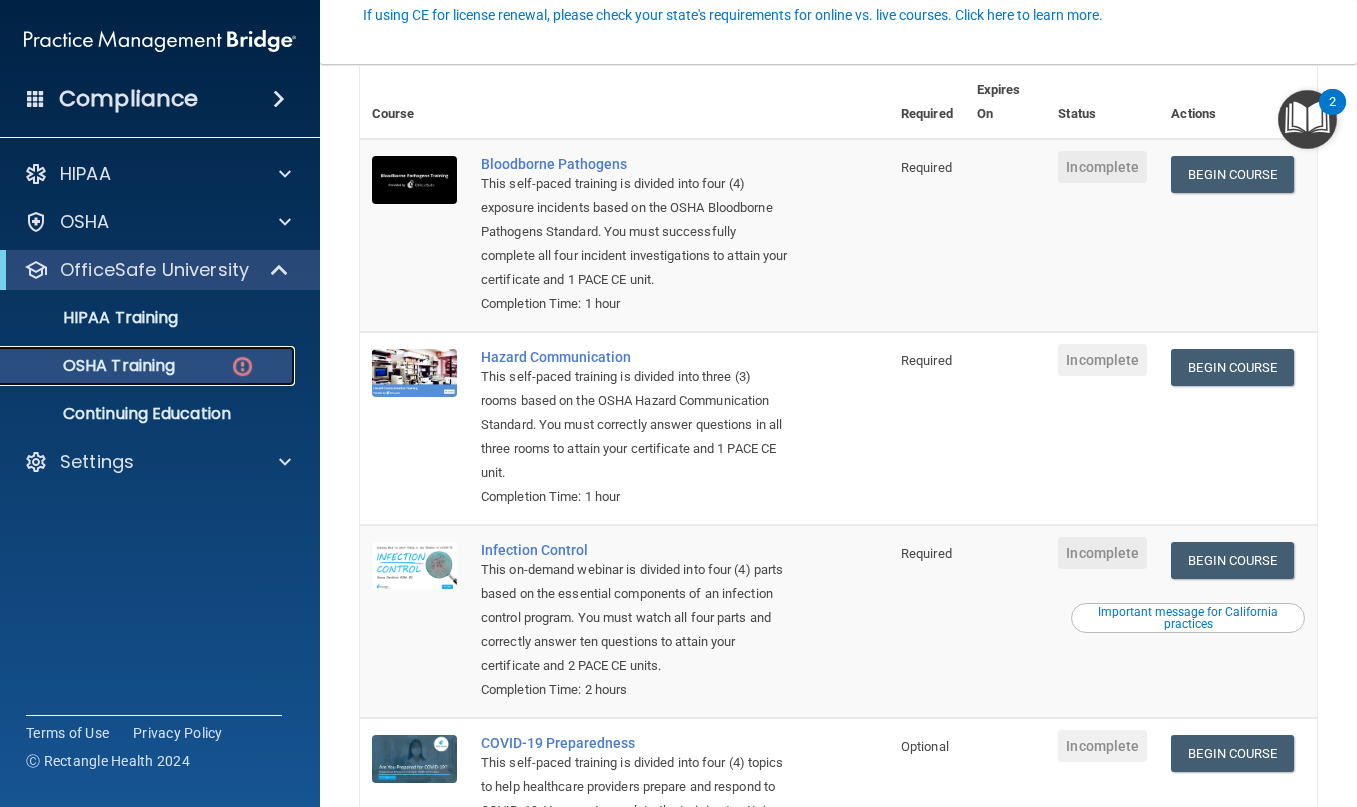 scroll, scrollTop: 200, scrollLeft: 0, axis: vertical 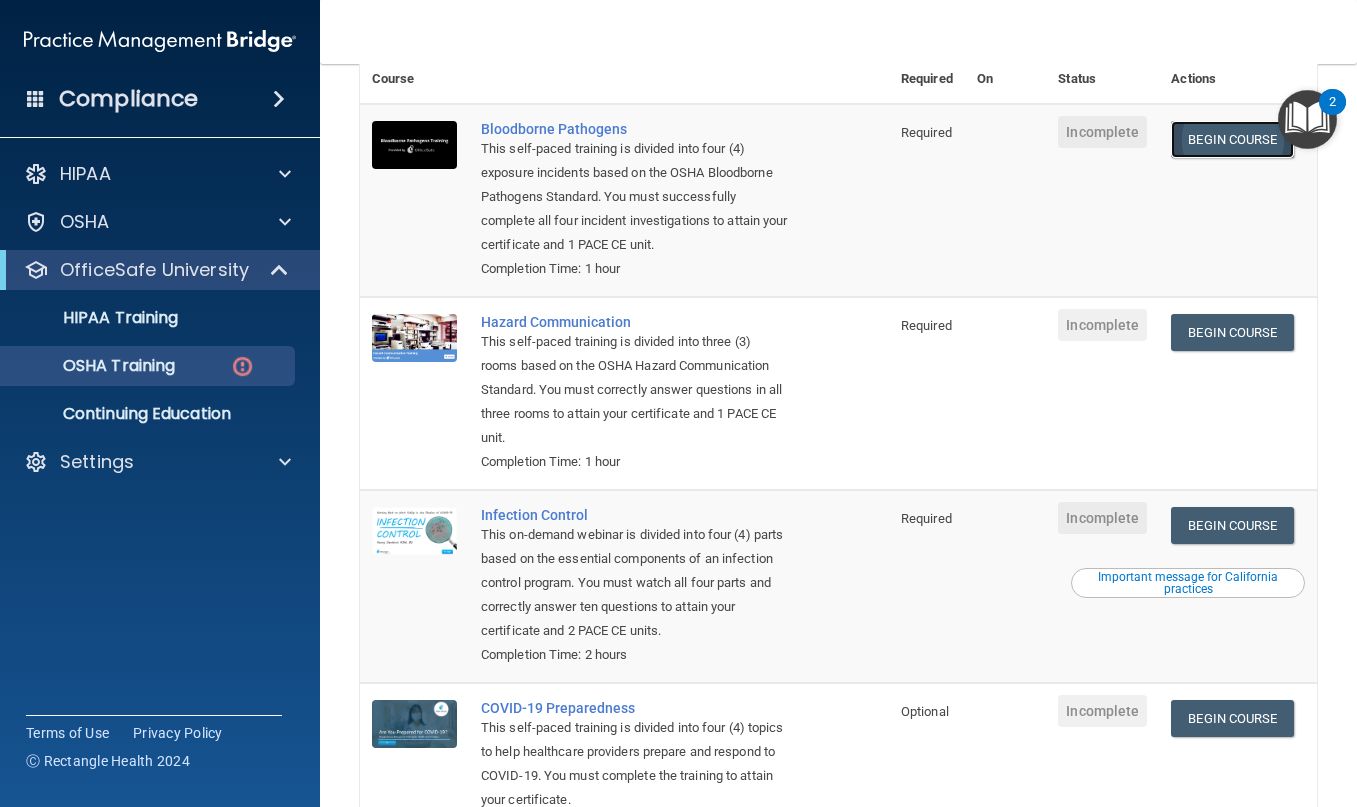 click on "Begin Course" at bounding box center [1232, 139] 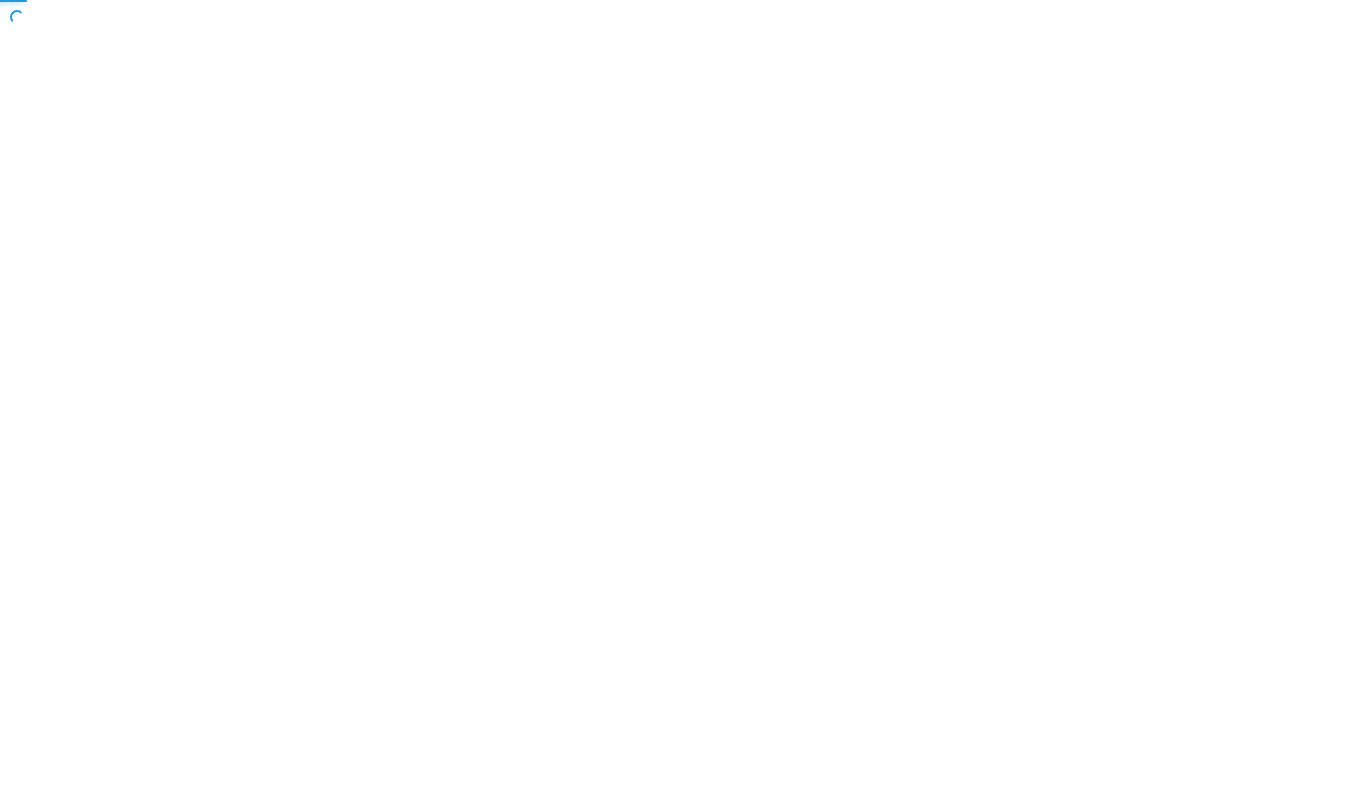 scroll, scrollTop: 0, scrollLeft: 0, axis: both 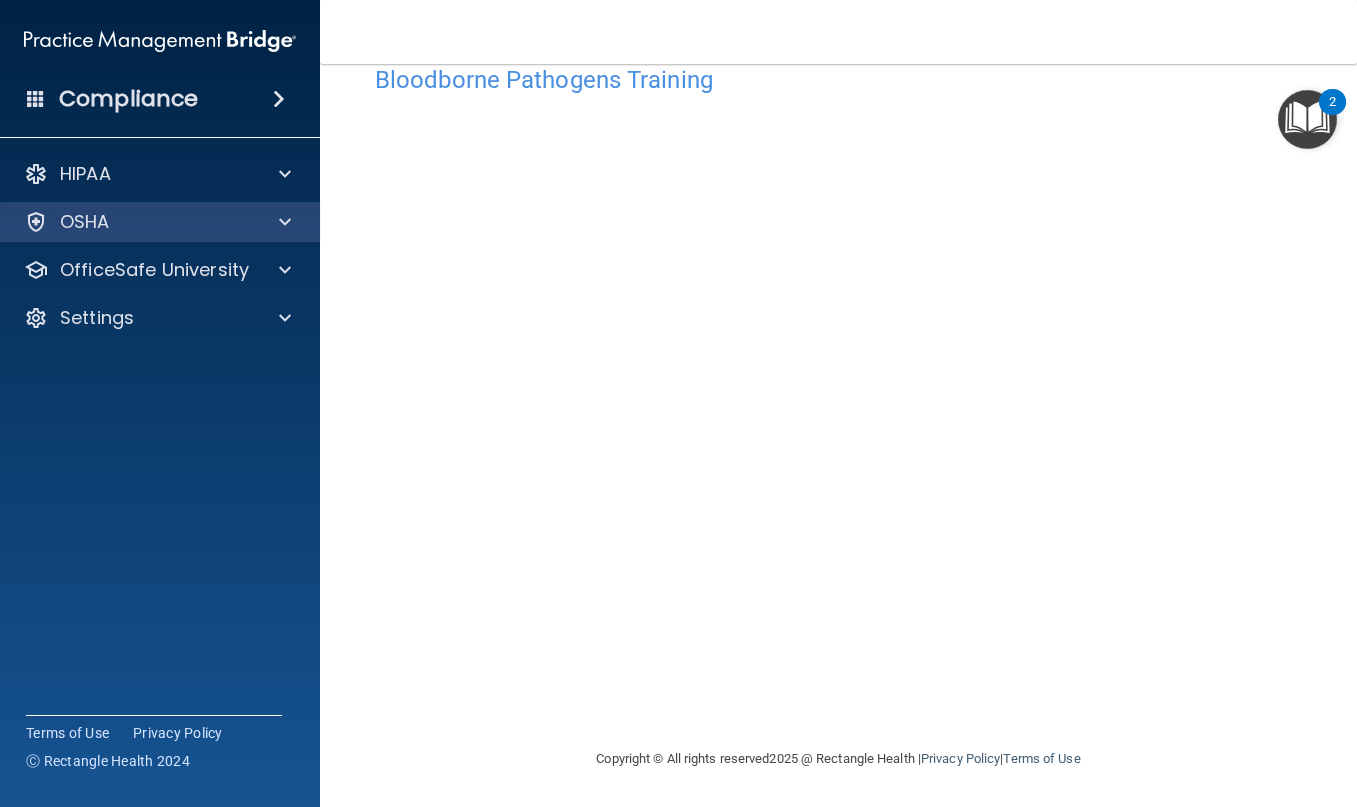 click on "OSHA" at bounding box center [160, 222] 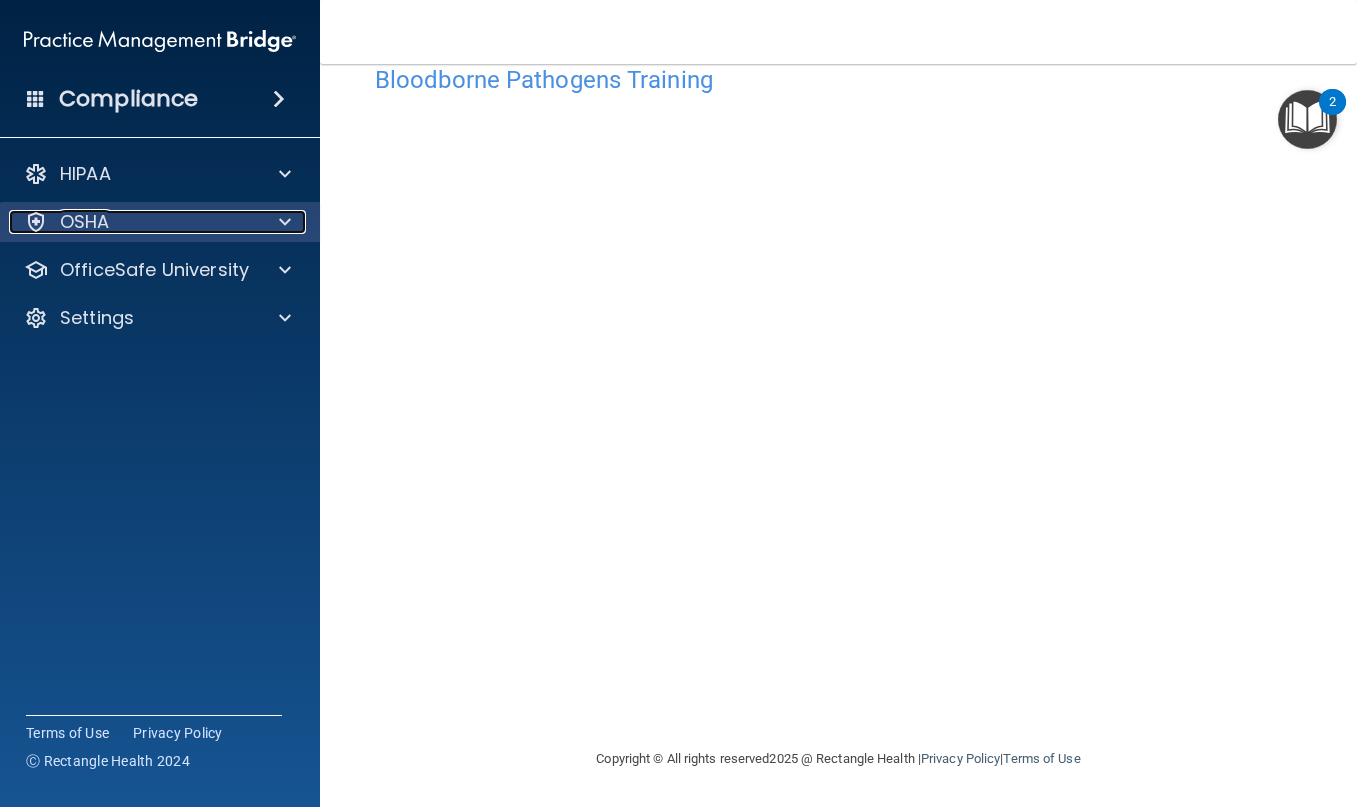 click at bounding box center [282, 222] 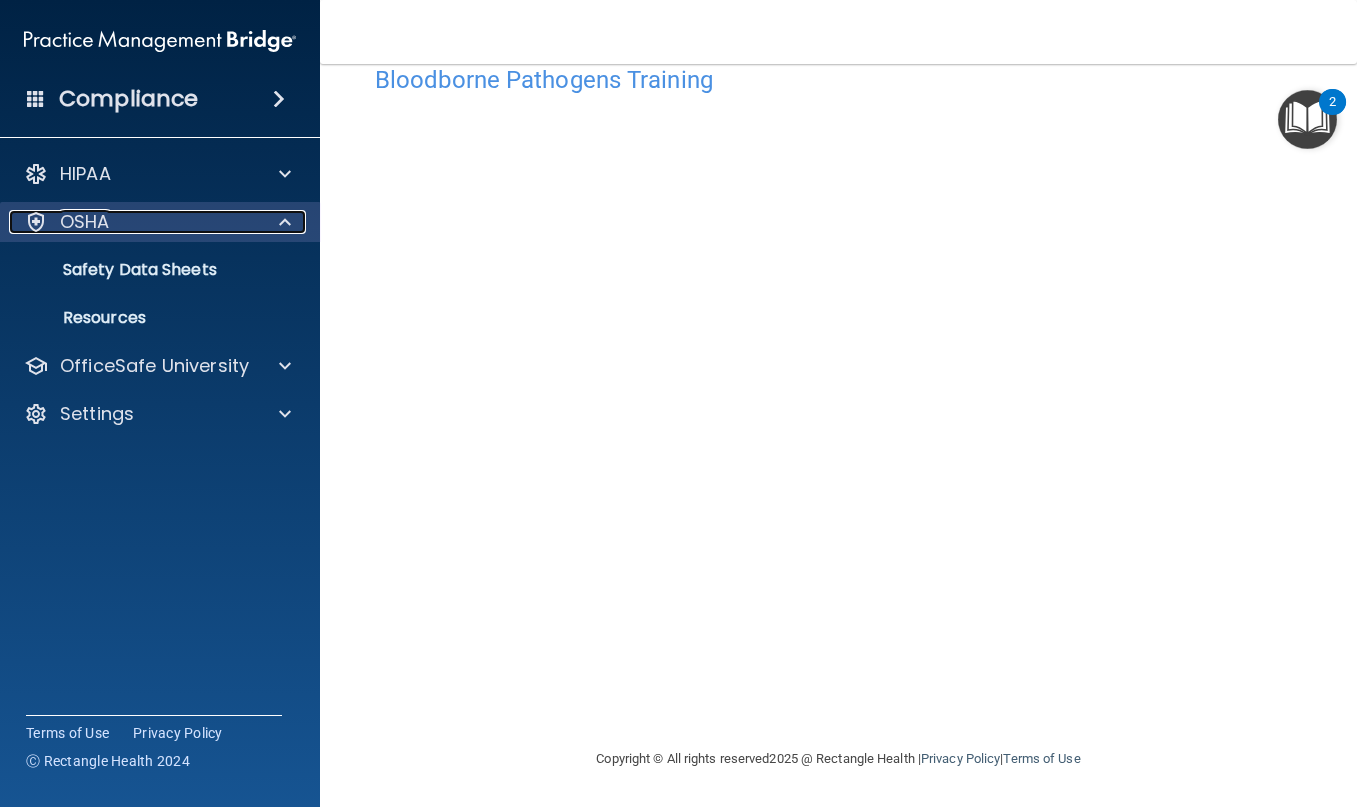 click on "OSHA" at bounding box center [133, 222] 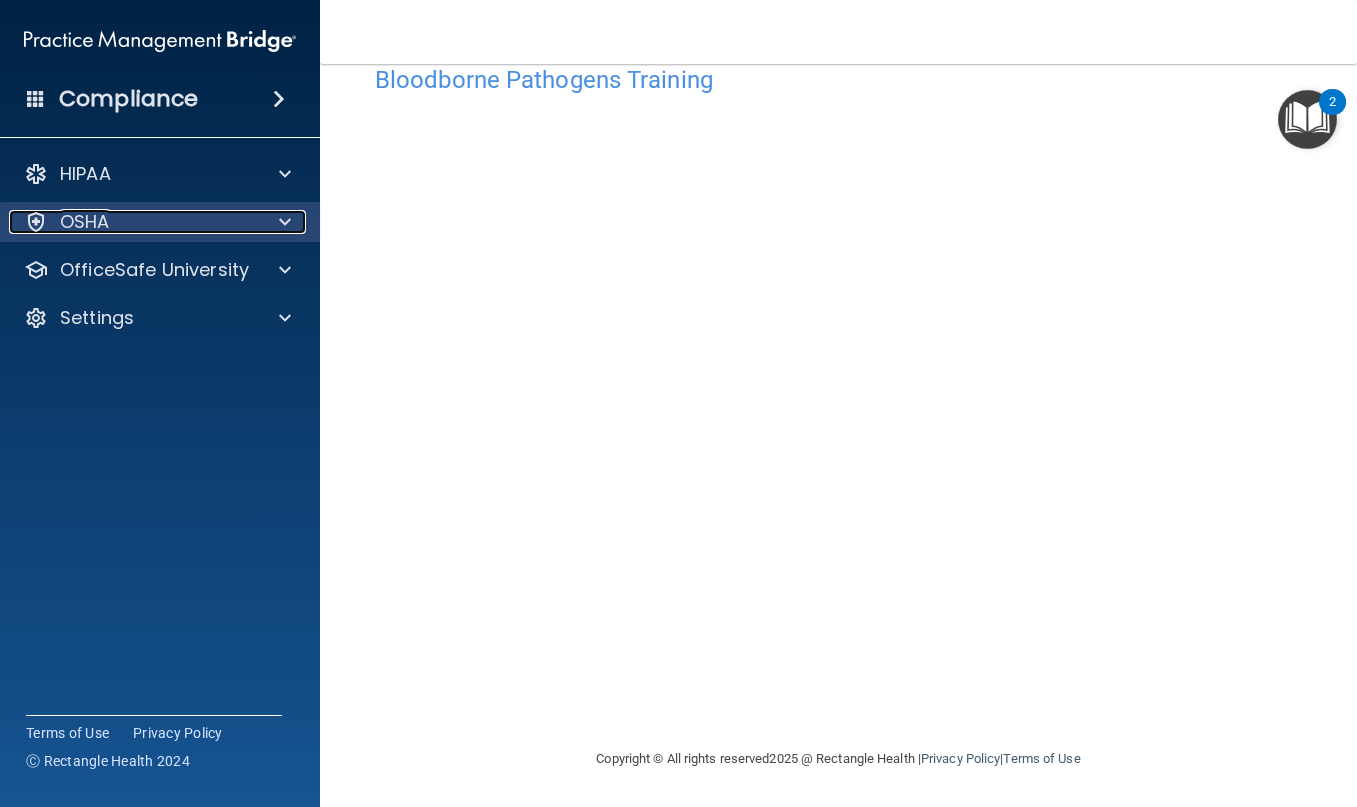 click on "OSHA" at bounding box center (133, 222) 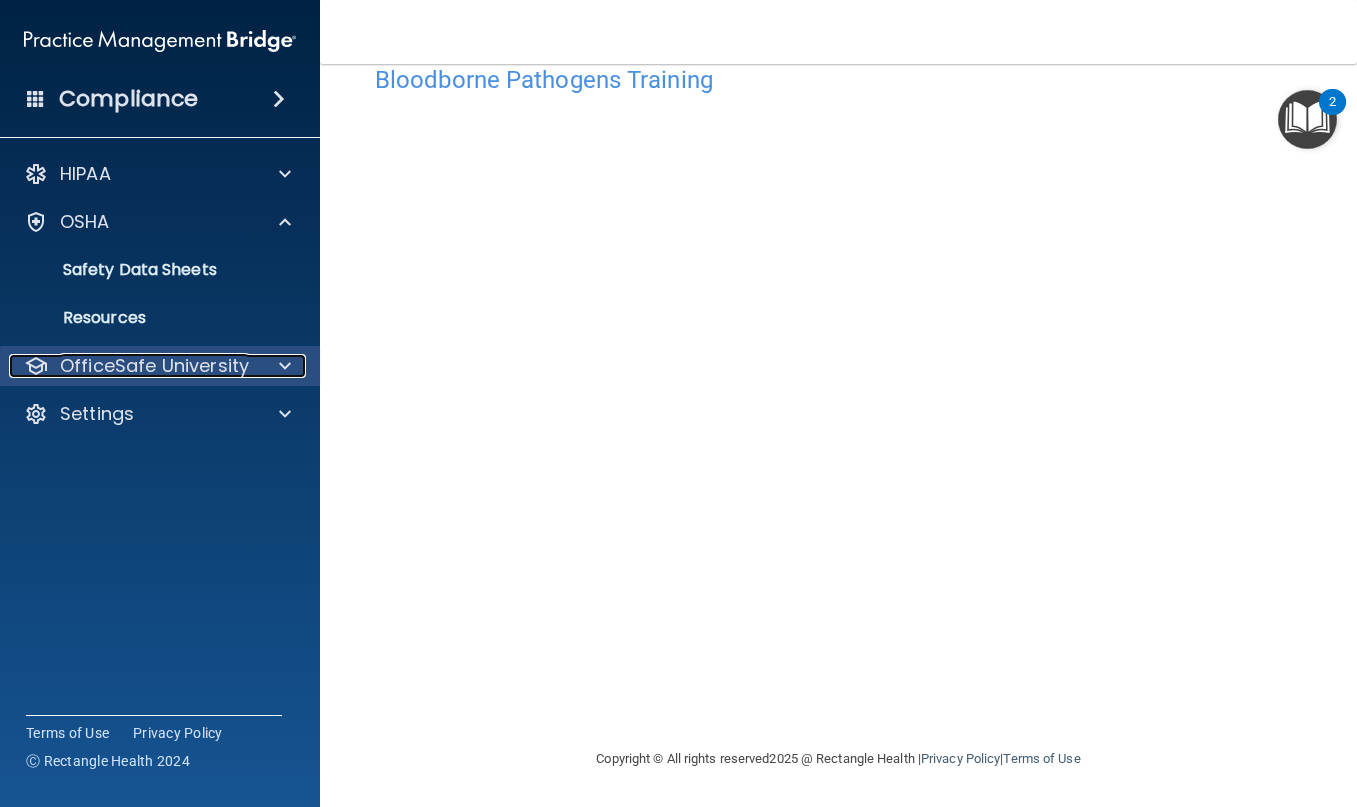 click on "OfficeSafe University" at bounding box center [154, 366] 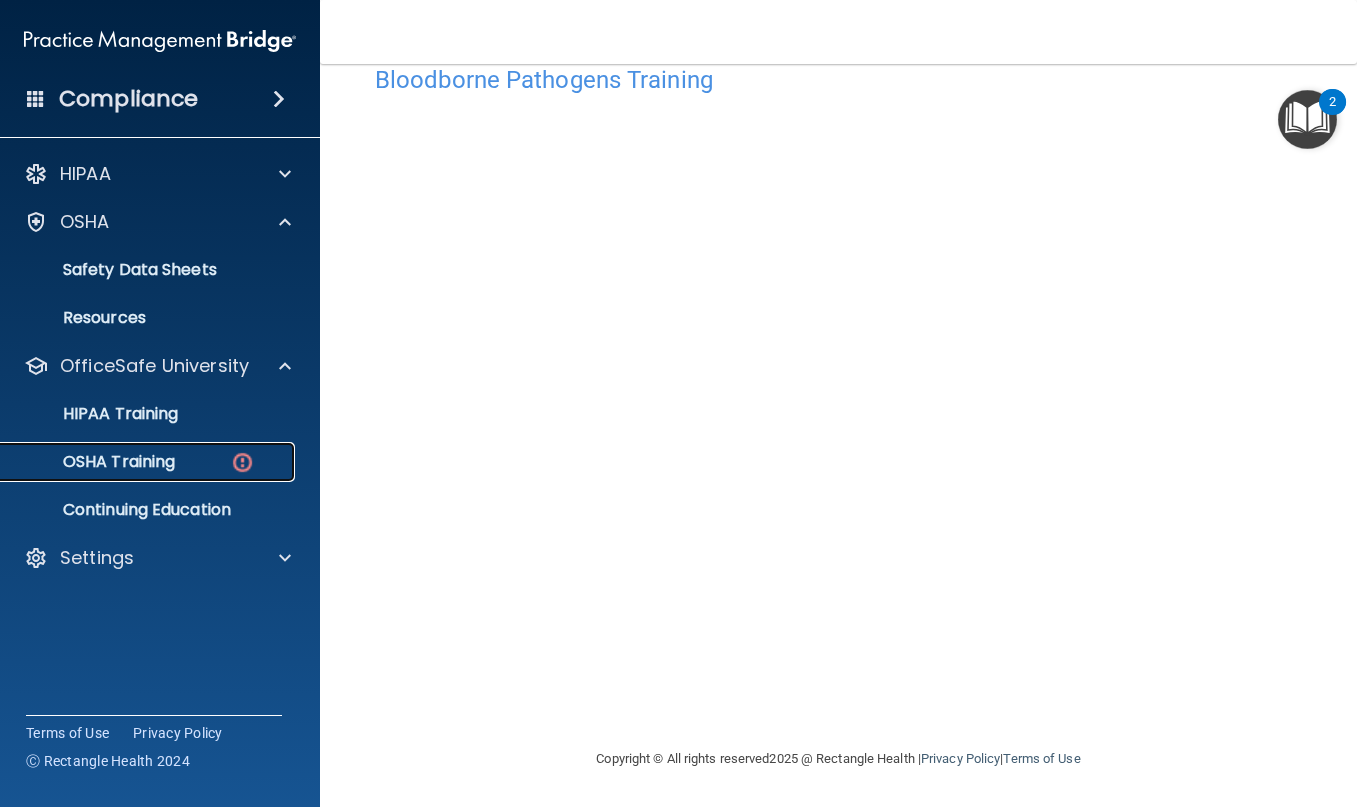 click on "OSHA Training" at bounding box center (94, 462) 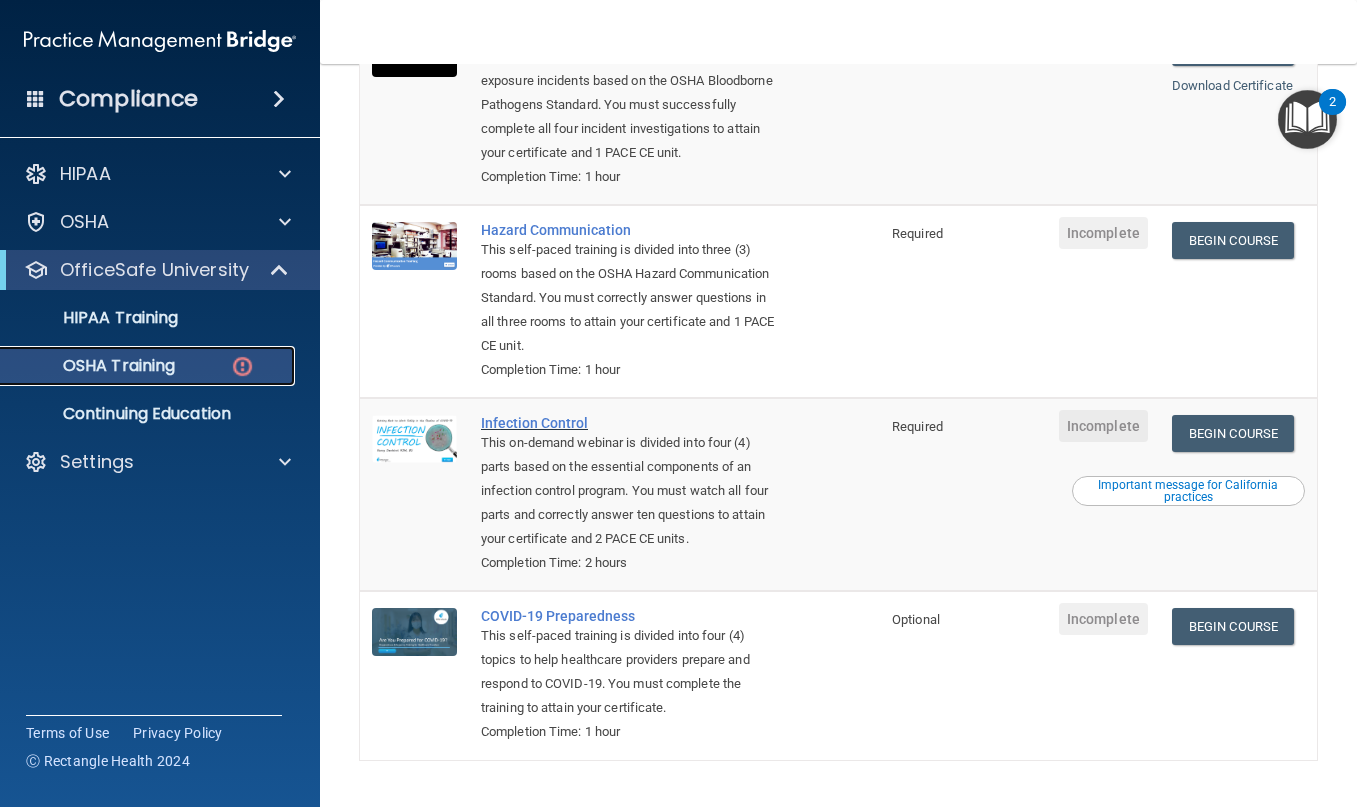 scroll, scrollTop: 153, scrollLeft: 0, axis: vertical 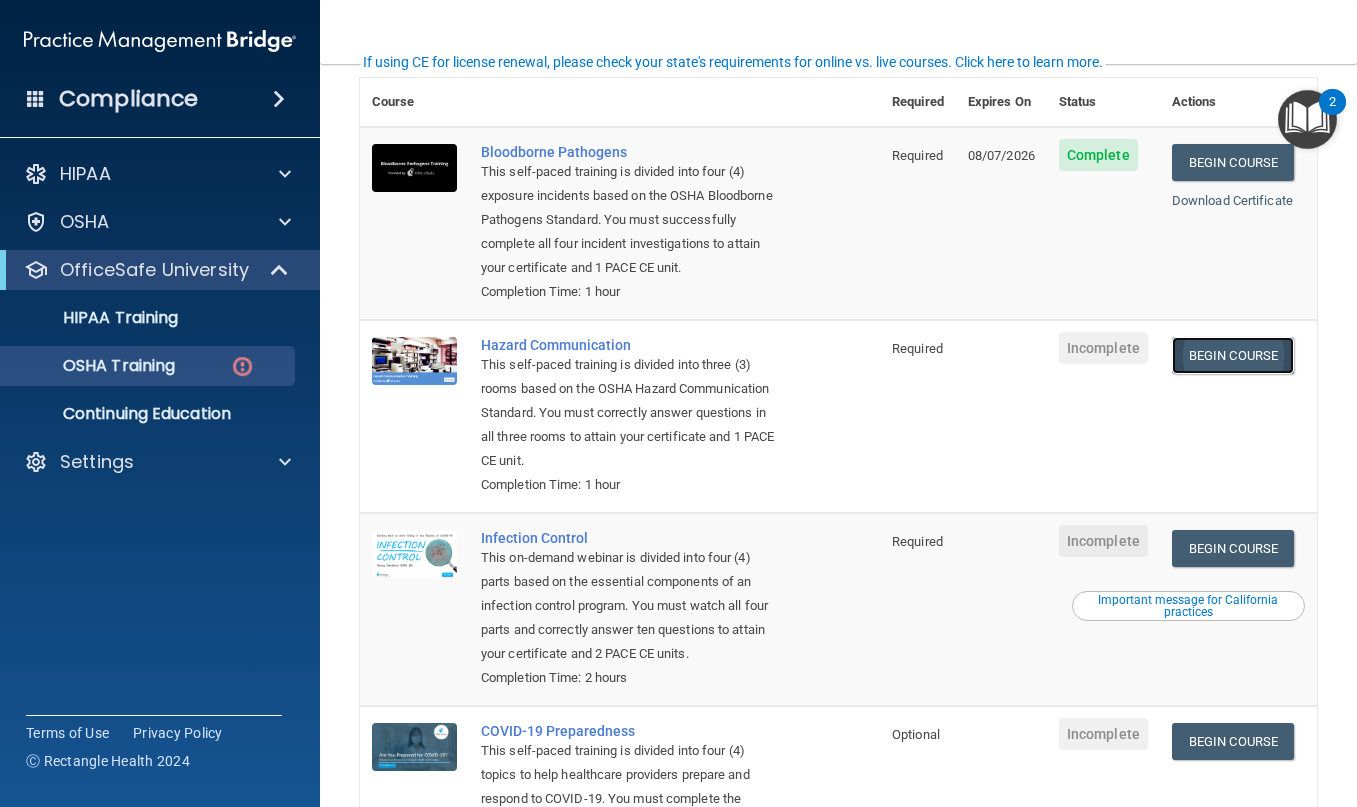 click on "Begin Course" at bounding box center [1233, 355] 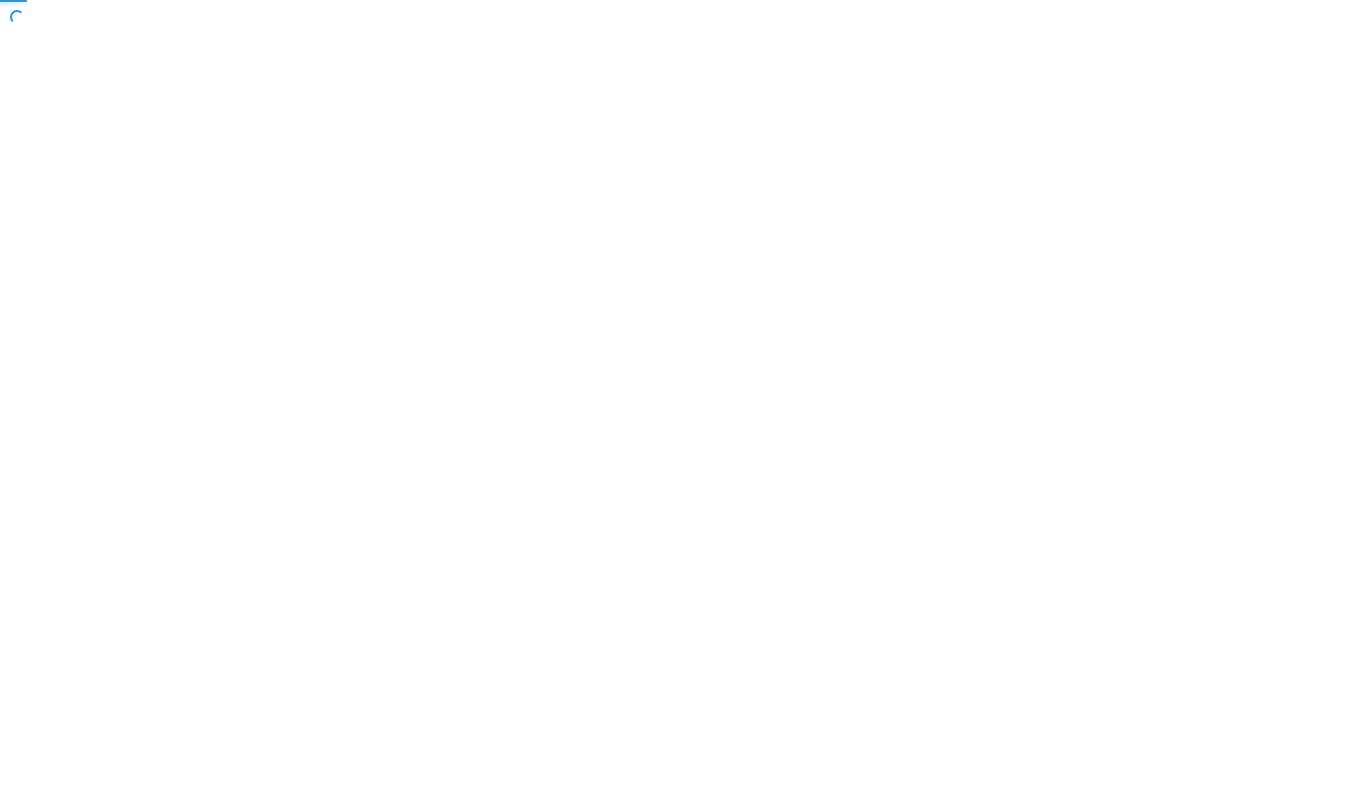 scroll, scrollTop: 0, scrollLeft: 0, axis: both 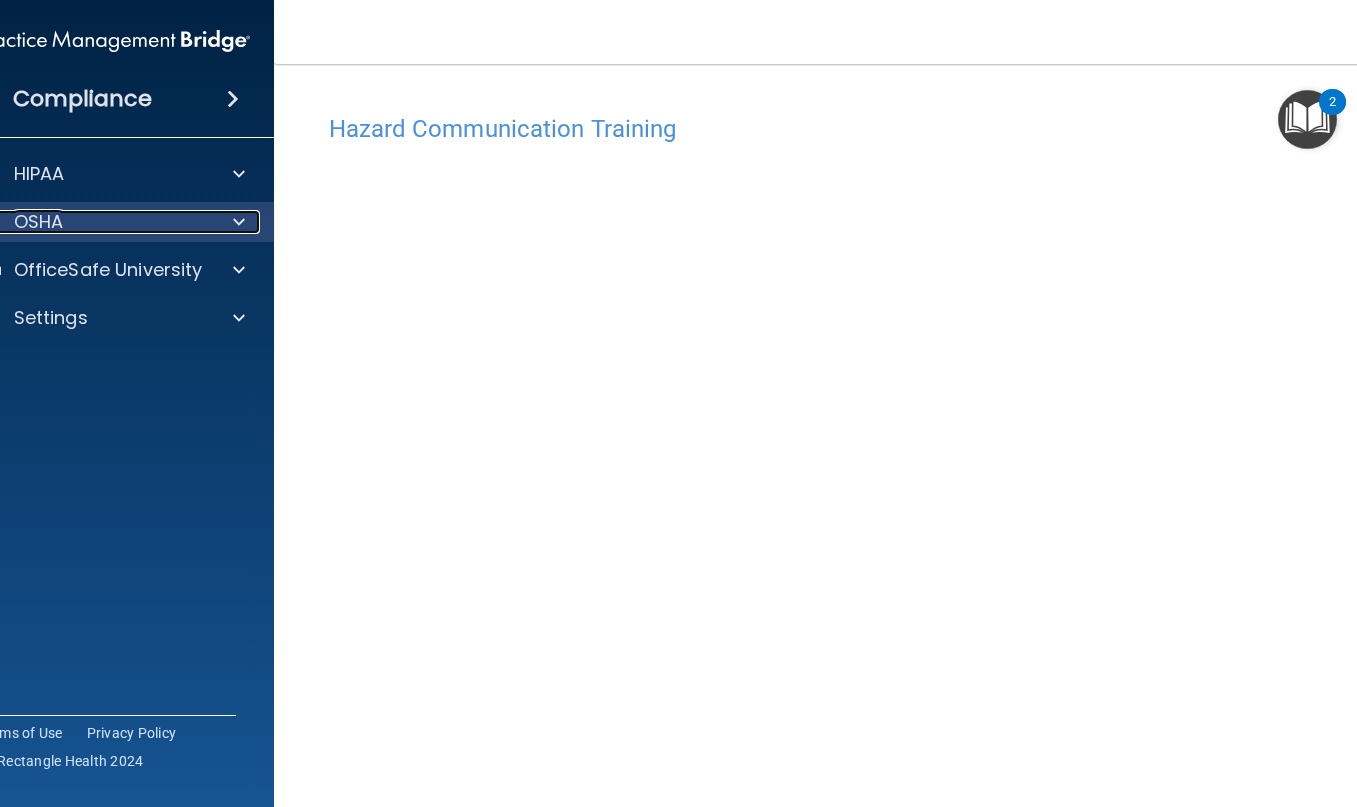 click on "OSHA" at bounding box center [87, 222] 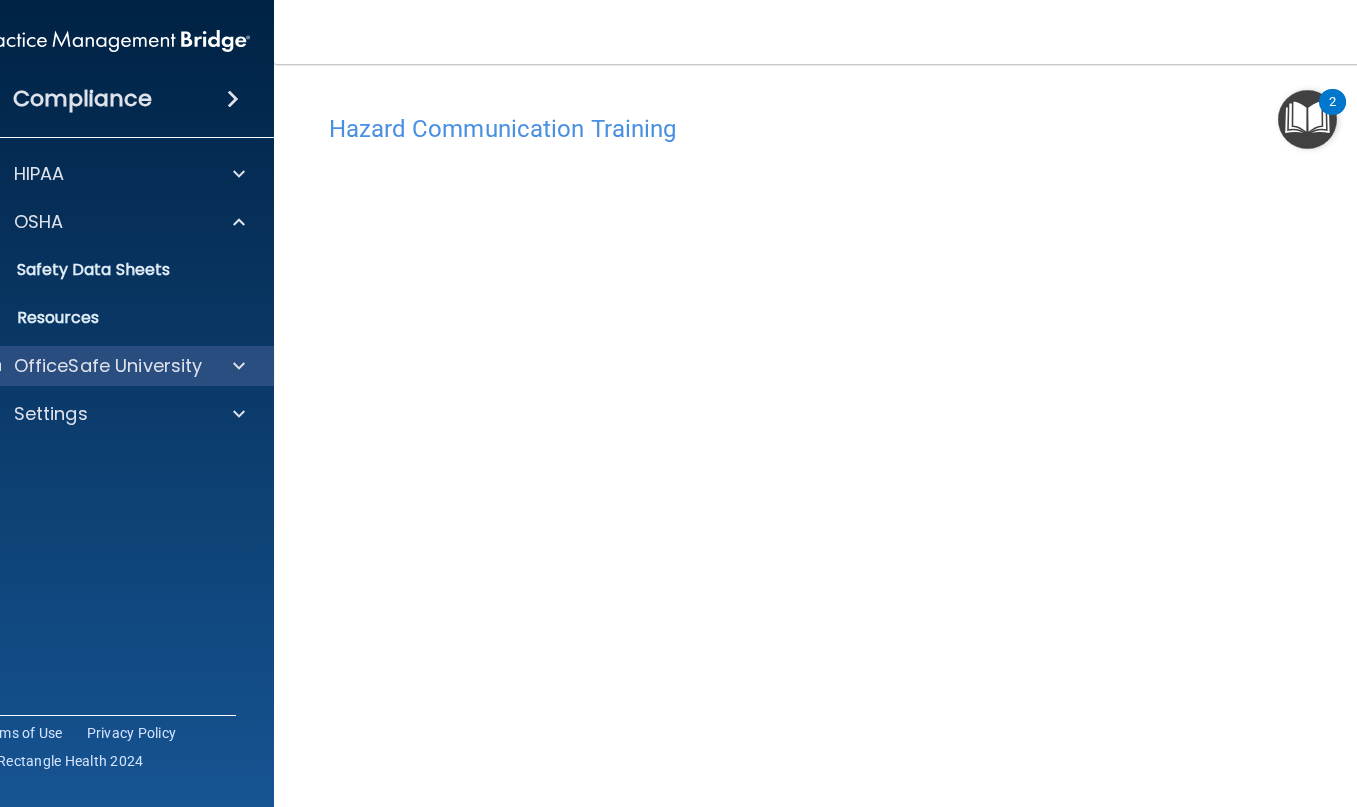 click on "OfficeSafe University" at bounding box center (114, 366) 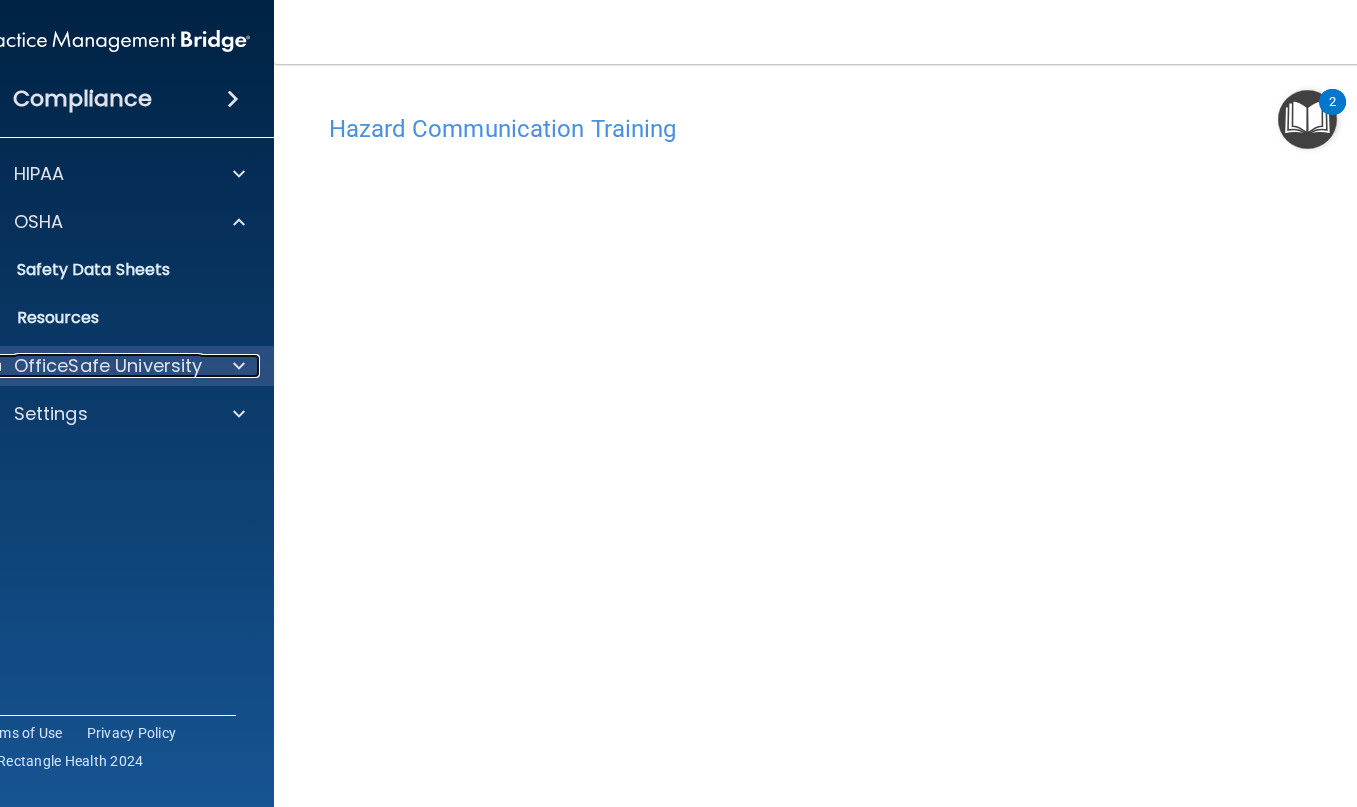 click at bounding box center [239, 366] 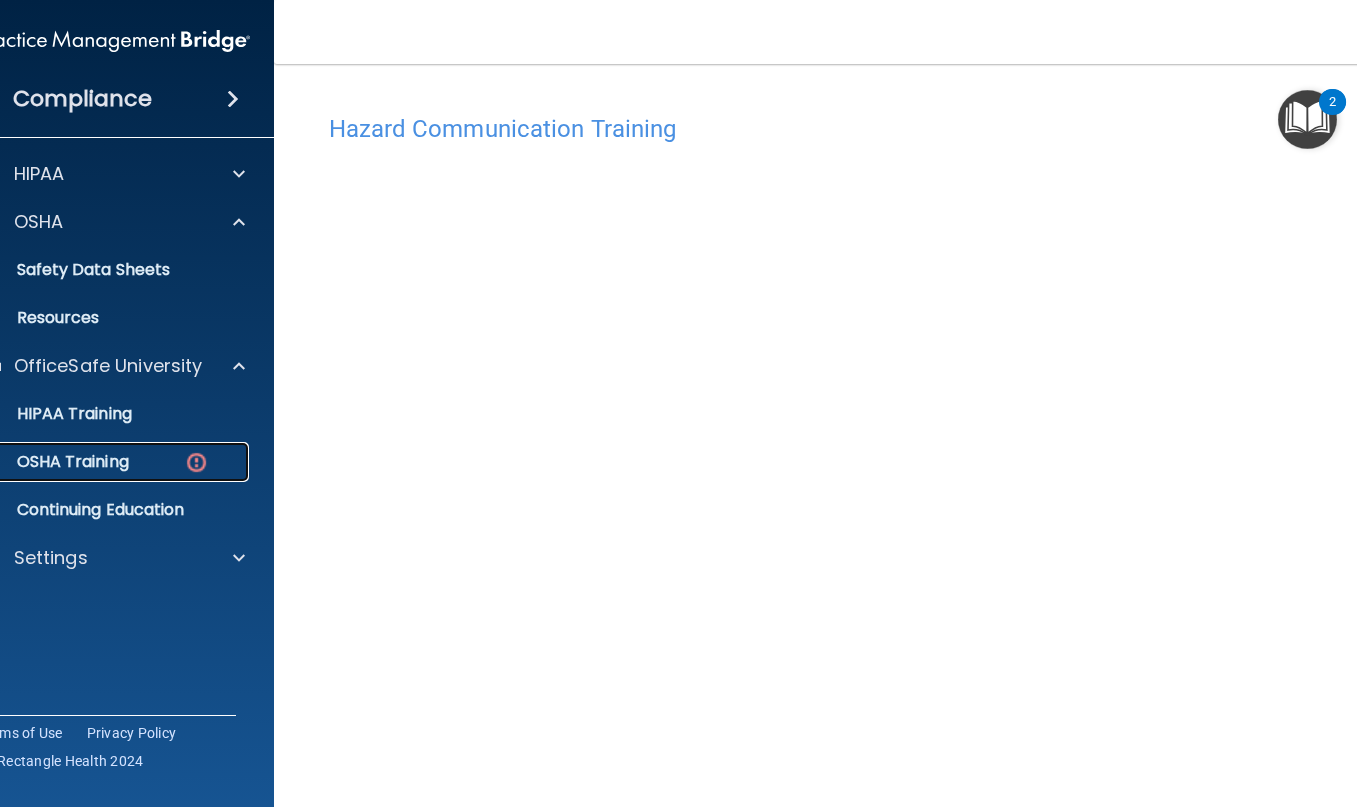 click at bounding box center (196, 462) 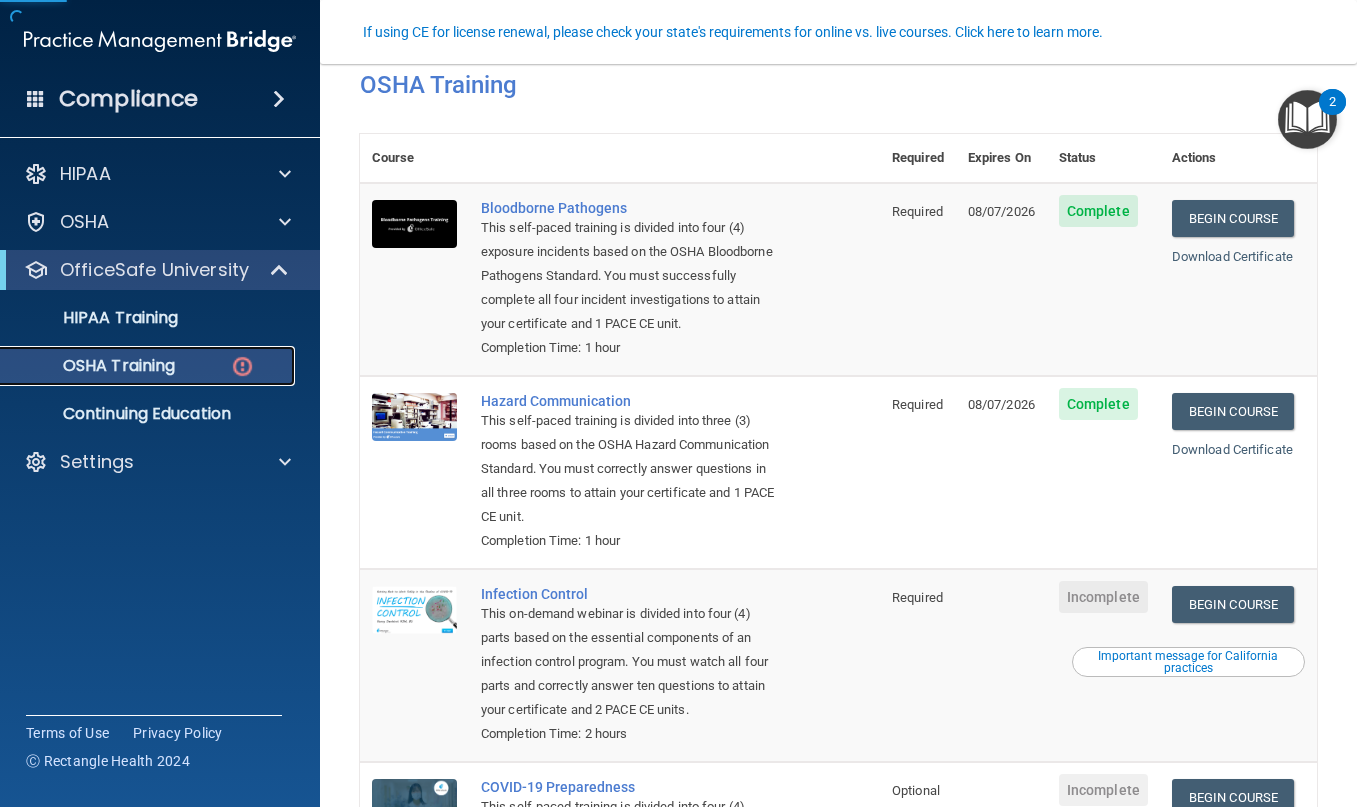 scroll, scrollTop: 353, scrollLeft: 0, axis: vertical 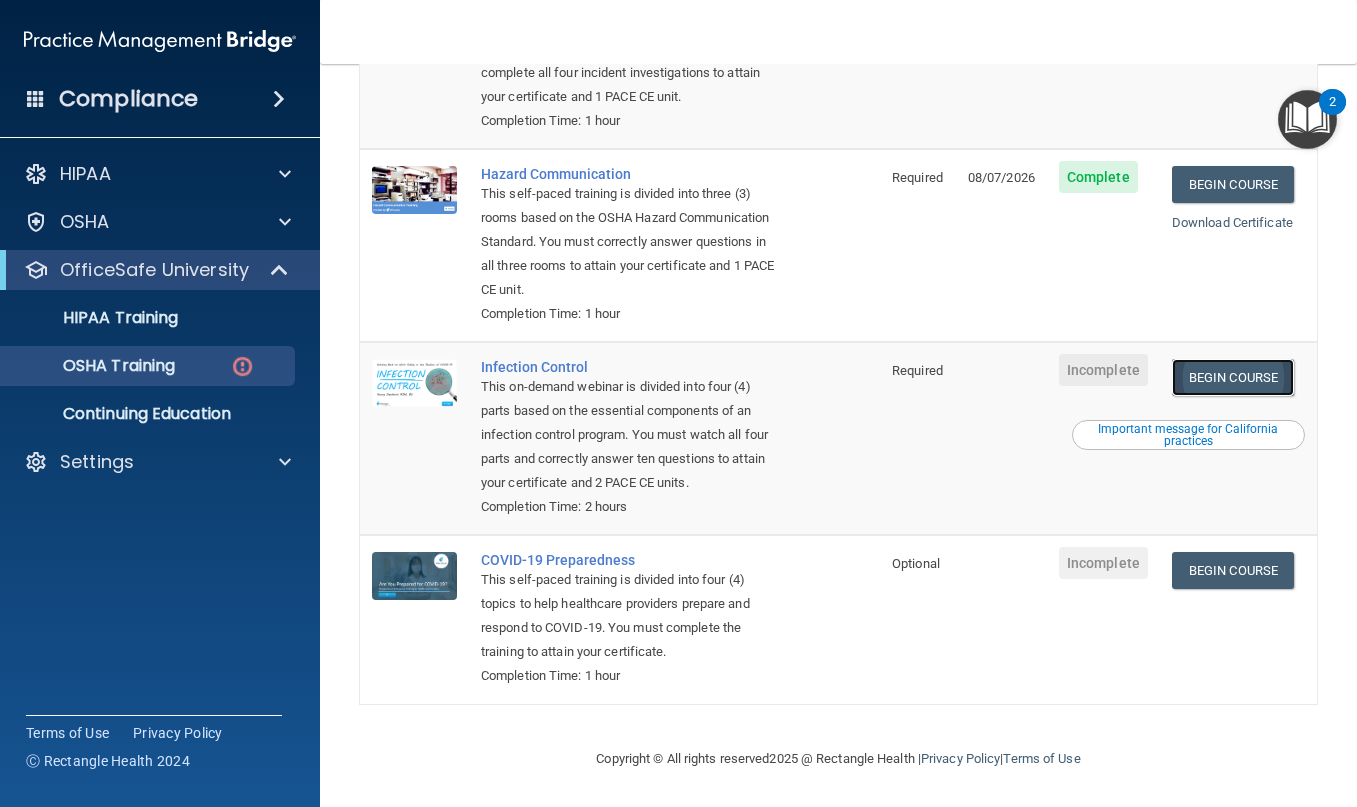 click on "Begin Course" at bounding box center [1233, 377] 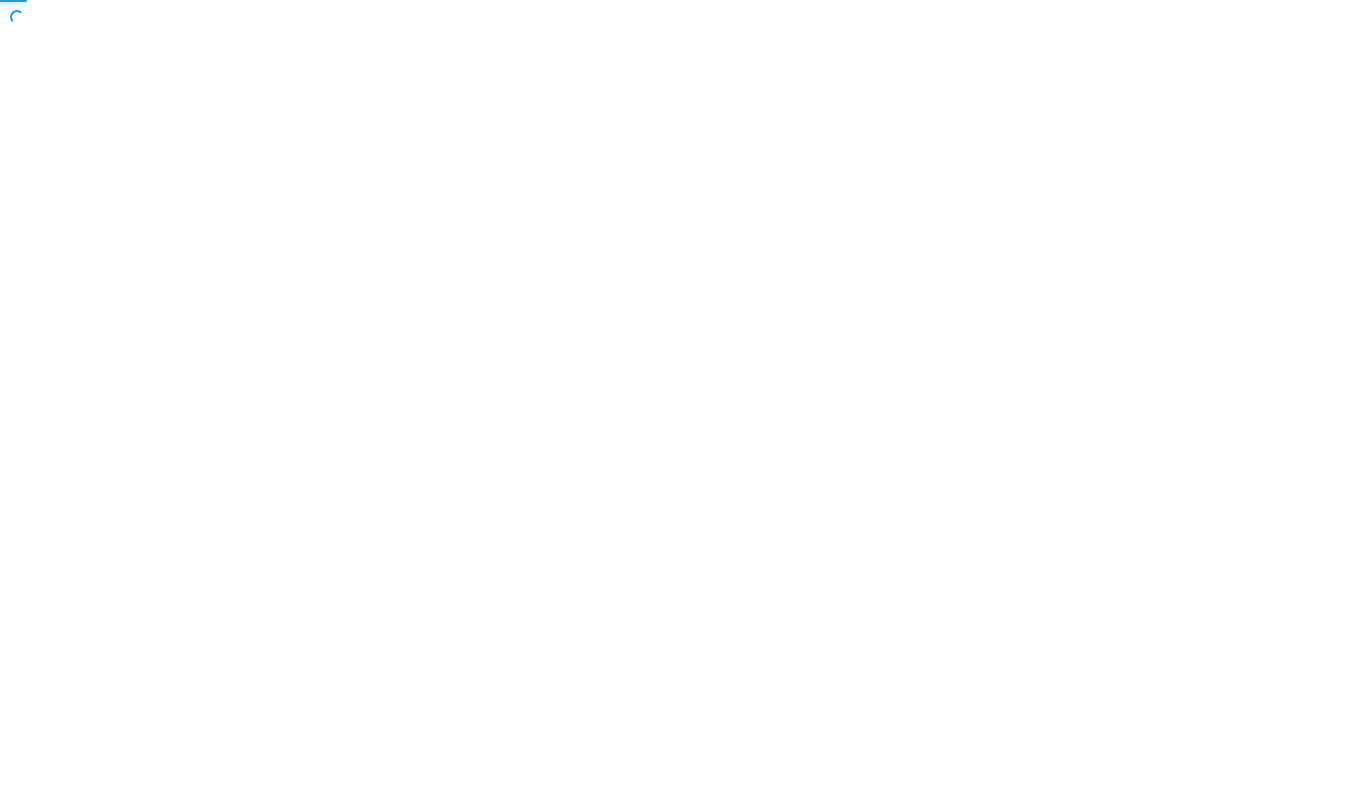 scroll, scrollTop: 0, scrollLeft: 0, axis: both 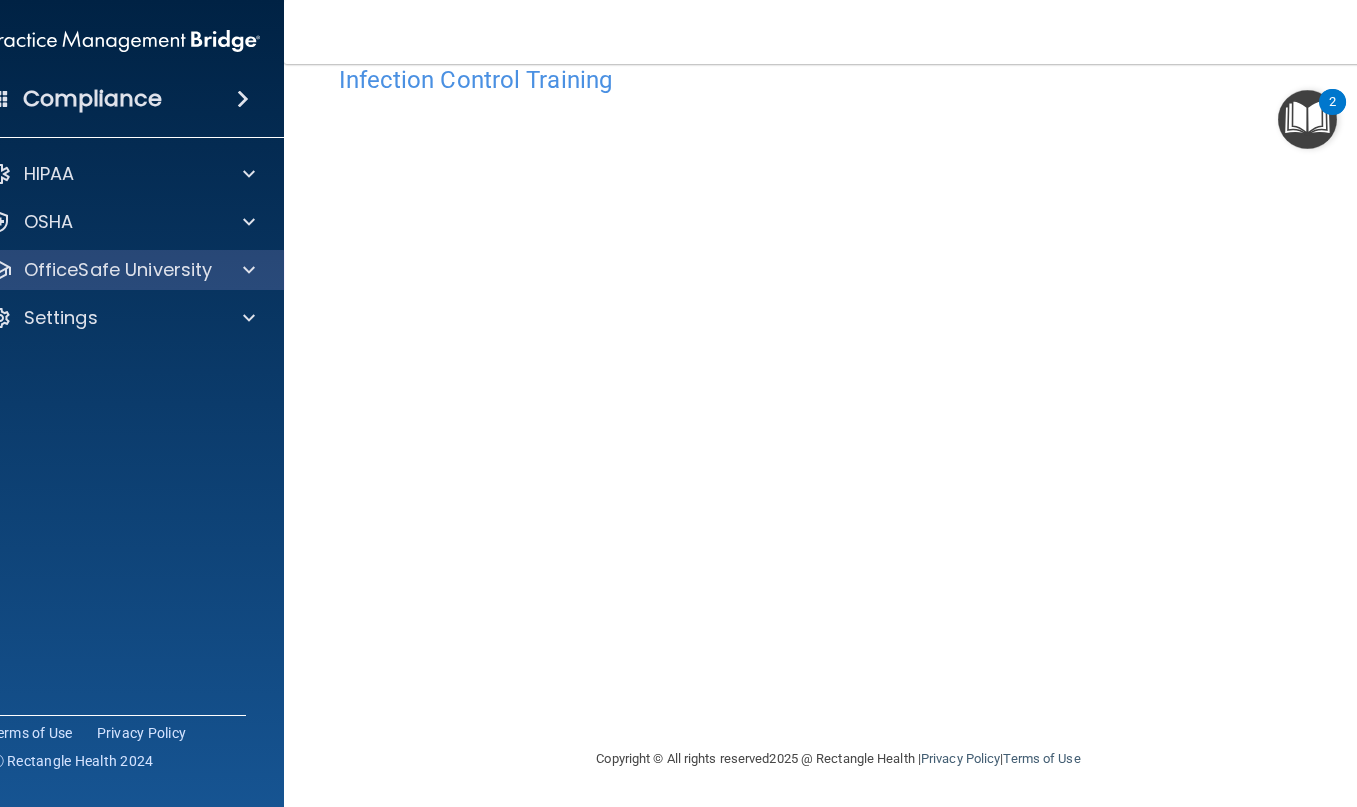 click on "OfficeSafe University" at bounding box center [124, 270] 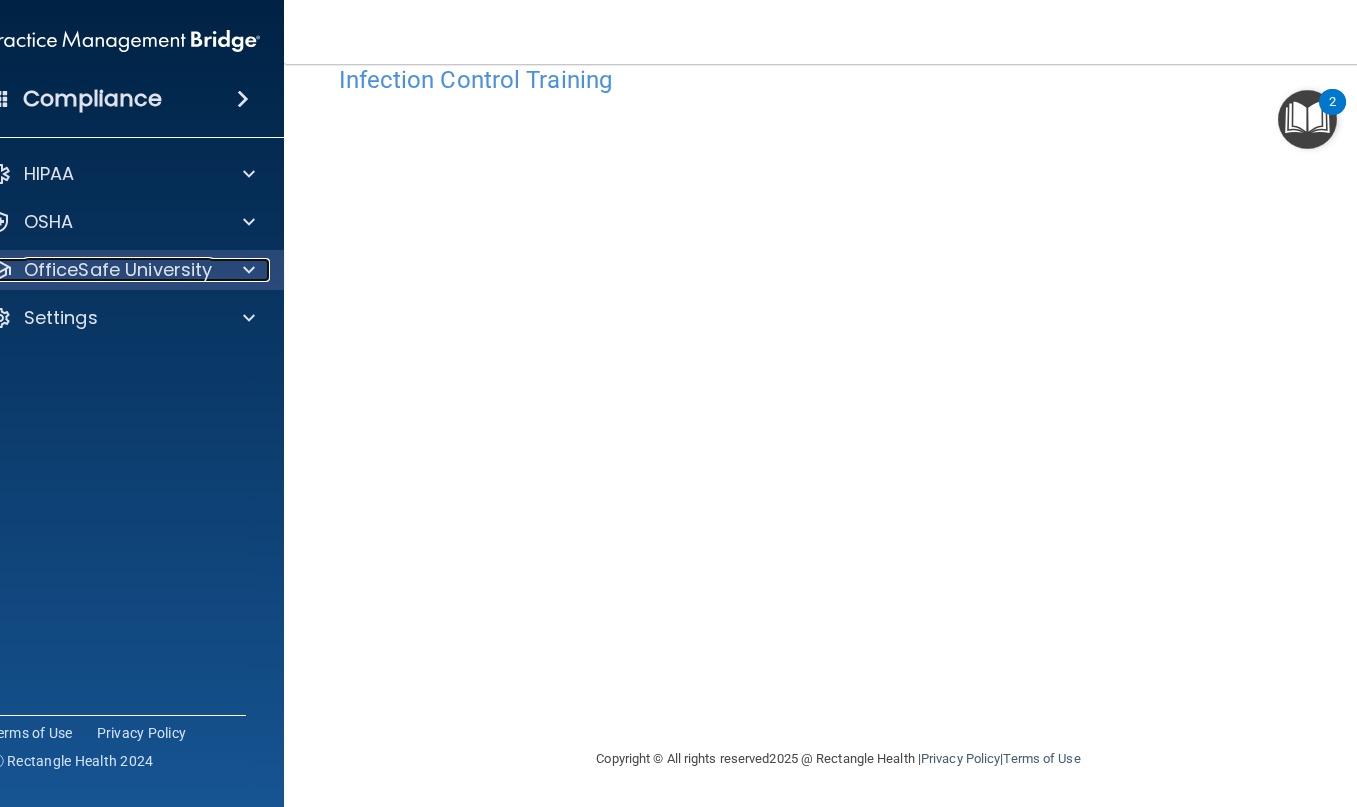 click at bounding box center (245, 270) 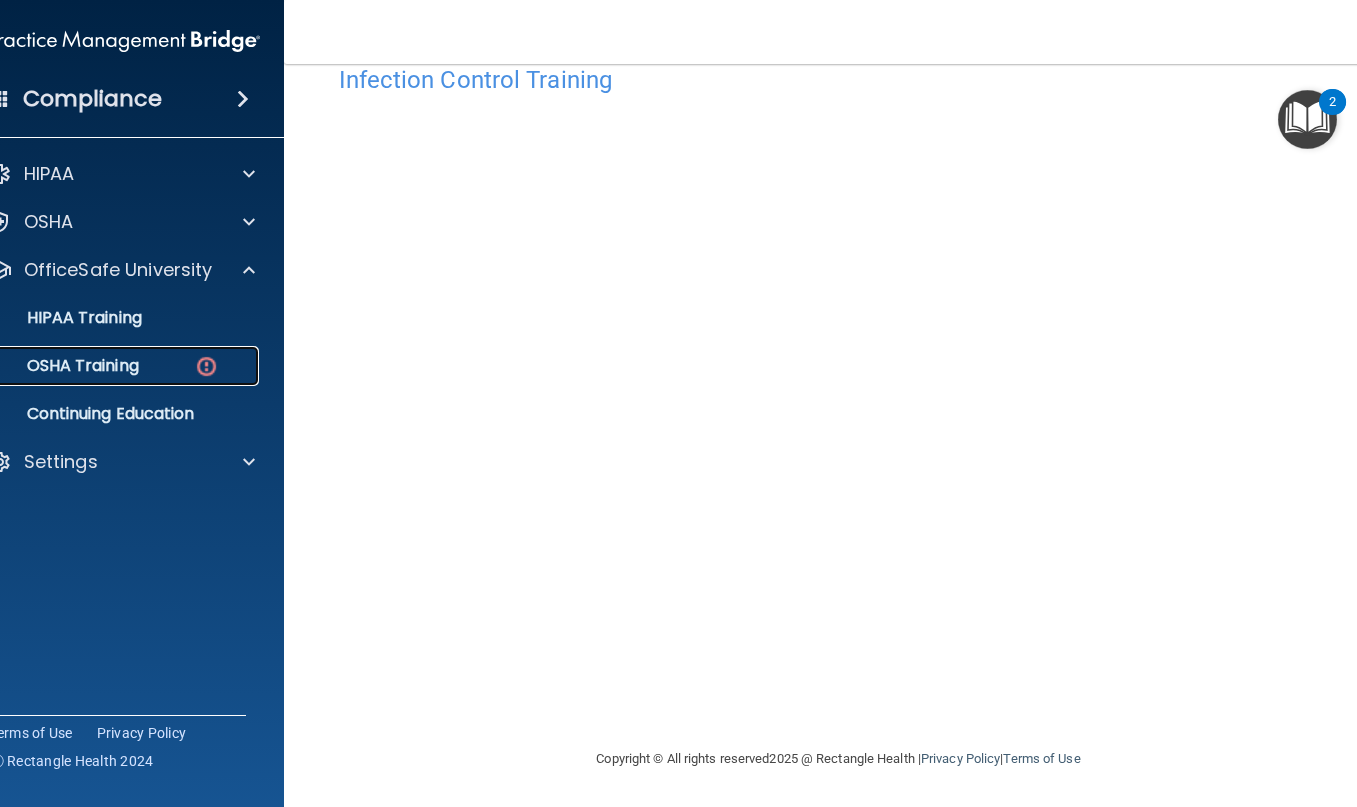 click on "OSHA Training" at bounding box center (113, 366) 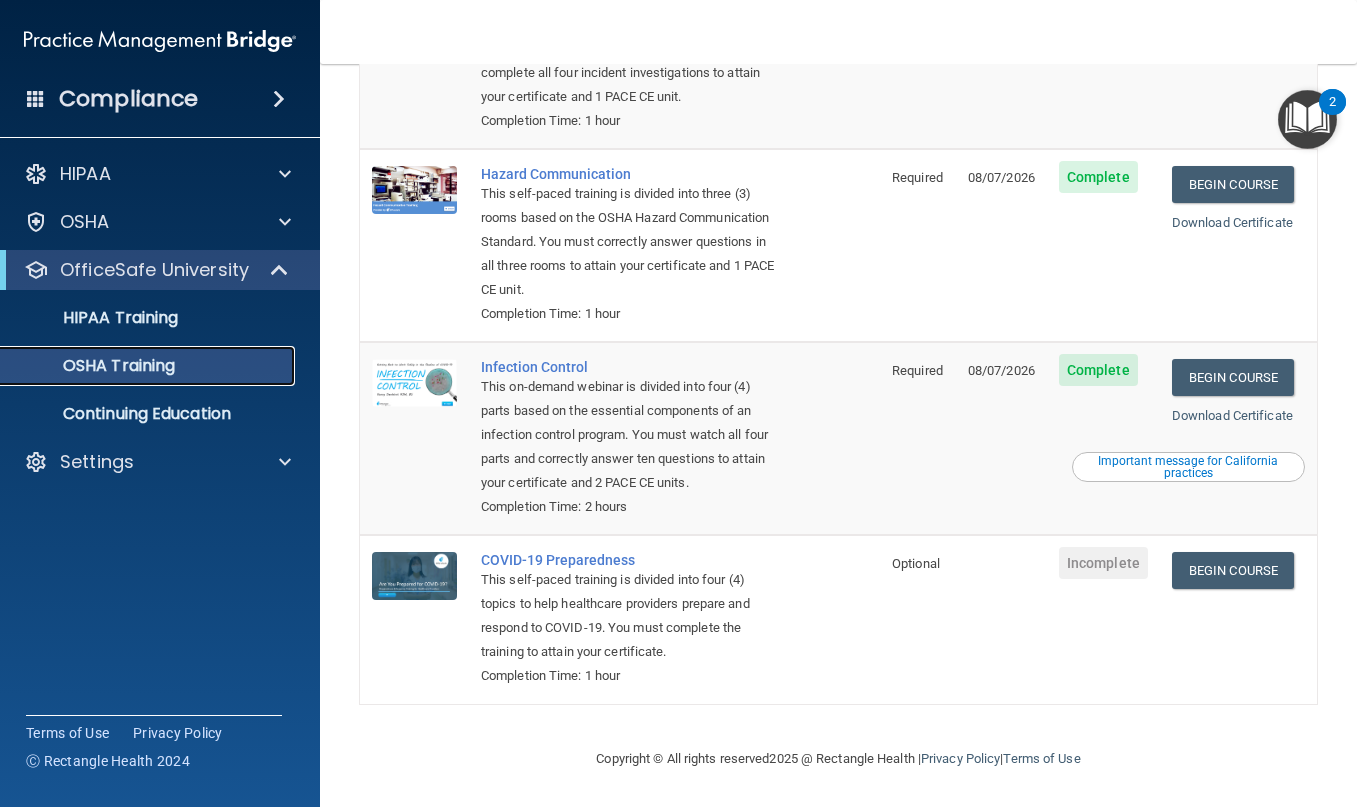 scroll, scrollTop: 297, scrollLeft: 0, axis: vertical 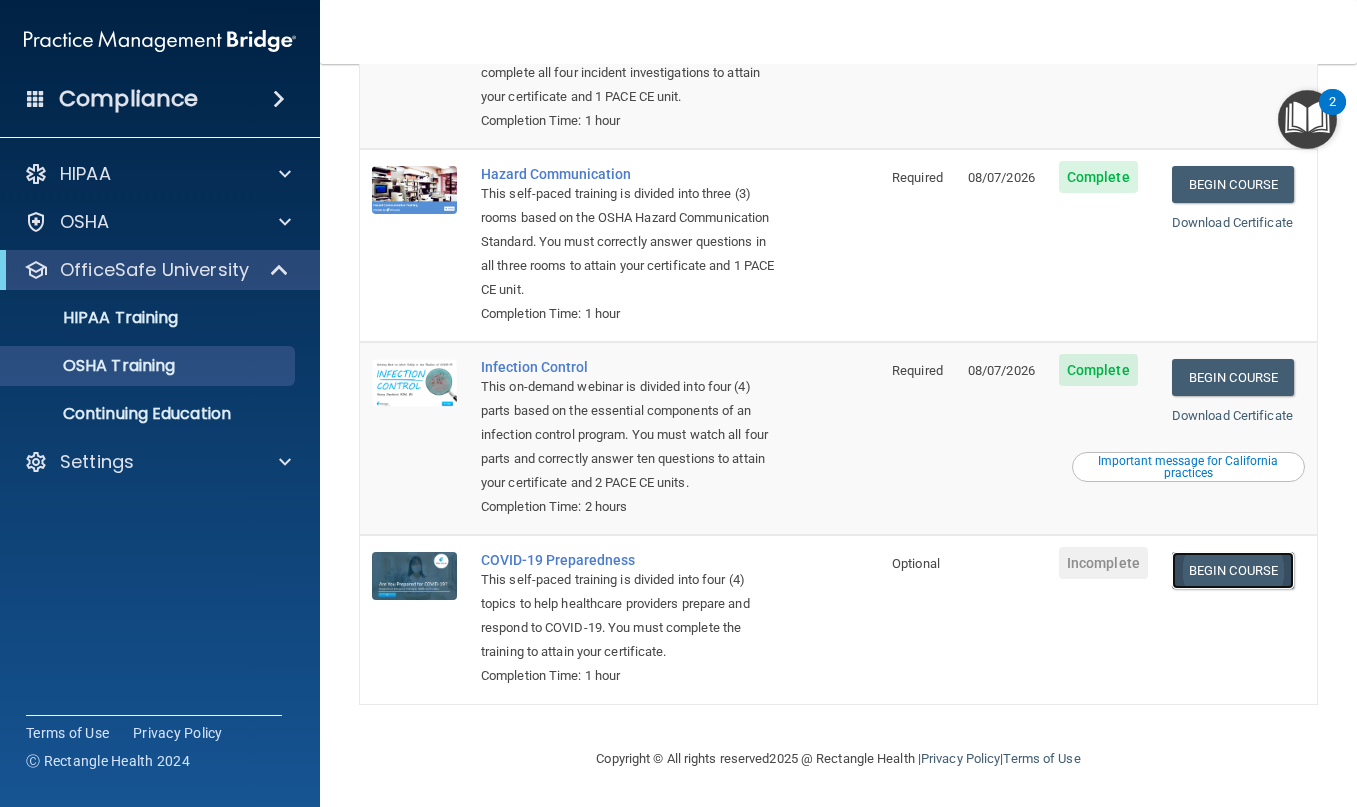 click on "Begin Course" at bounding box center (1233, 570) 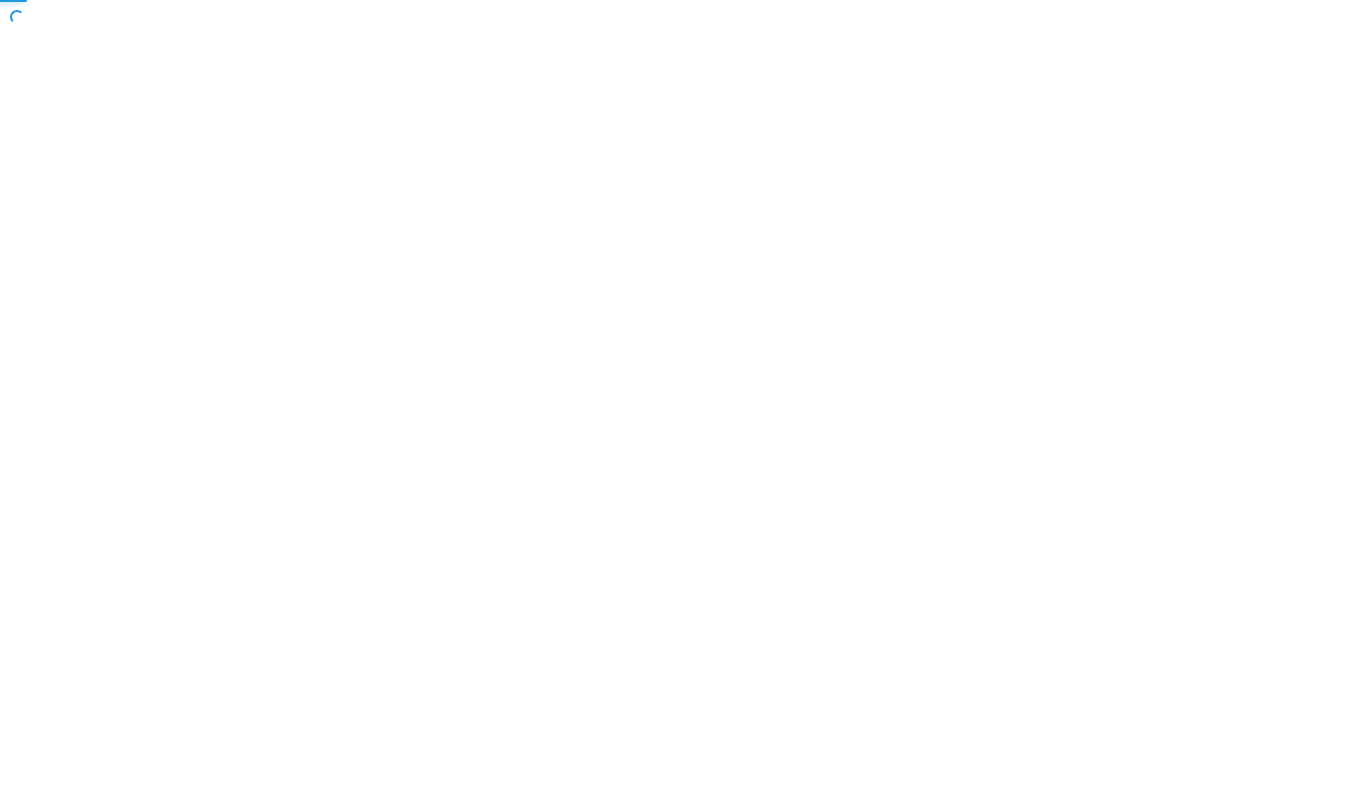 scroll, scrollTop: 0, scrollLeft: 0, axis: both 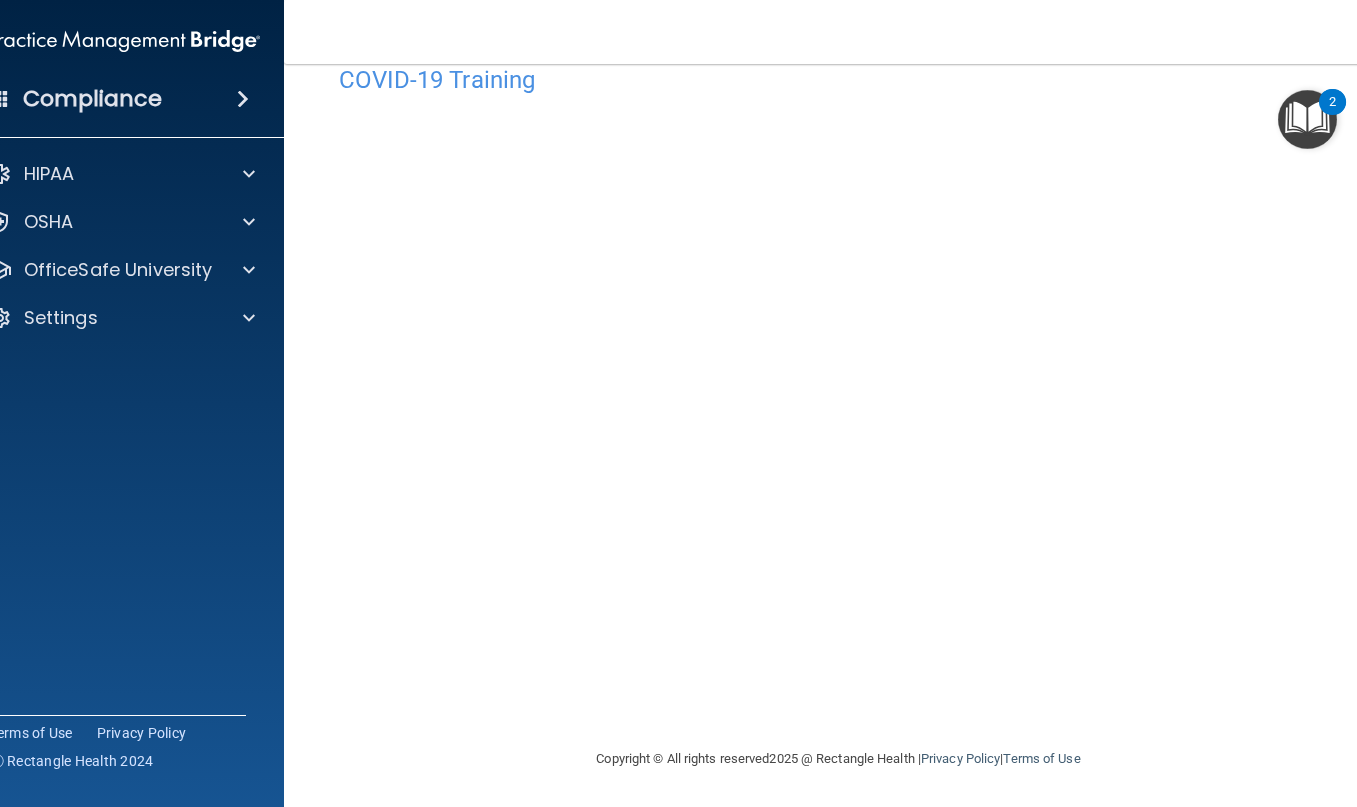 click on "COVID-19 Training         This course doesn’t expire until . Are you sure you want to take this course now?   Take the course anyway!            Copyright © All rights reserved  2025 @ Rectangle Health |  Privacy Policy  |  Terms of Use" at bounding box center (839, 435) 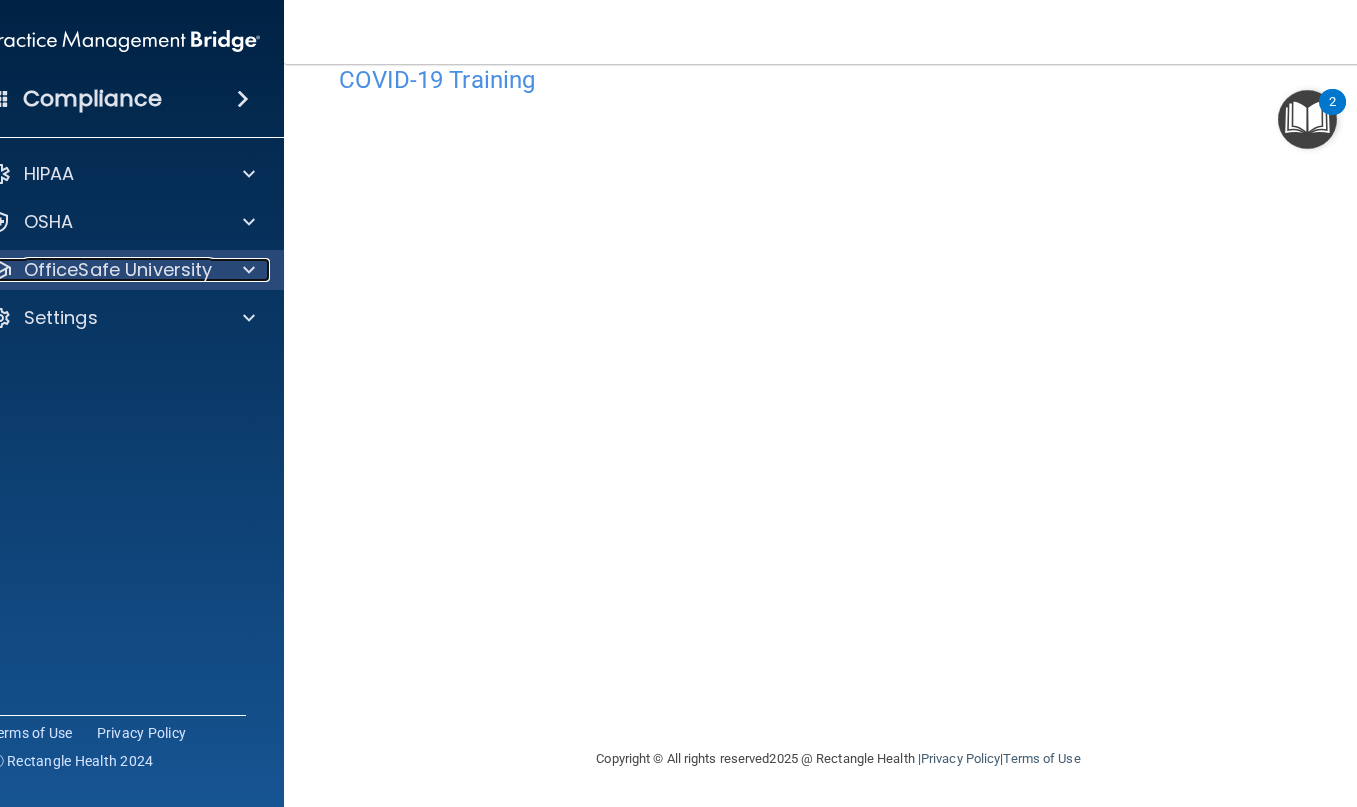 click on "OfficeSafe University" at bounding box center (118, 270) 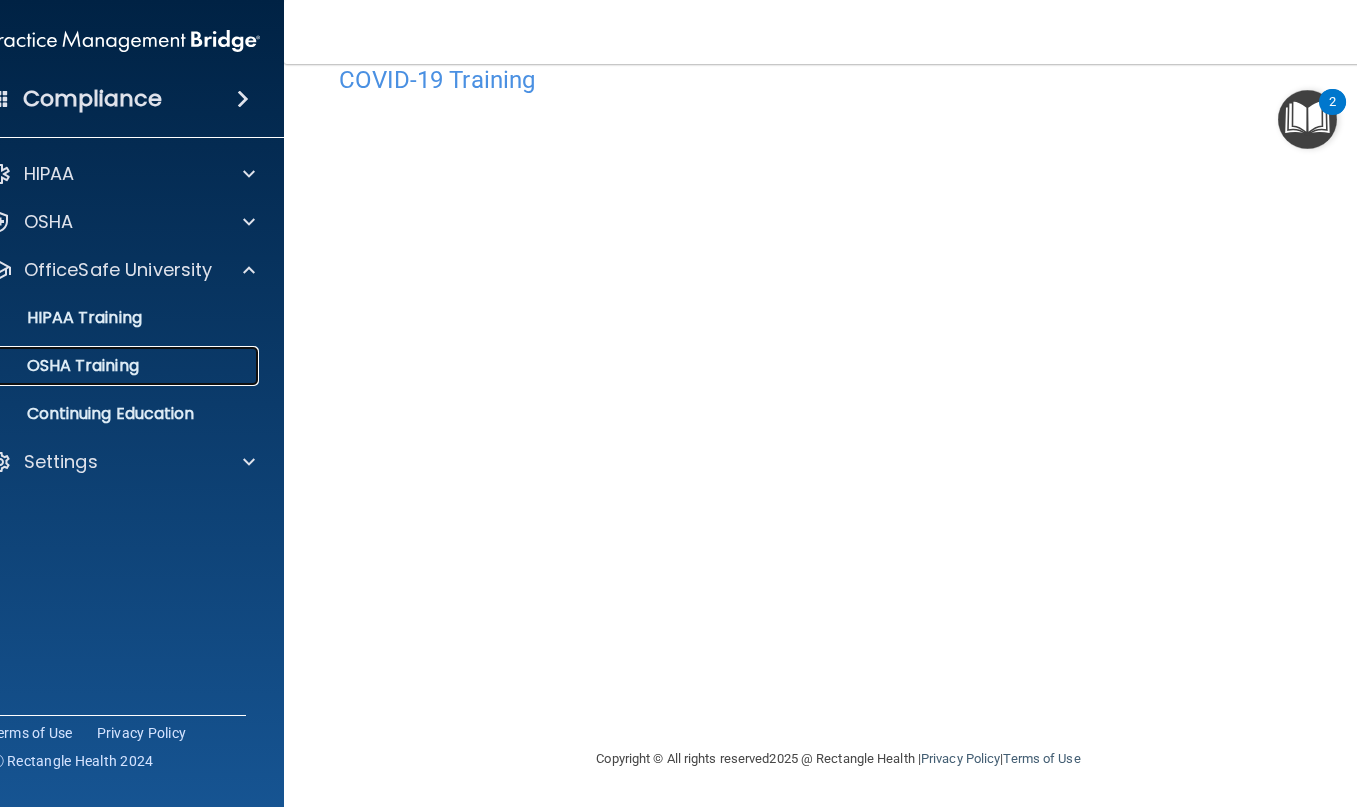 click on "OSHA Training" at bounding box center (58, 366) 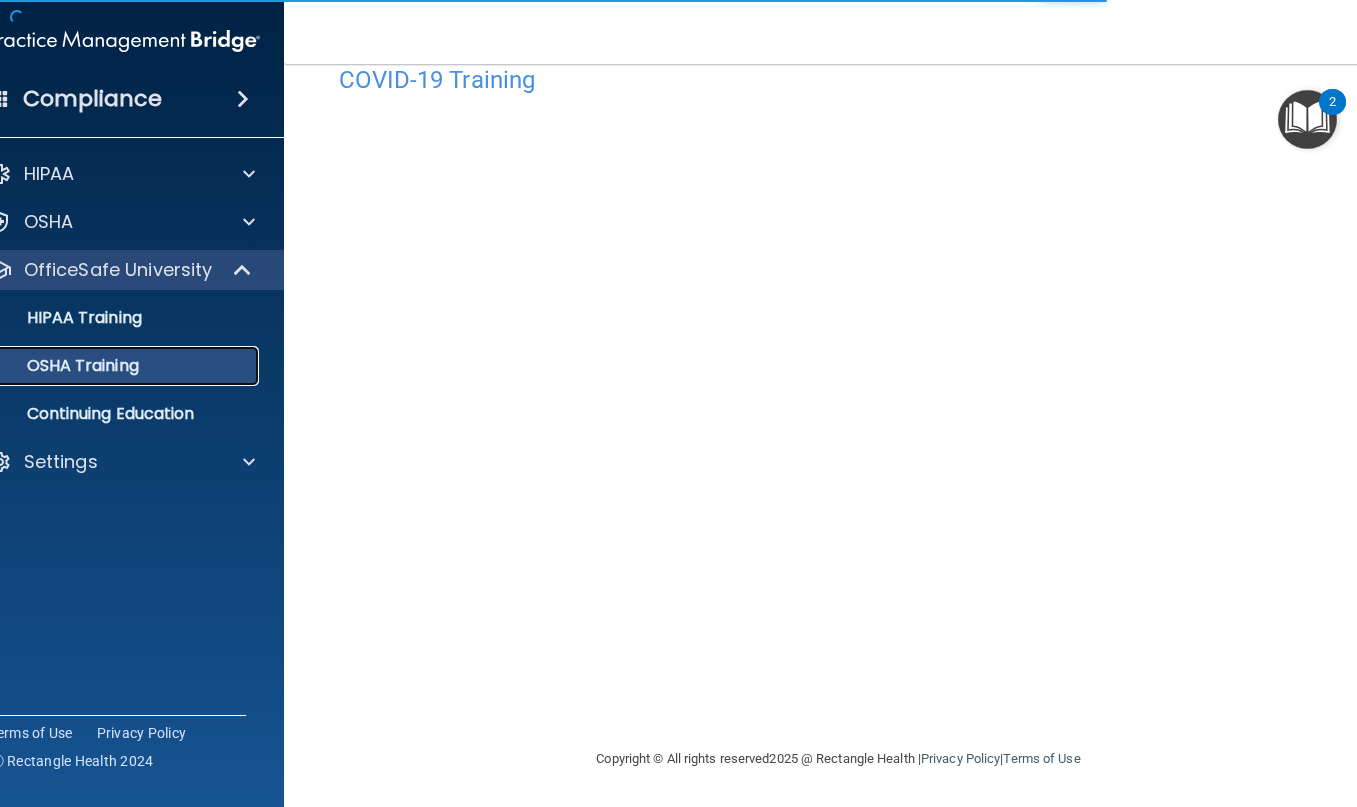 click on "OSHA Training" at bounding box center (113, 366) 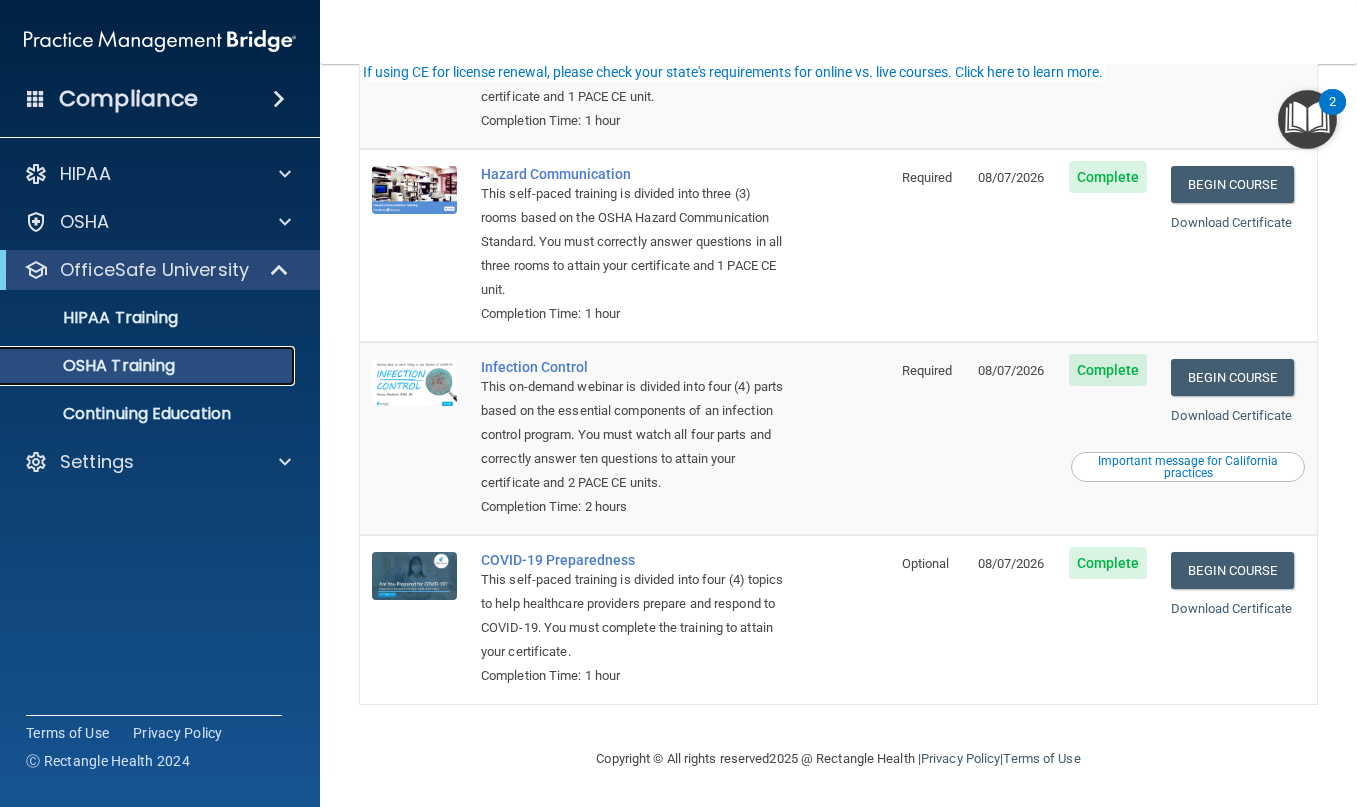 scroll, scrollTop: 297, scrollLeft: 0, axis: vertical 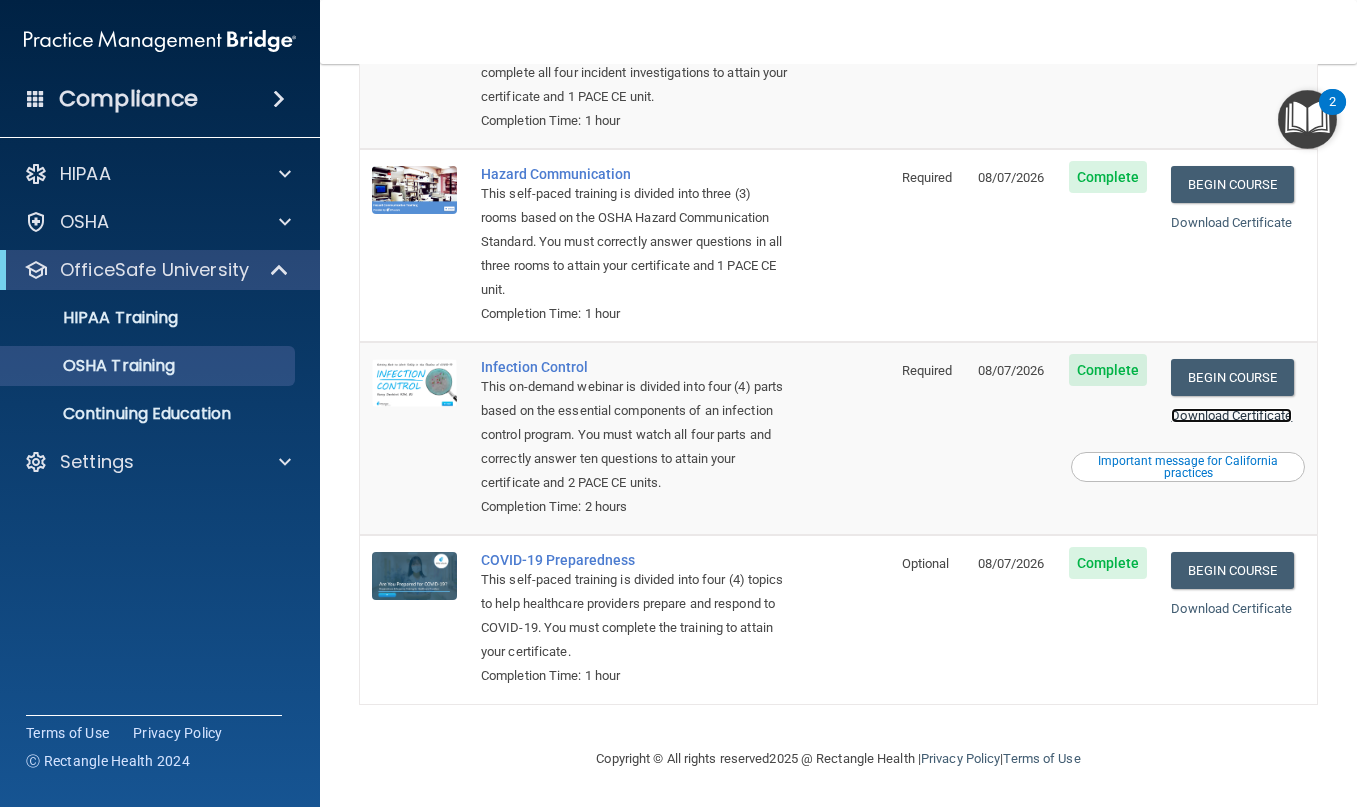 click on "Download Certificate" at bounding box center (1231, 415) 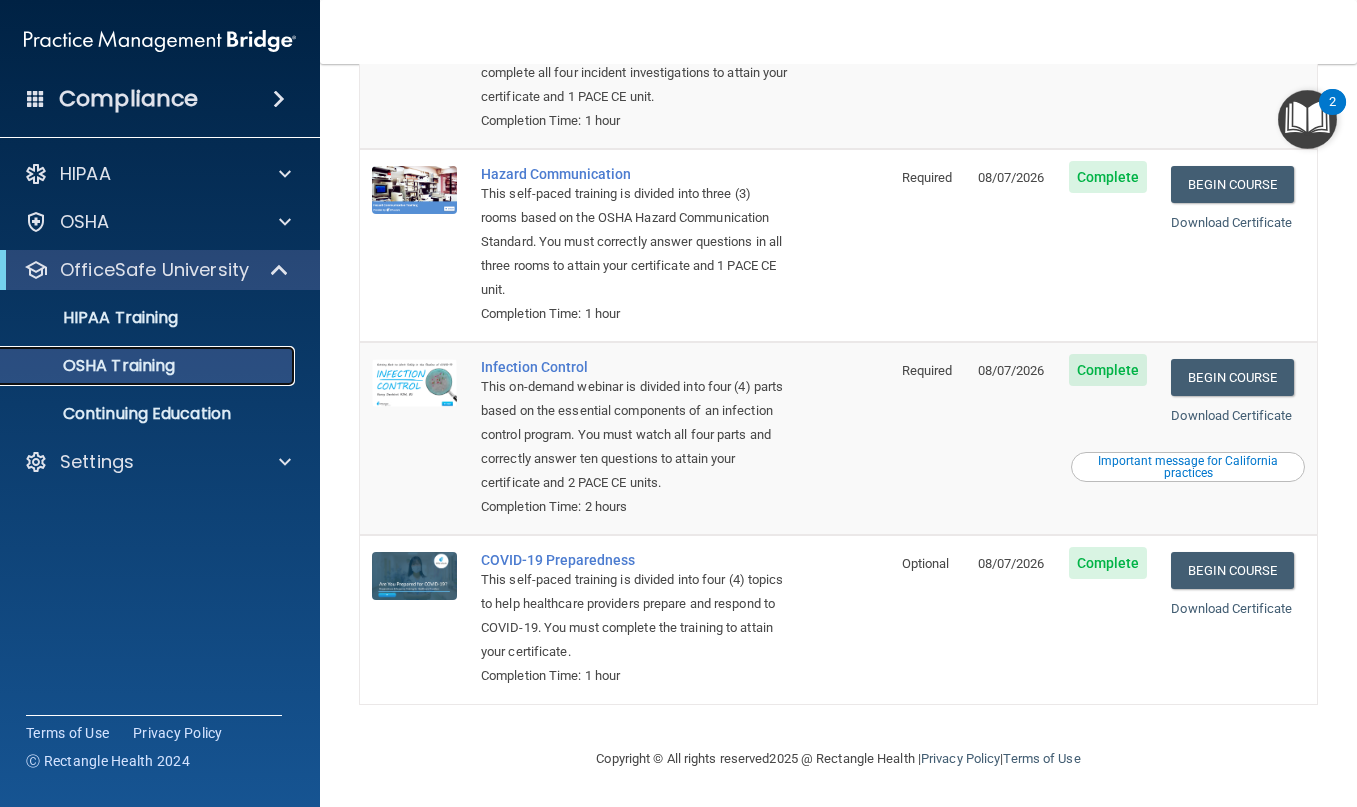 click on "OSHA Training" at bounding box center [94, 366] 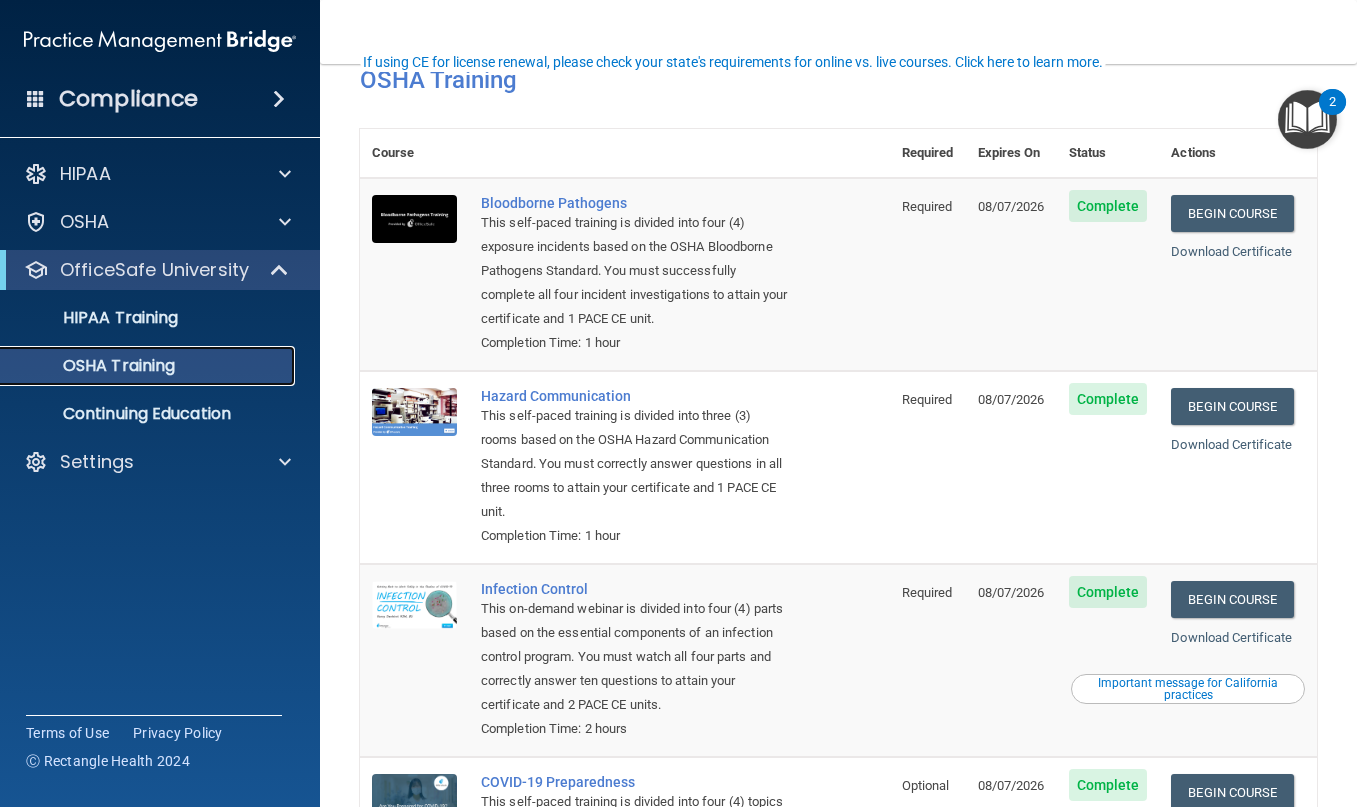 scroll, scrollTop: 0, scrollLeft: 0, axis: both 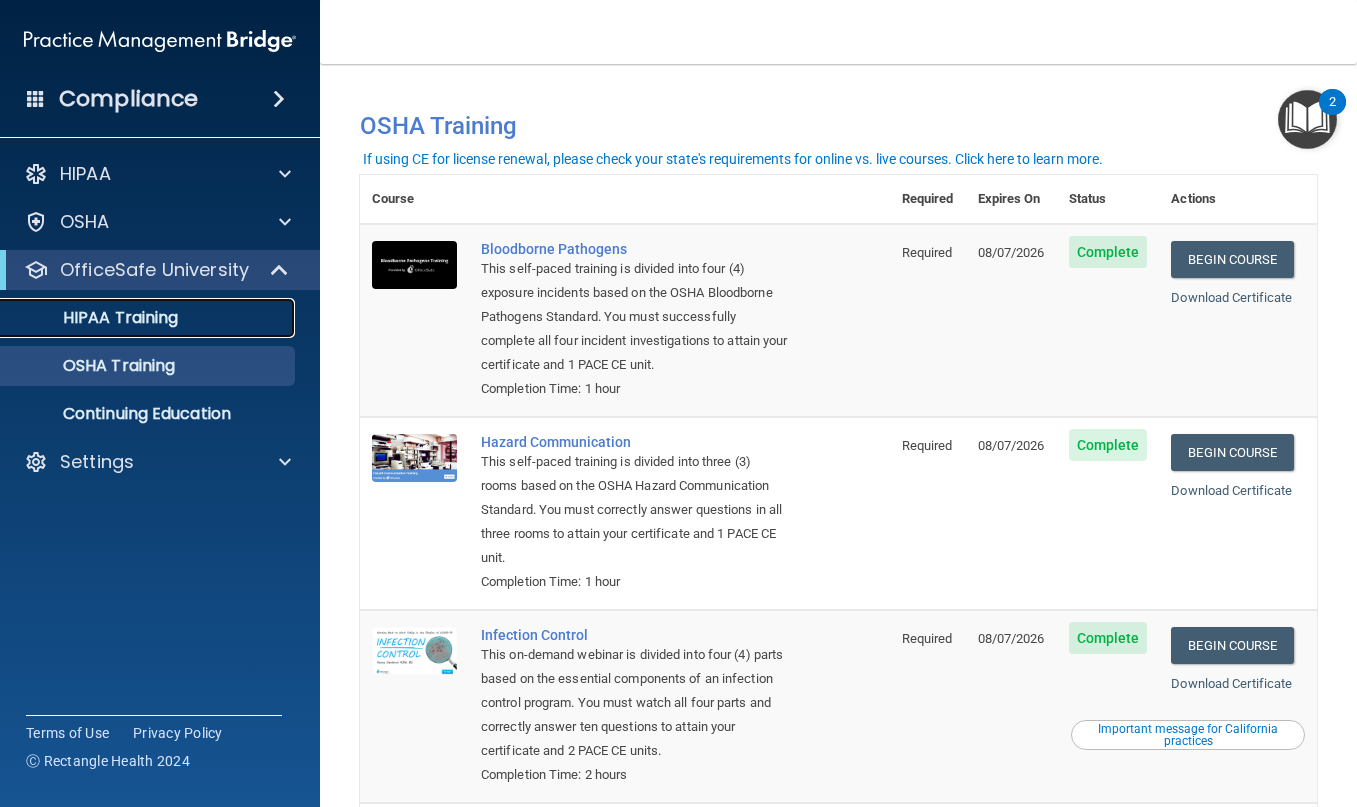 click on "HIPAA Training" at bounding box center [95, 318] 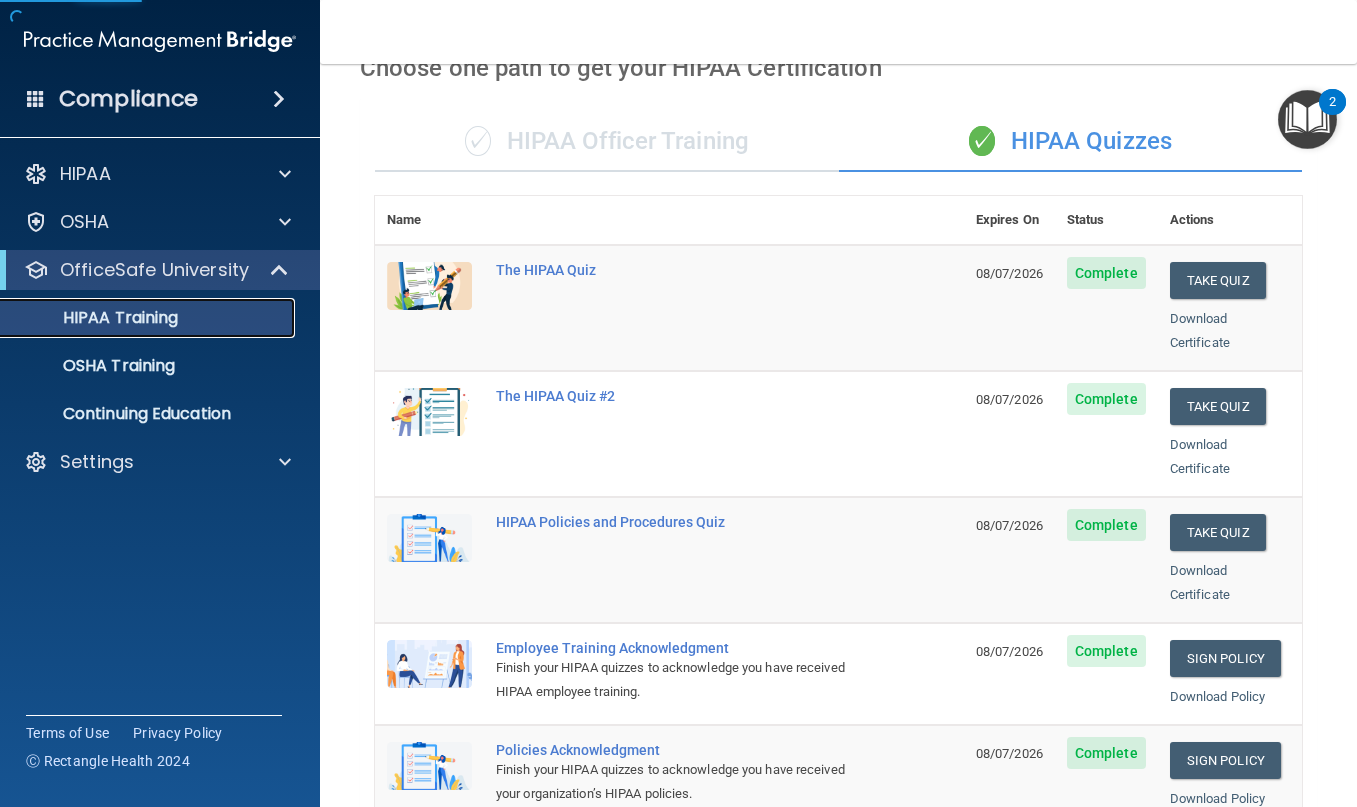 scroll, scrollTop: 100, scrollLeft: 0, axis: vertical 